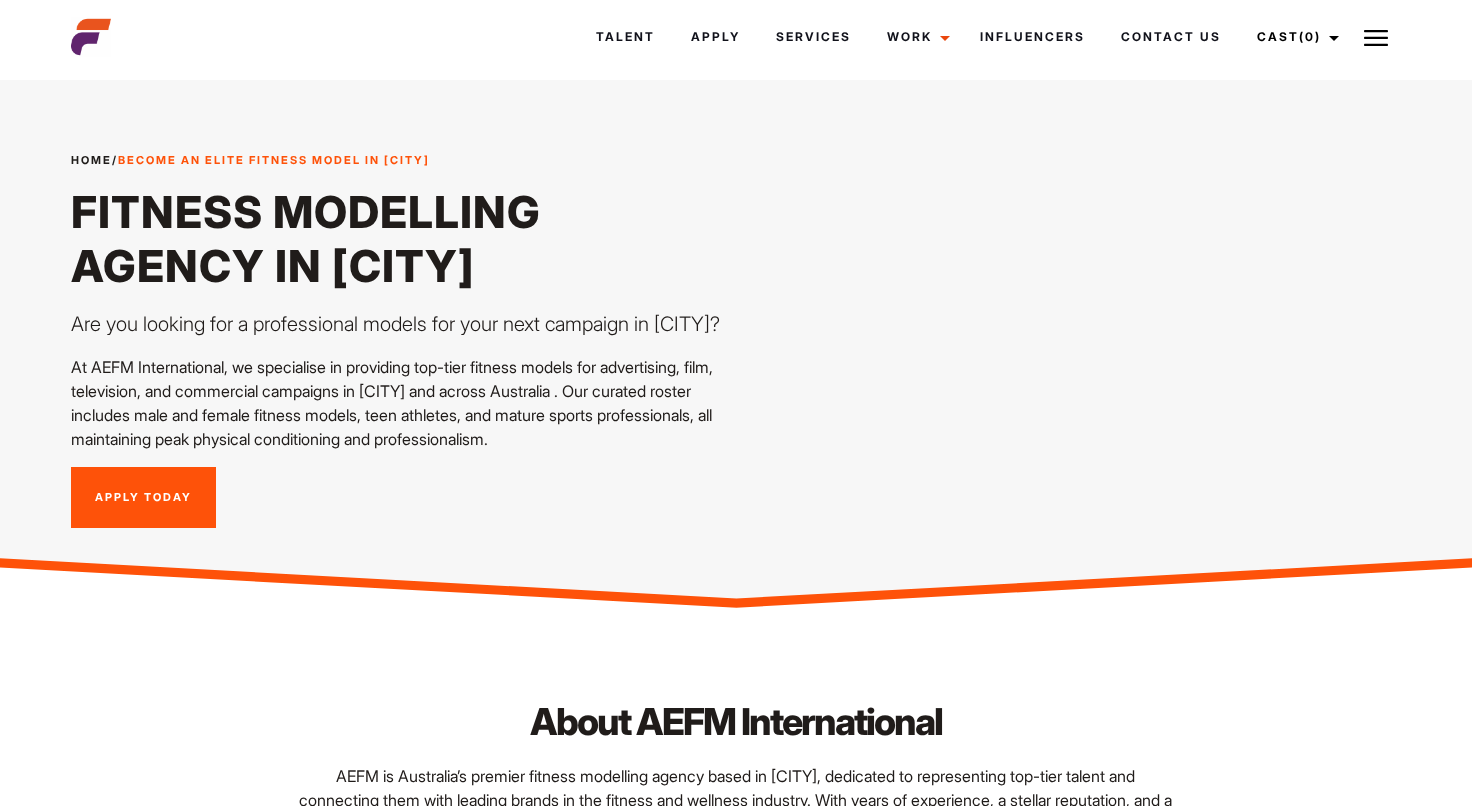 scroll, scrollTop: 0, scrollLeft: 0, axis: both 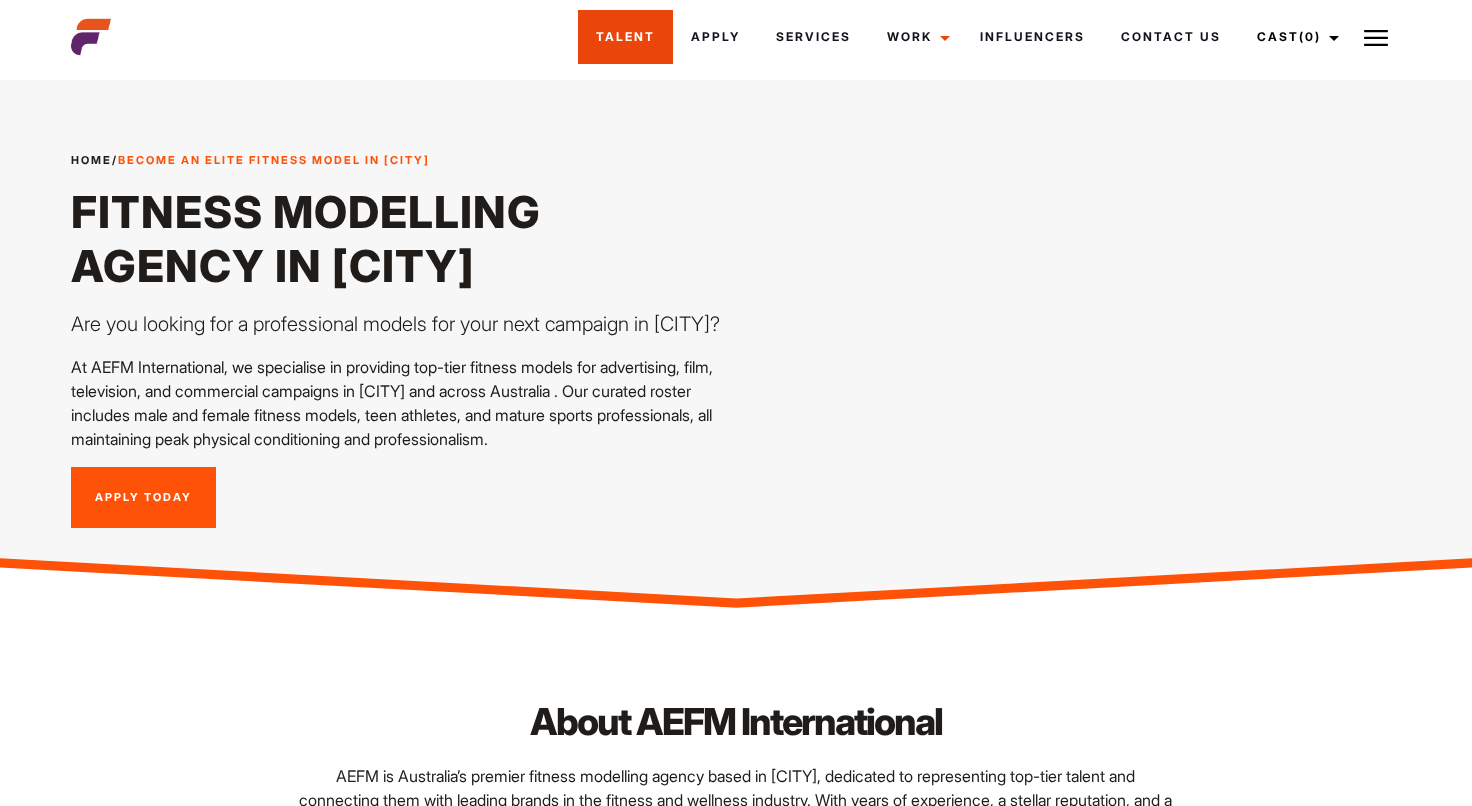 click on "Talent" at bounding box center [625, 37] 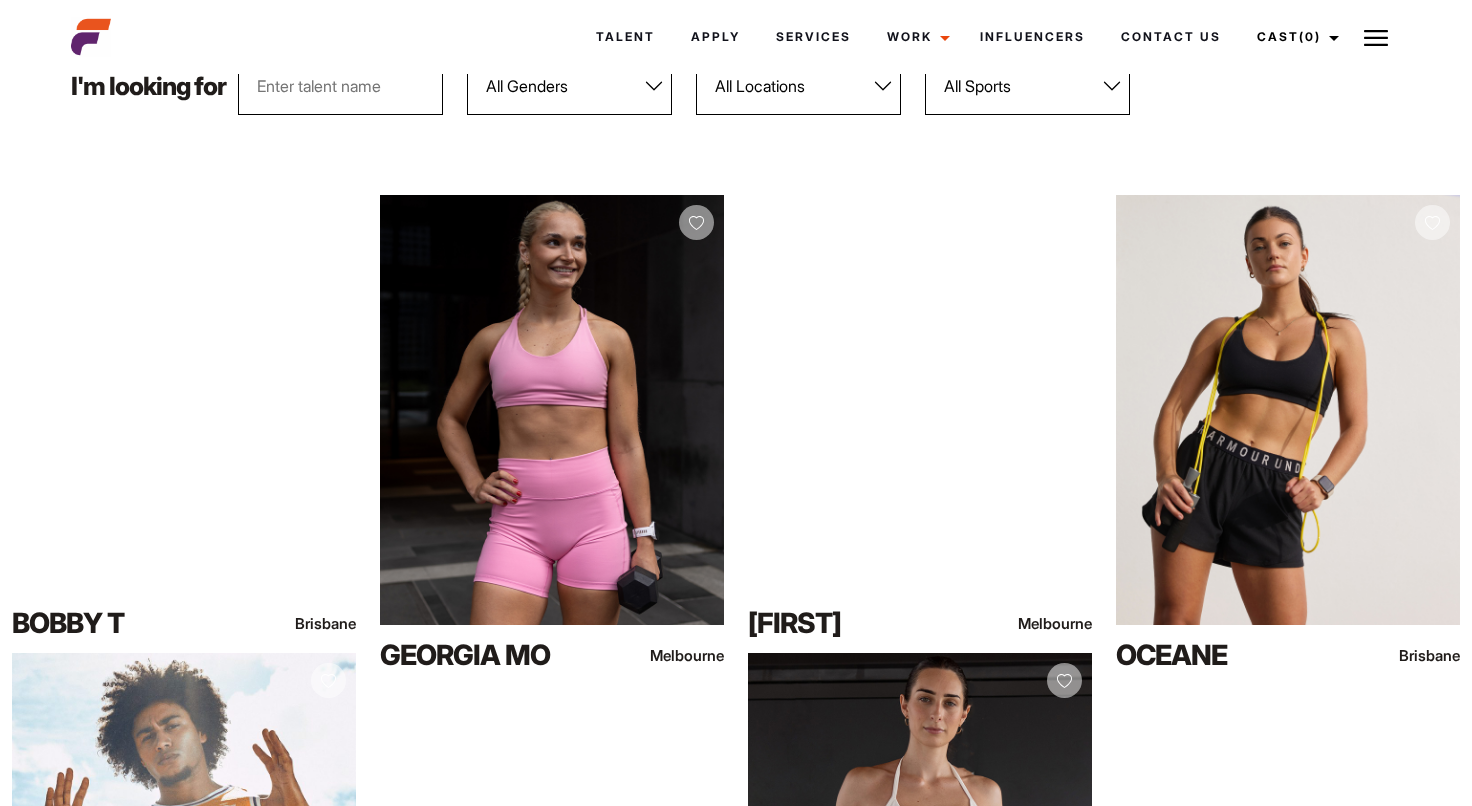 scroll, scrollTop: 285, scrollLeft: 0, axis: vertical 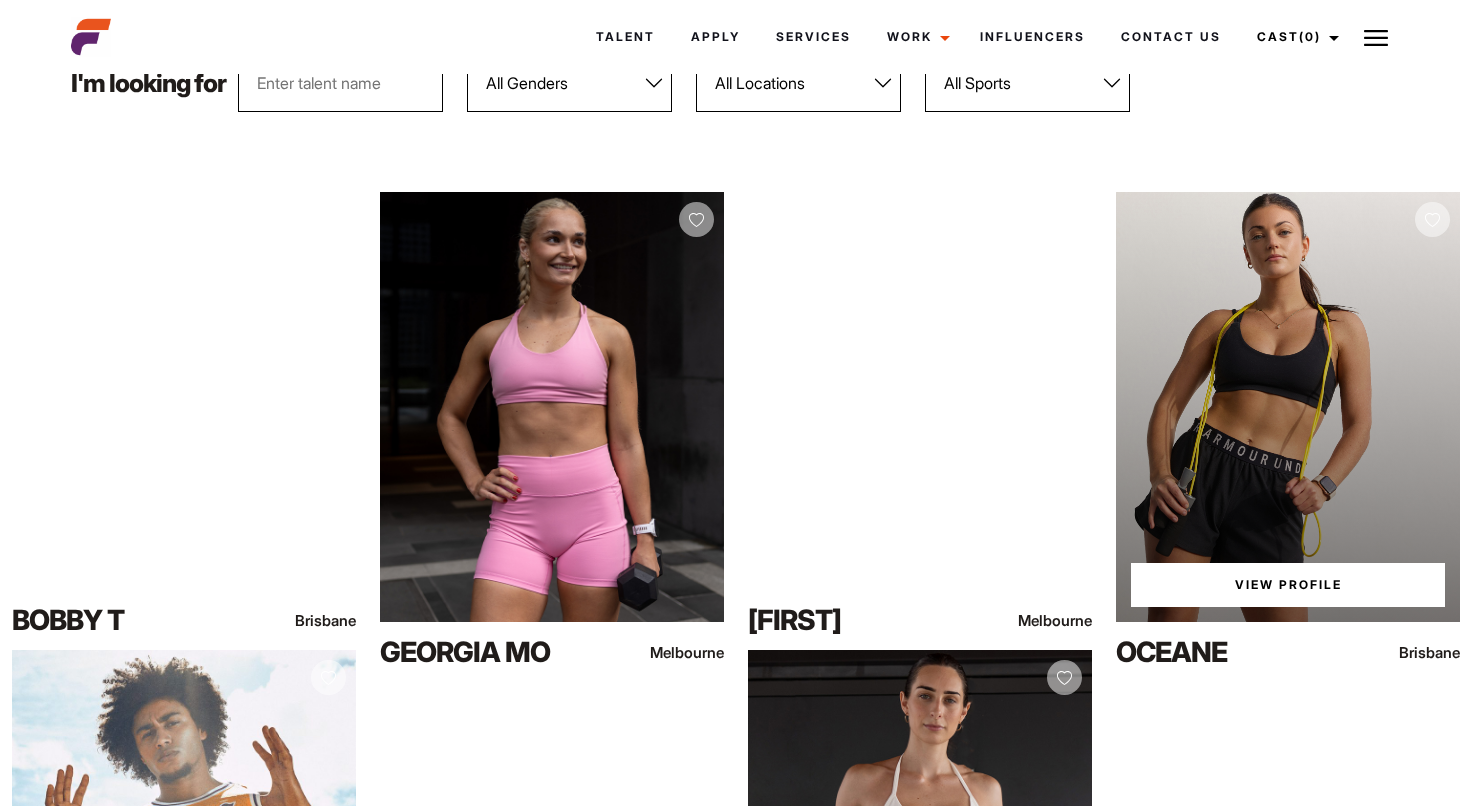 click on "View Profile" at bounding box center [1288, 407] 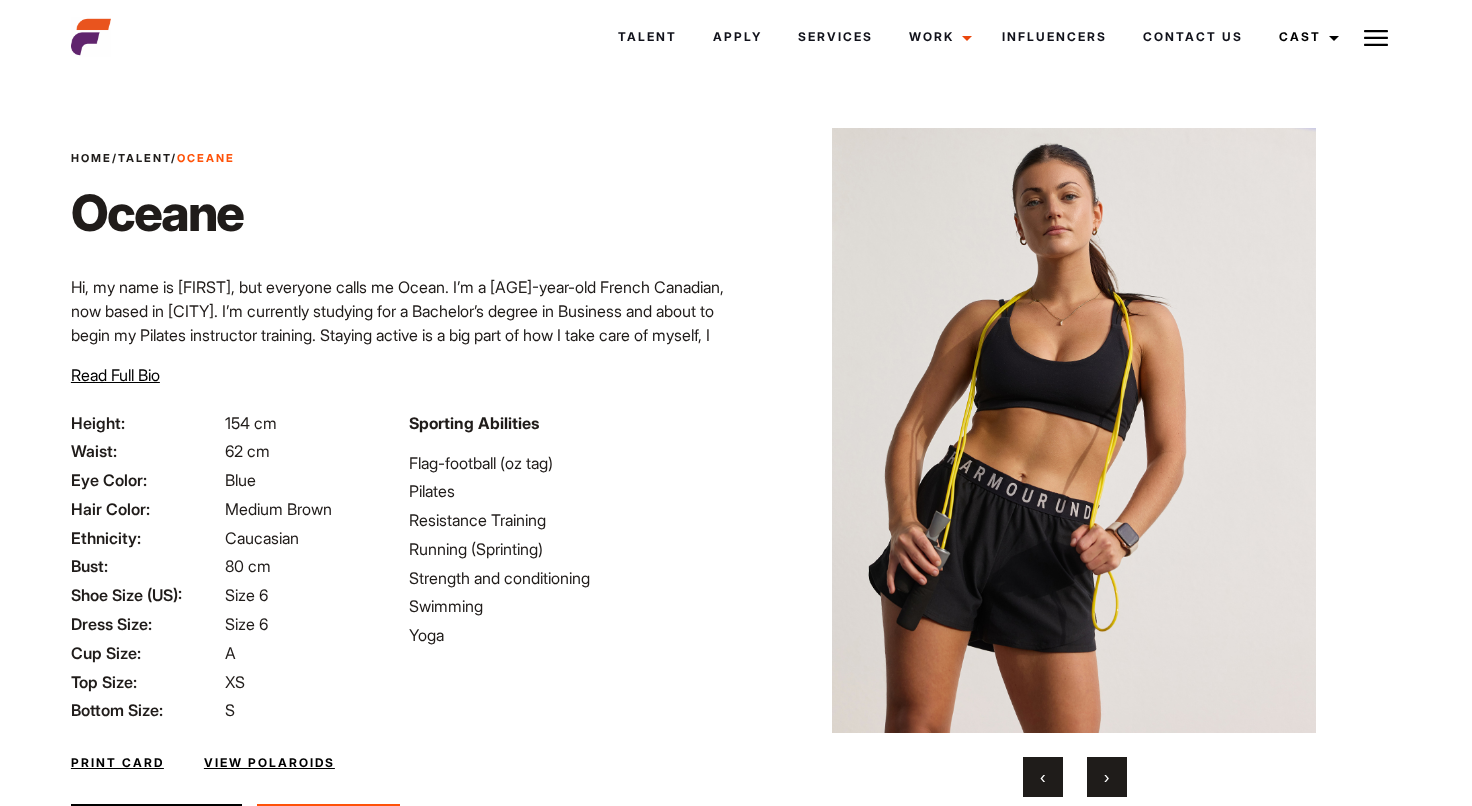 scroll, scrollTop: 0, scrollLeft: 0, axis: both 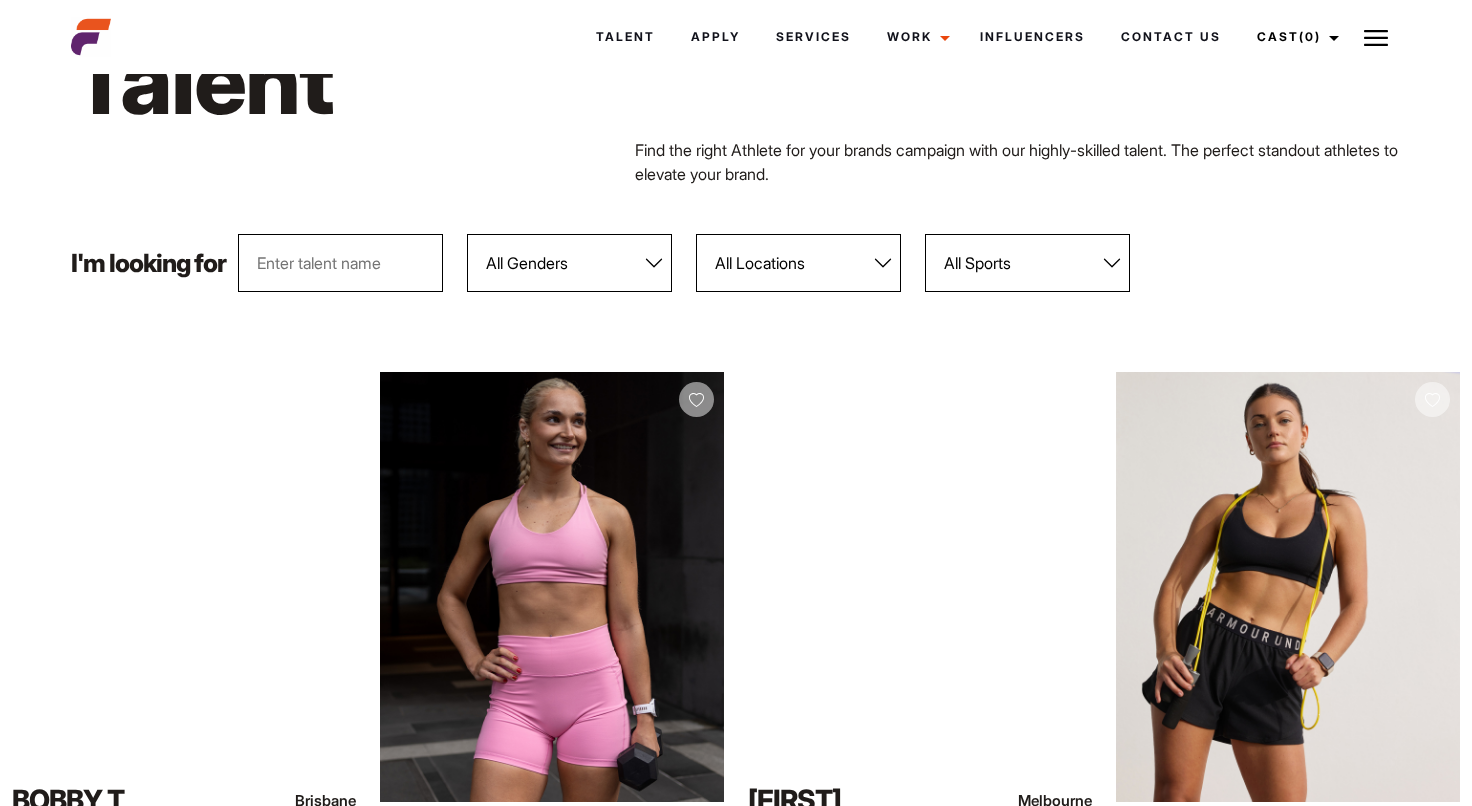 click on "All Locations
Adelaide
Brisbane
Darwin
Gold Coast
Melbourne
Perth
Sunshine Coast
Sydney
Tasmania" at bounding box center [798, 263] 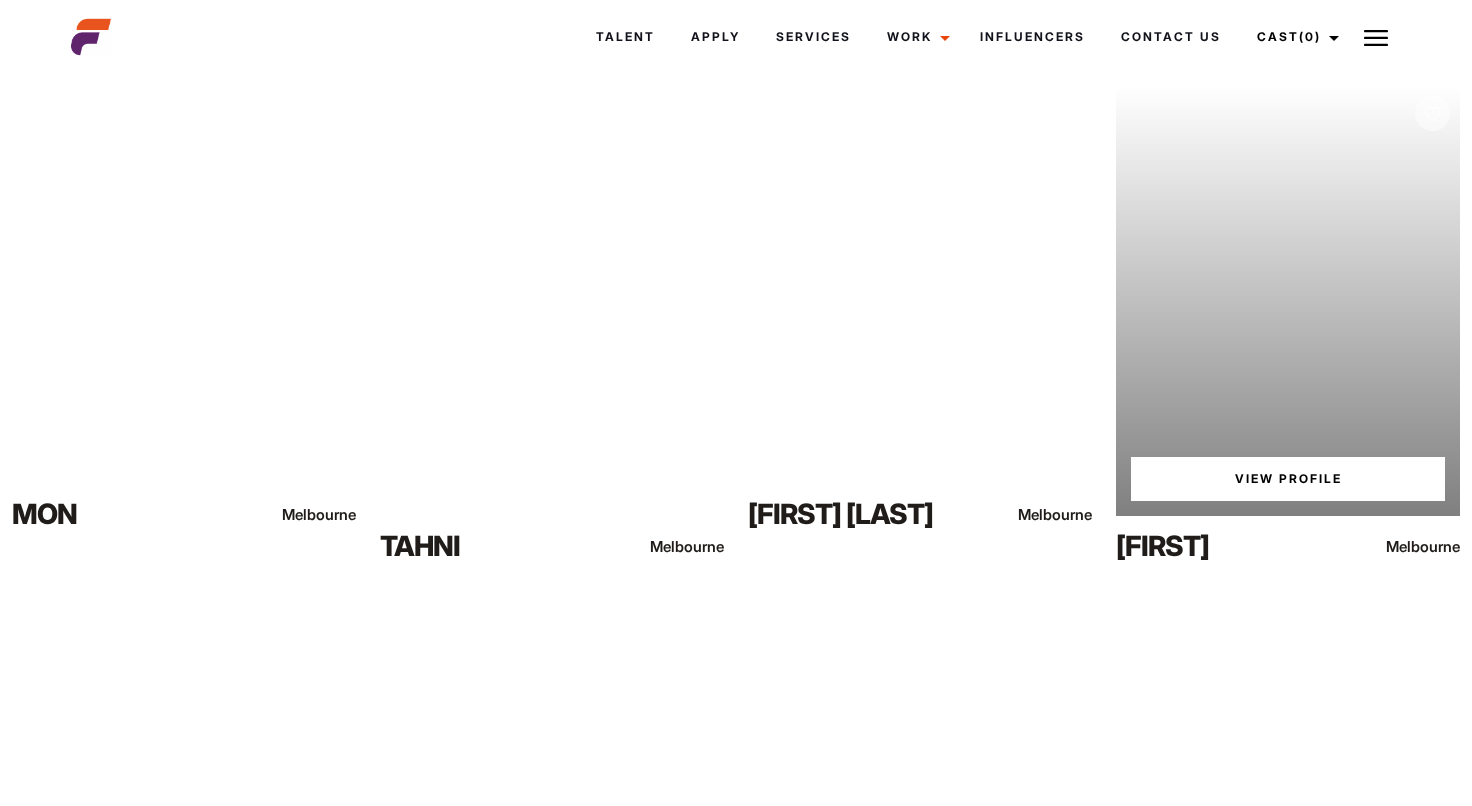 scroll, scrollTop: 2342, scrollLeft: 0, axis: vertical 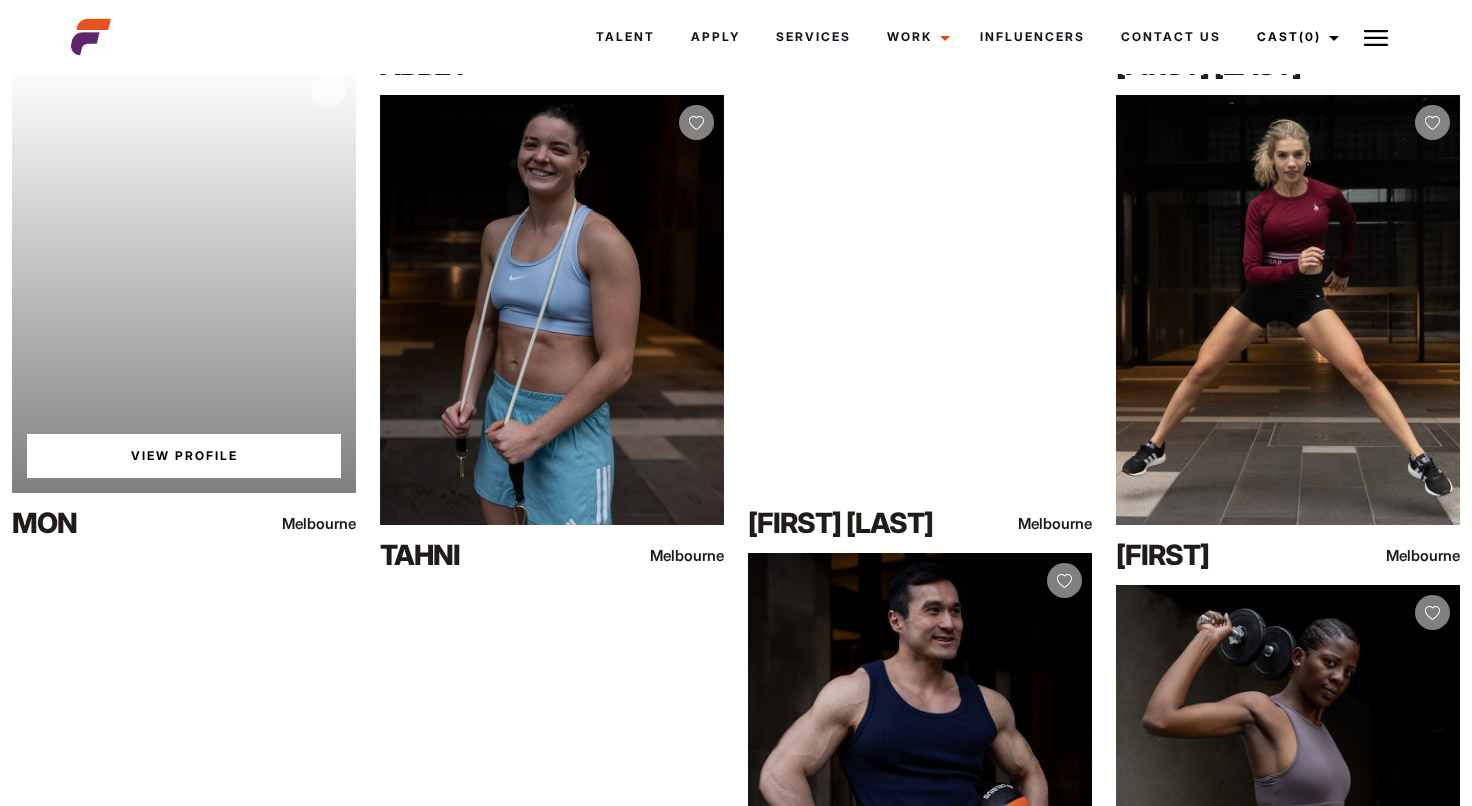 click on "Your browser does not support the video tag.
View Profile" at bounding box center [184, 278] 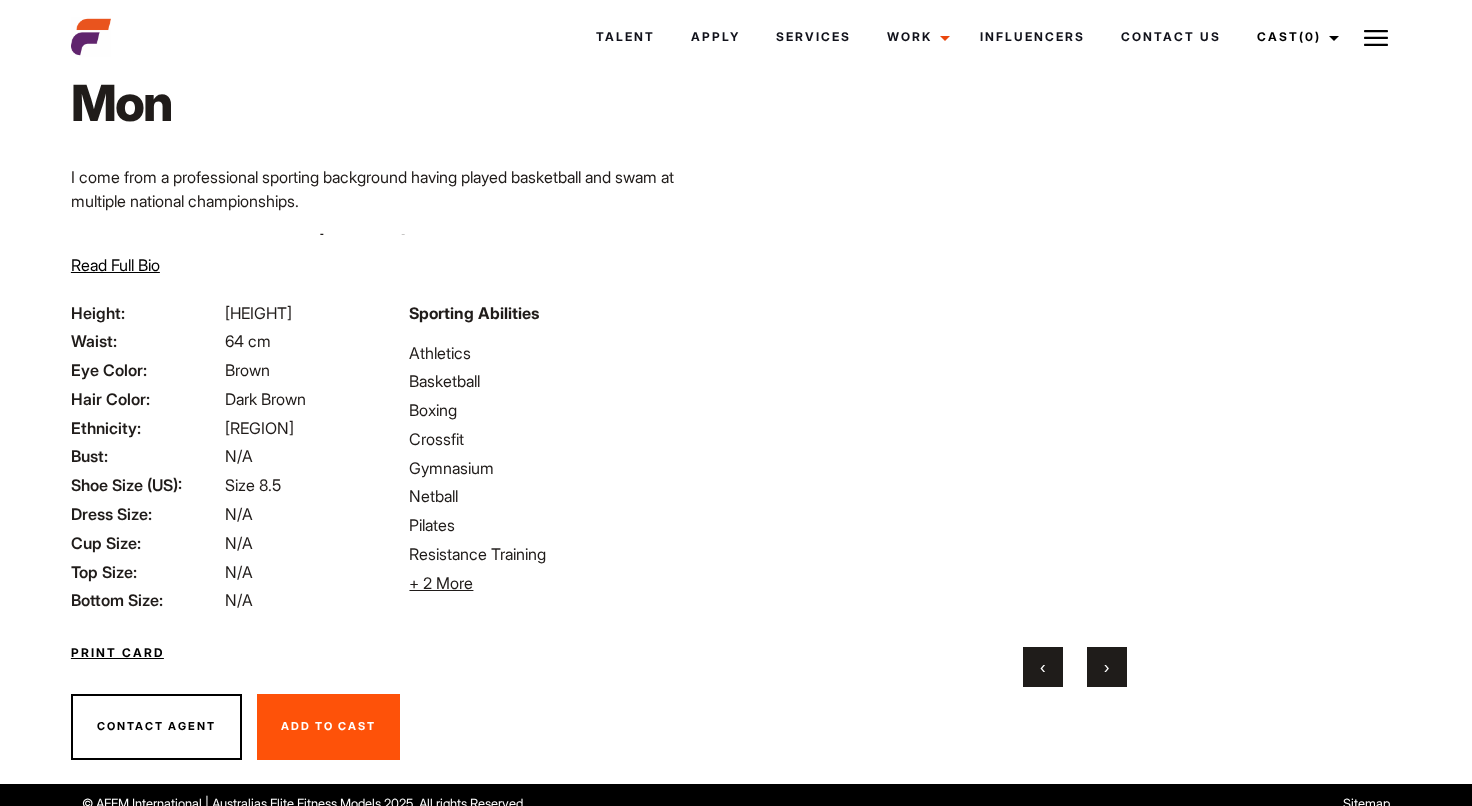 scroll, scrollTop: 108, scrollLeft: 0, axis: vertical 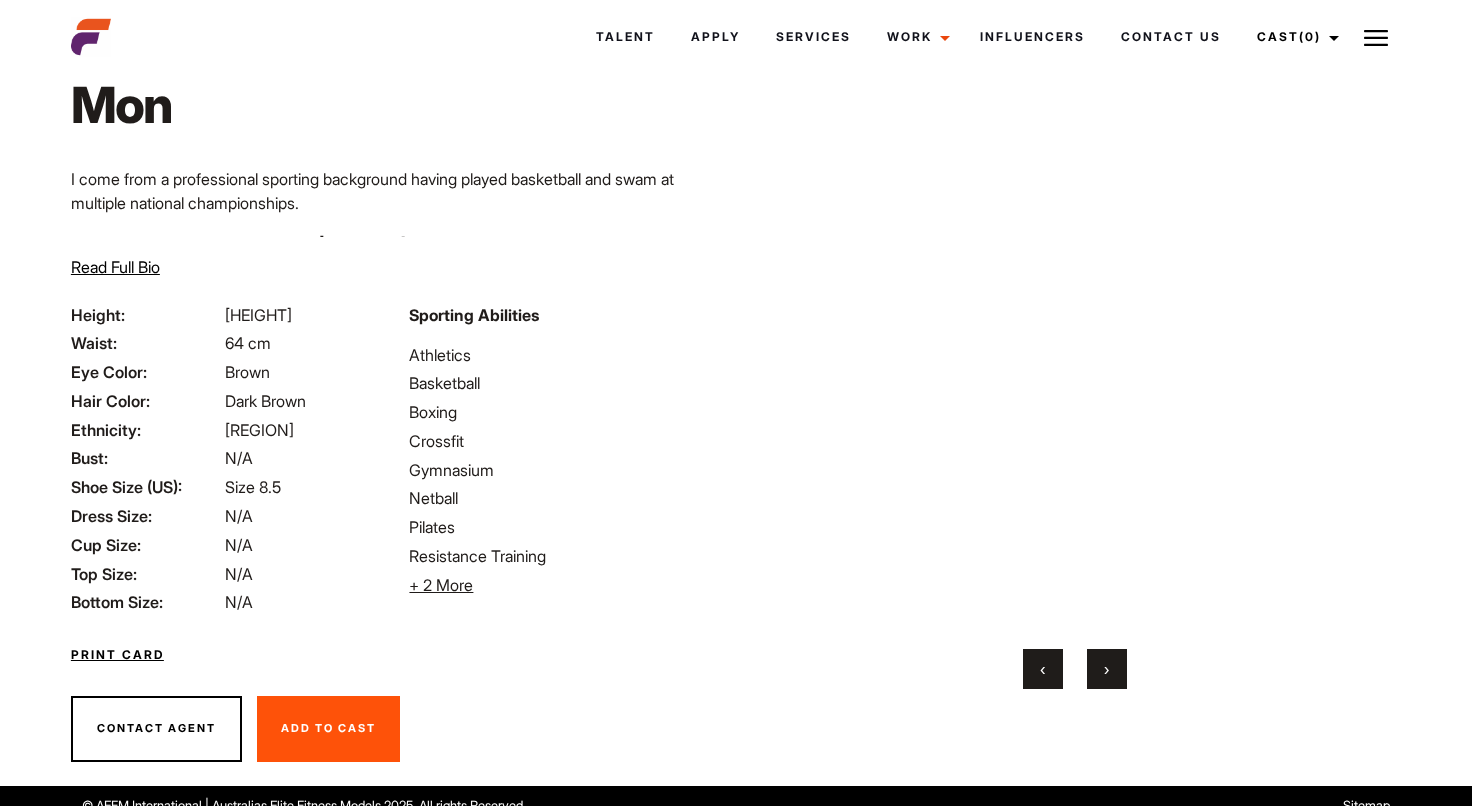 click on "›" at bounding box center (1107, 669) 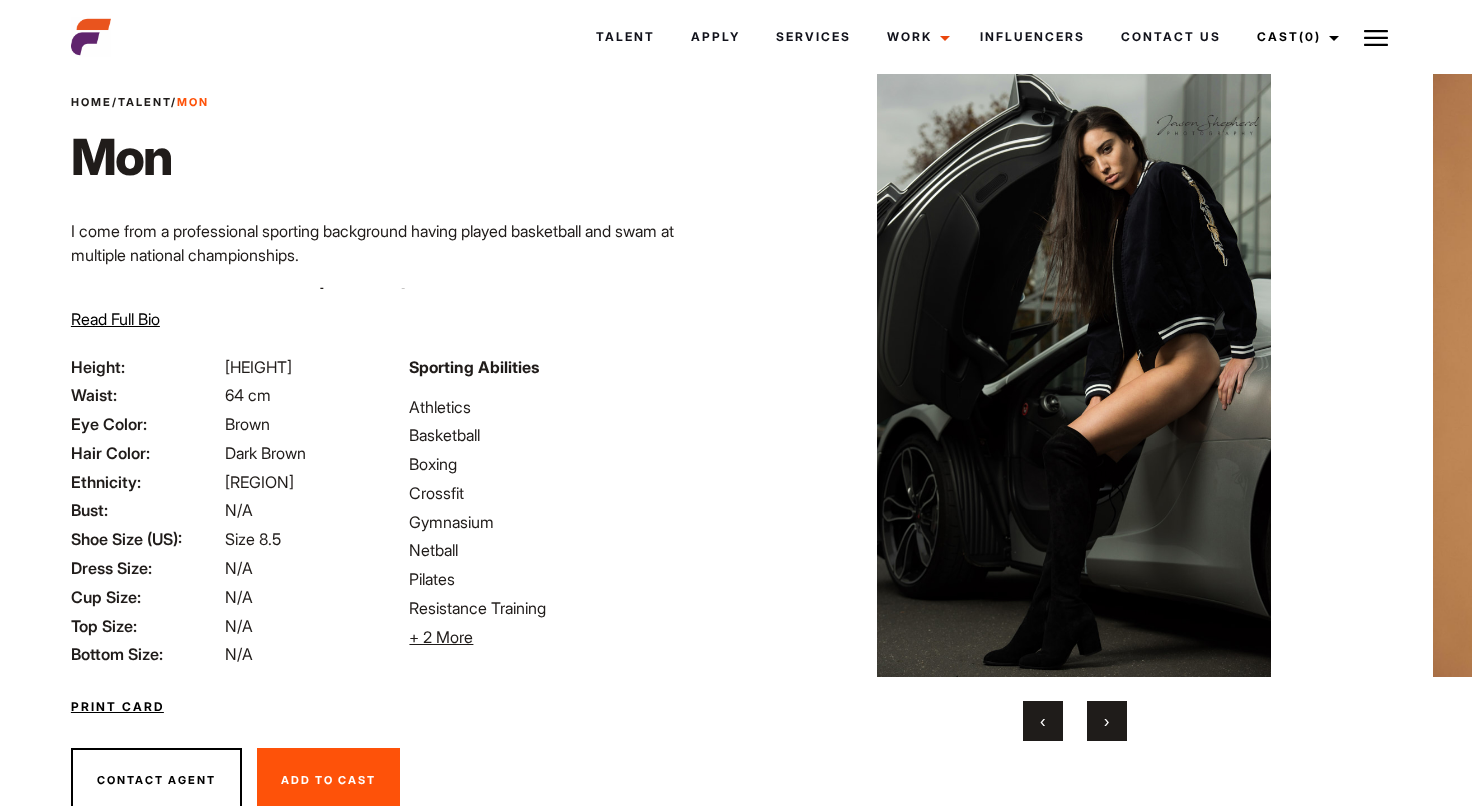 scroll, scrollTop: 54, scrollLeft: 0, axis: vertical 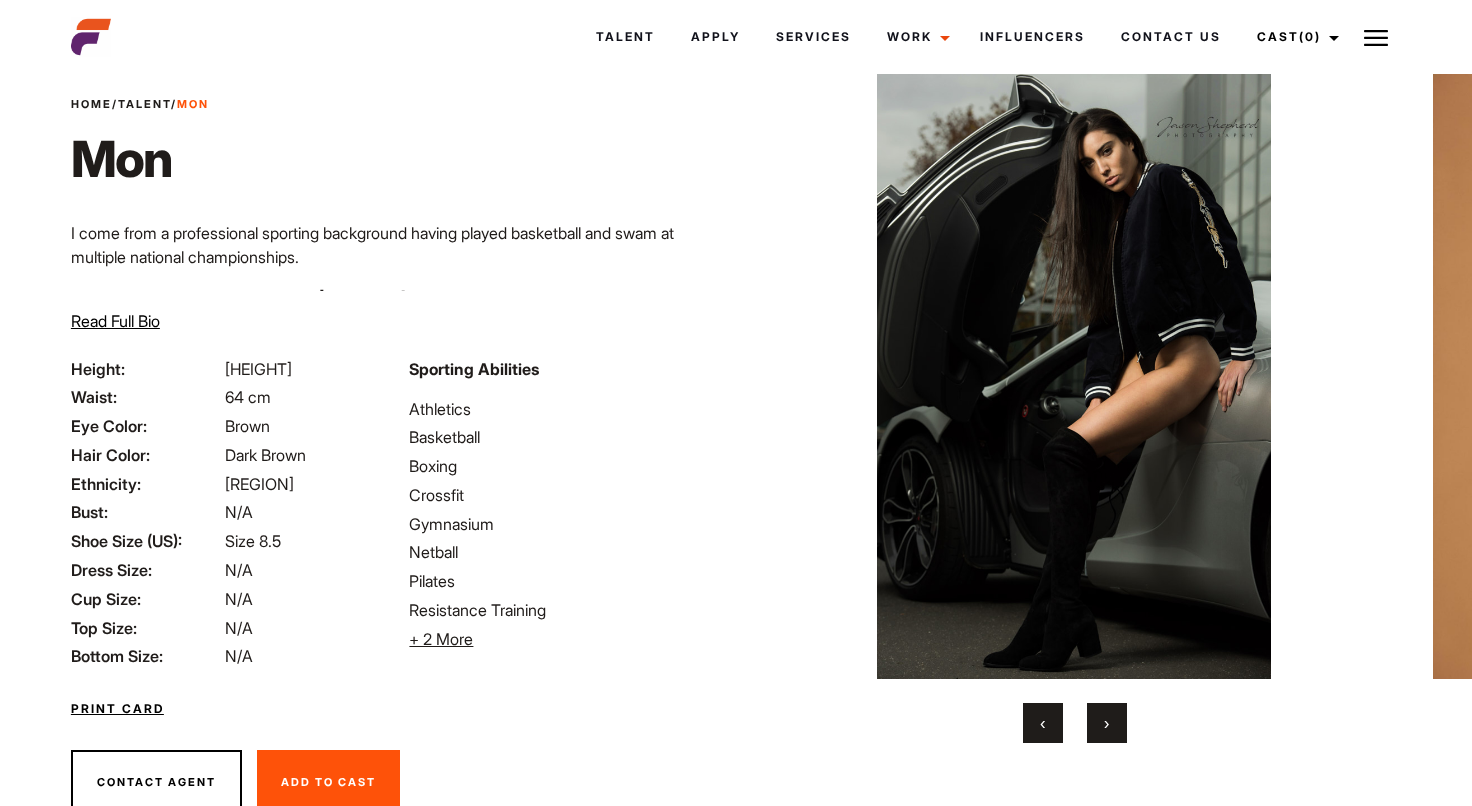 click on "›" at bounding box center (1106, 723) 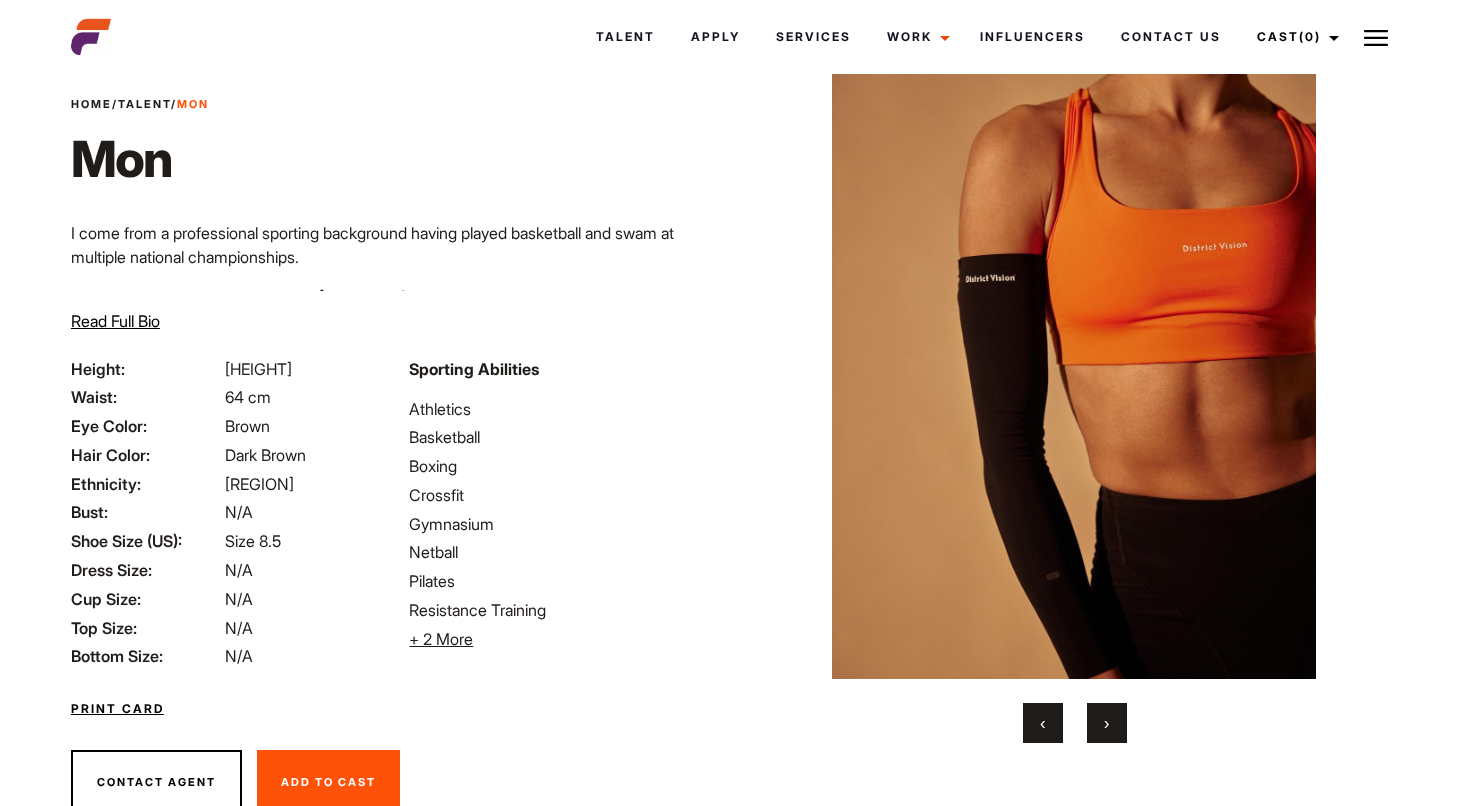 click on "›" at bounding box center (1106, 723) 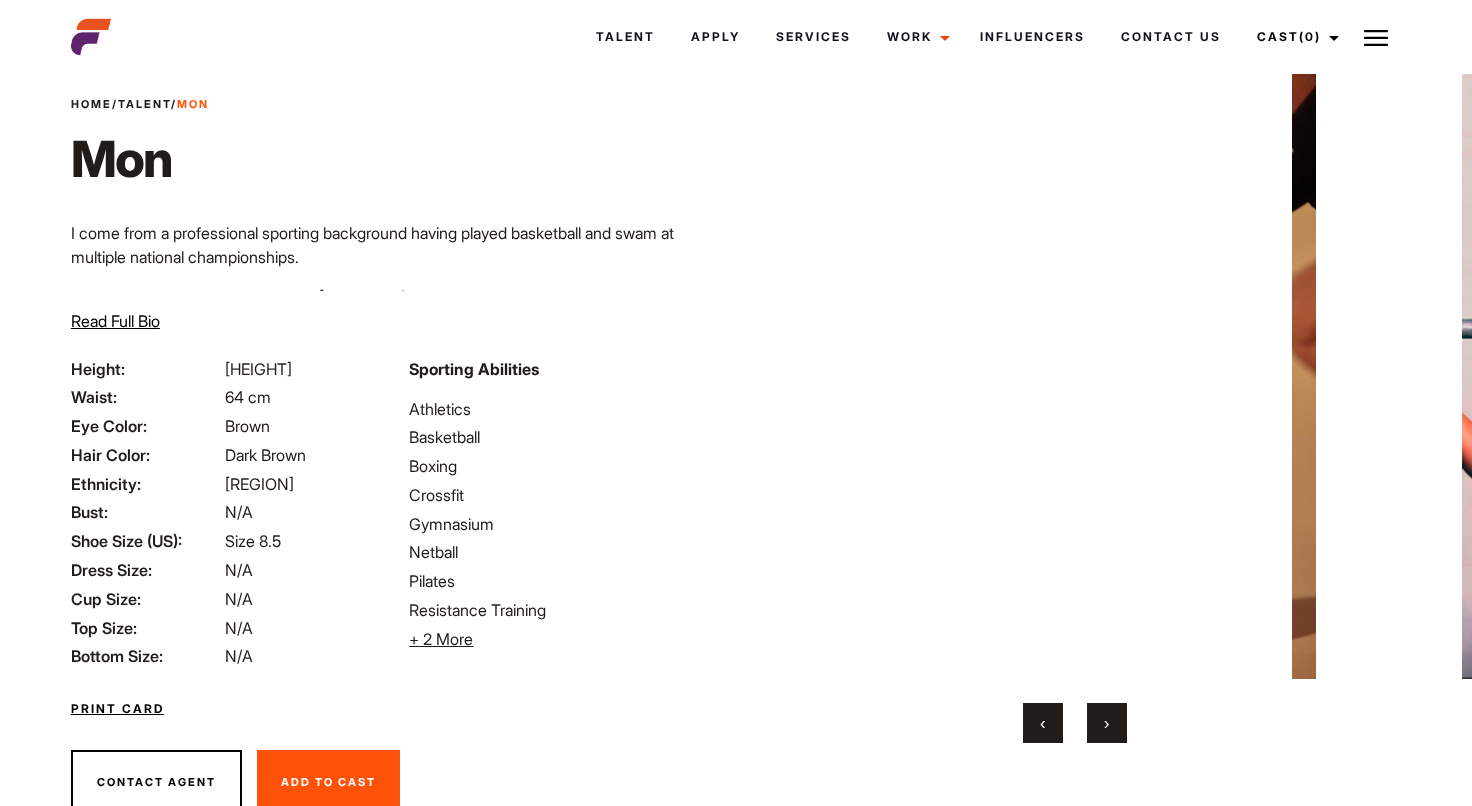 click on "›" at bounding box center [1106, 723] 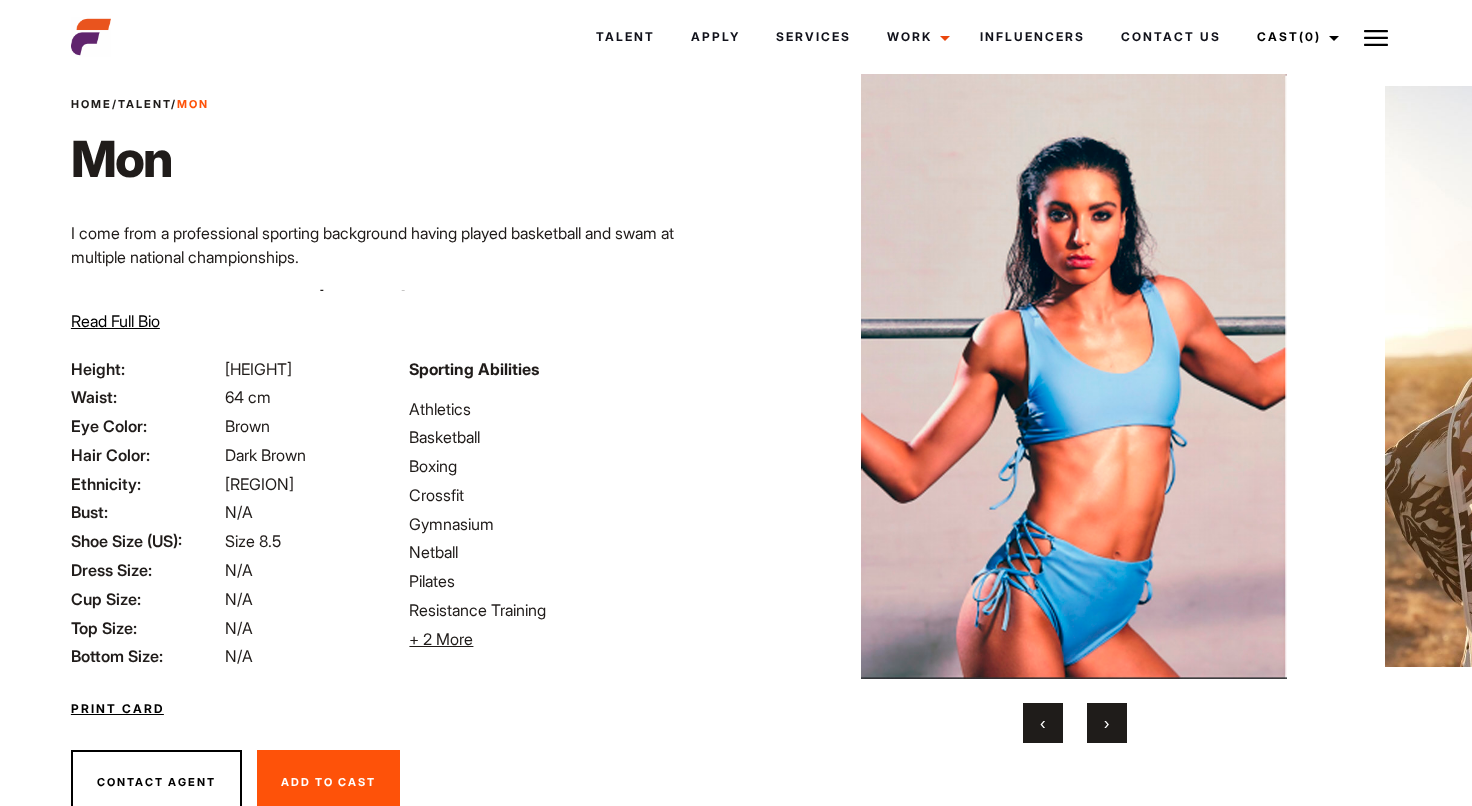 click on "›" at bounding box center [1106, 723] 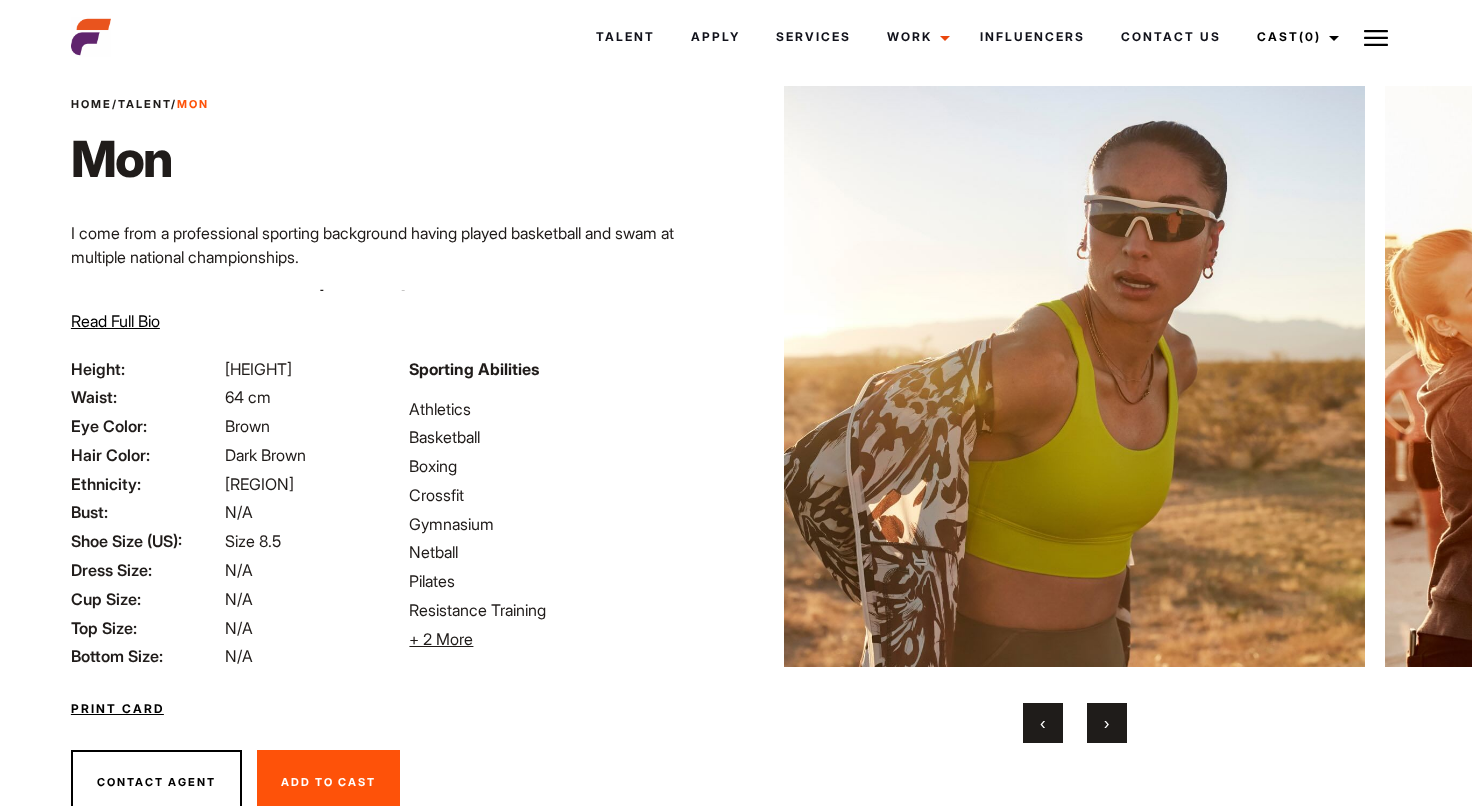 click on "›" at bounding box center [1106, 723] 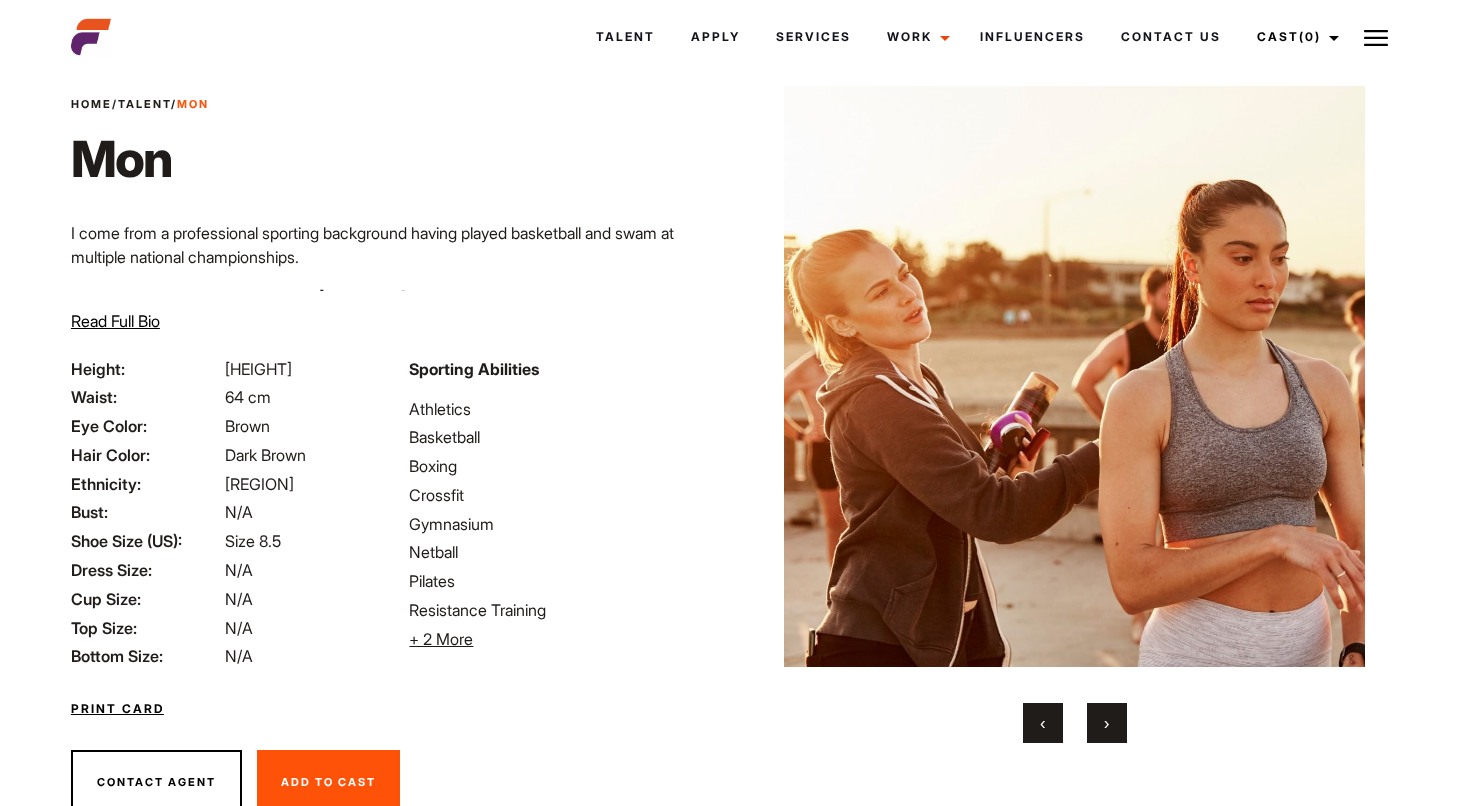 click on "›" at bounding box center (1106, 723) 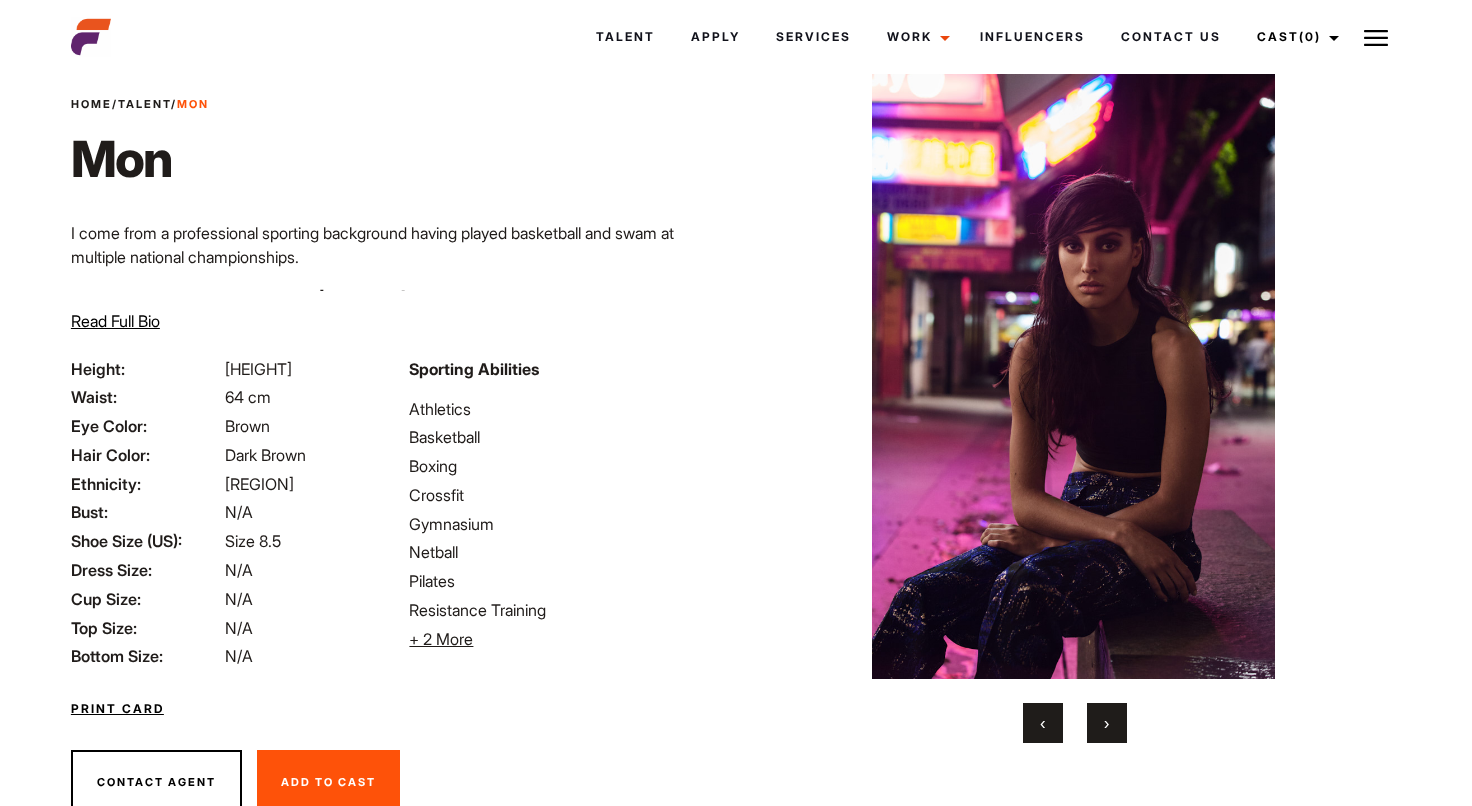 click on "›" at bounding box center [1106, 723] 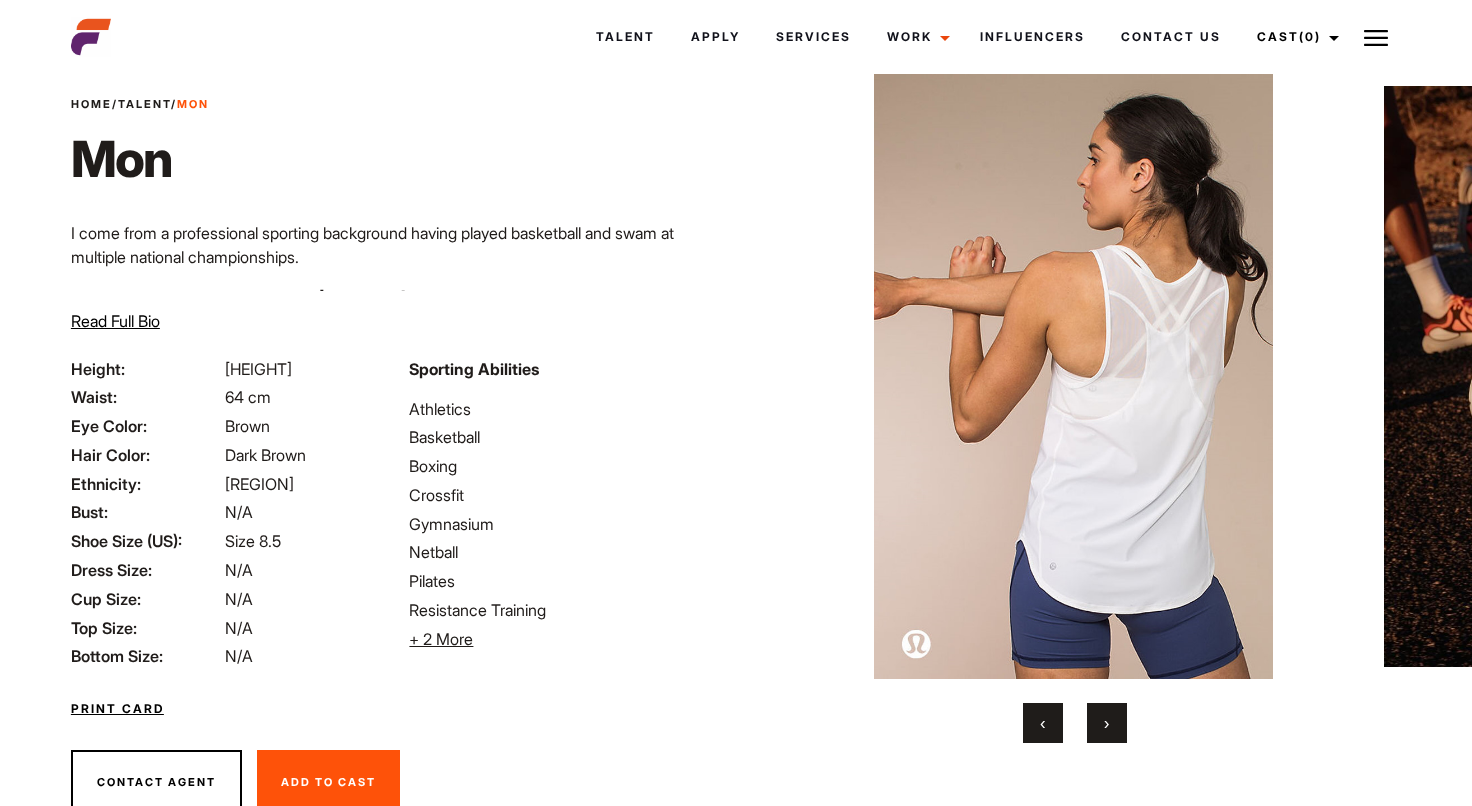 click on "›" at bounding box center (1106, 723) 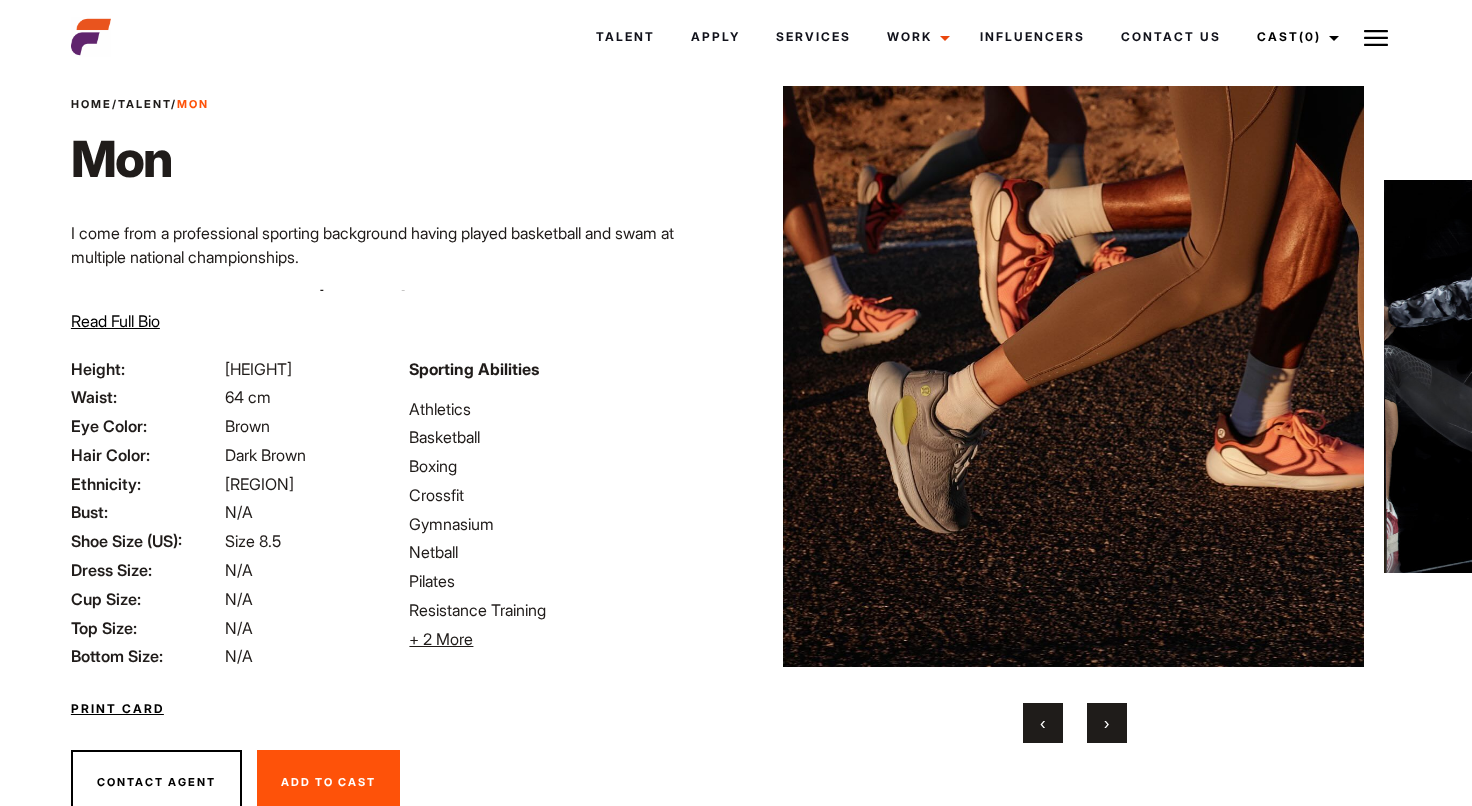 click on "›" at bounding box center [1106, 723] 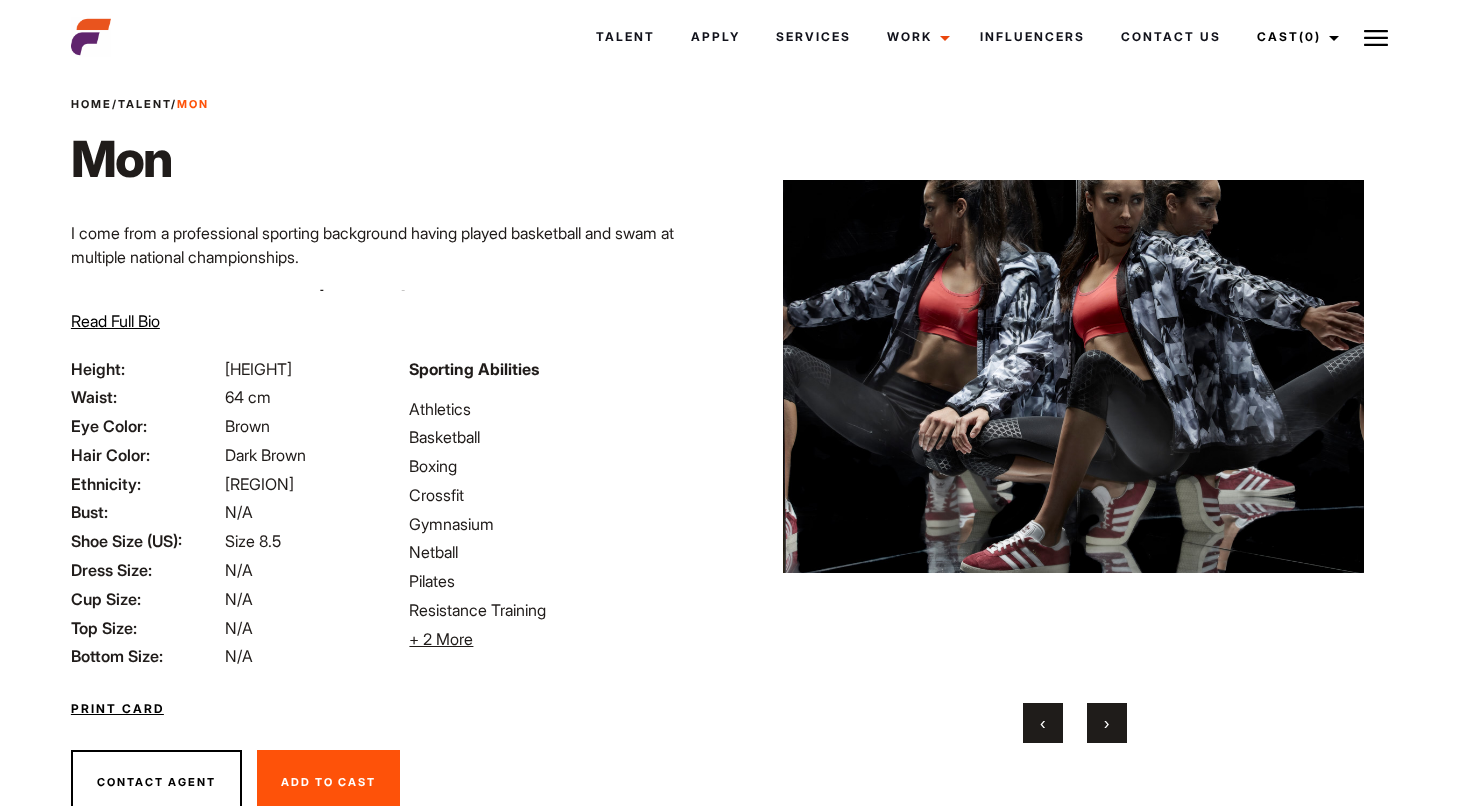 click on "‹" at bounding box center (1043, 723) 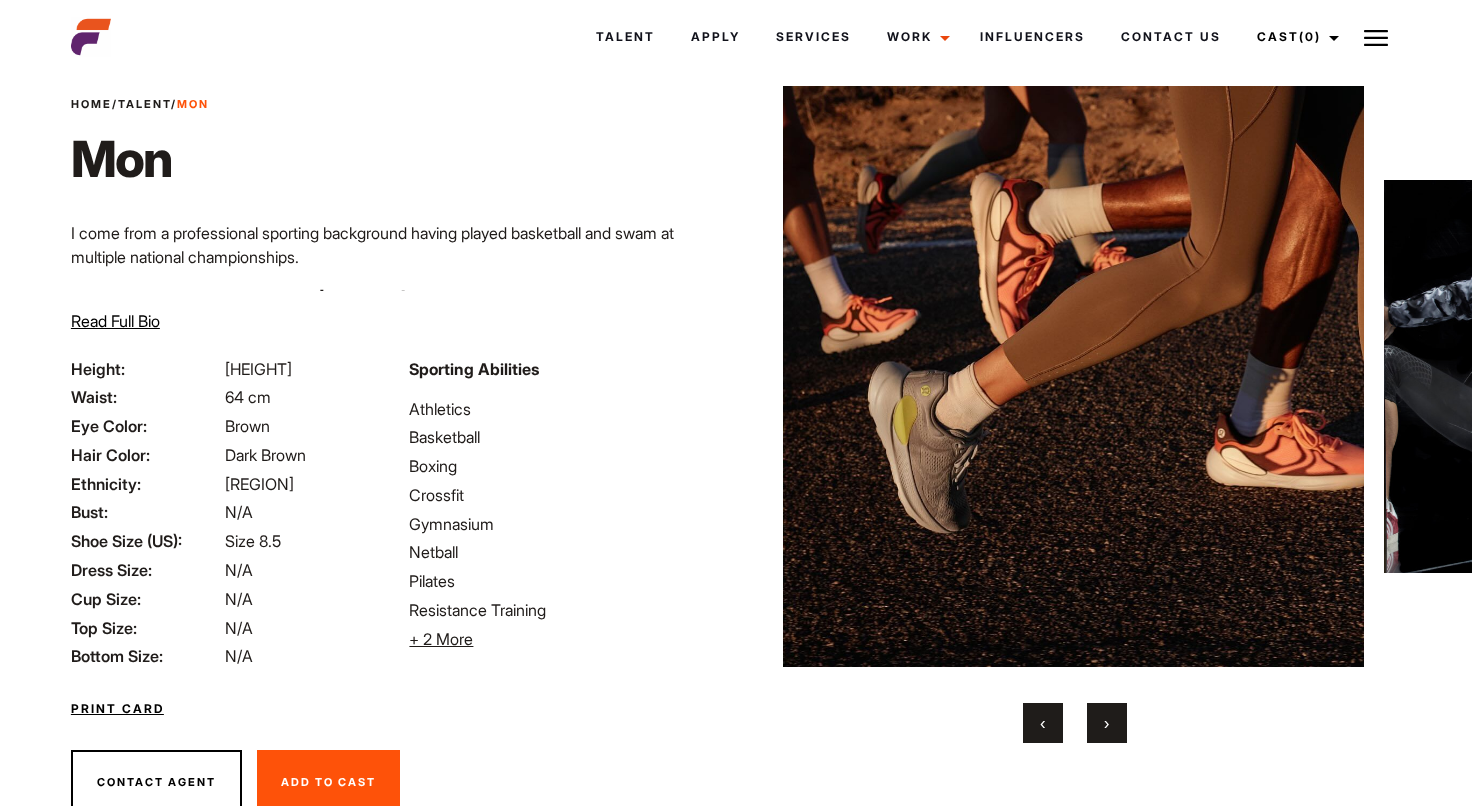 click on "‹" at bounding box center (1043, 723) 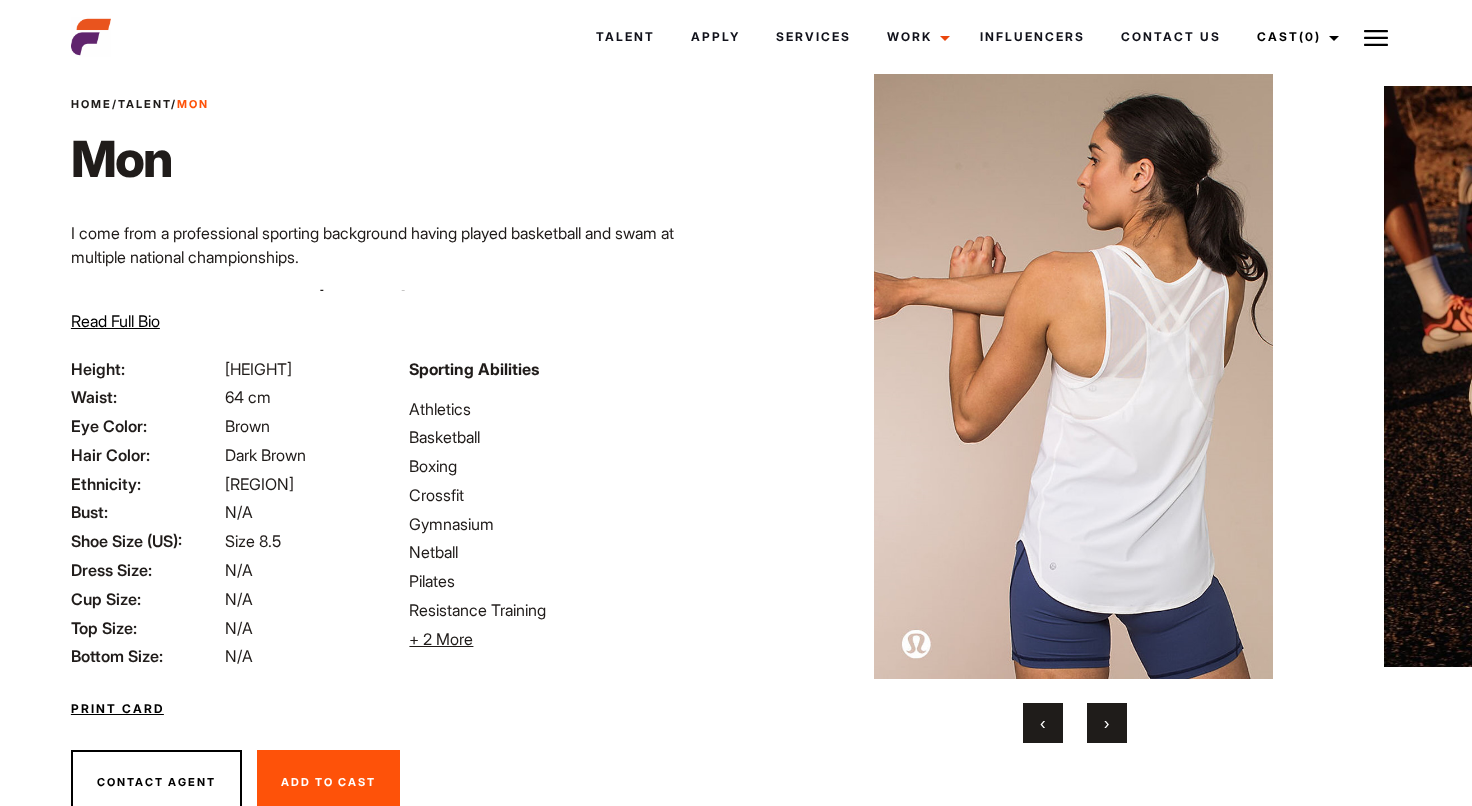 click on "‹" at bounding box center (1043, 723) 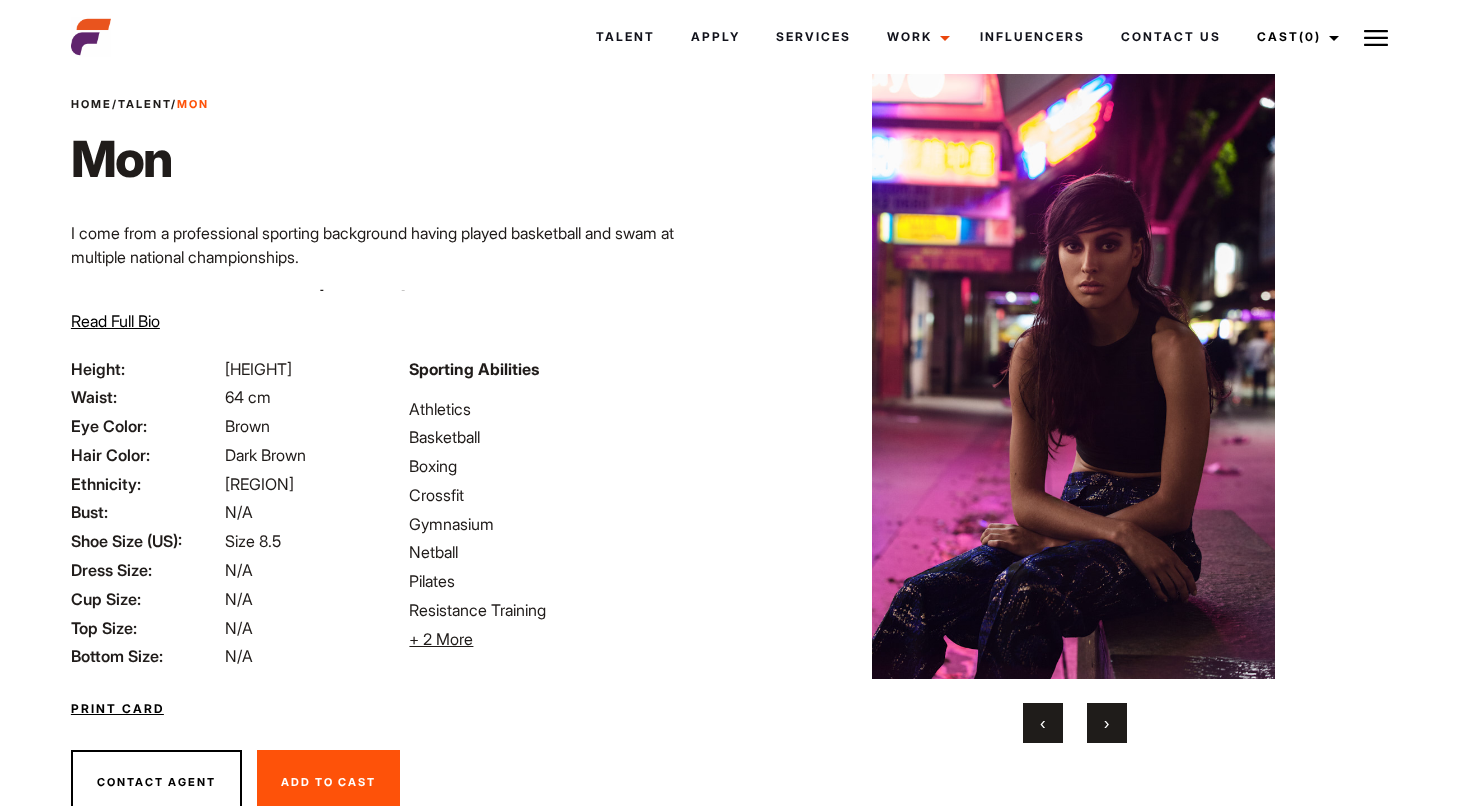 click on "‹" at bounding box center [1043, 723] 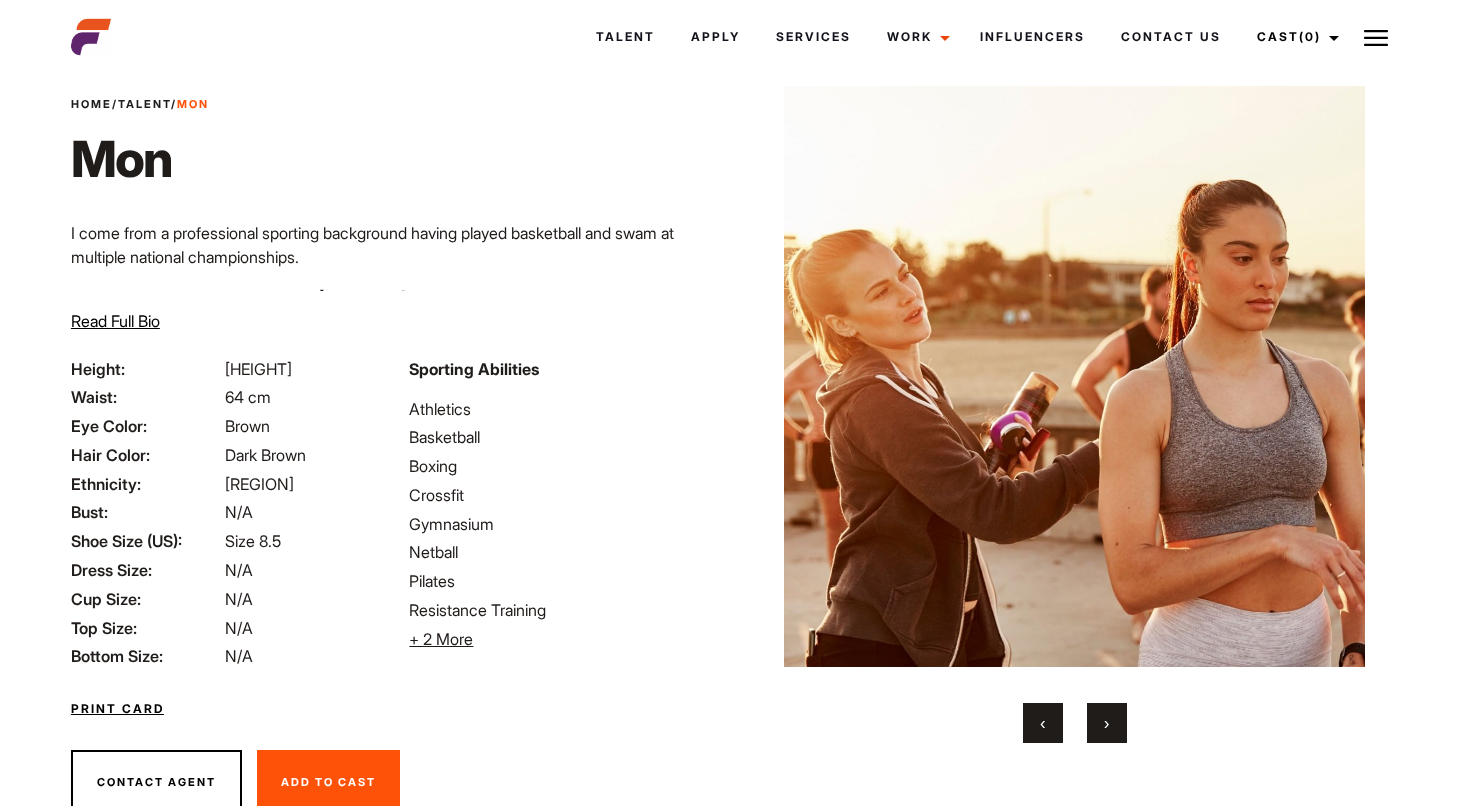 click on "‹" at bounding box center [1043, 723] 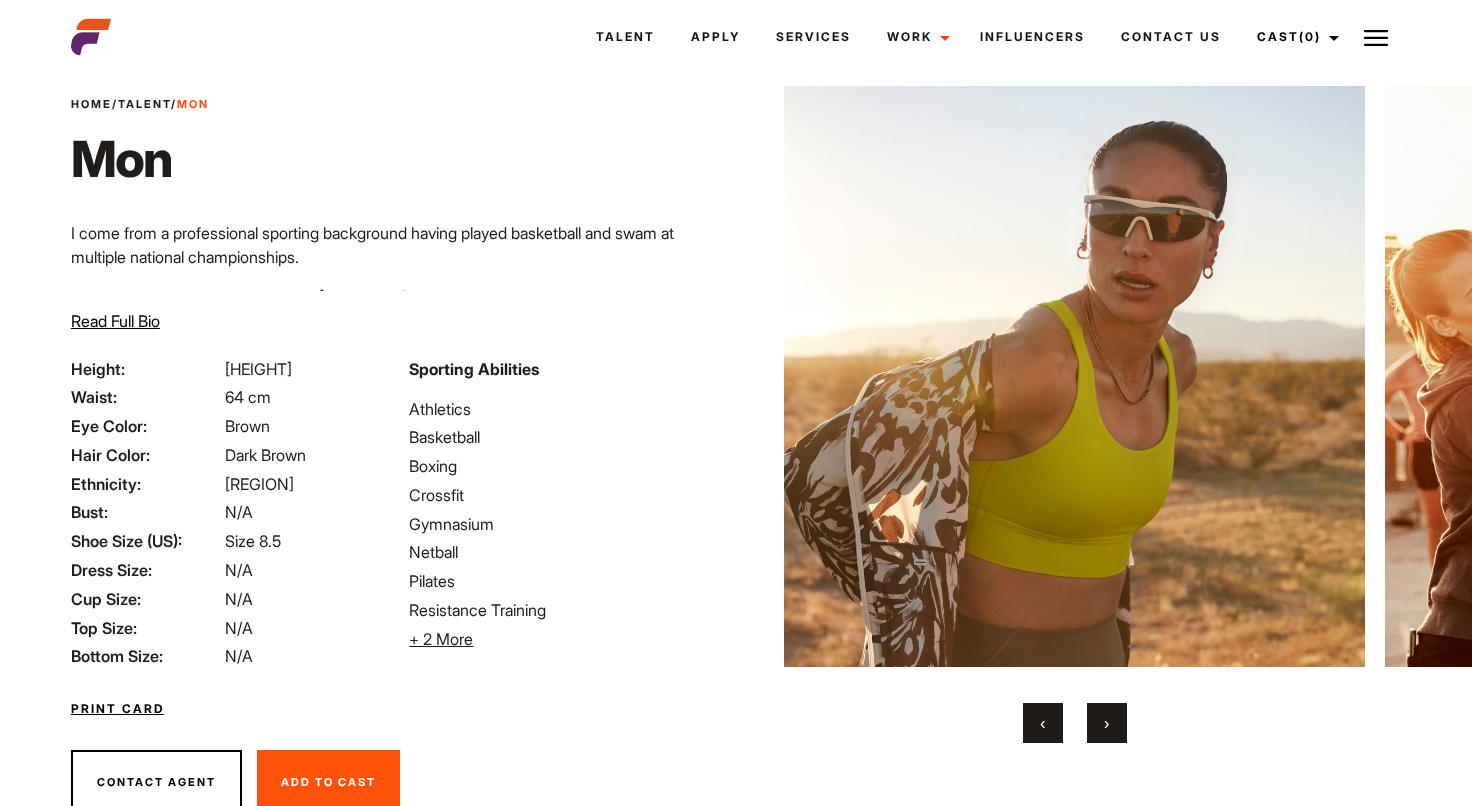 scroll, scrollTop: 14, scrollLeft: 0, axis: vertical 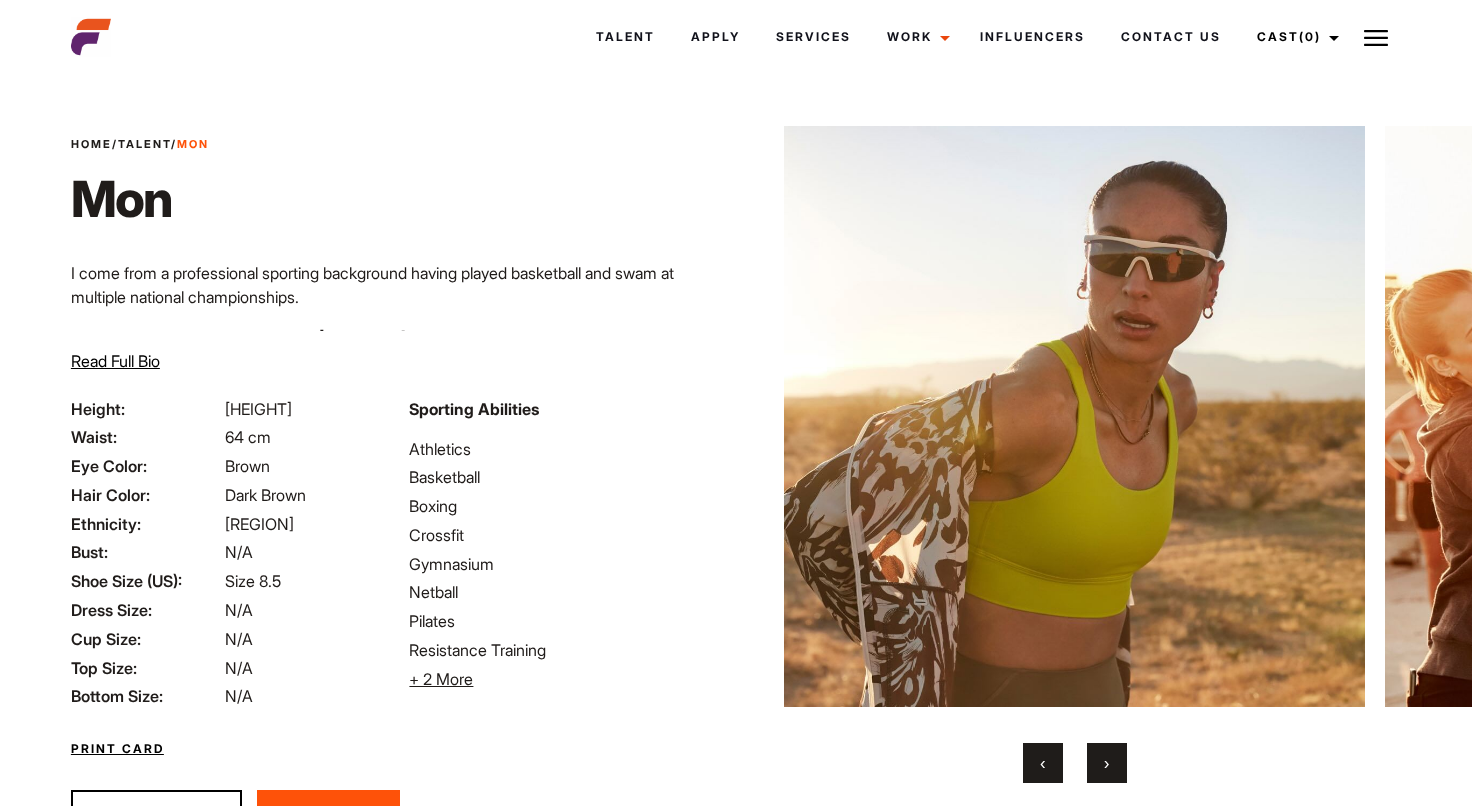 type 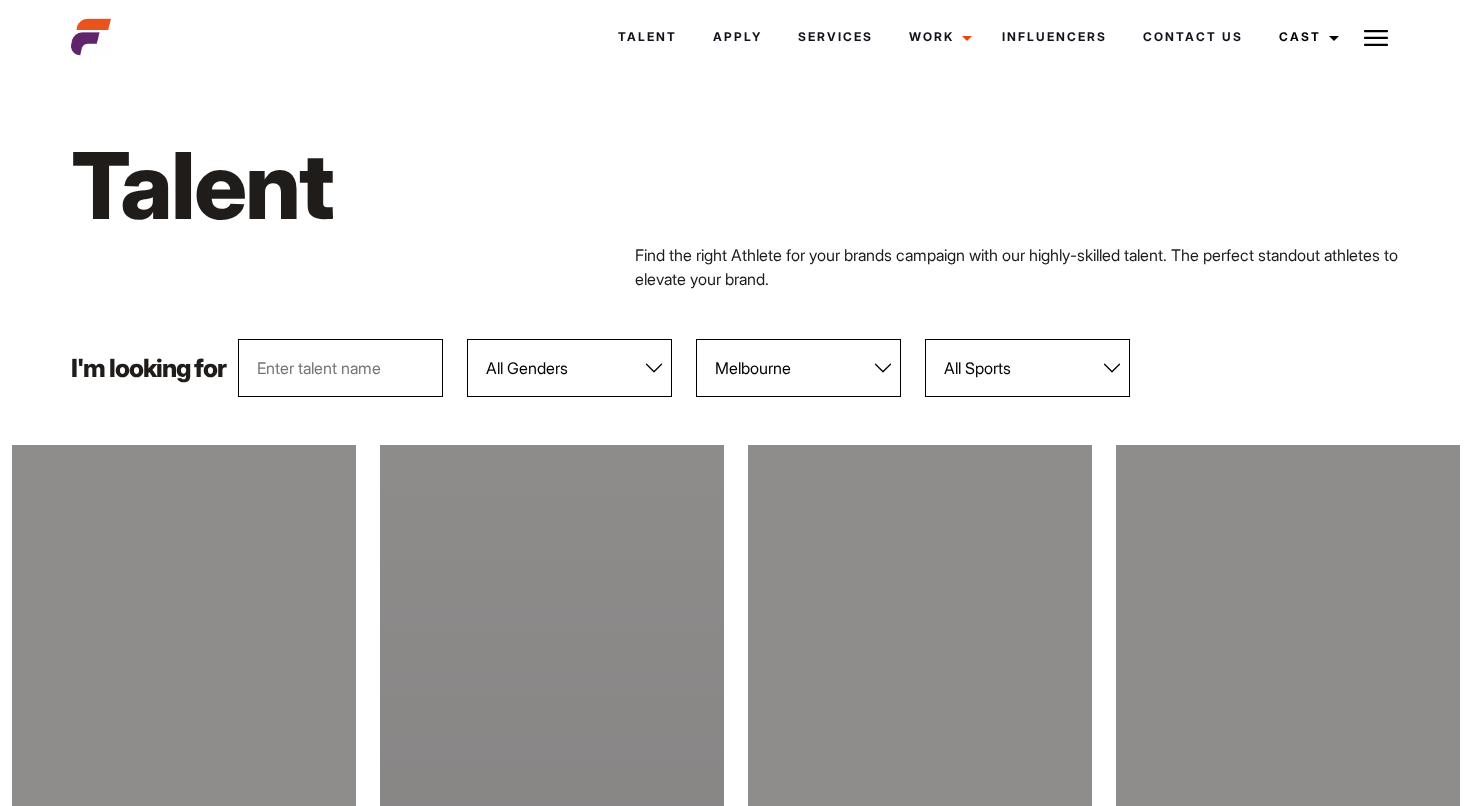 select on "118" 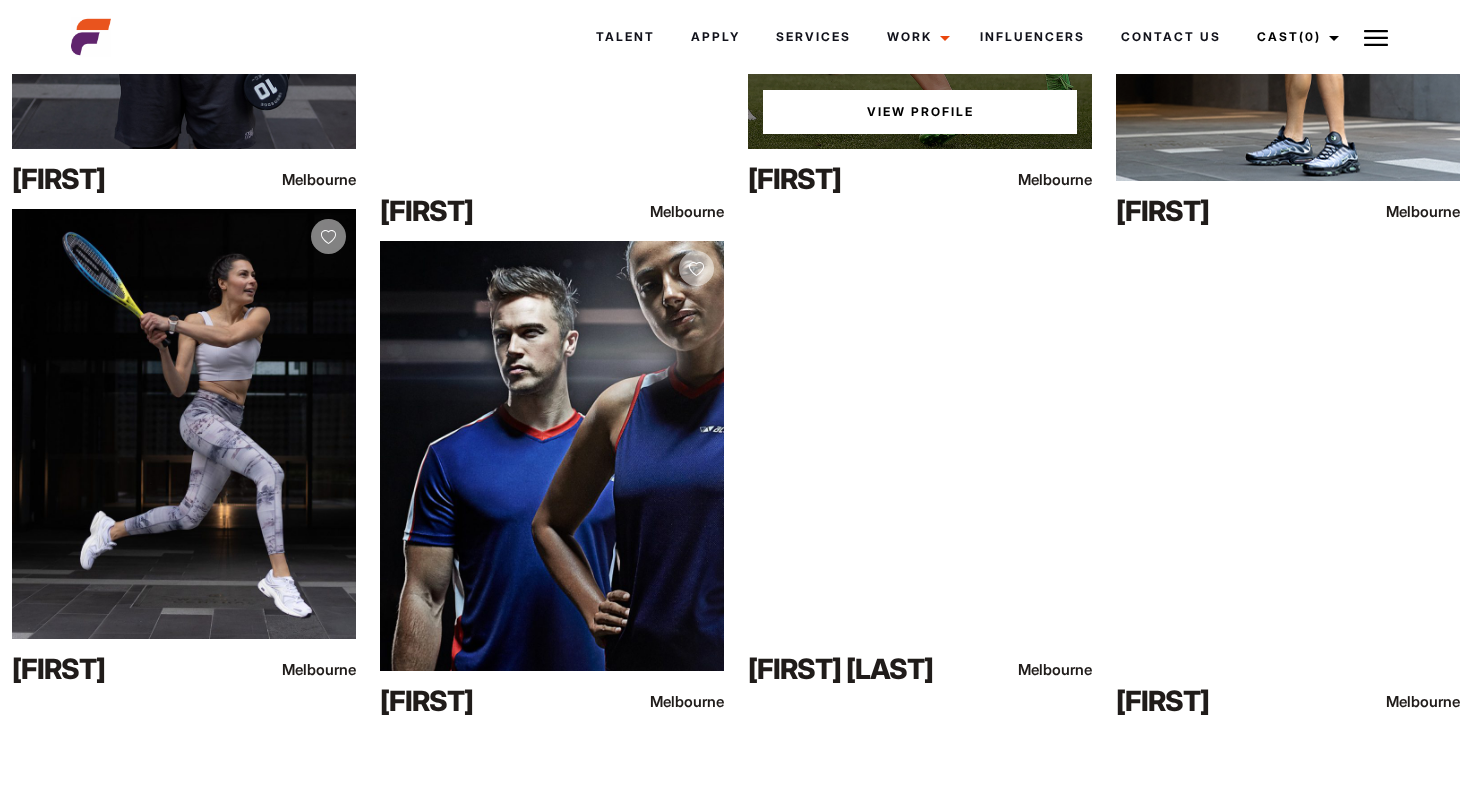 scroll, scrollTop: 4168, scrollLeft: 0, axis: vertical 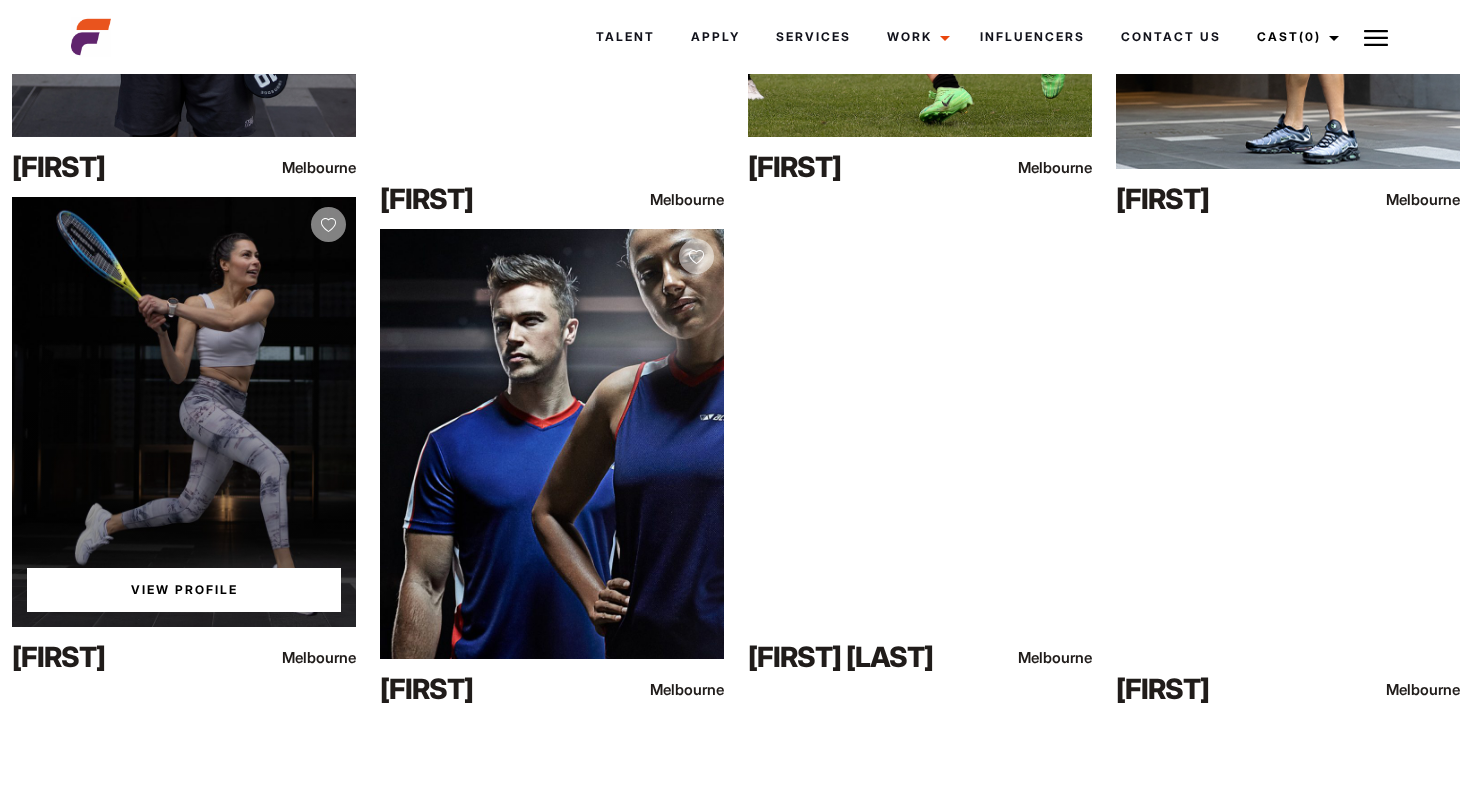 click on "View Profile" at bounding box center (184, 412) 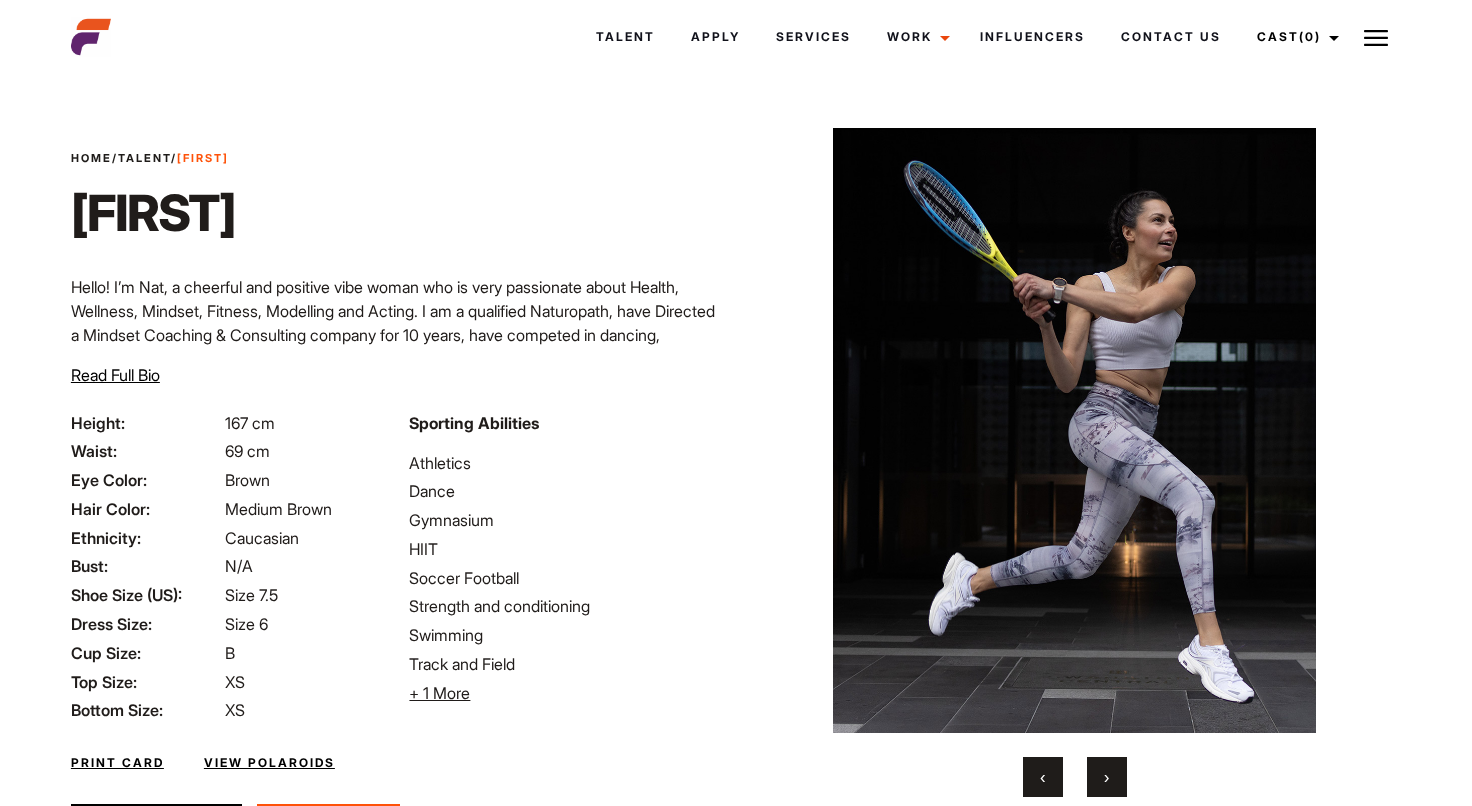 scroll, scrollTop: 0, scrollLeft: 0, axis: both 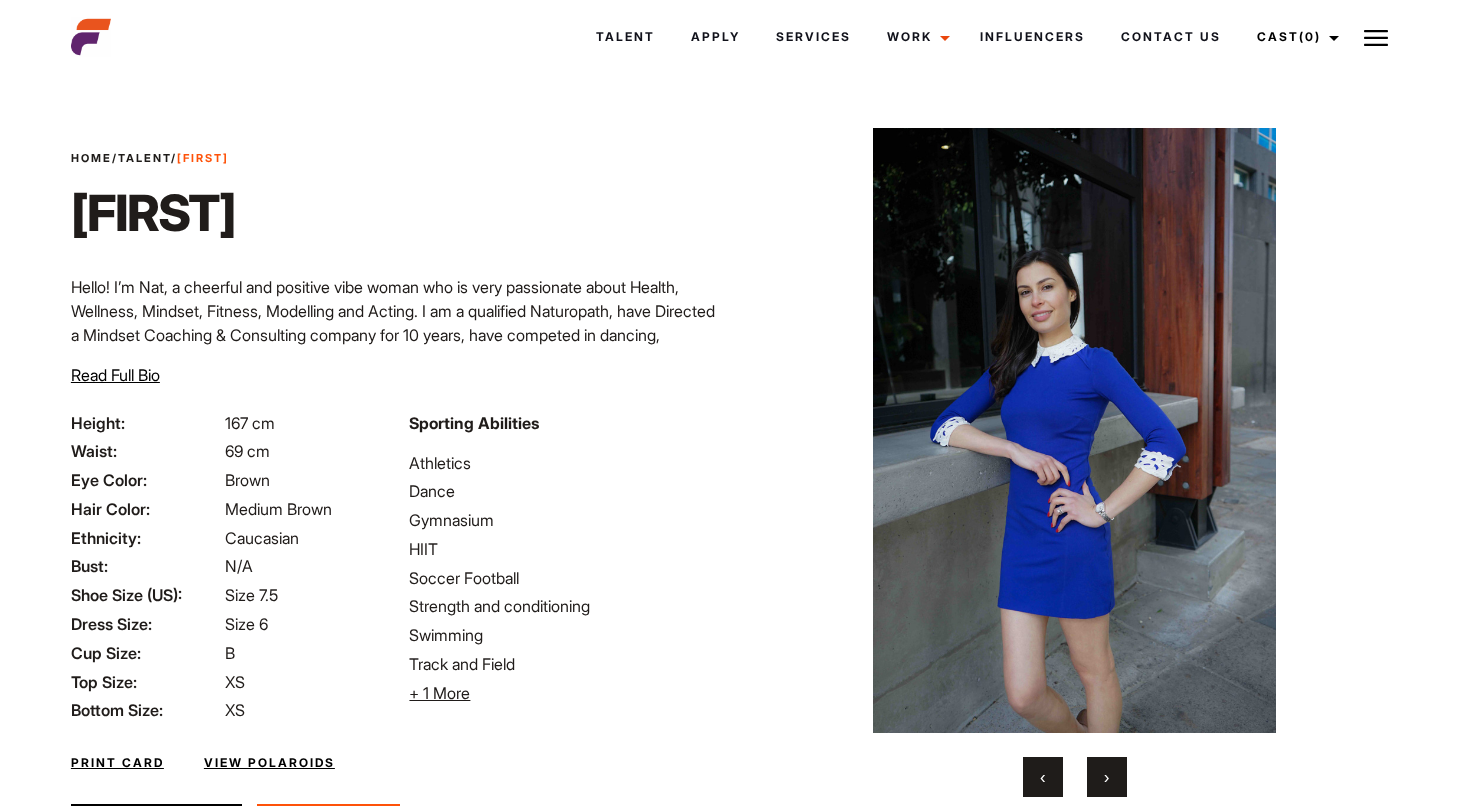 click on "›" at bounding box center [1107, 777] 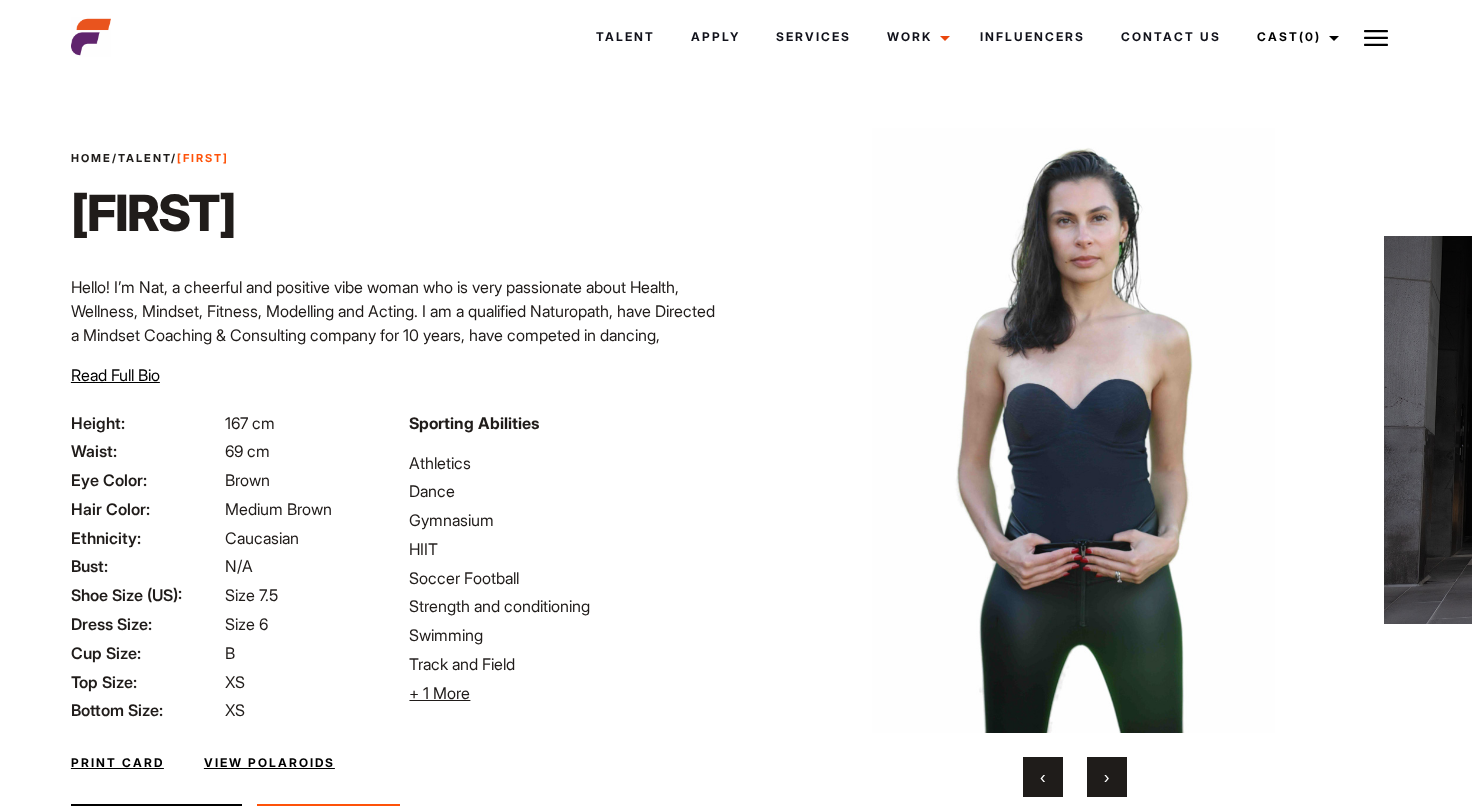 click on "›" at bounding box center [1107, 777] 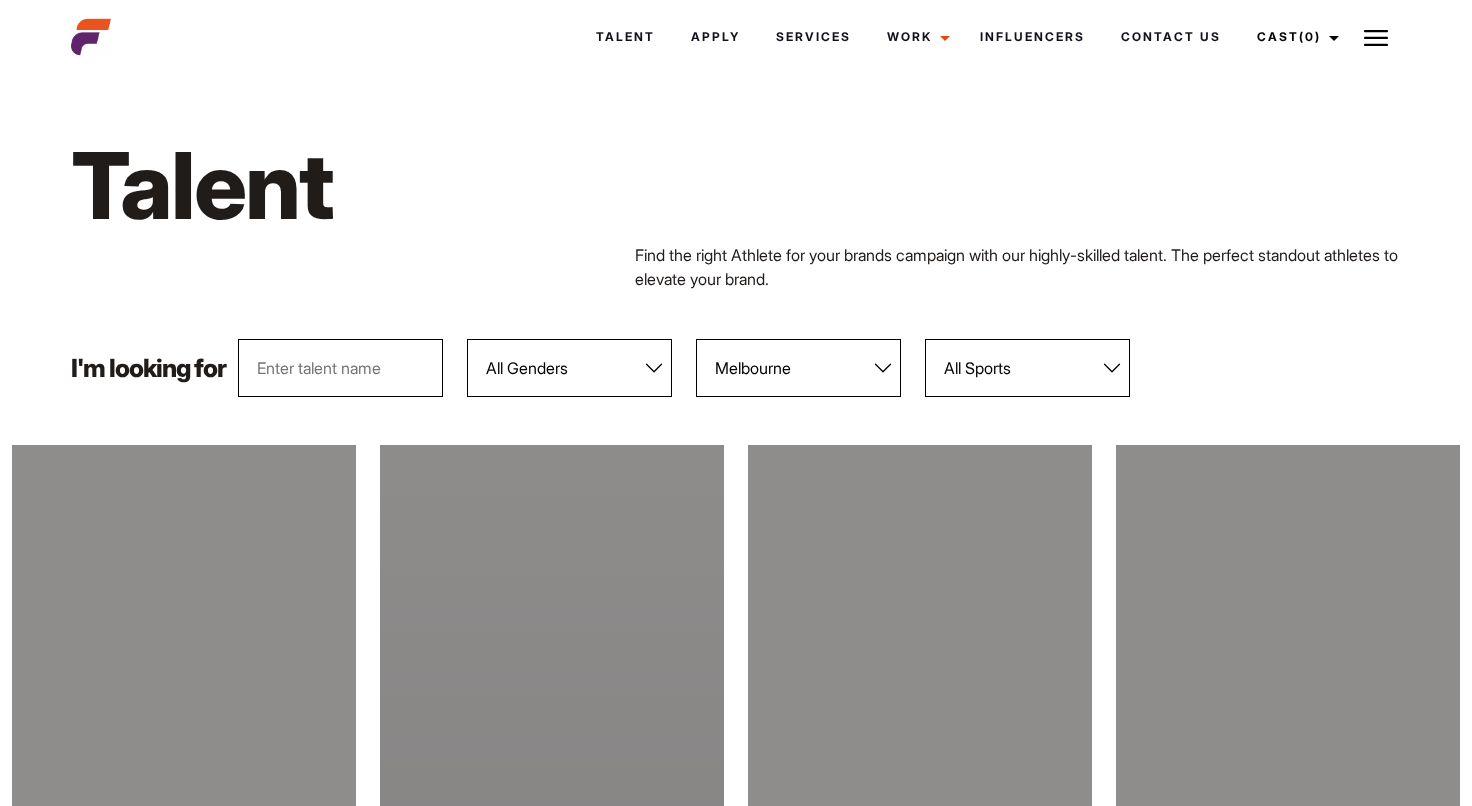 select on "118" 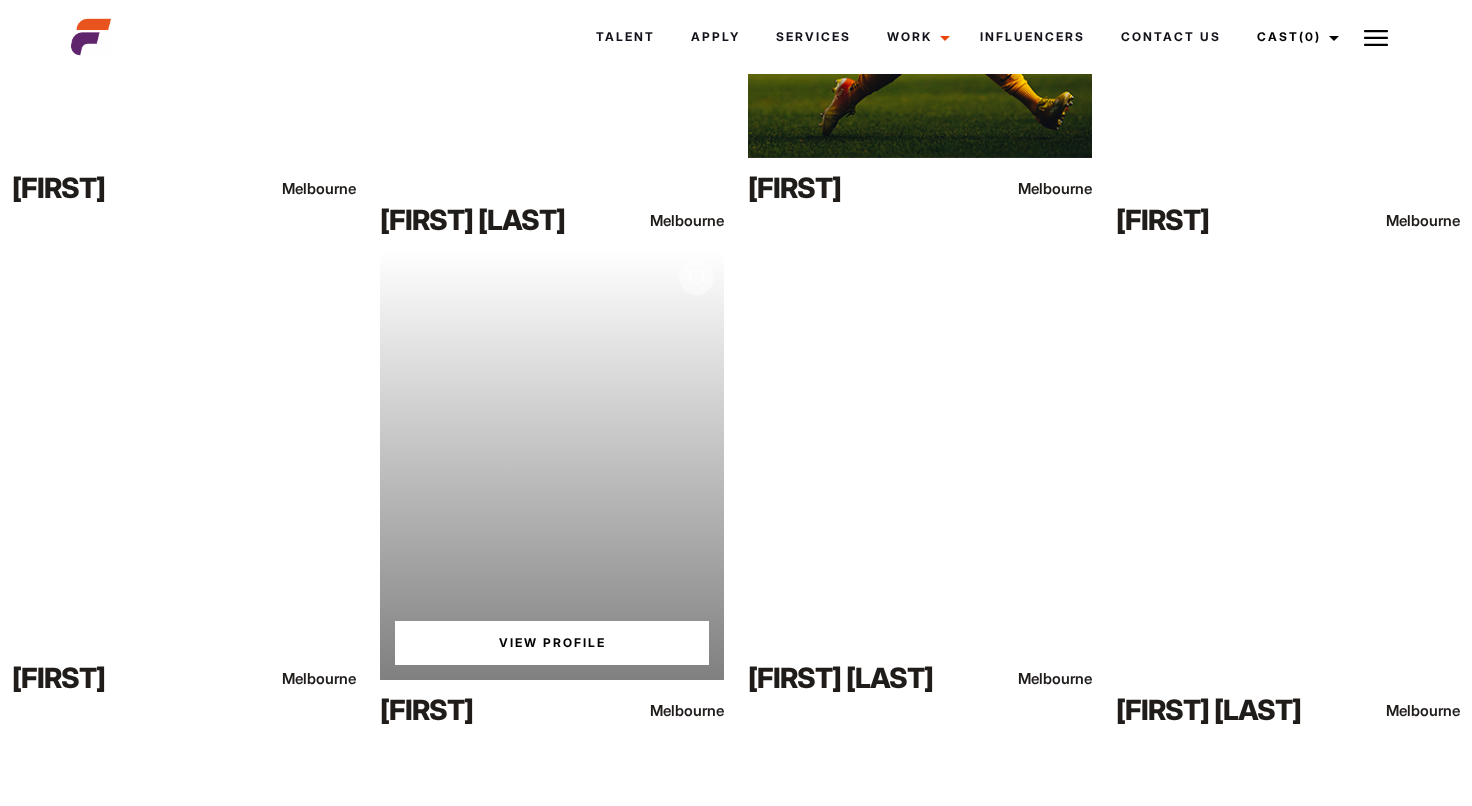 scroll, scrollTop: 9050, scrollLeft: 0, axis: vertical 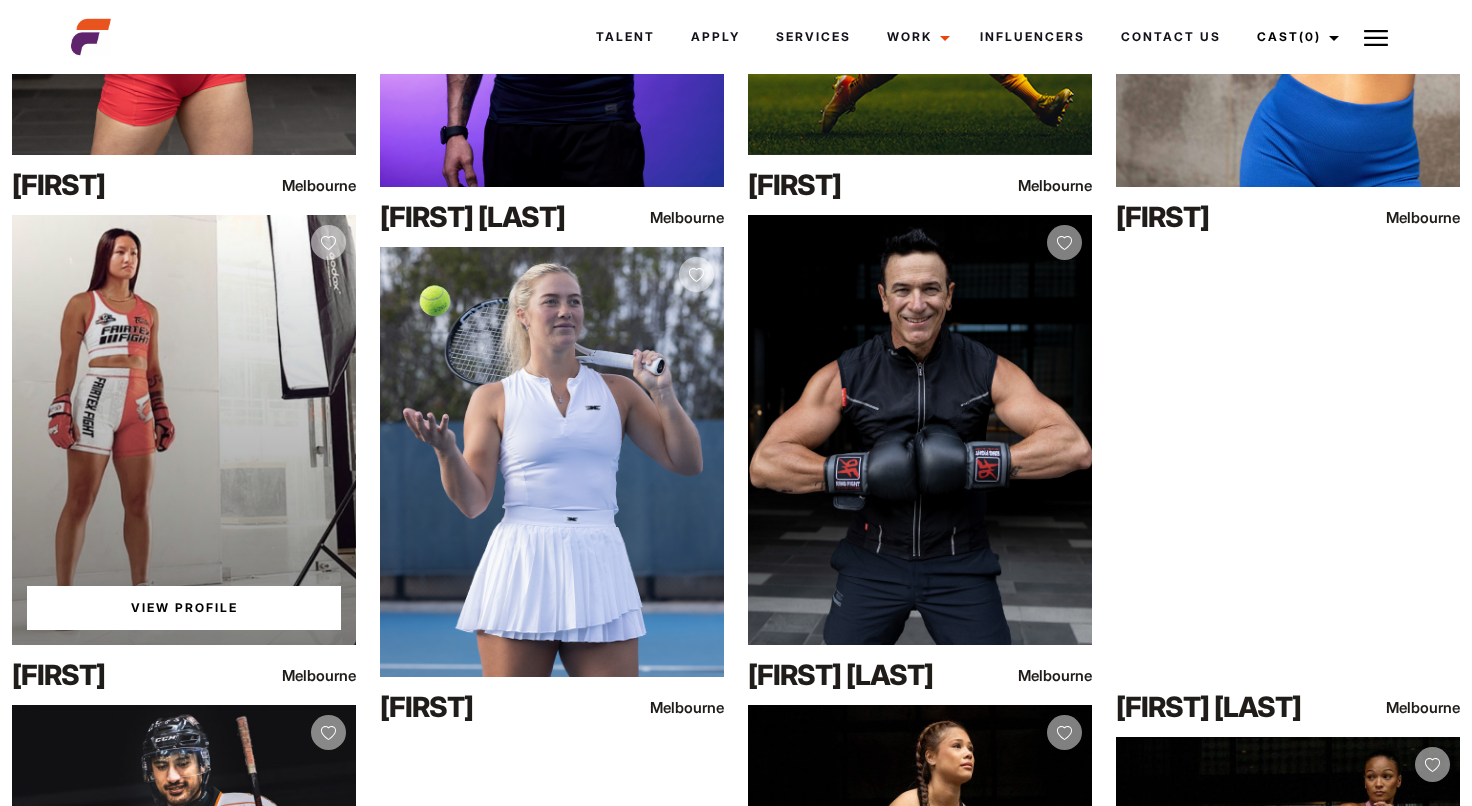click on "View Profile" at bounding box center [184, 430] 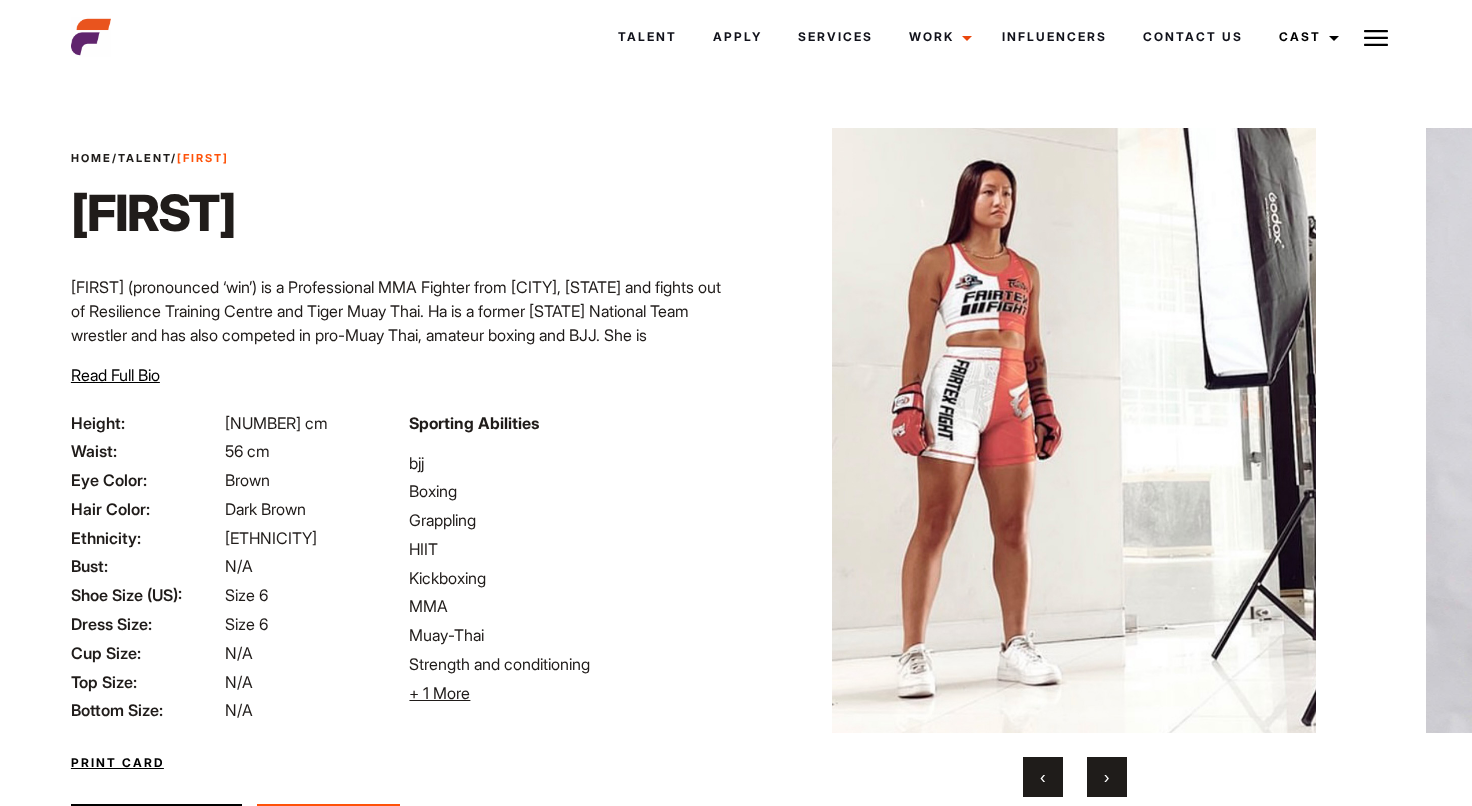 scroll, scrollTop: 0, scrollLeft: 0, axis: both 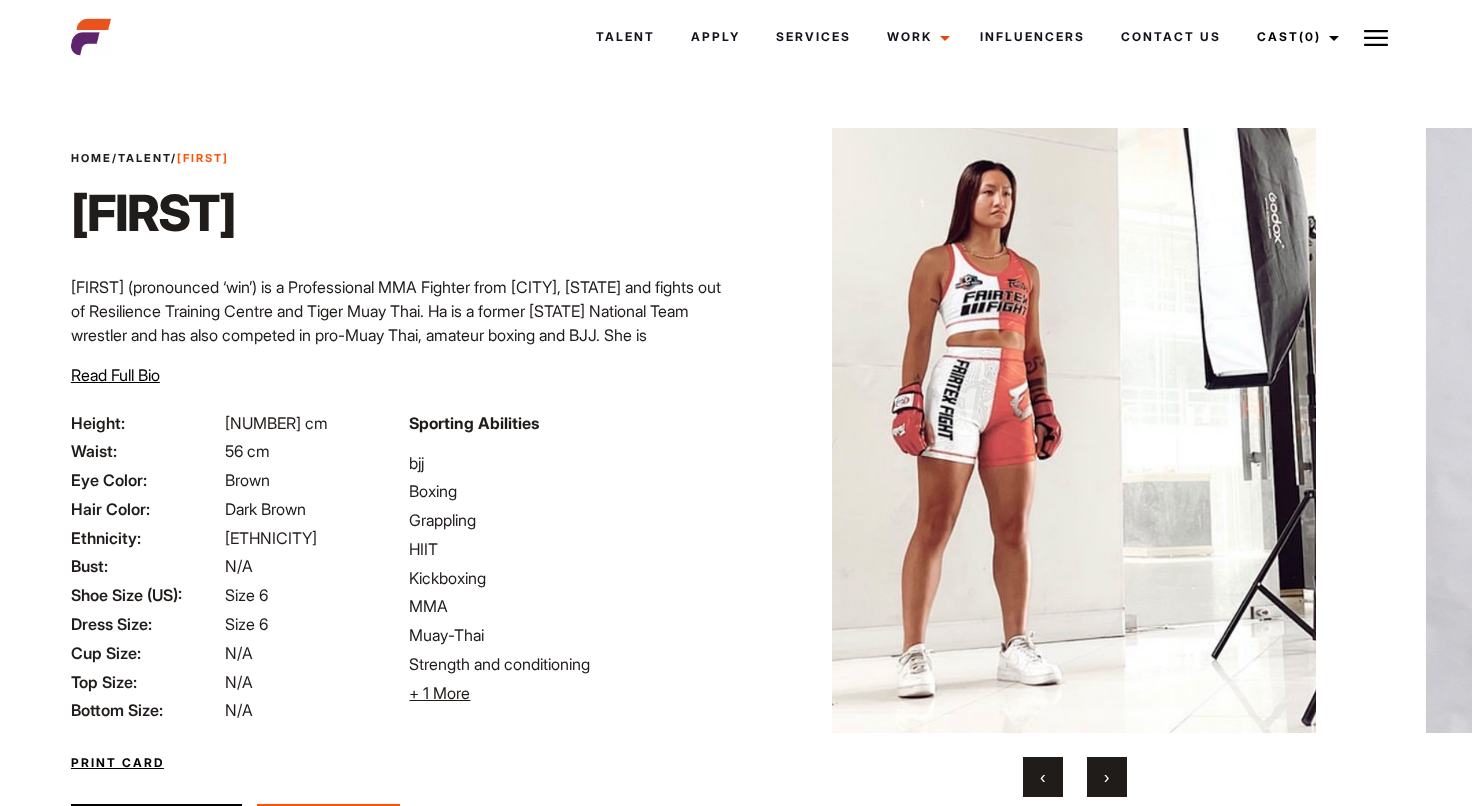click on "›" at bounding box center (1107, 777) 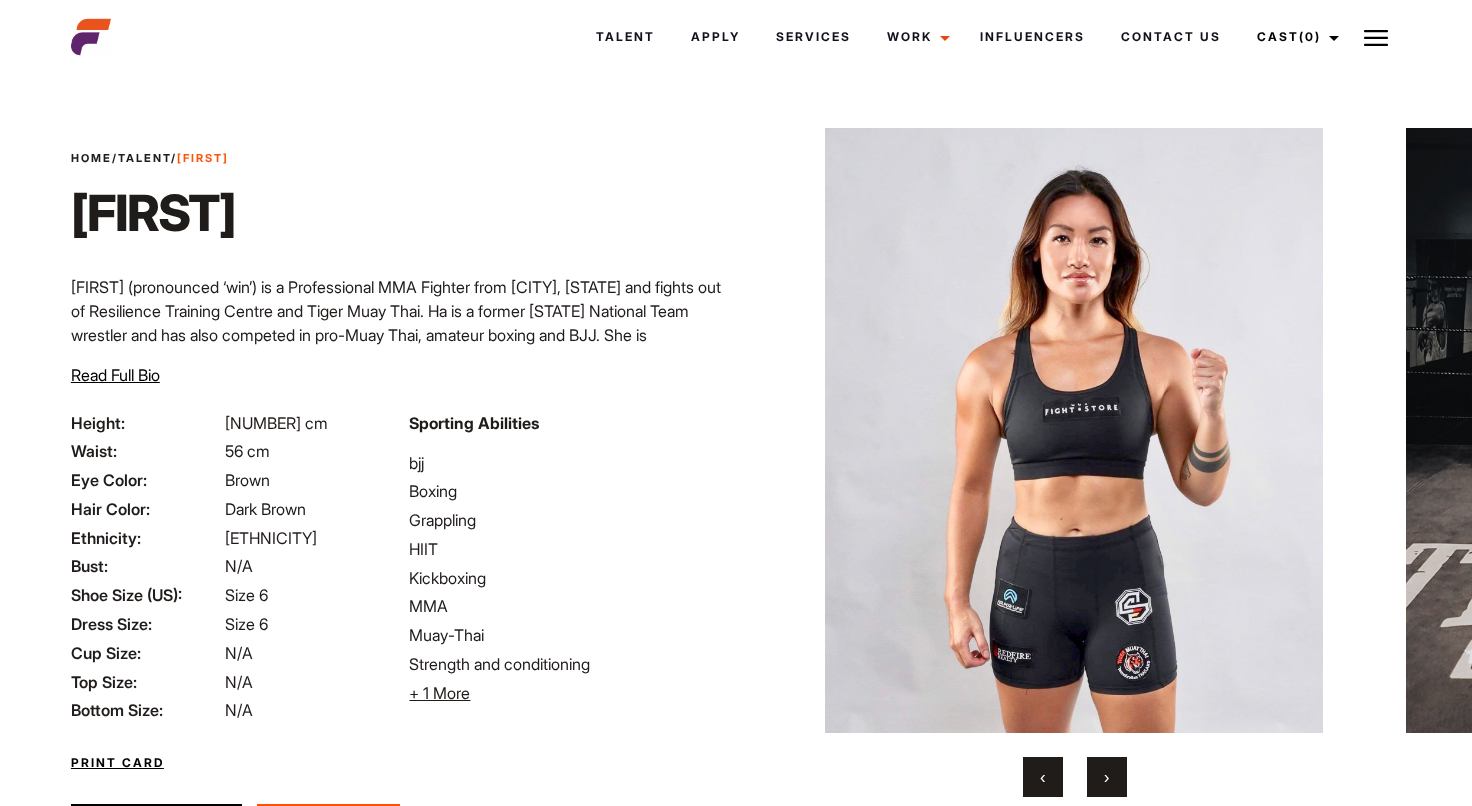 click on "›" at bounding box center (1107, 777) 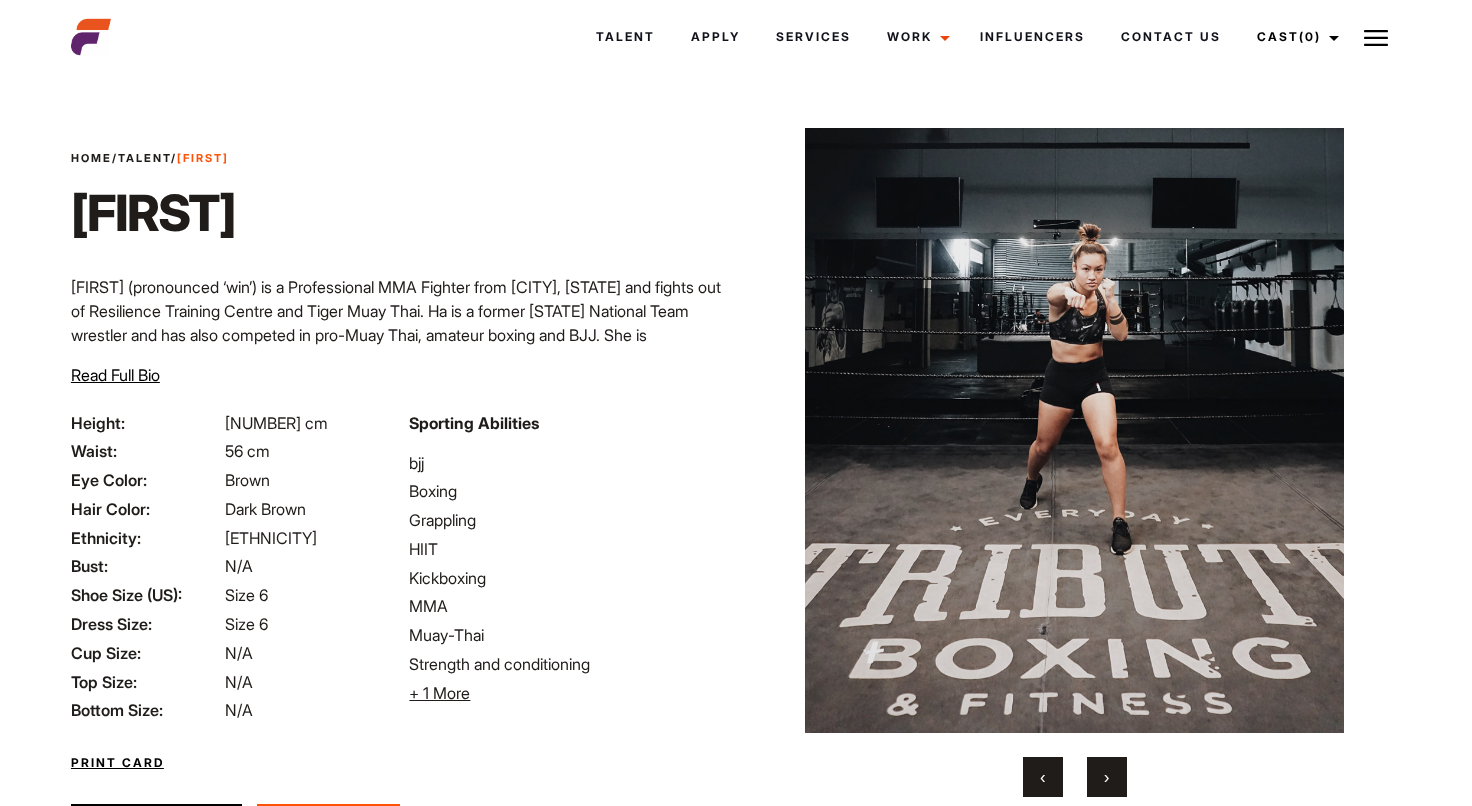click on "›" at bounding box center [1107, 777] 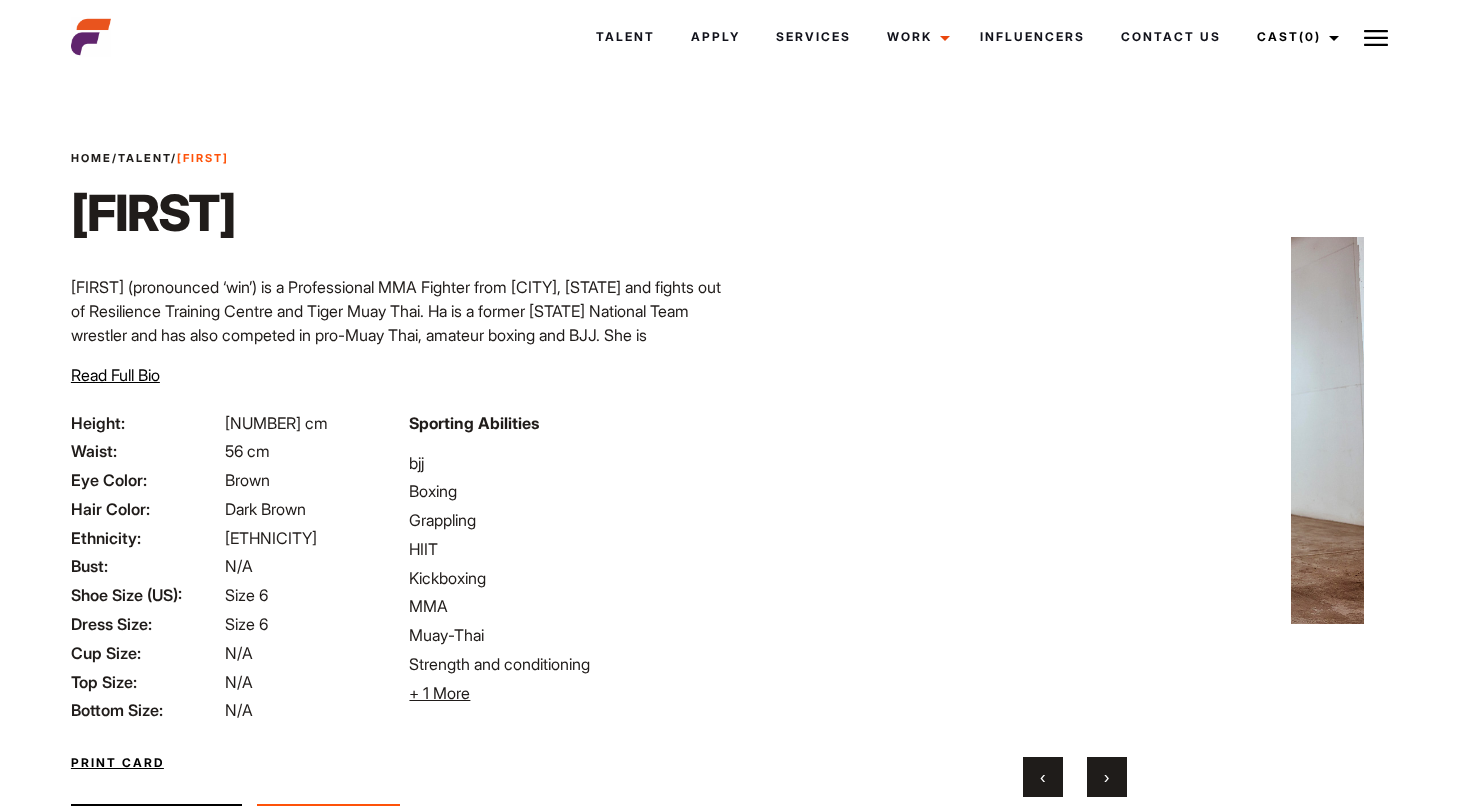 click on "›" at bounding box center [1107, 777] 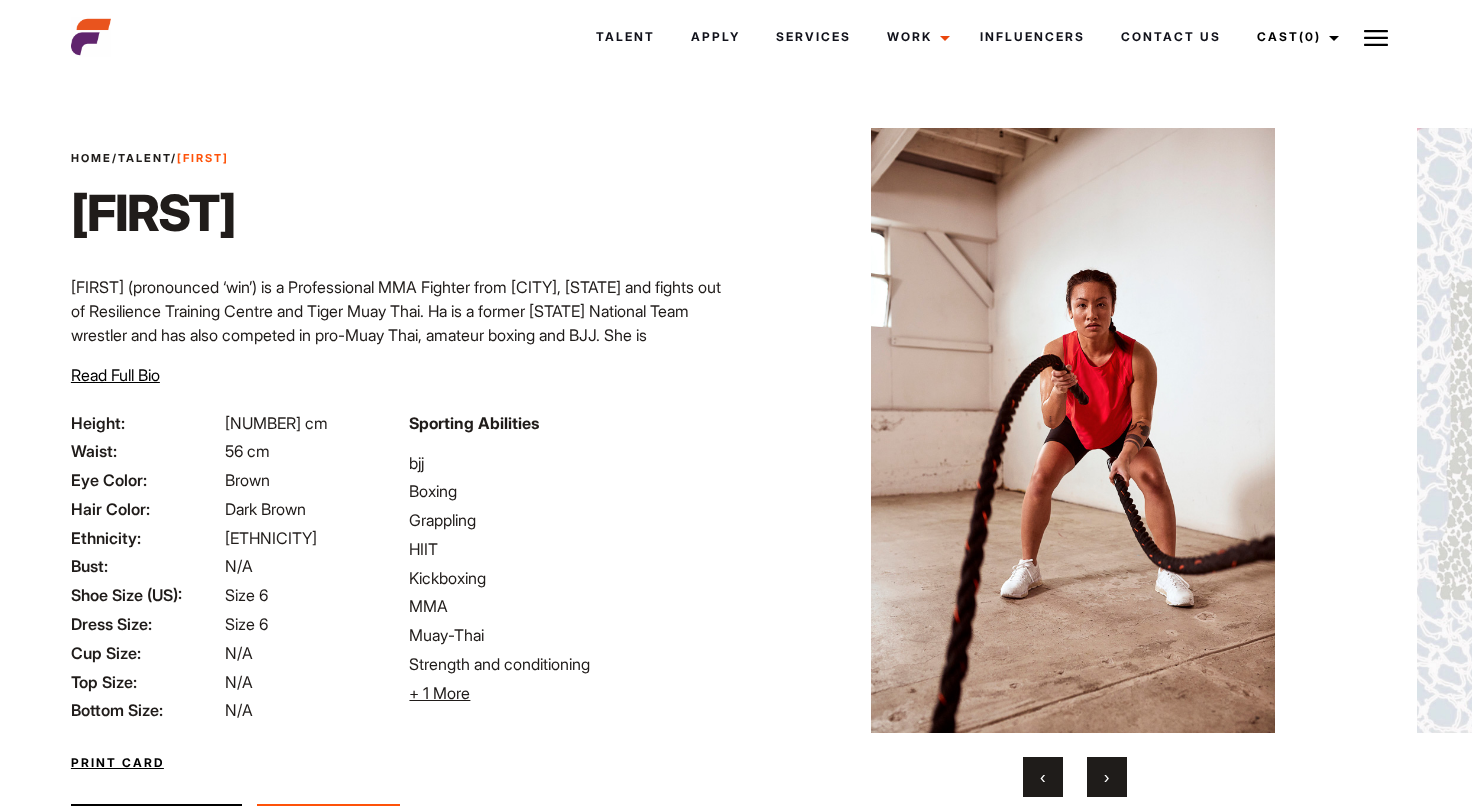 click on "›" at bounding box center [1107, 777] 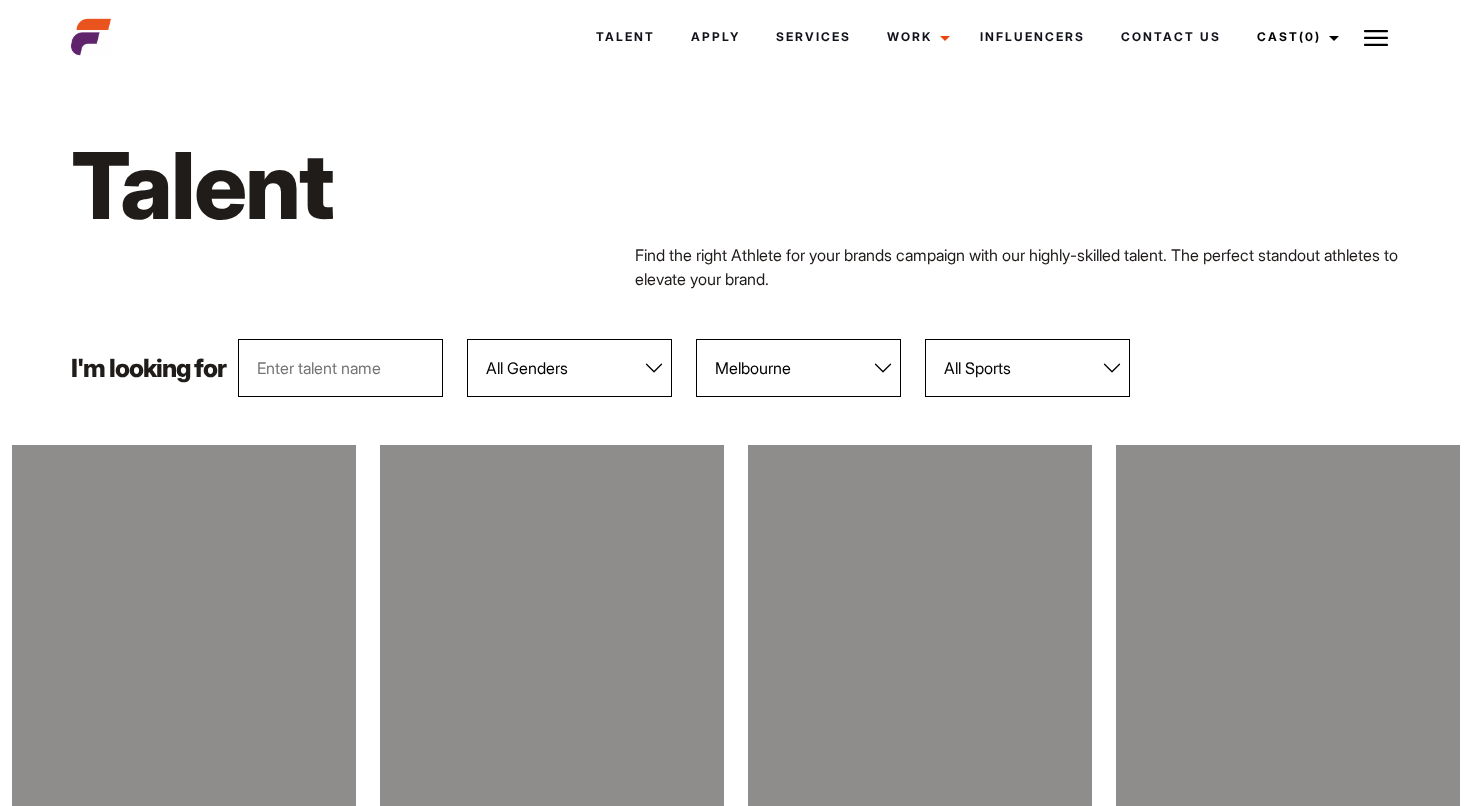 select on "118" 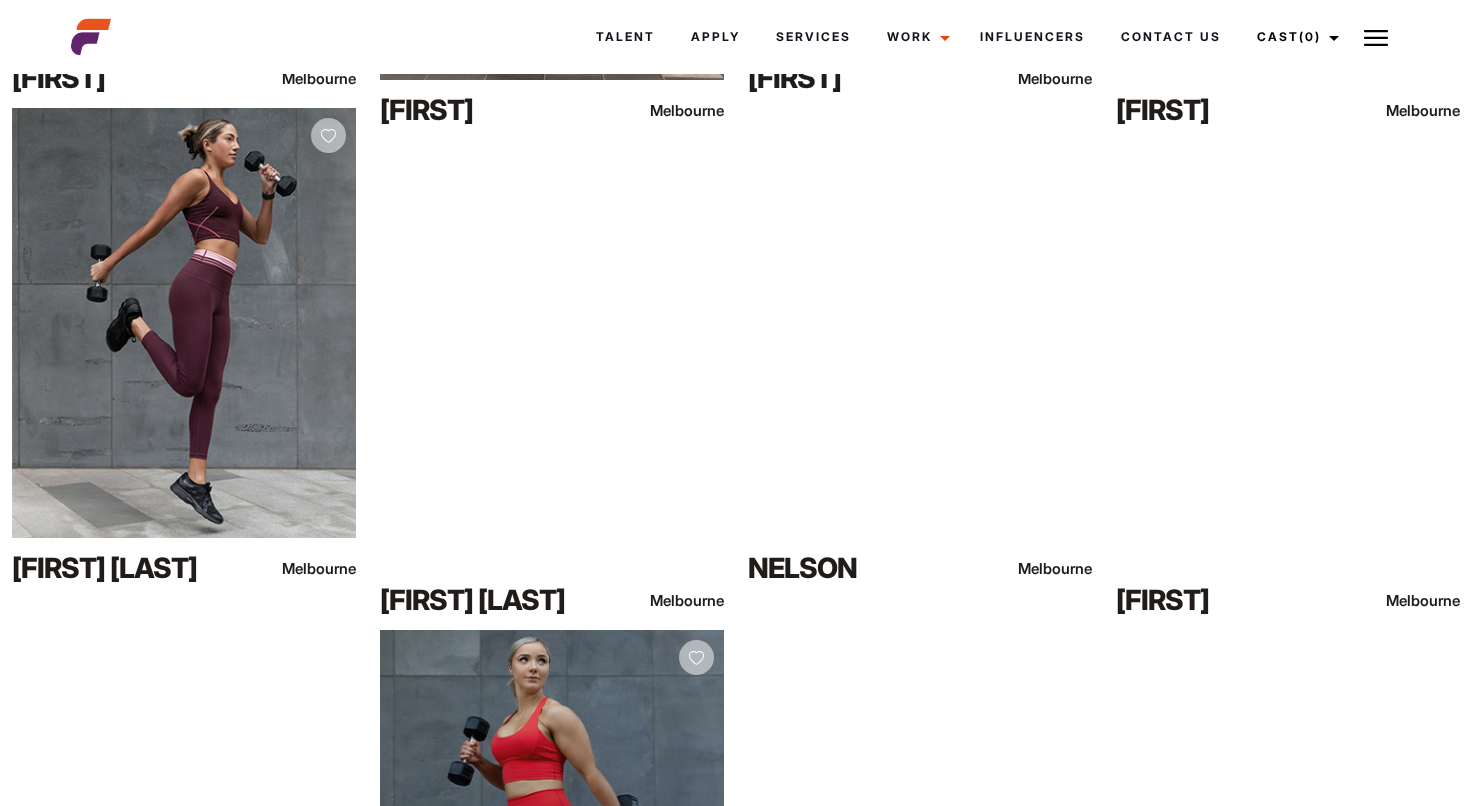 scroll, scrollTop: 5207, scrollLeft: 0, axis: vertical 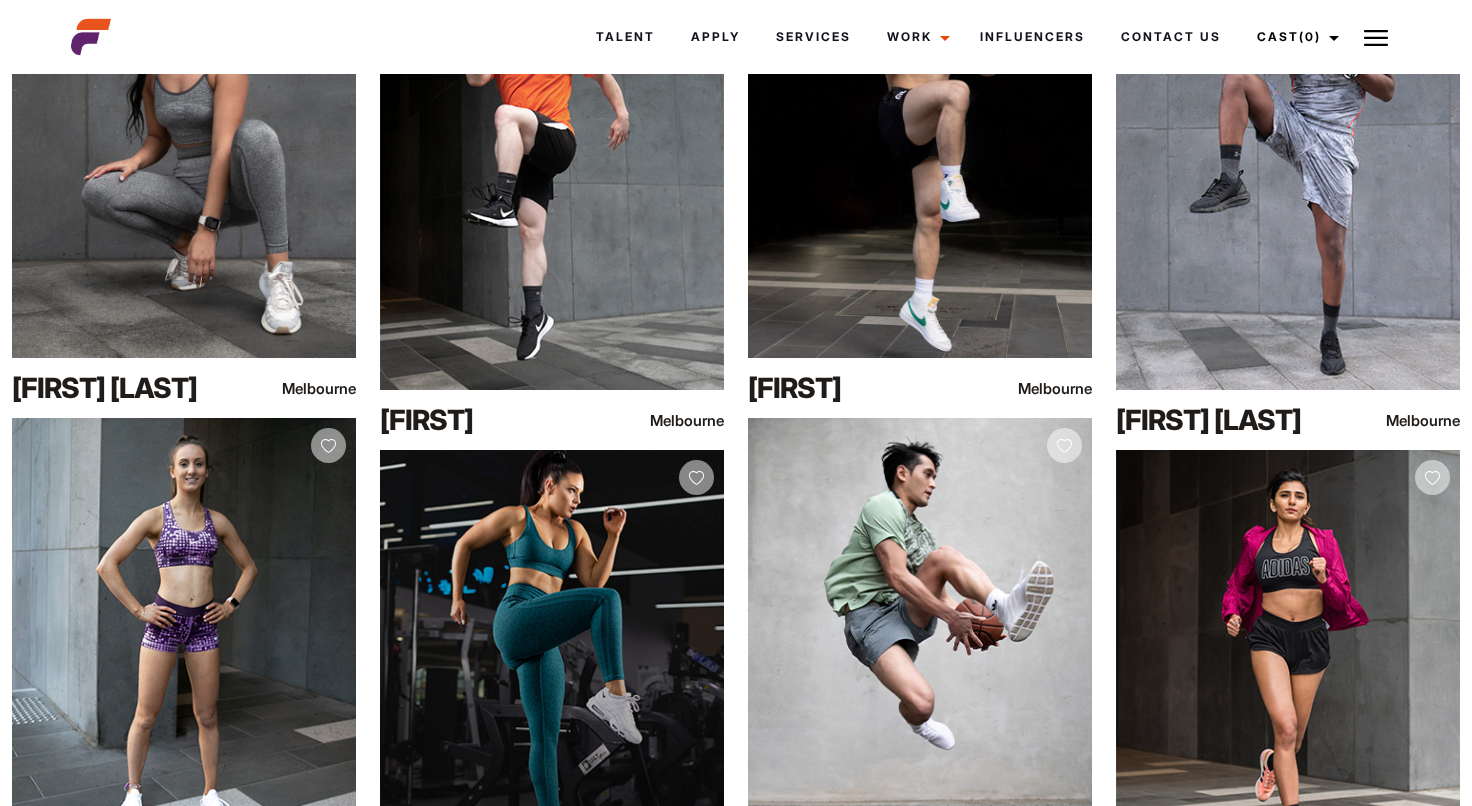 click on "View Profile" at bounding box center [552, 665] 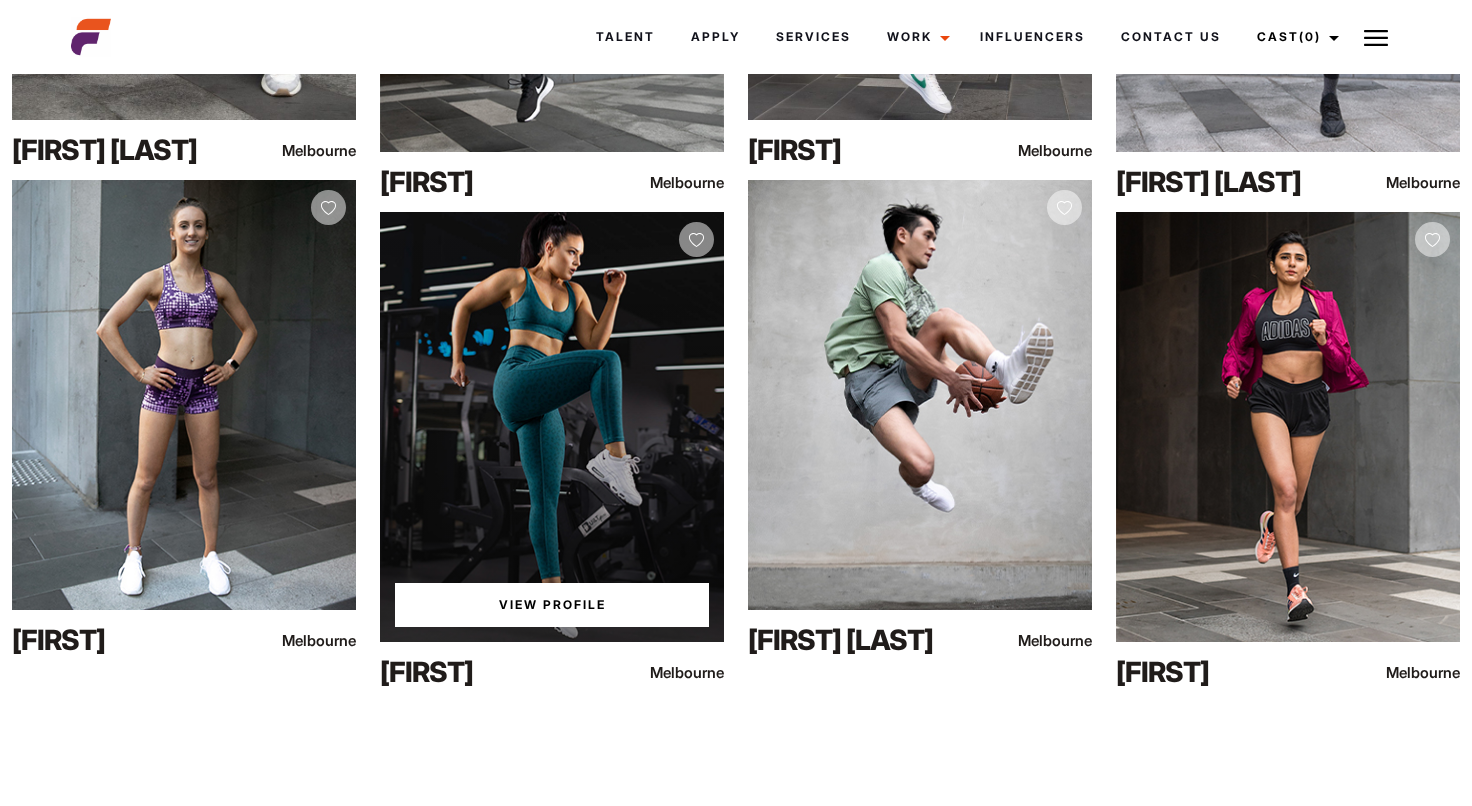 scroll, scrollTop: 16945, scrollLeft: 0, axis: vertical 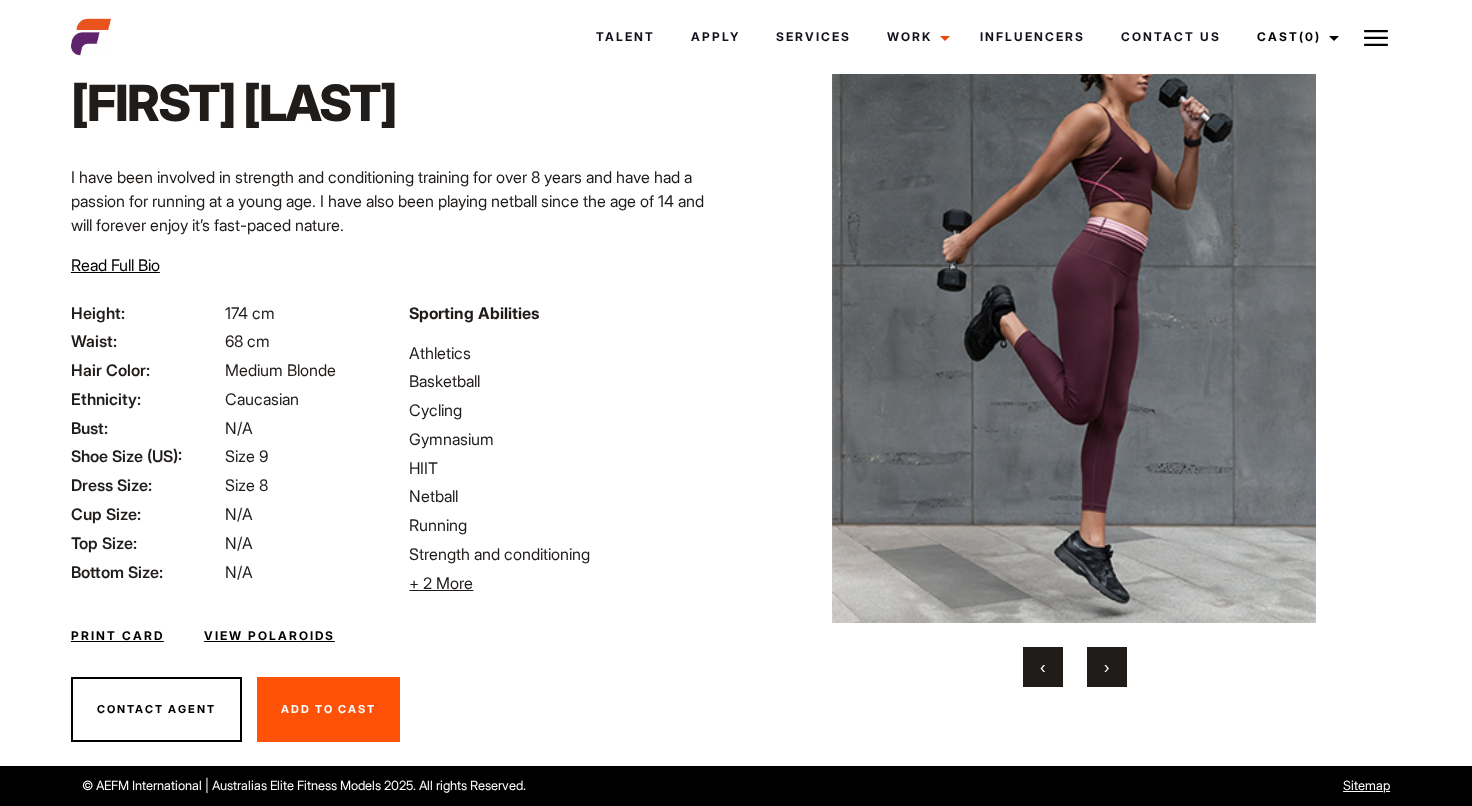 click on "›" at bounding box center [1107, 667] 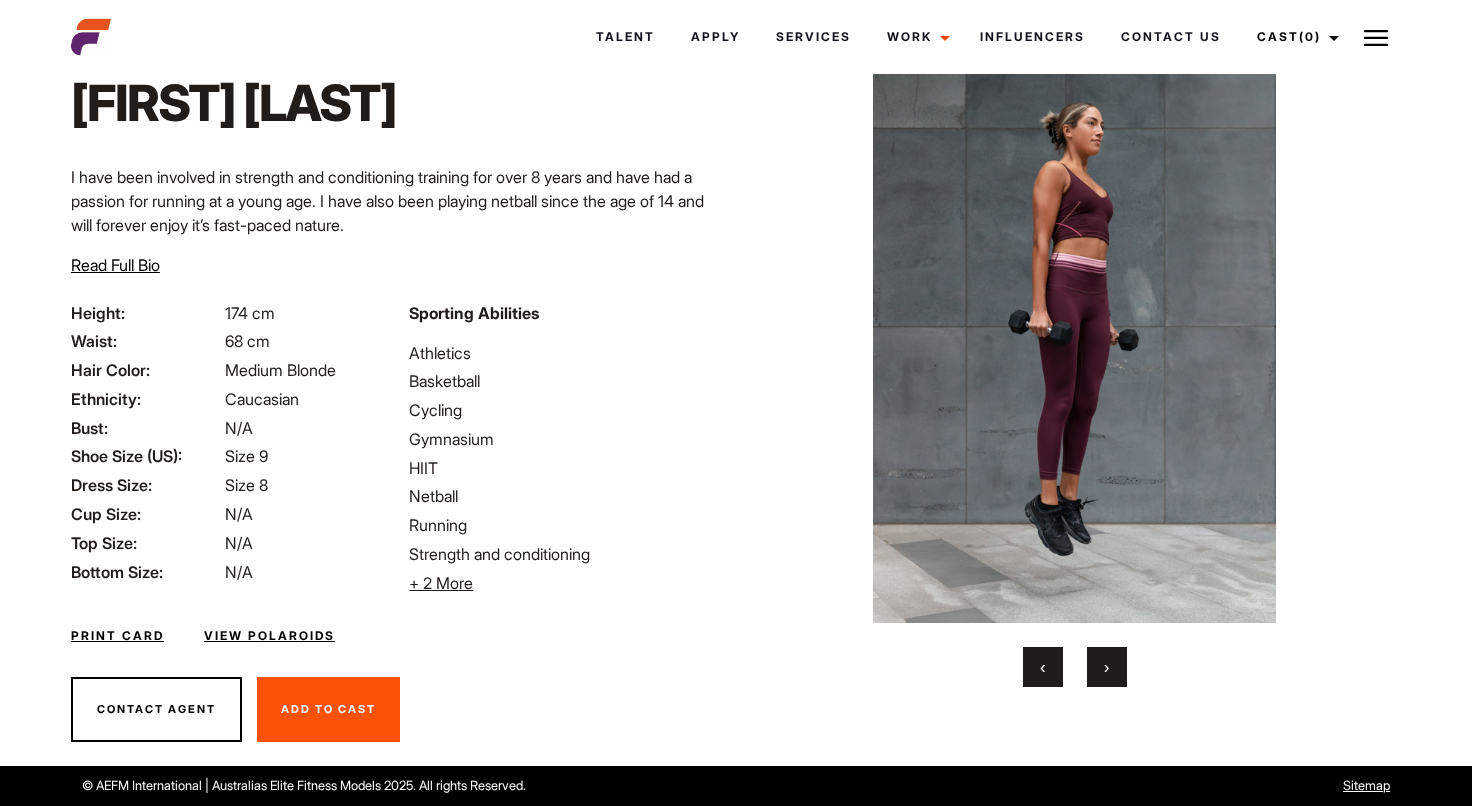 click on "›" at bounding box center (1107, 667) 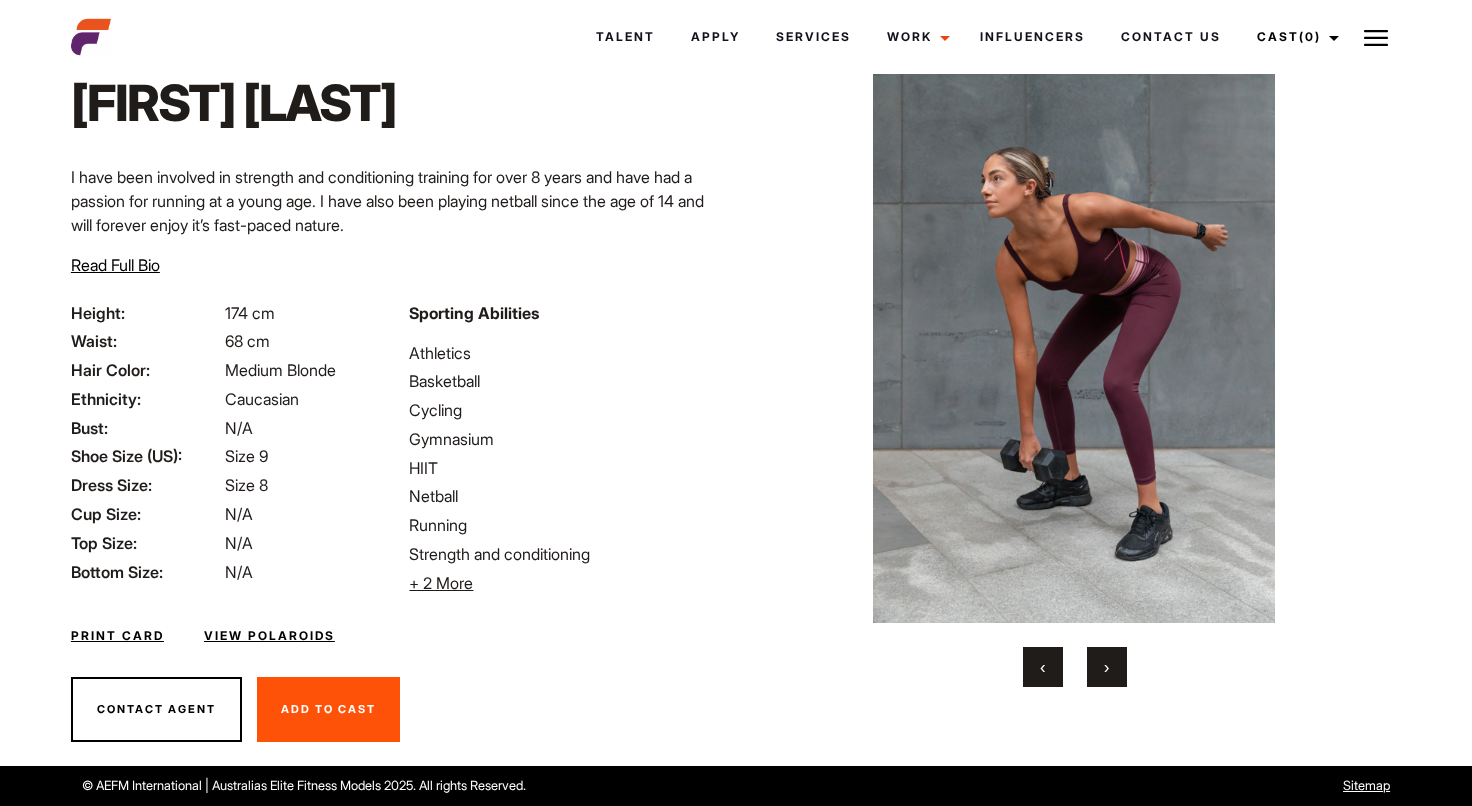 click on "›" at bounding box center (1107, 667) 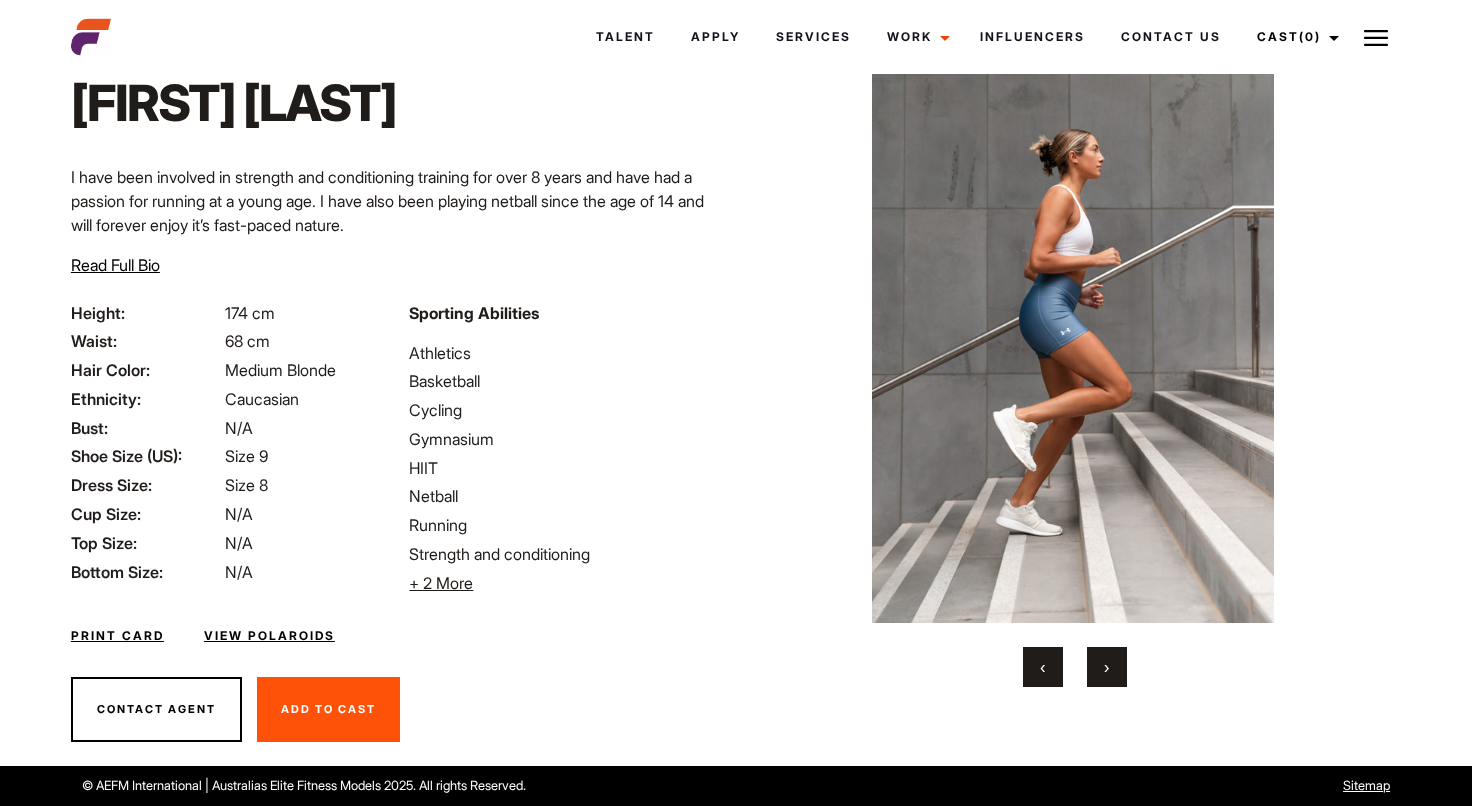 click on "›" at bounding box center (1107, 667) 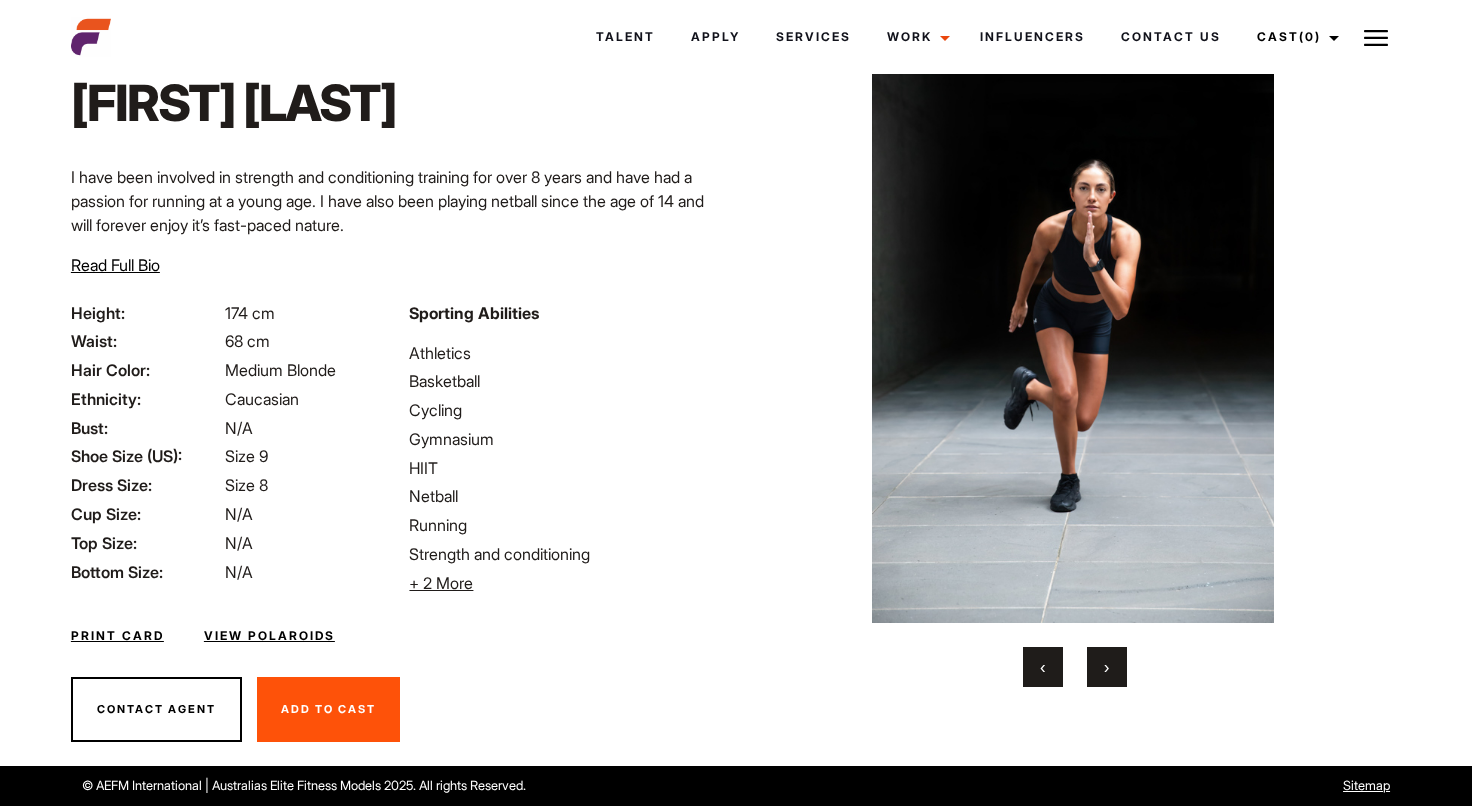 click on "›" at bounding box center (1107, 667) 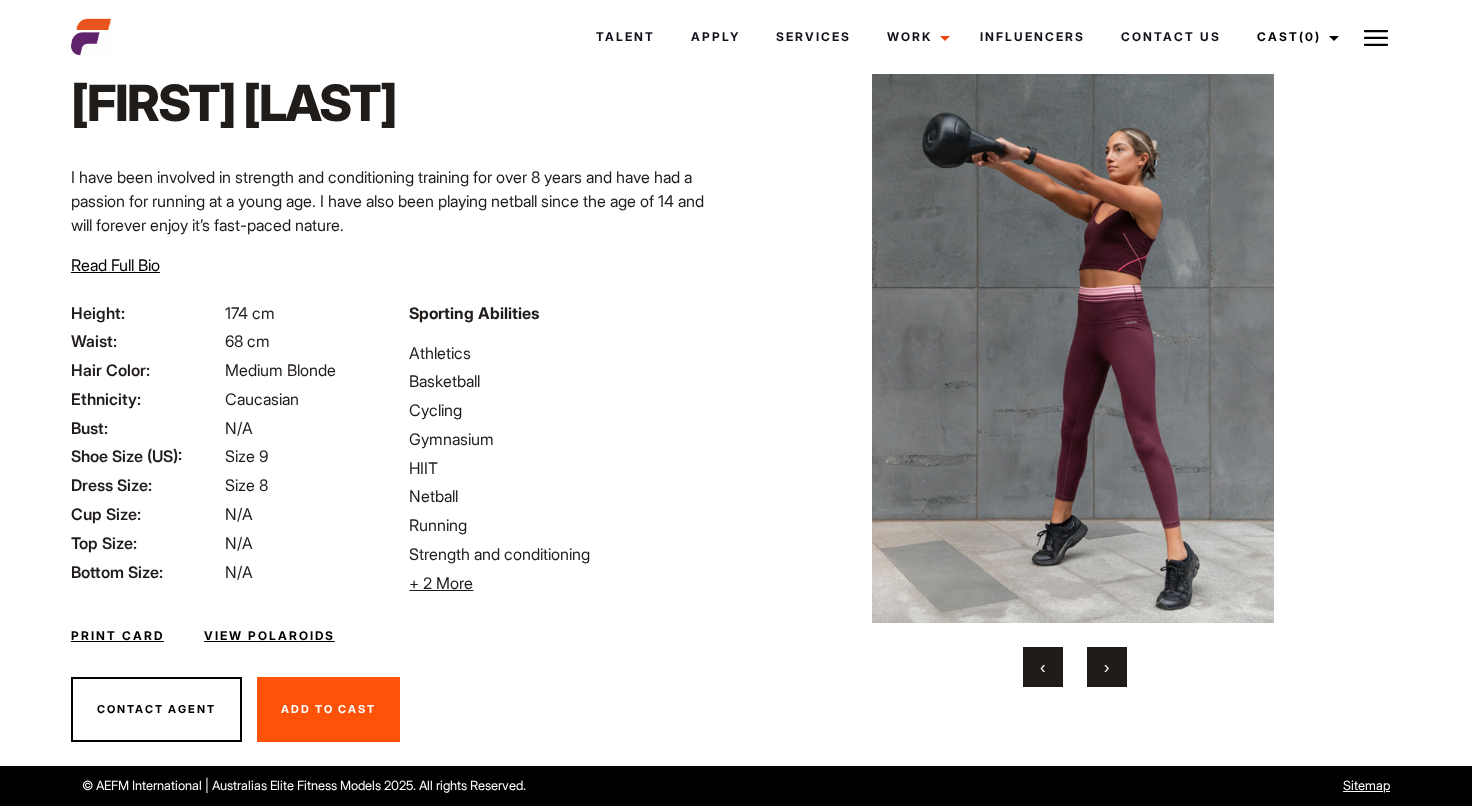 click on "›" at bounding box center (1107, 667) 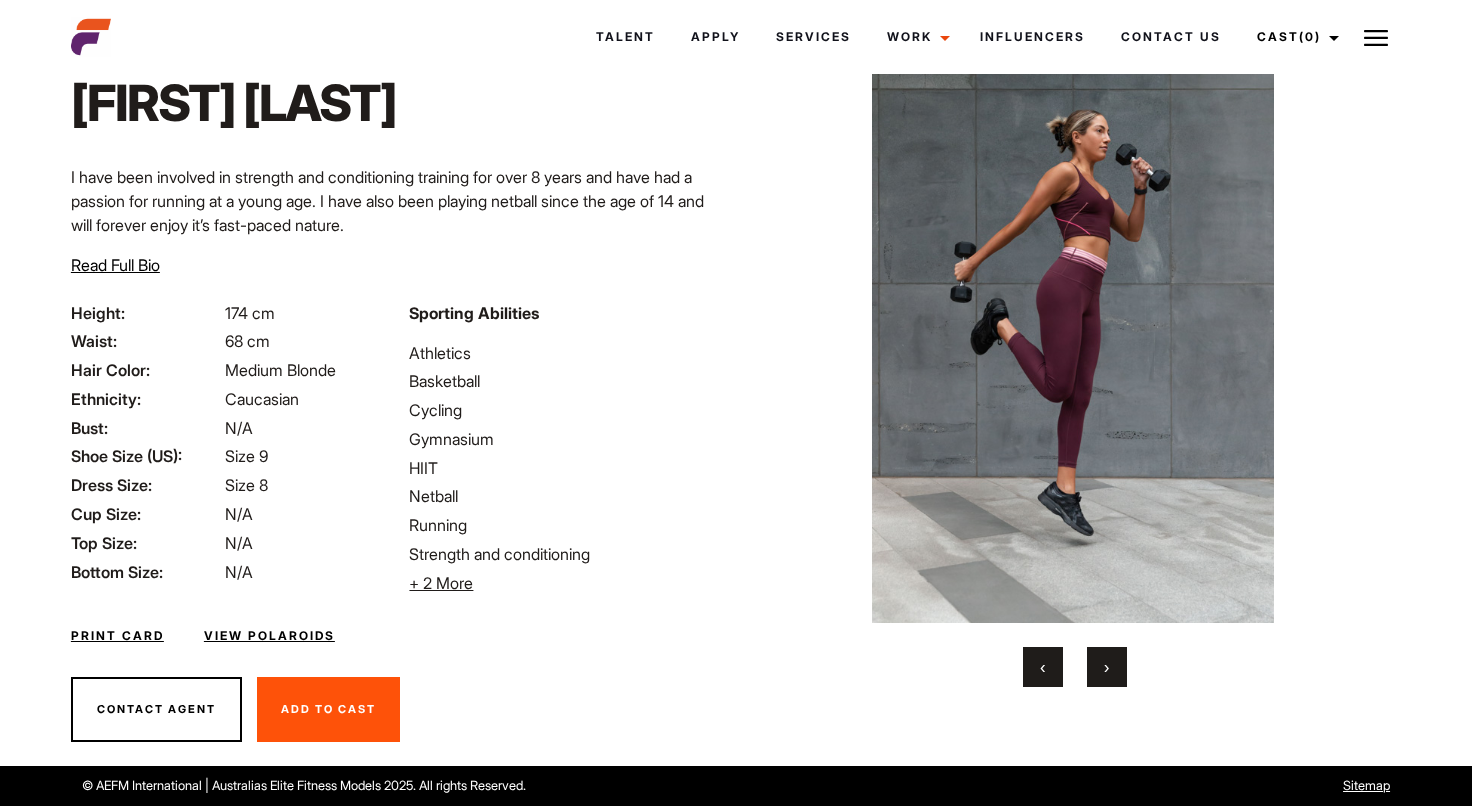 click on "›" at bounding box center (1107, 667) 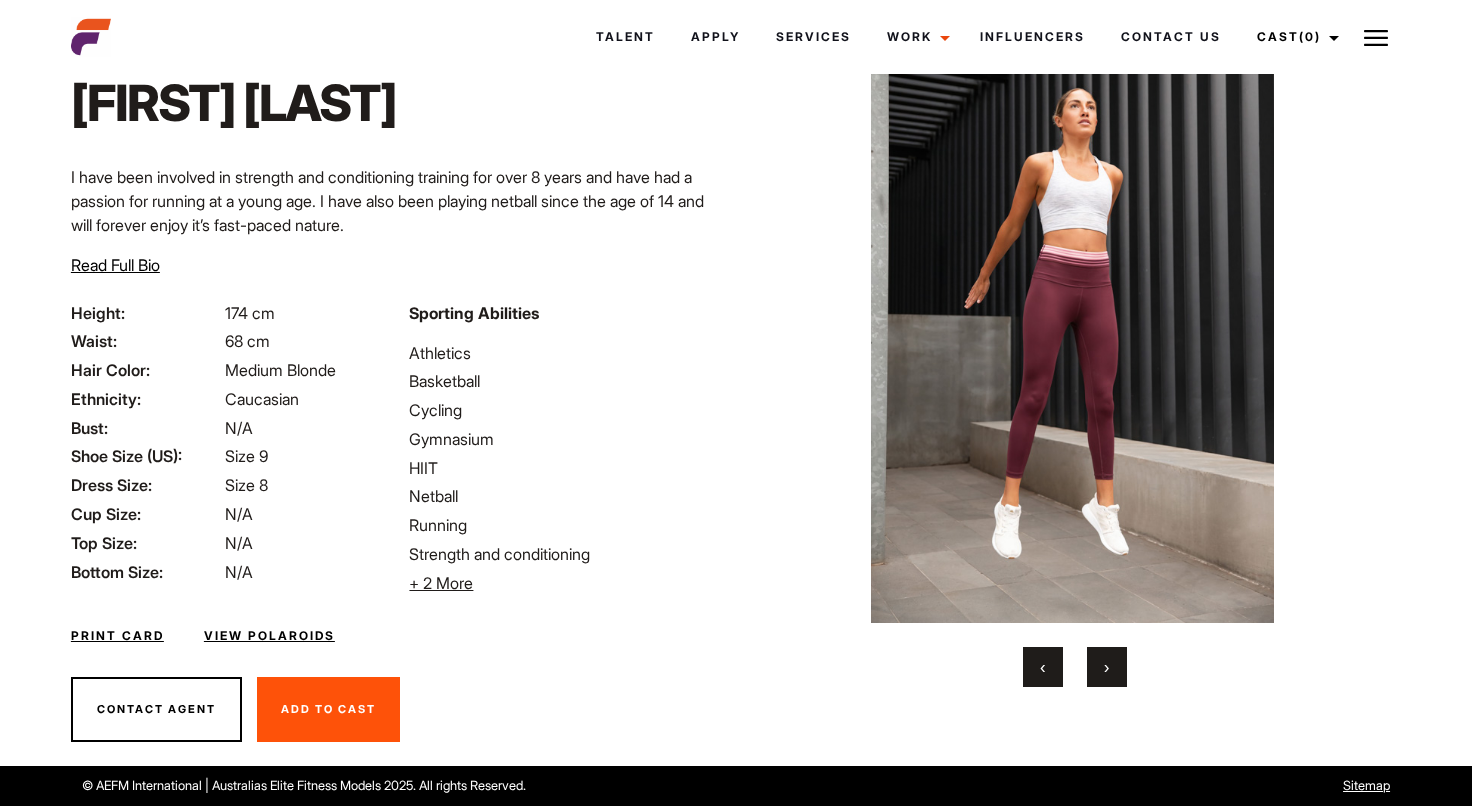 click on "›" at bounding box center (1107, 667) 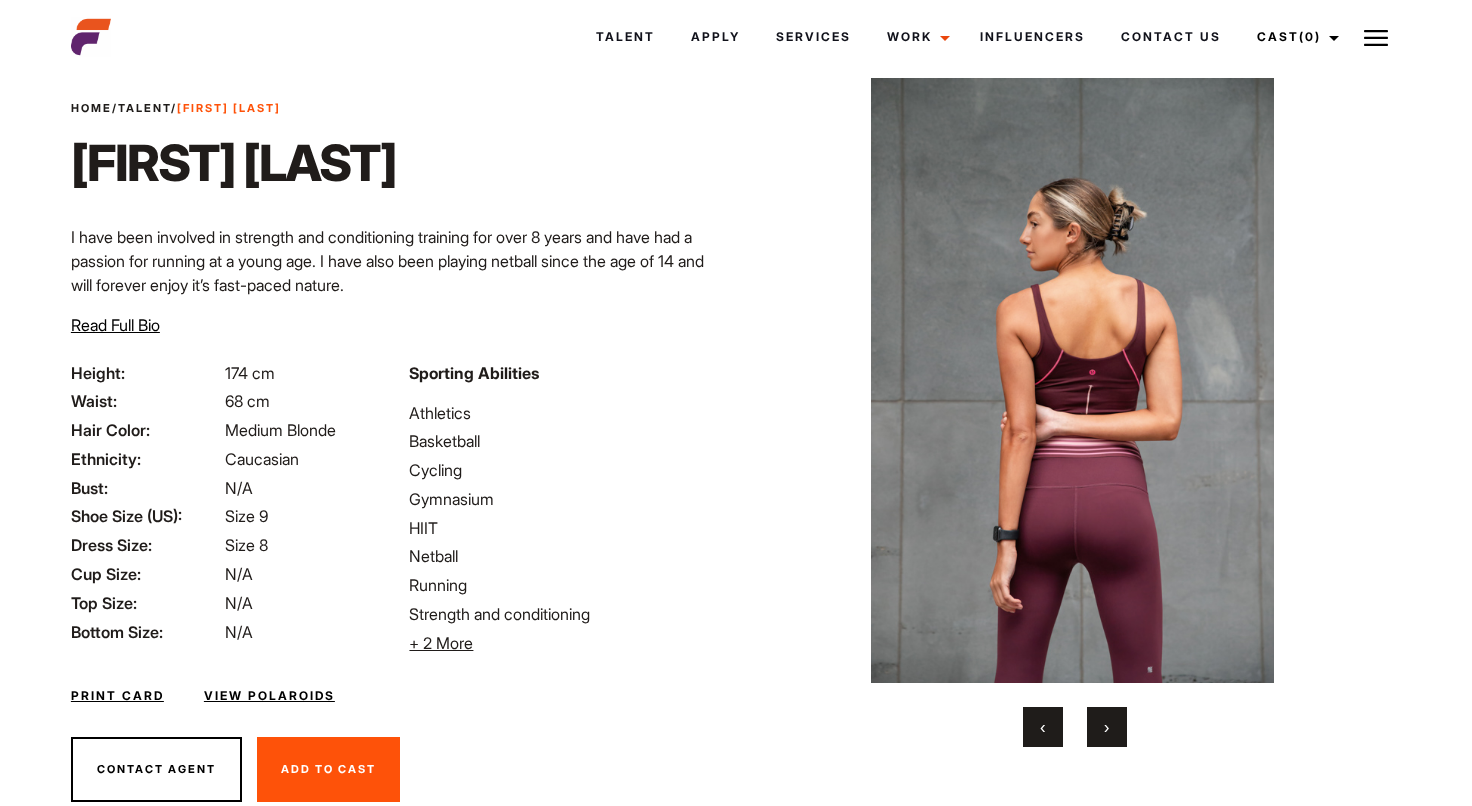 scroll, scrollTop: 48, scrollLeft: 0, axis: vertical 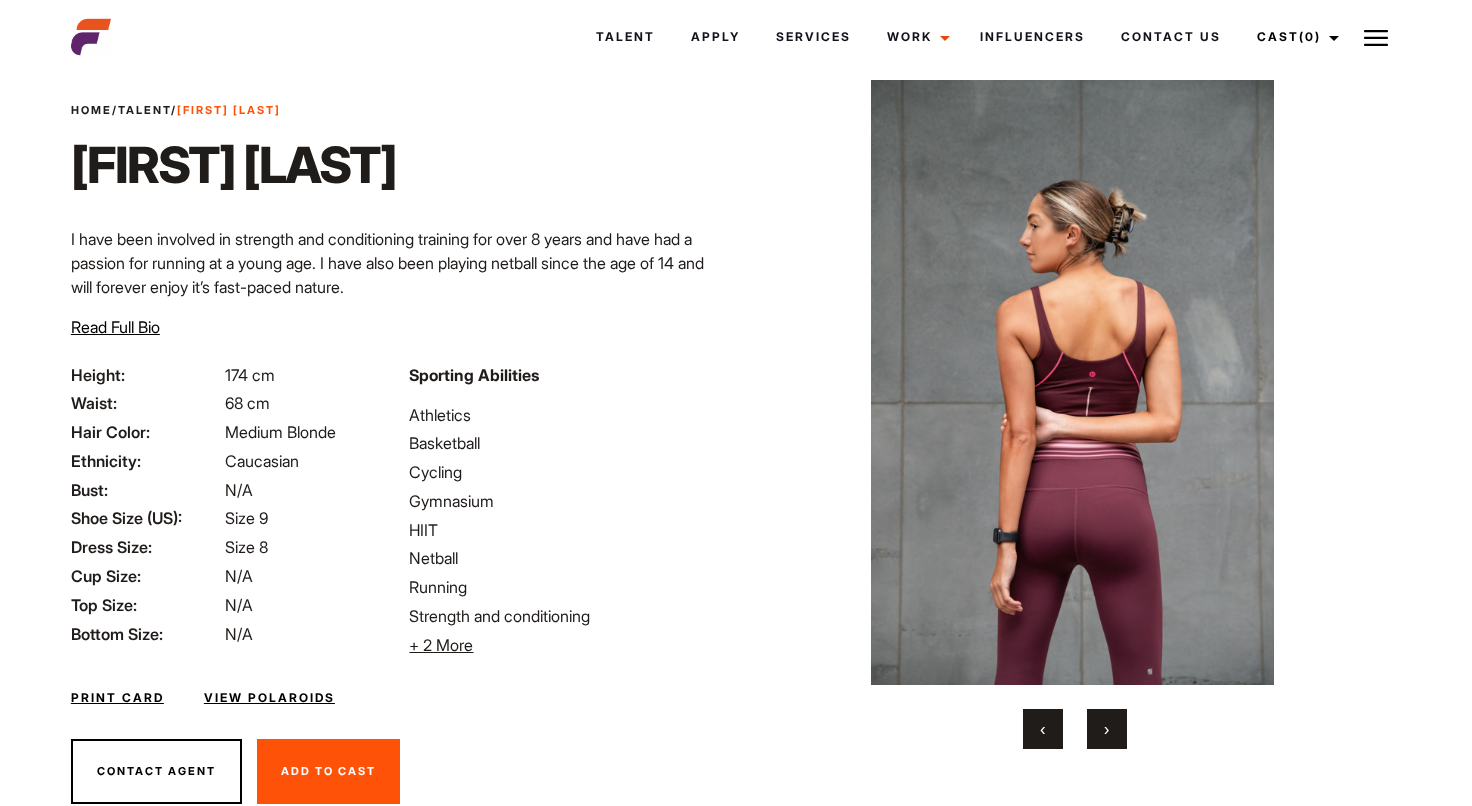 click on "›" at bounding box center [1106, 729] 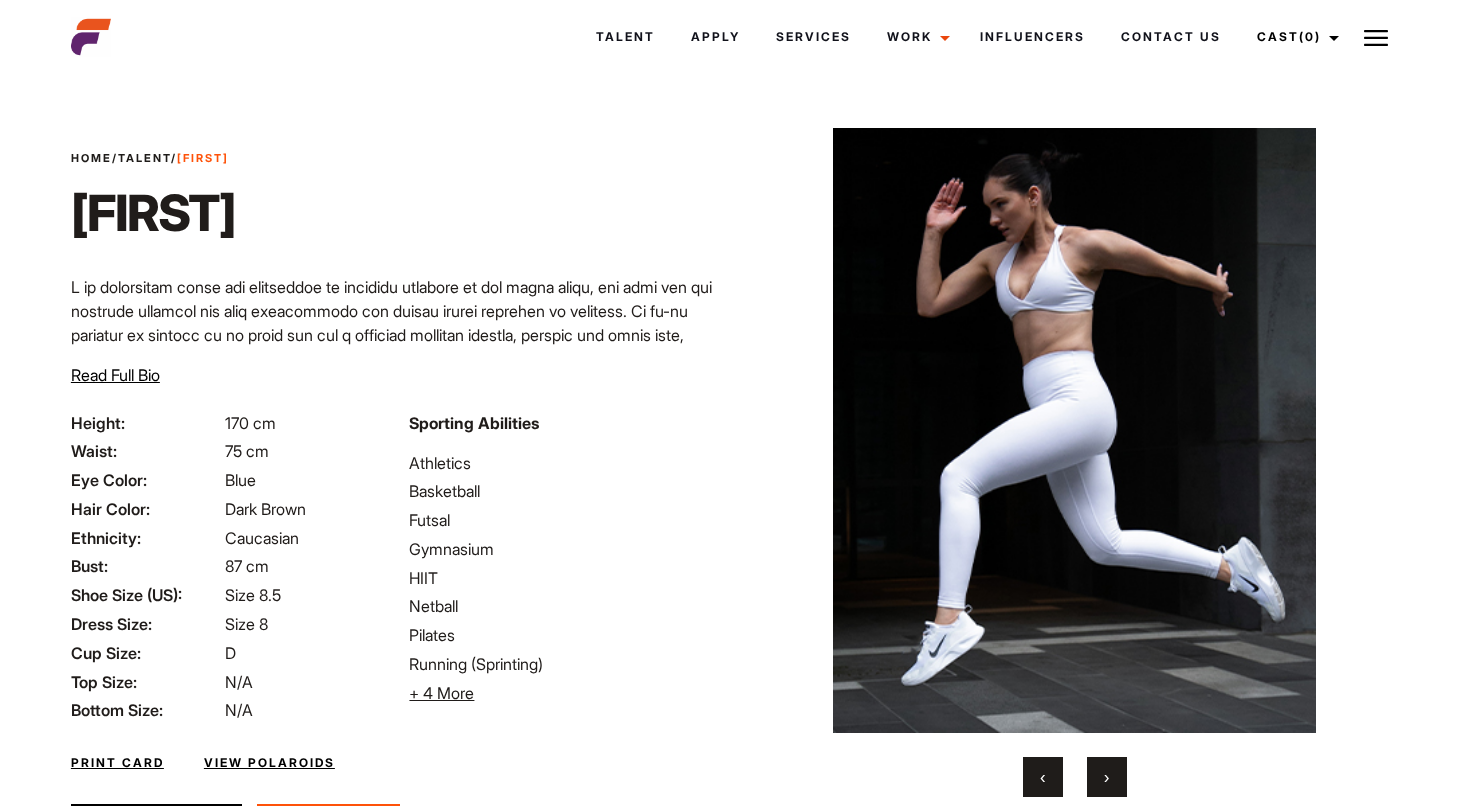 scroll, scrollTop: 22, scrollLeft: 0, axis: vertical 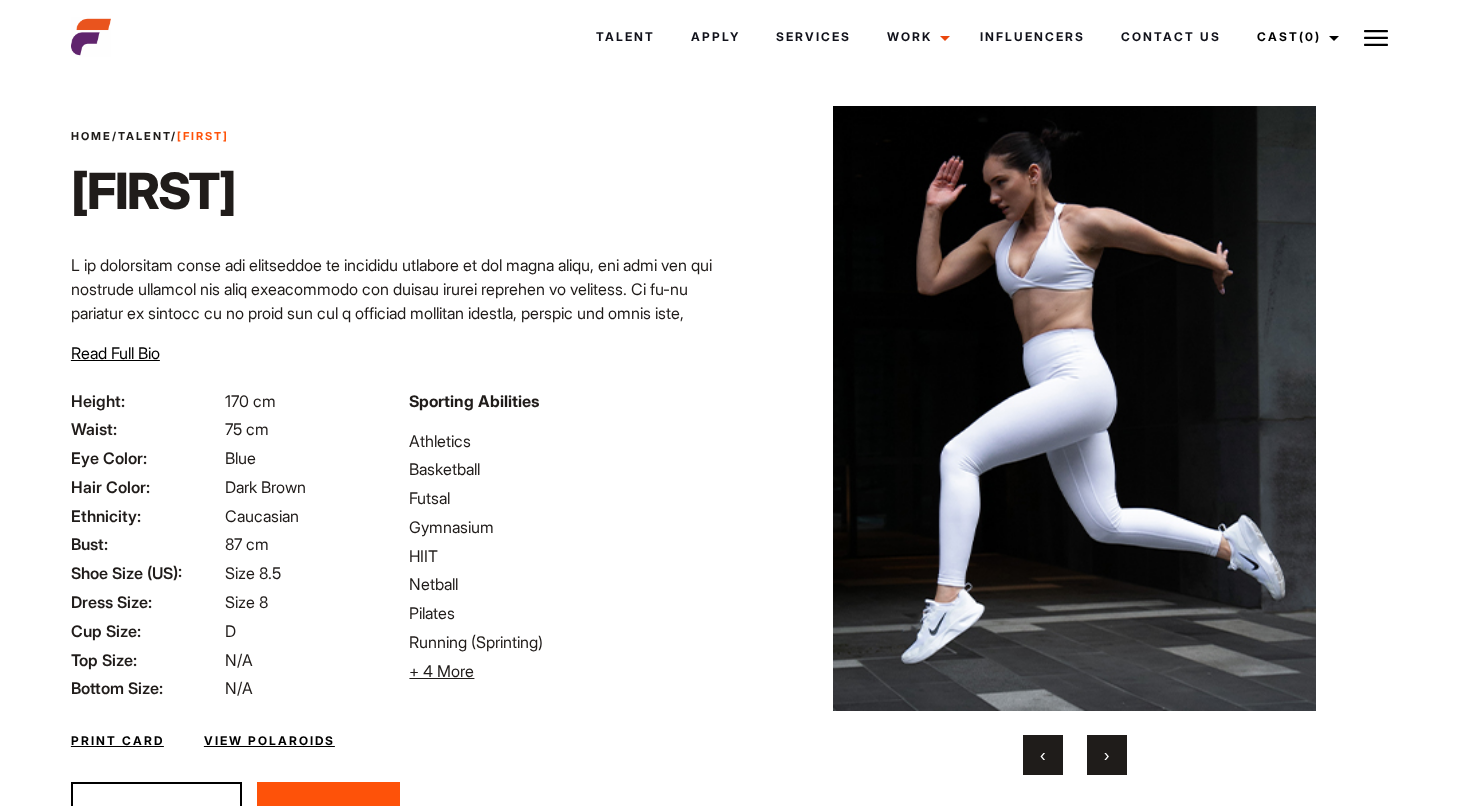 click on "›" at bounding box center (1107, 755) 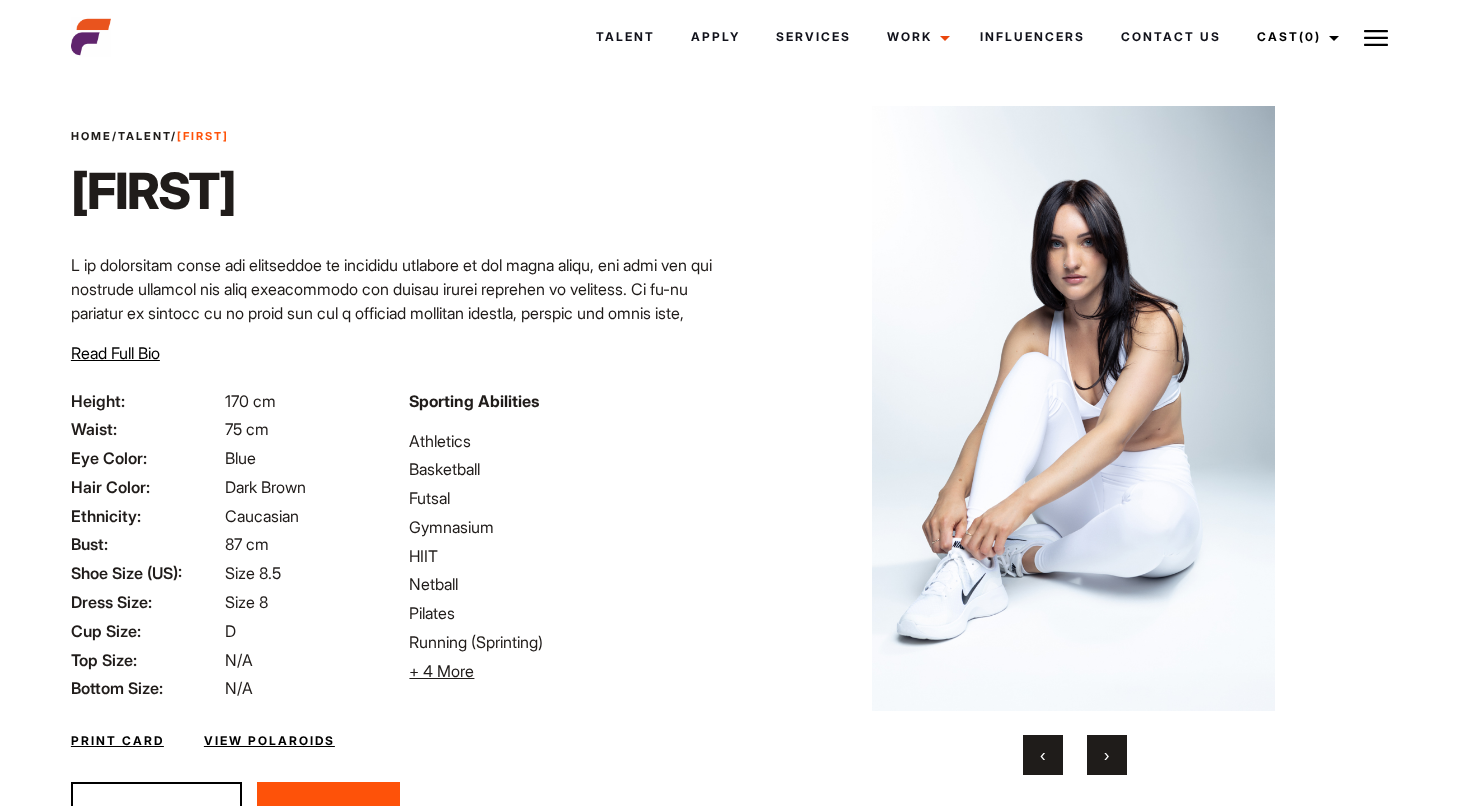 click on "›" at bounding box center (1107, 755) 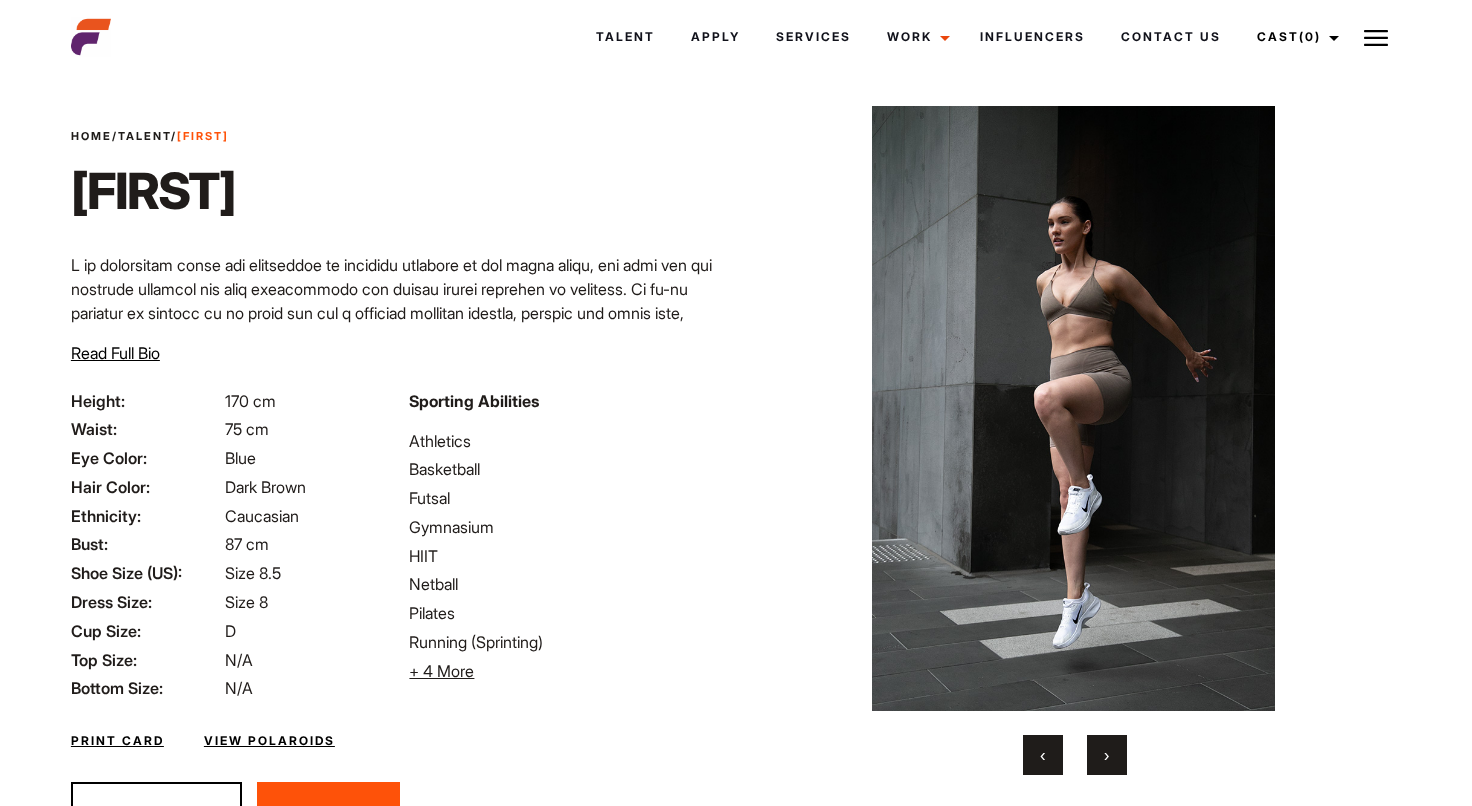 click on "‹" at bounding box center (1043, 755) 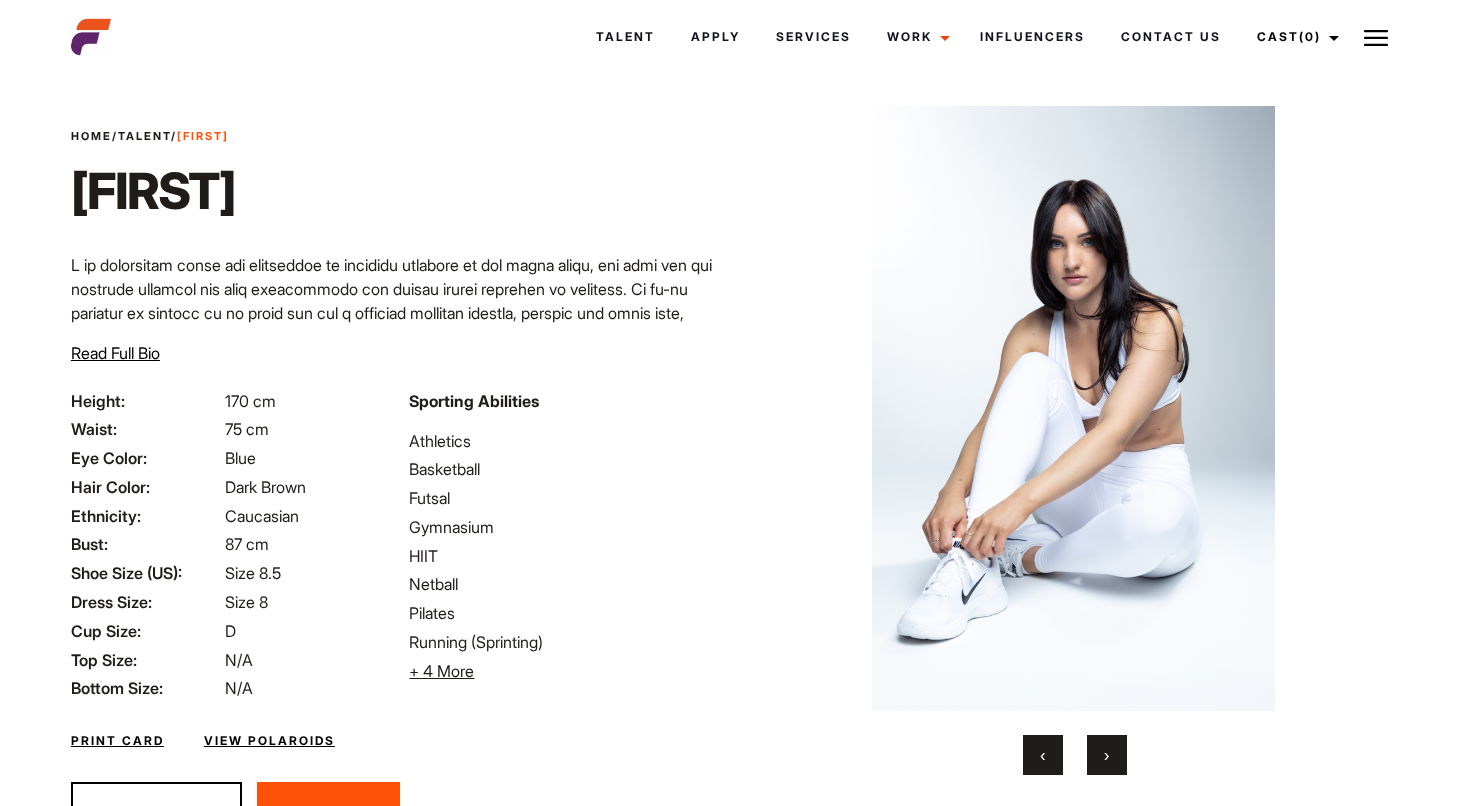 click on "›" at bounding box center (1107, 755) 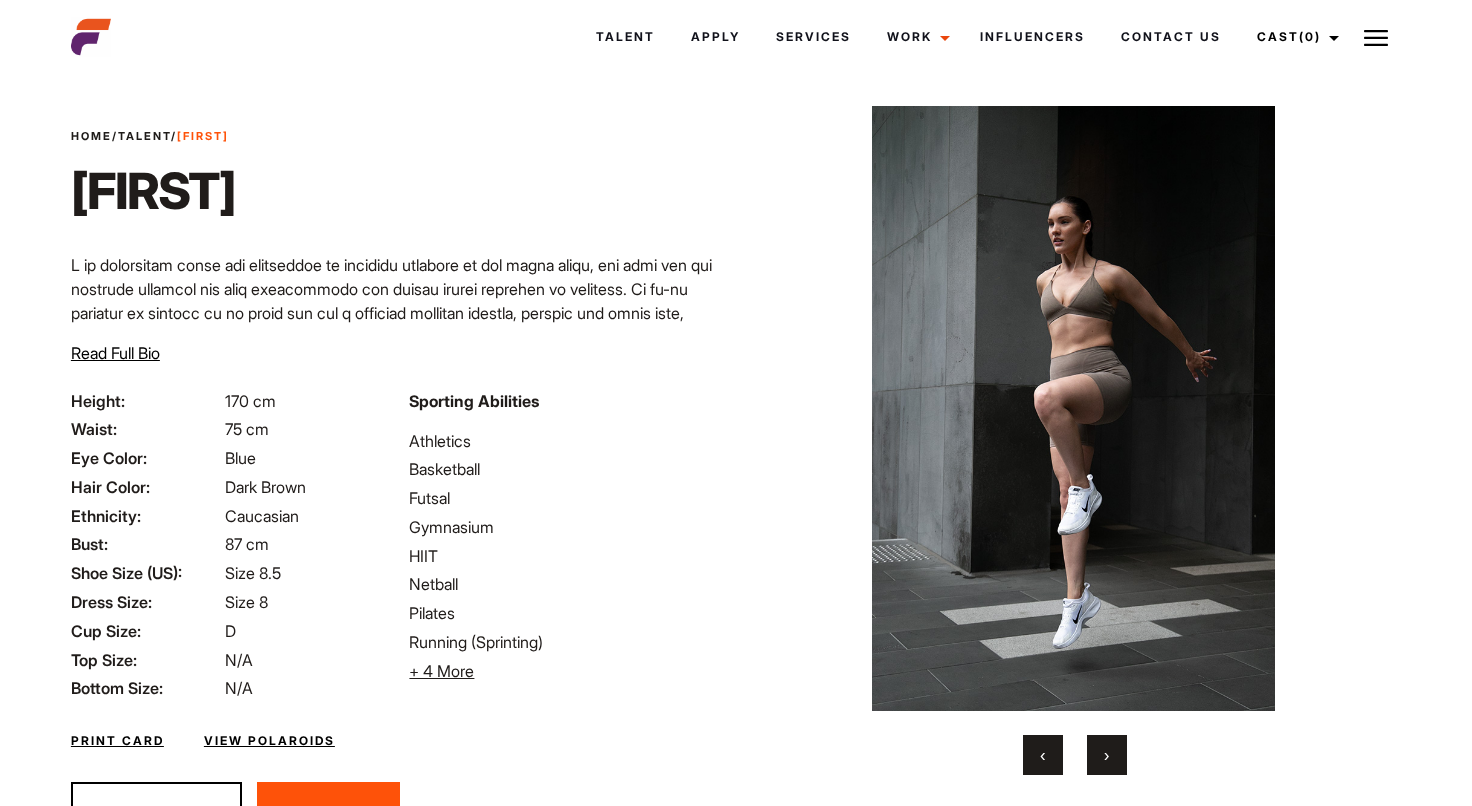 click on "›" at bounding box center [1107, 755] 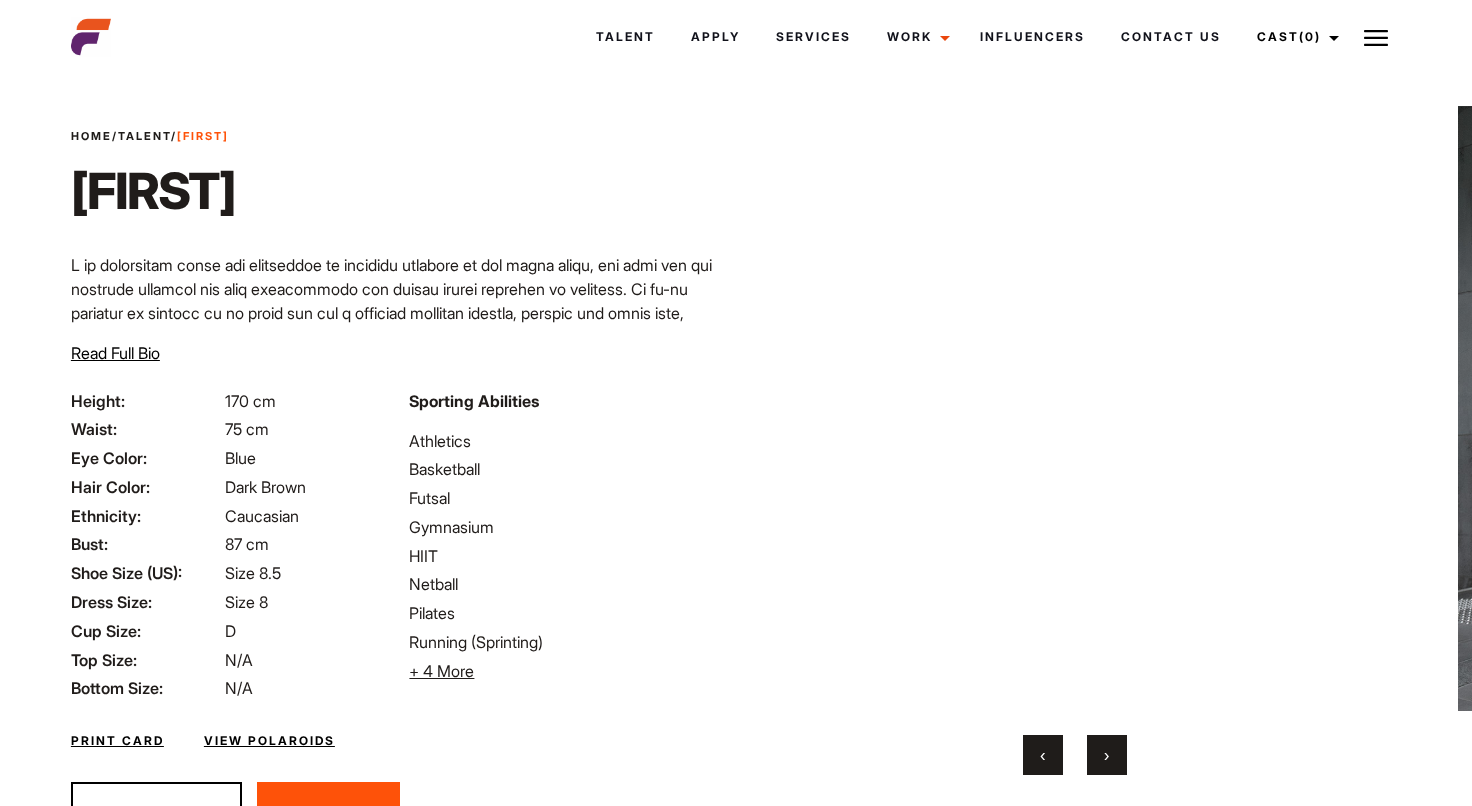 click on "›" at bounding box center (1107, 755) 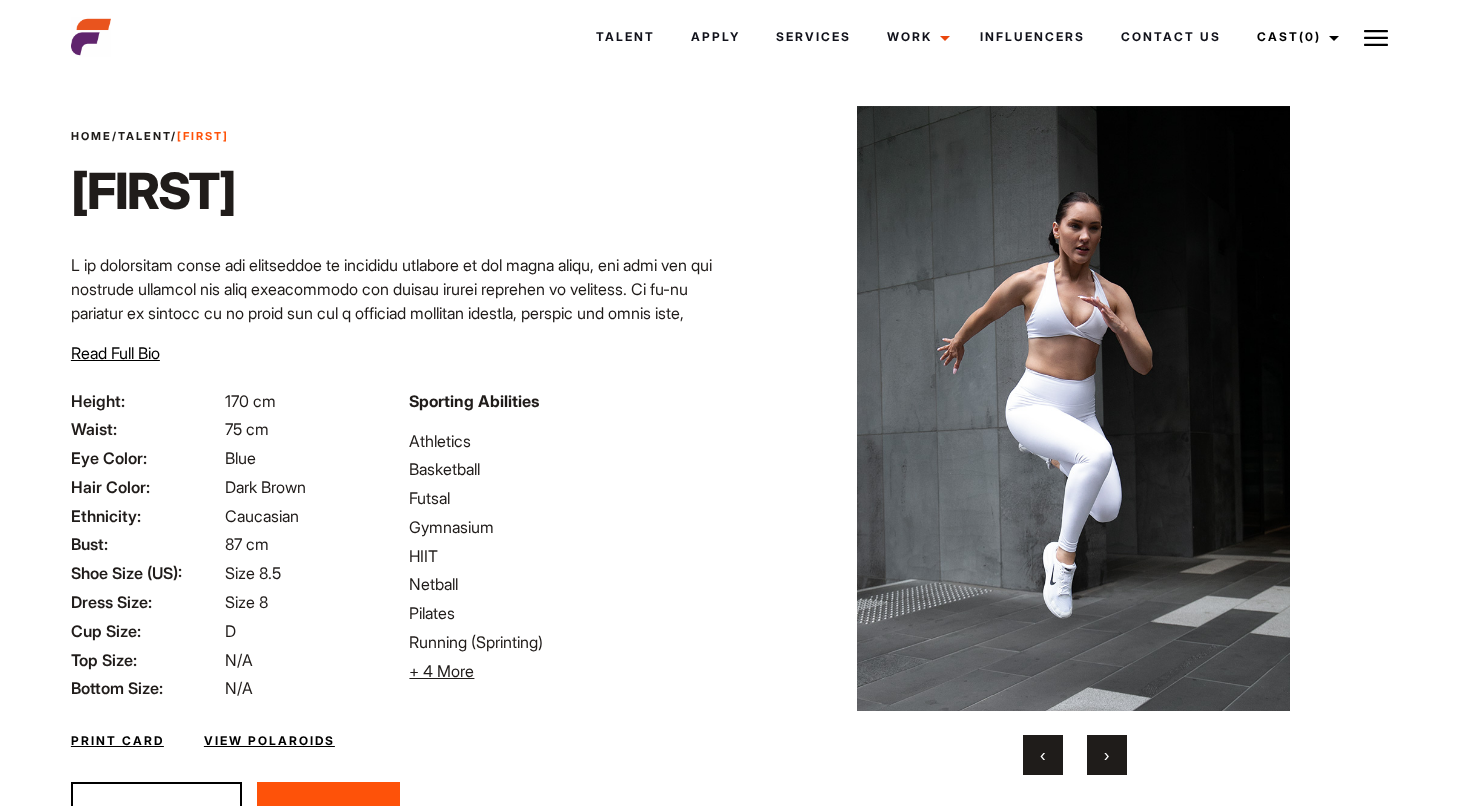 click on "›" at bounding box center (1107, 755) 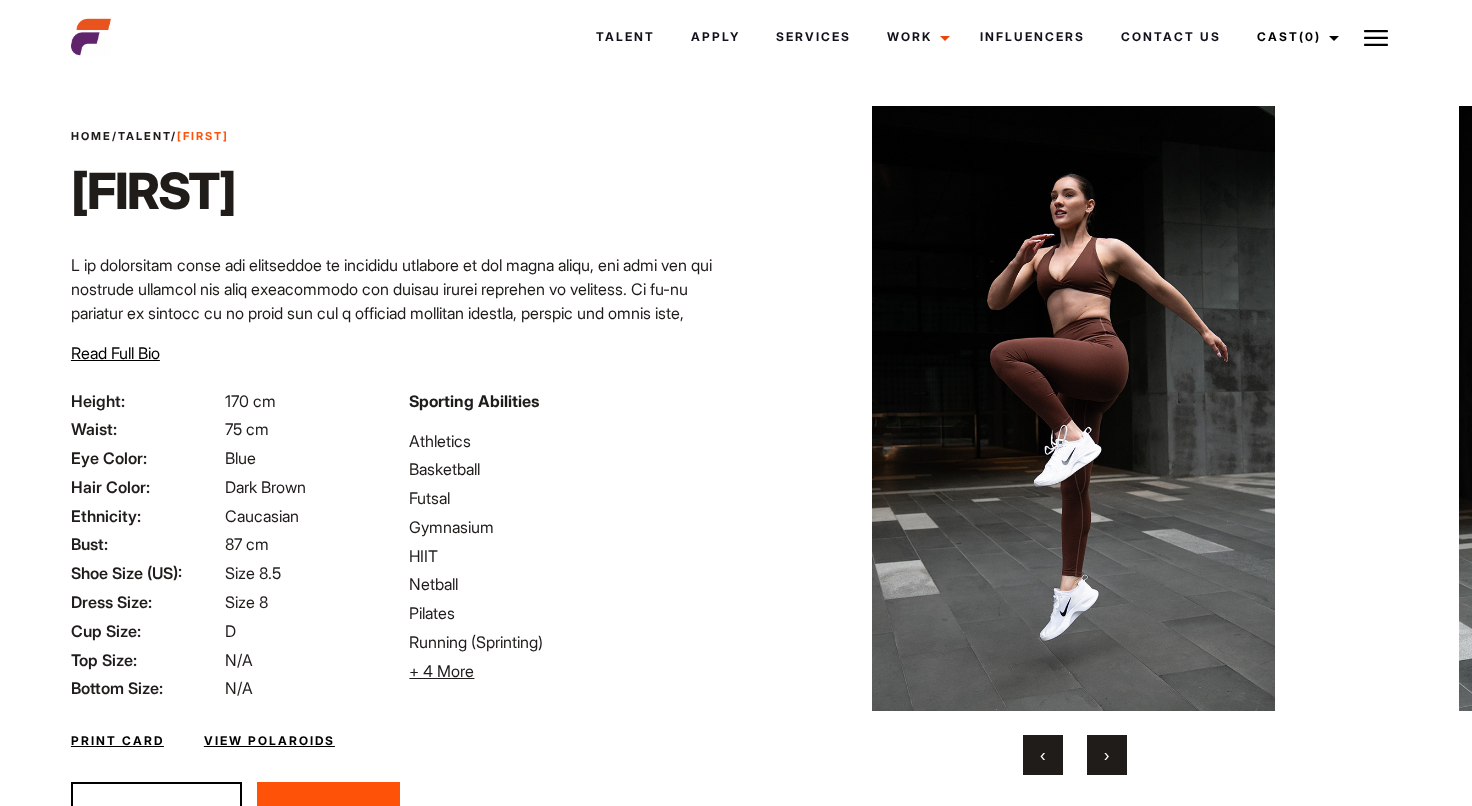 click on "›" at bounding box center (1107, 755) 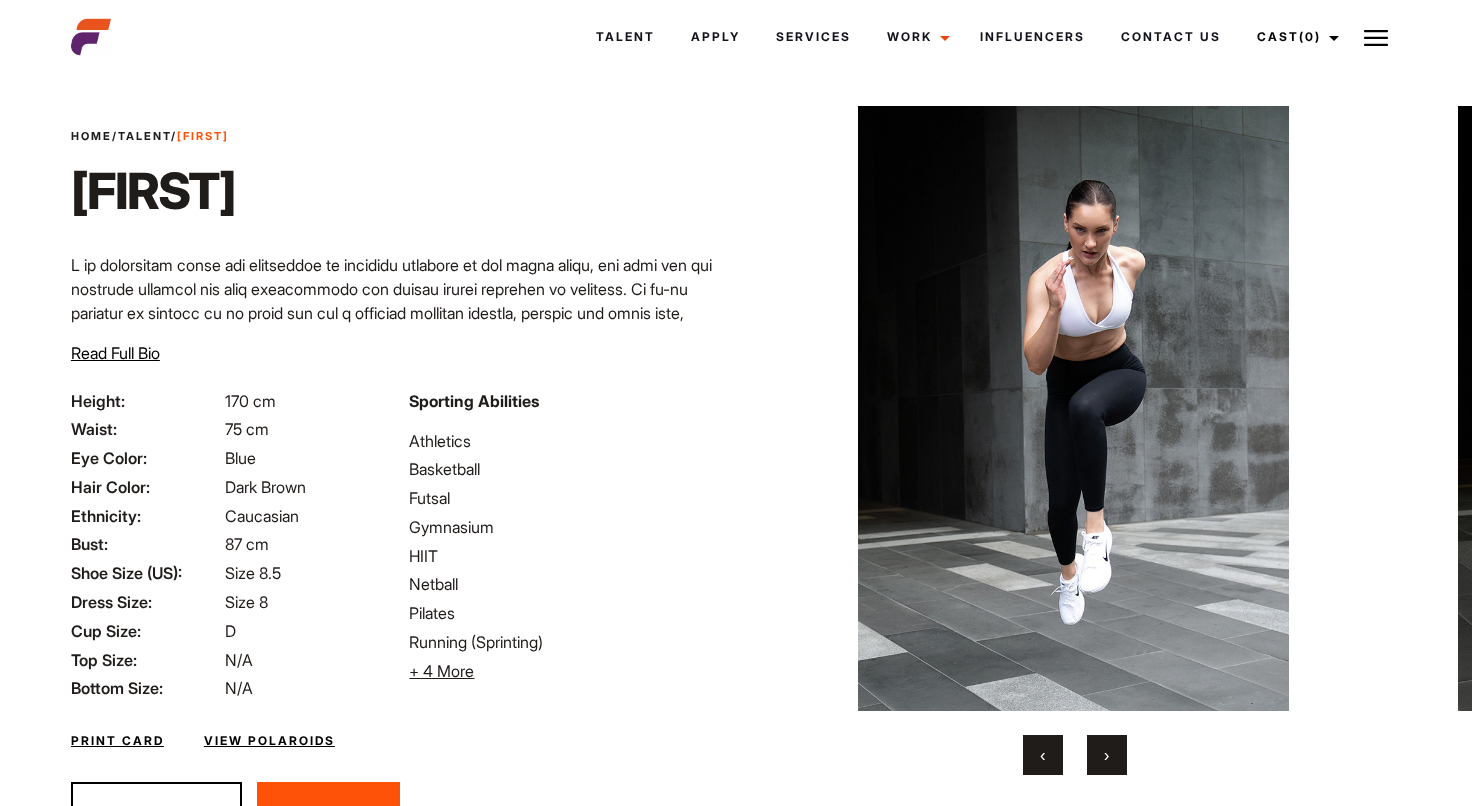 click on "›" at bounding box center [1107, 755] 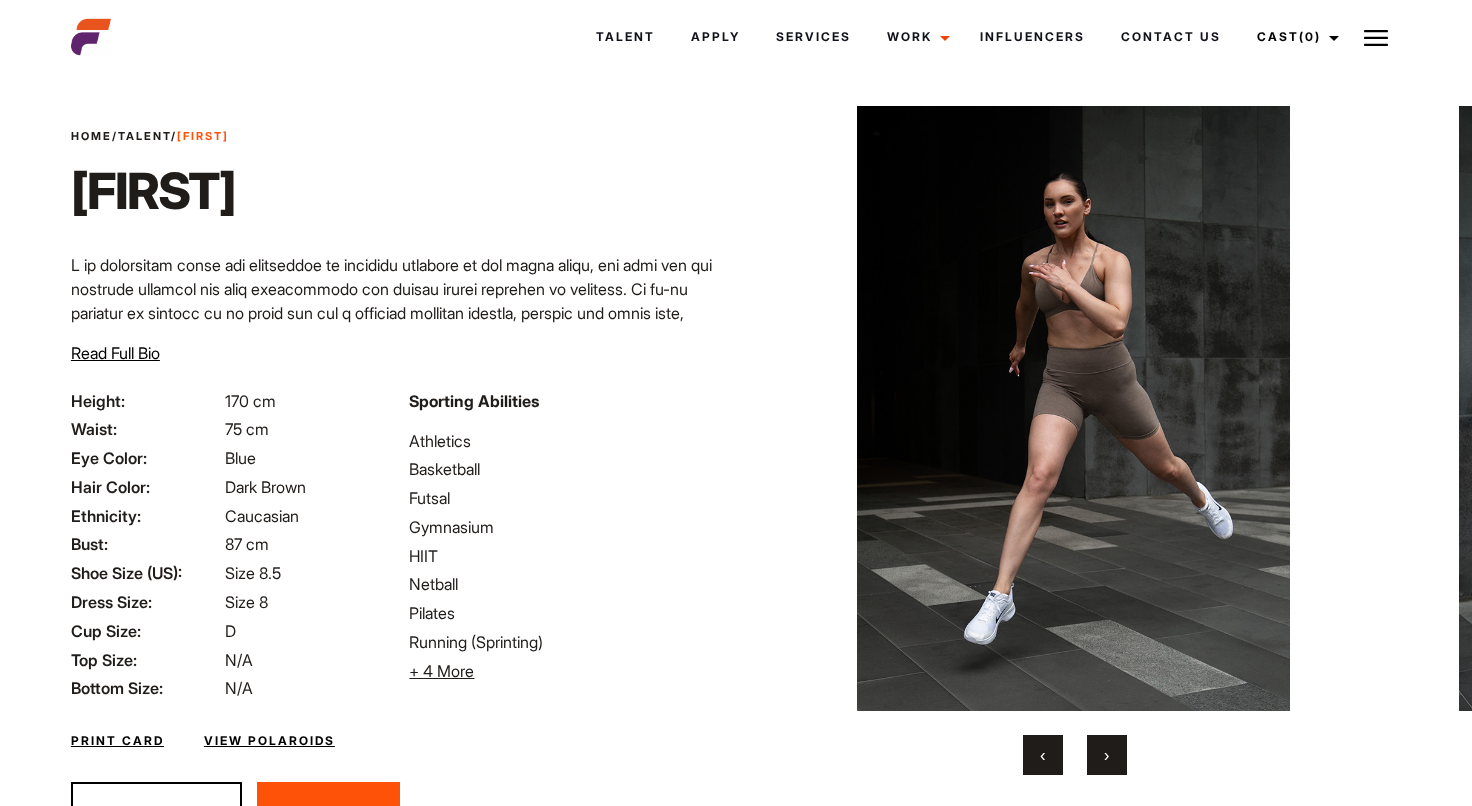 click on "›" at bounding box center (1107, 755) 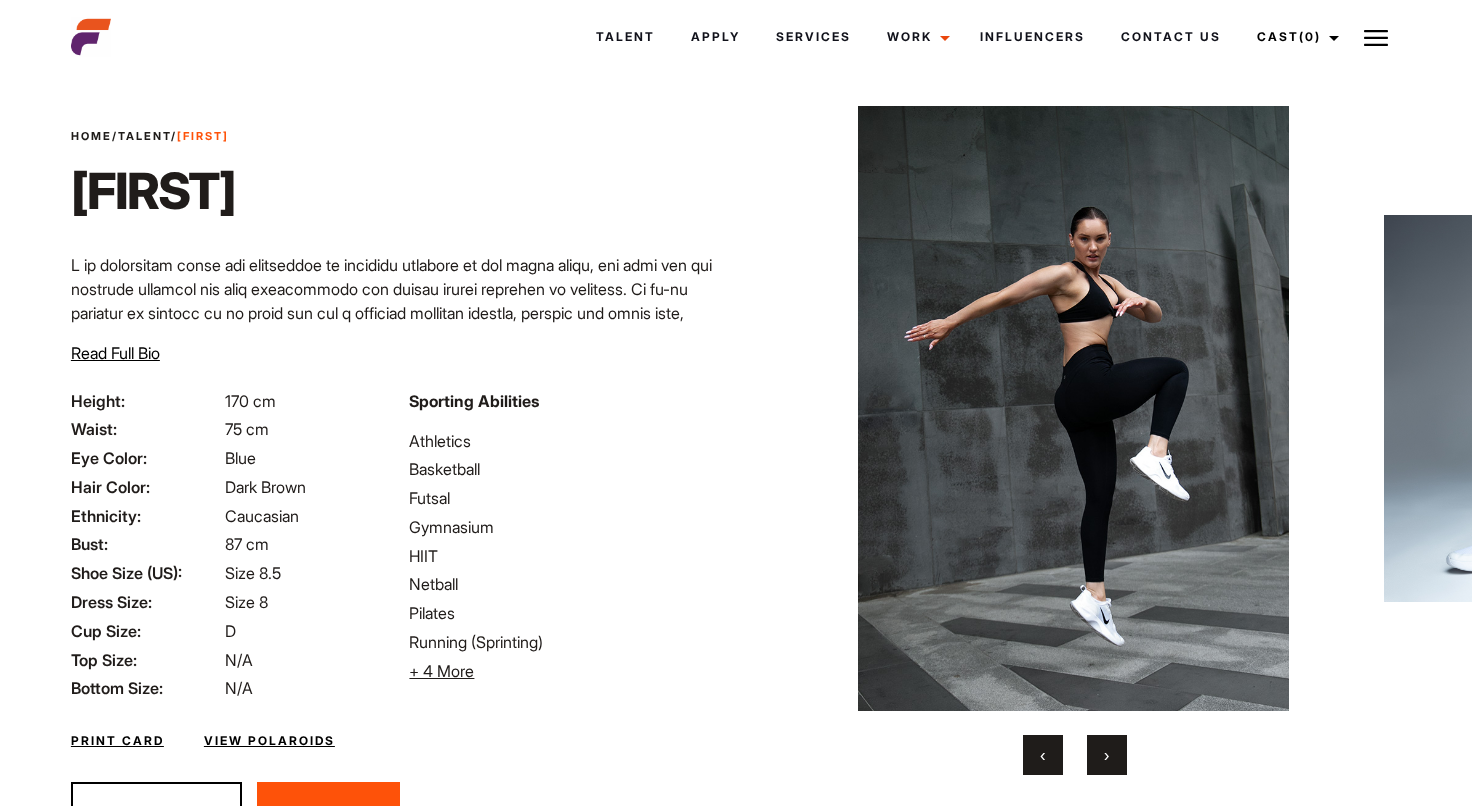 click on "›" at bounding box center [1107, 755] 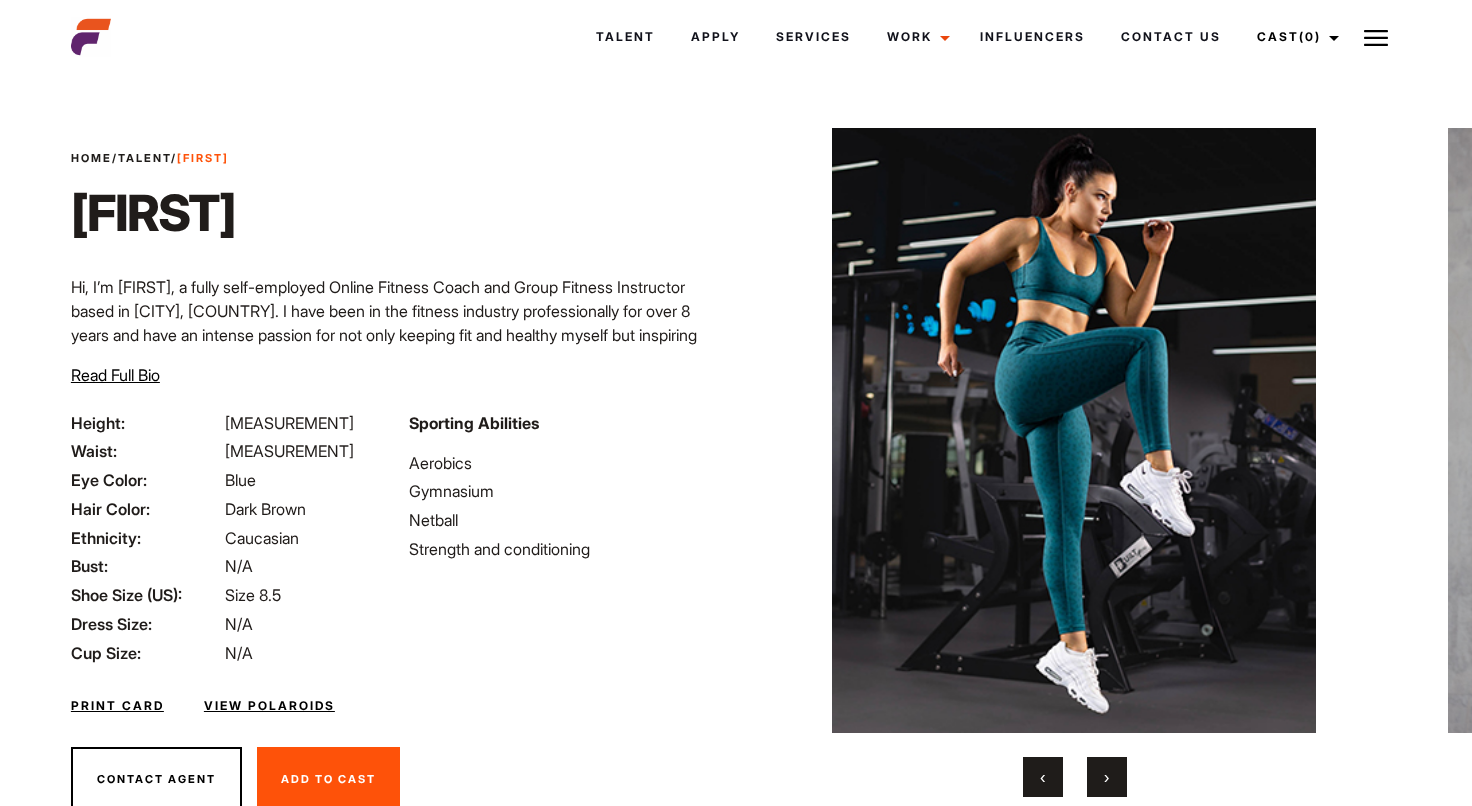 scroll, scrollTop: 26, scrollLeft: 0, axis: vertical 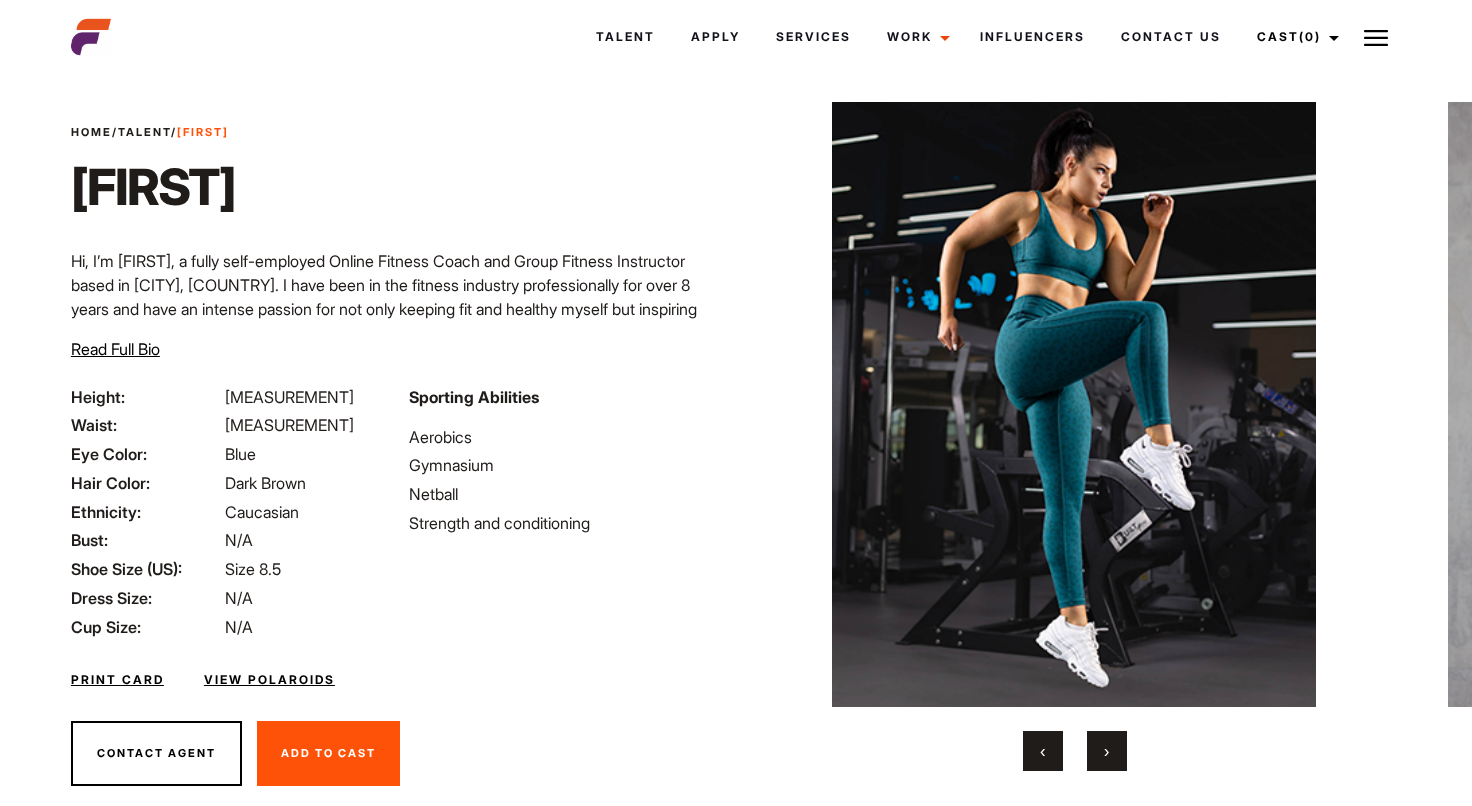 click on "›" at bounding box center [1107, 751] 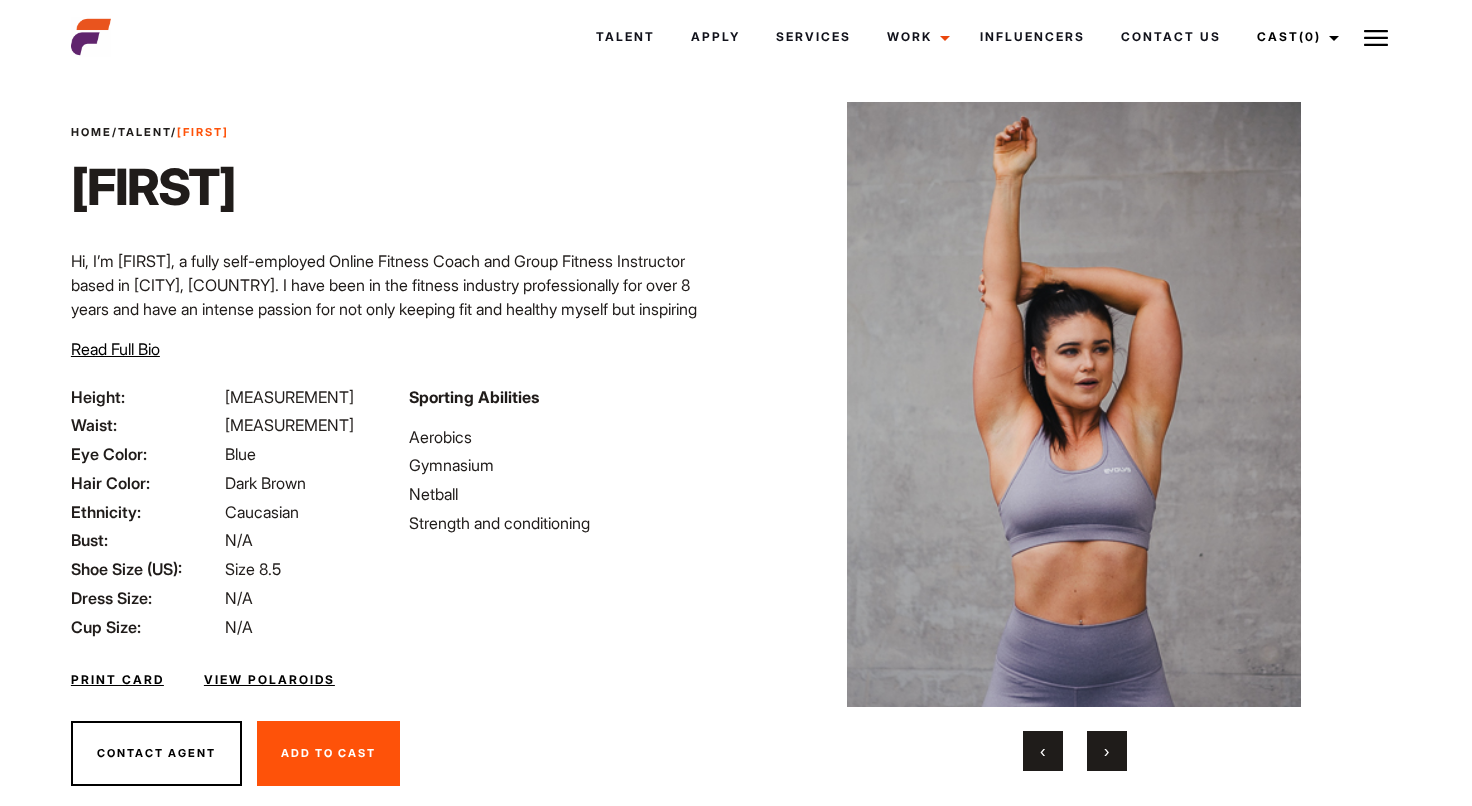 click on "›" at bounding box center [1107, 751] 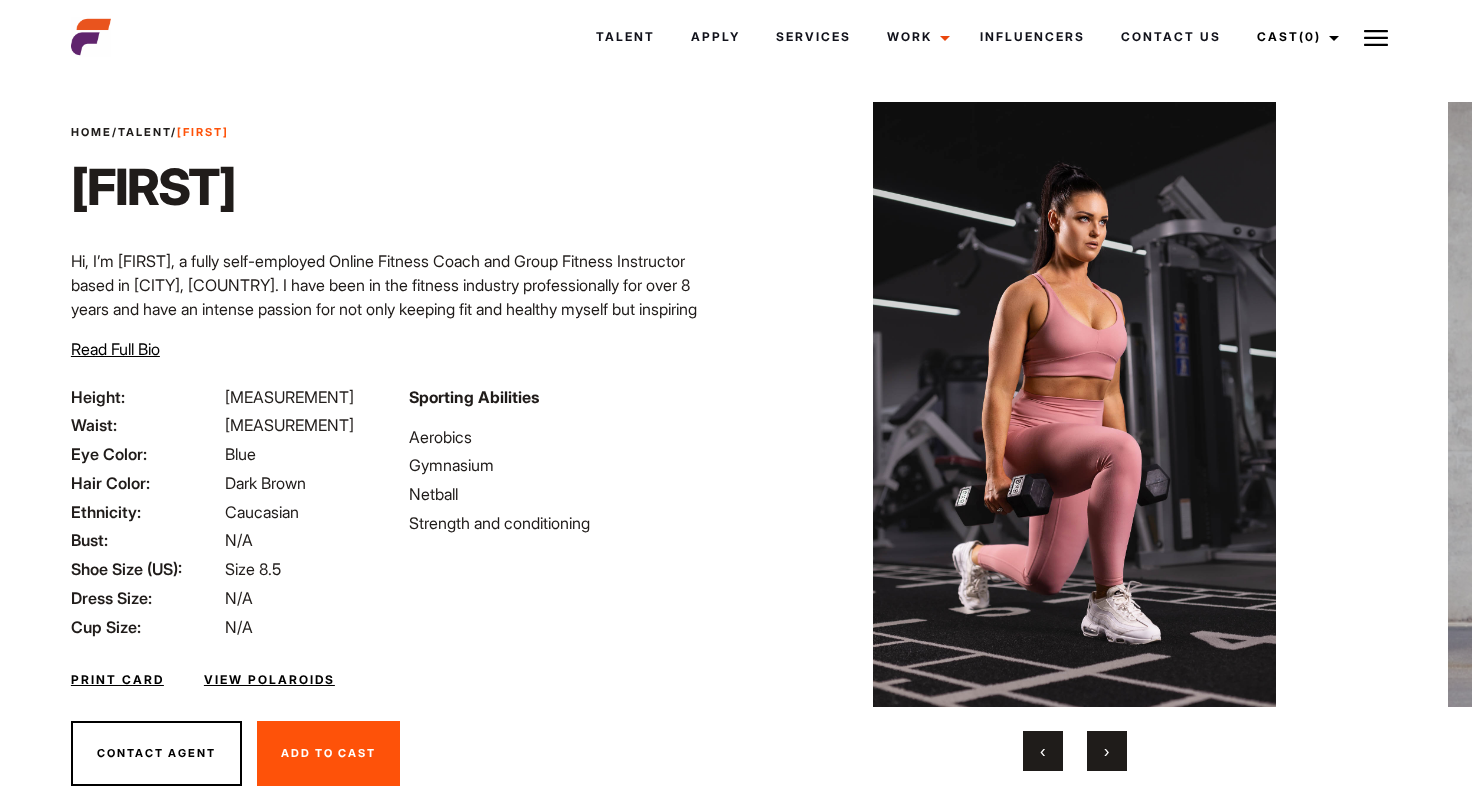 click on "›" at bounding box center (1107, 751) 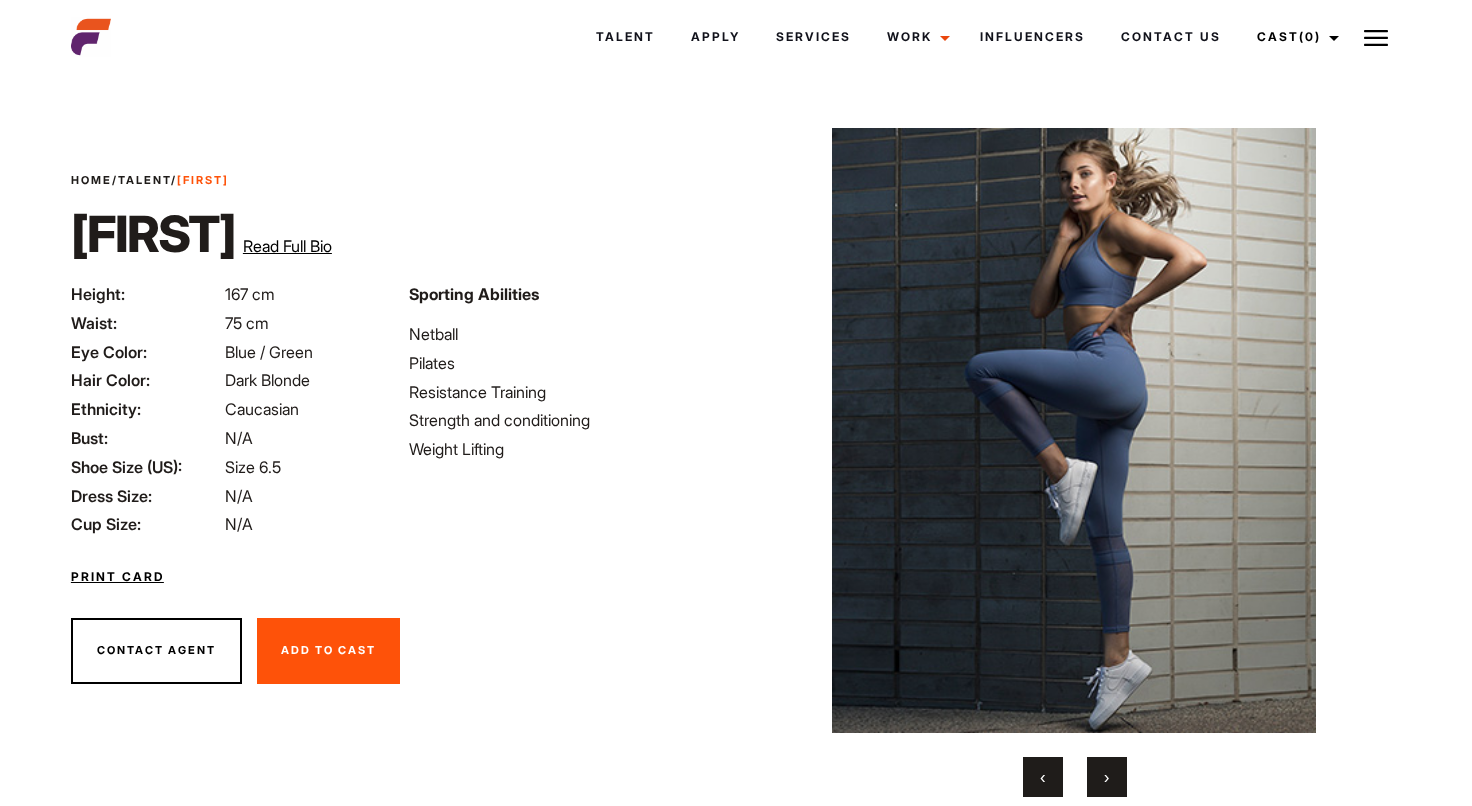 scroll, scrollTop: 0, scrollLeft: 0, axis: both 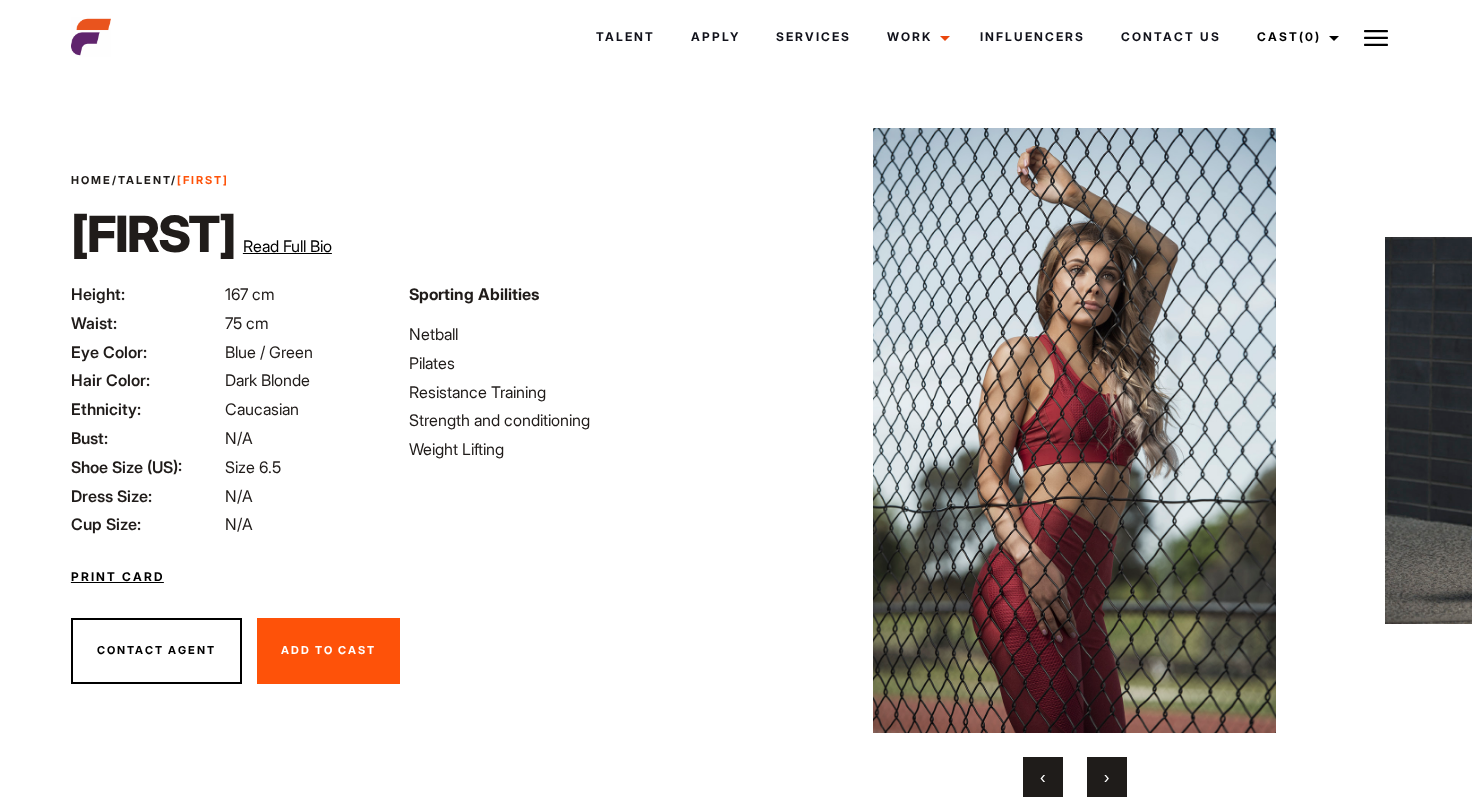 click on "›" at bounding box center [1106, 777] 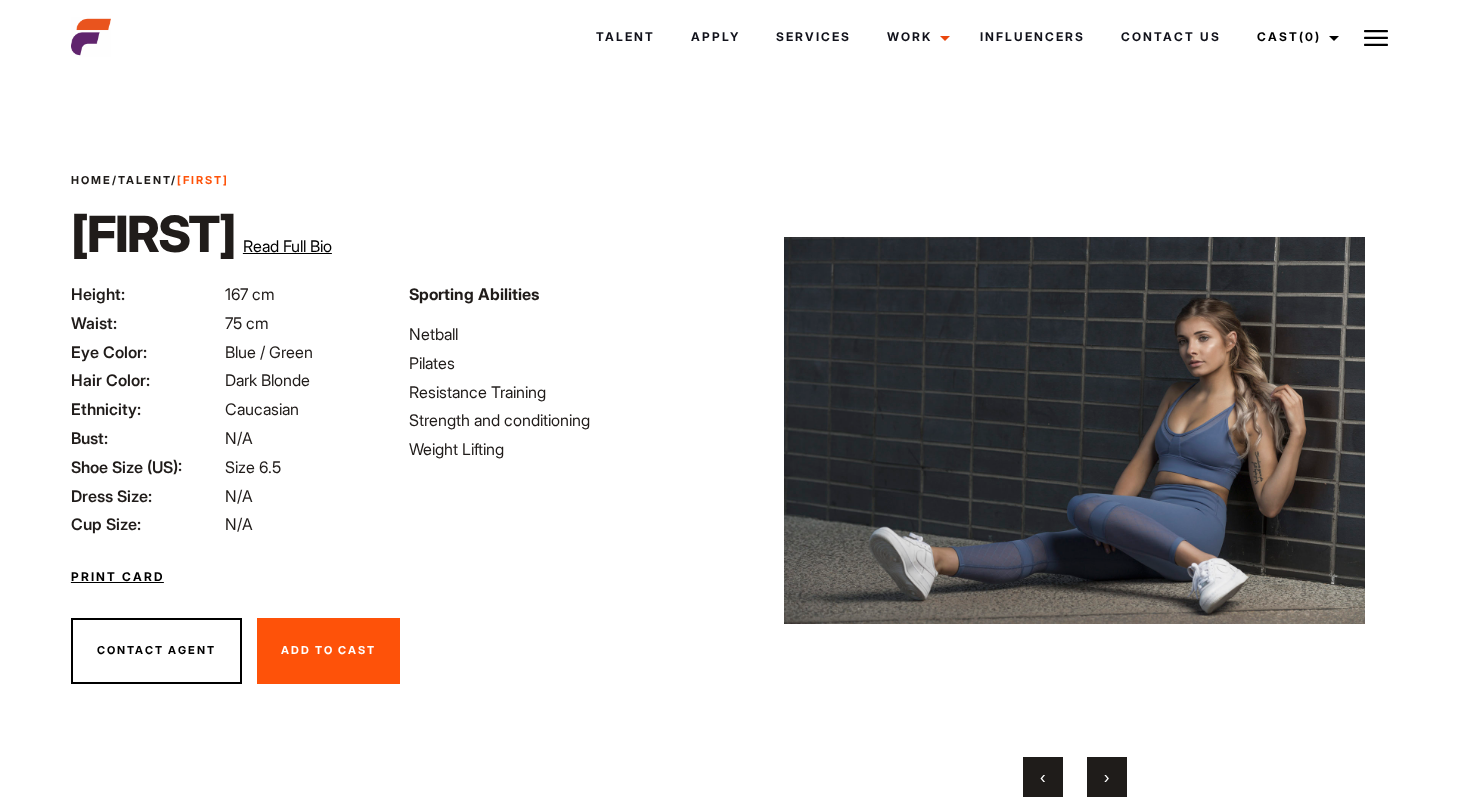 click on "›" at bounding box center (1106, 777) 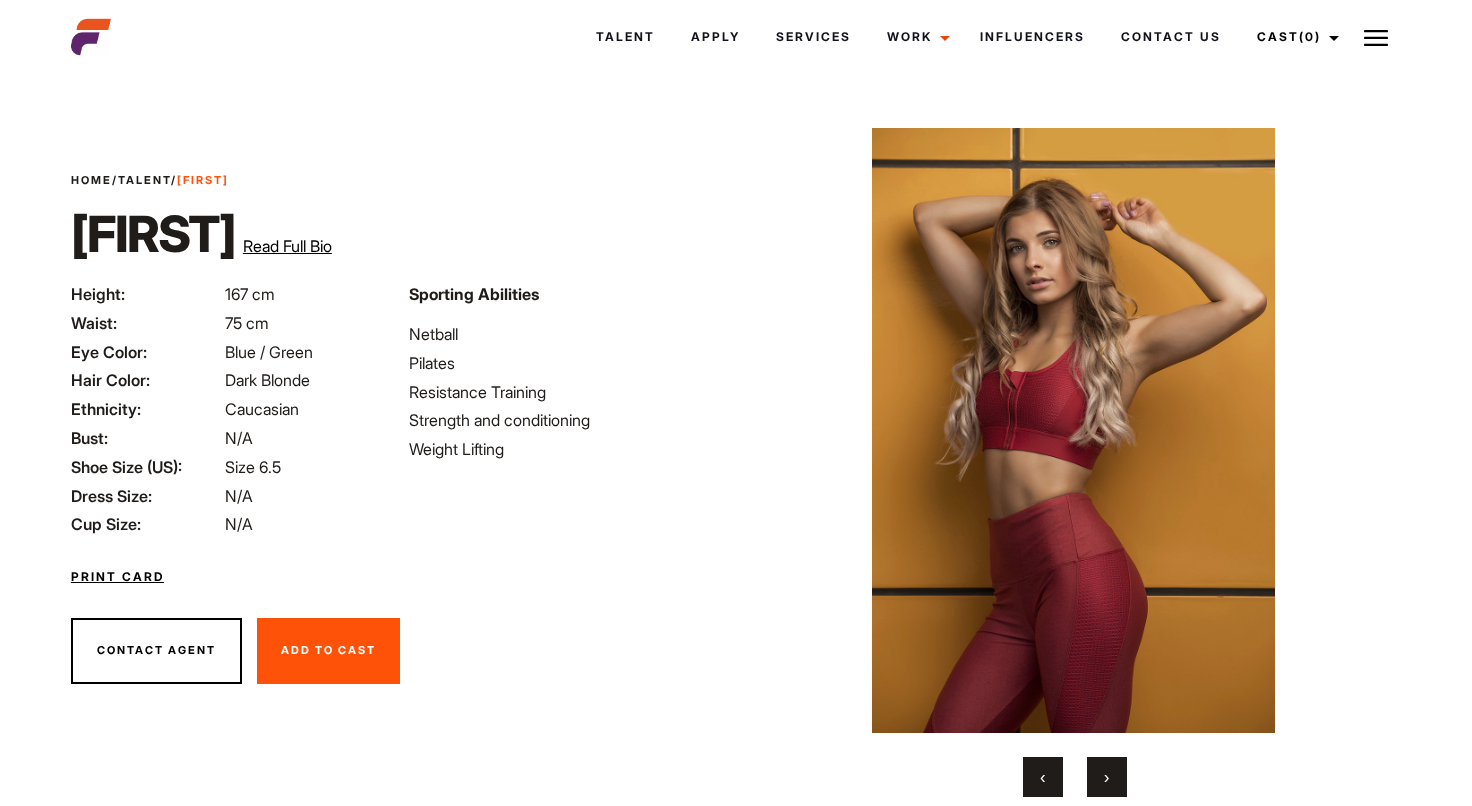 click on "›" at bounding box center [1106, 777] 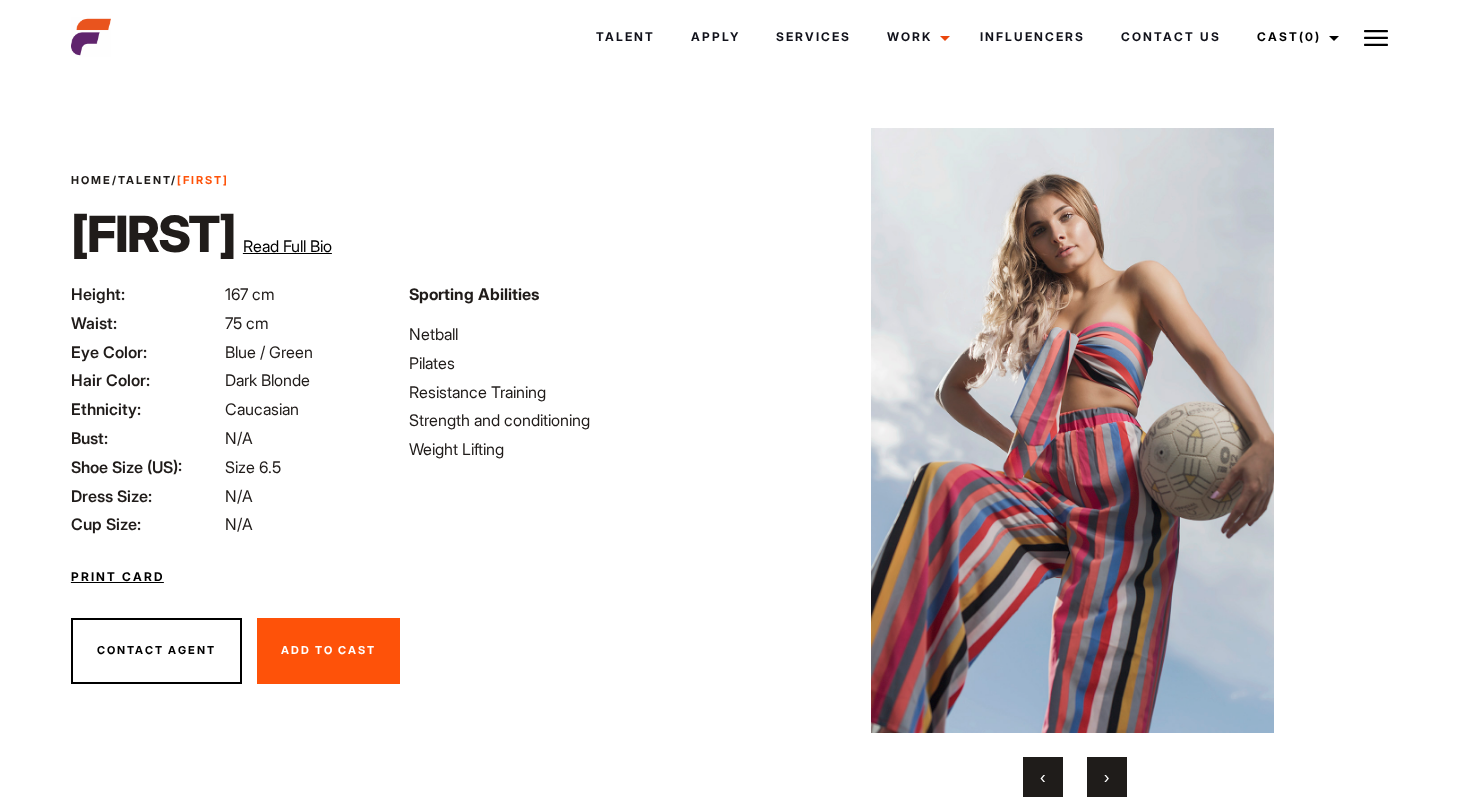 click on "›" at bounding box center (1106, 777) 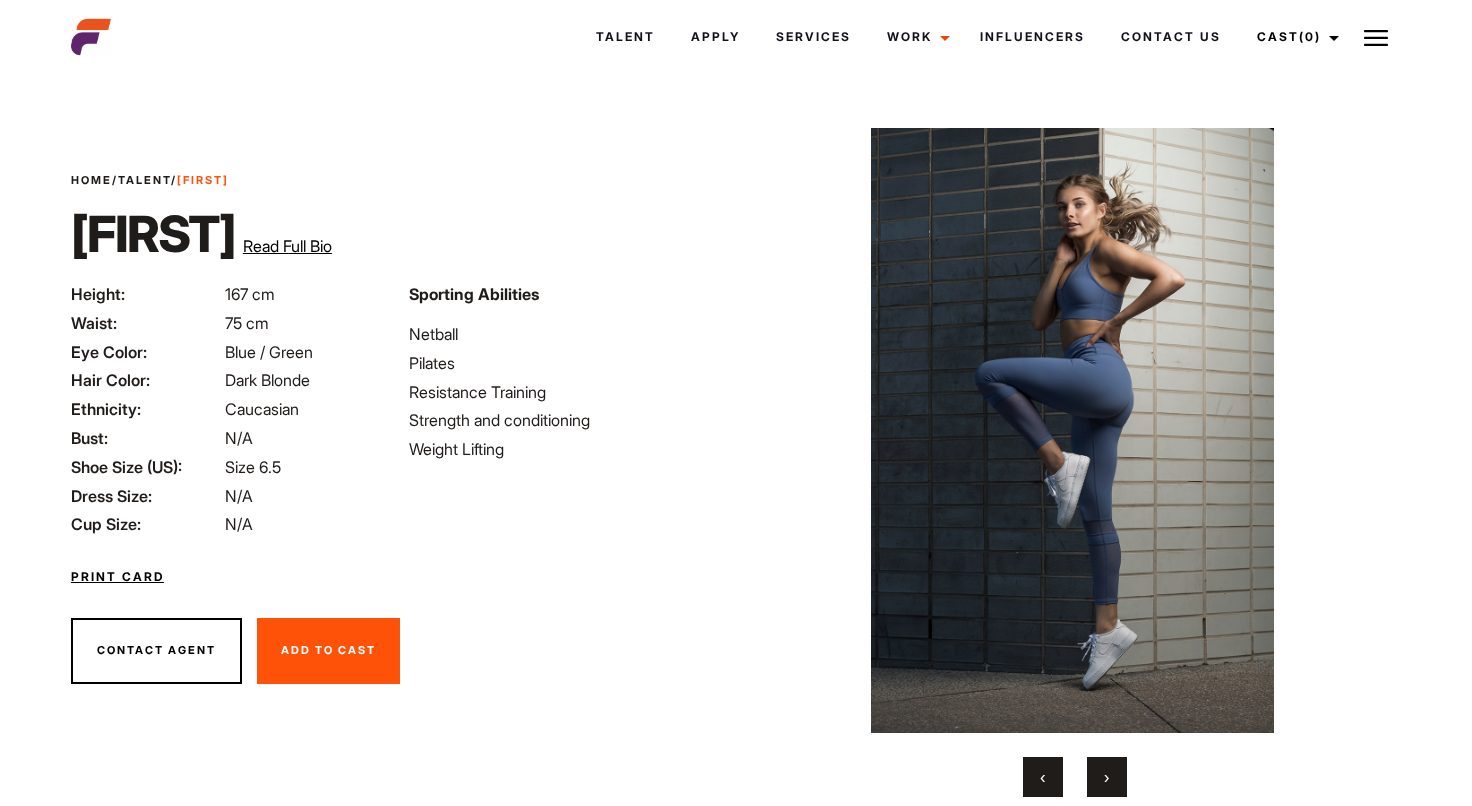 click on "›" at bounding box center [1106, 777] 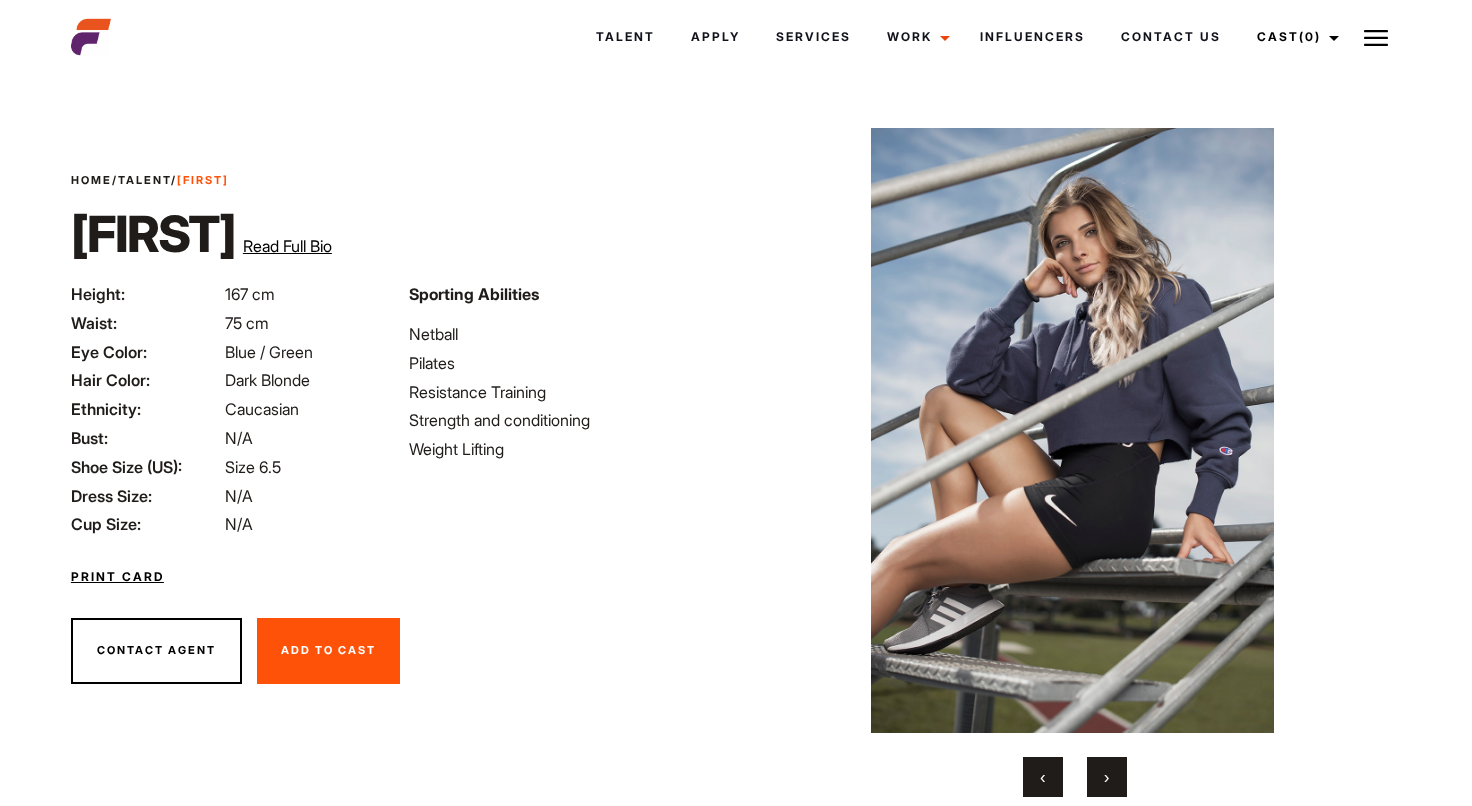 click on "›" at bounding box center [1106, 777] 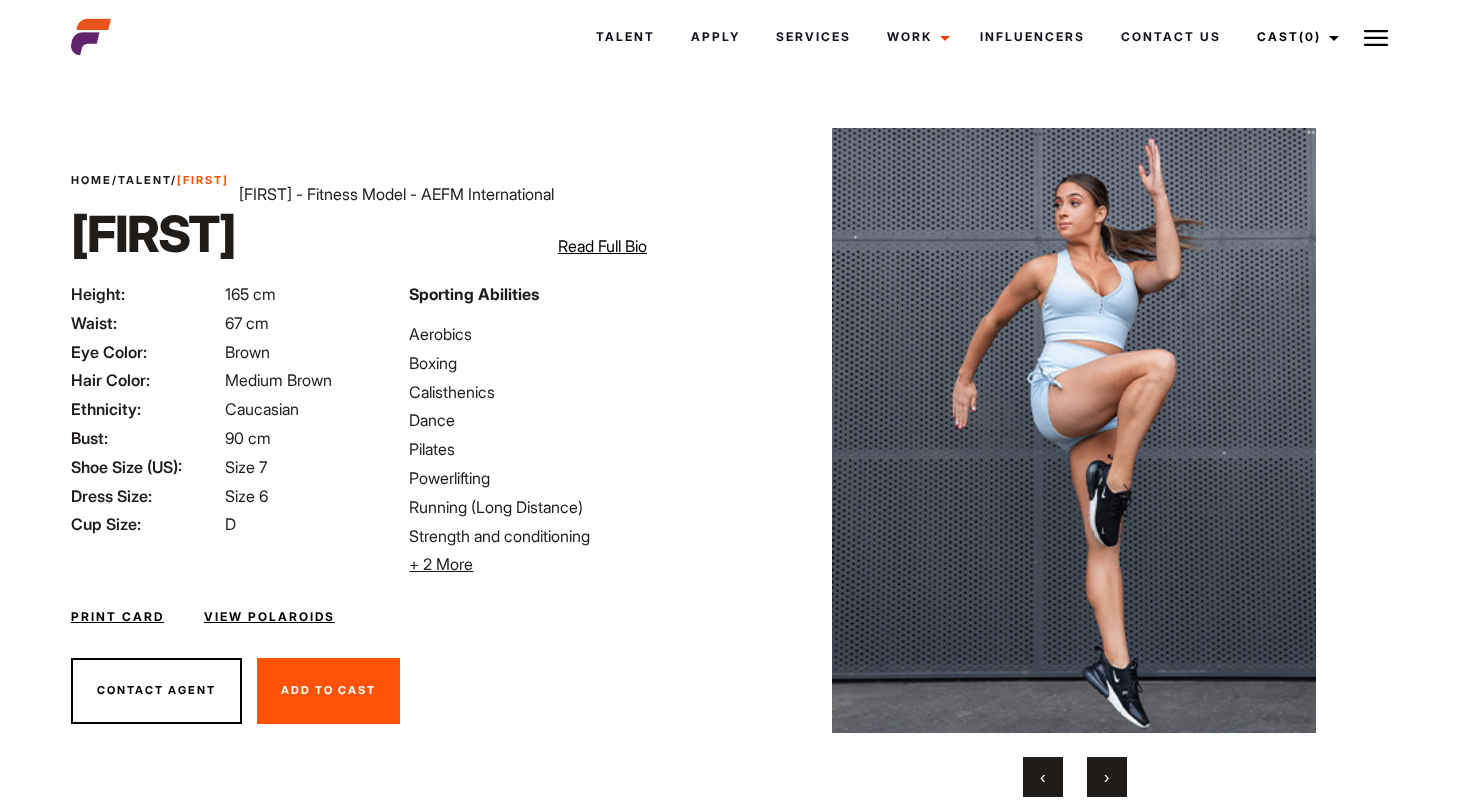 scroll, scrollTop: 0, scrollLeft: 0, axis: both 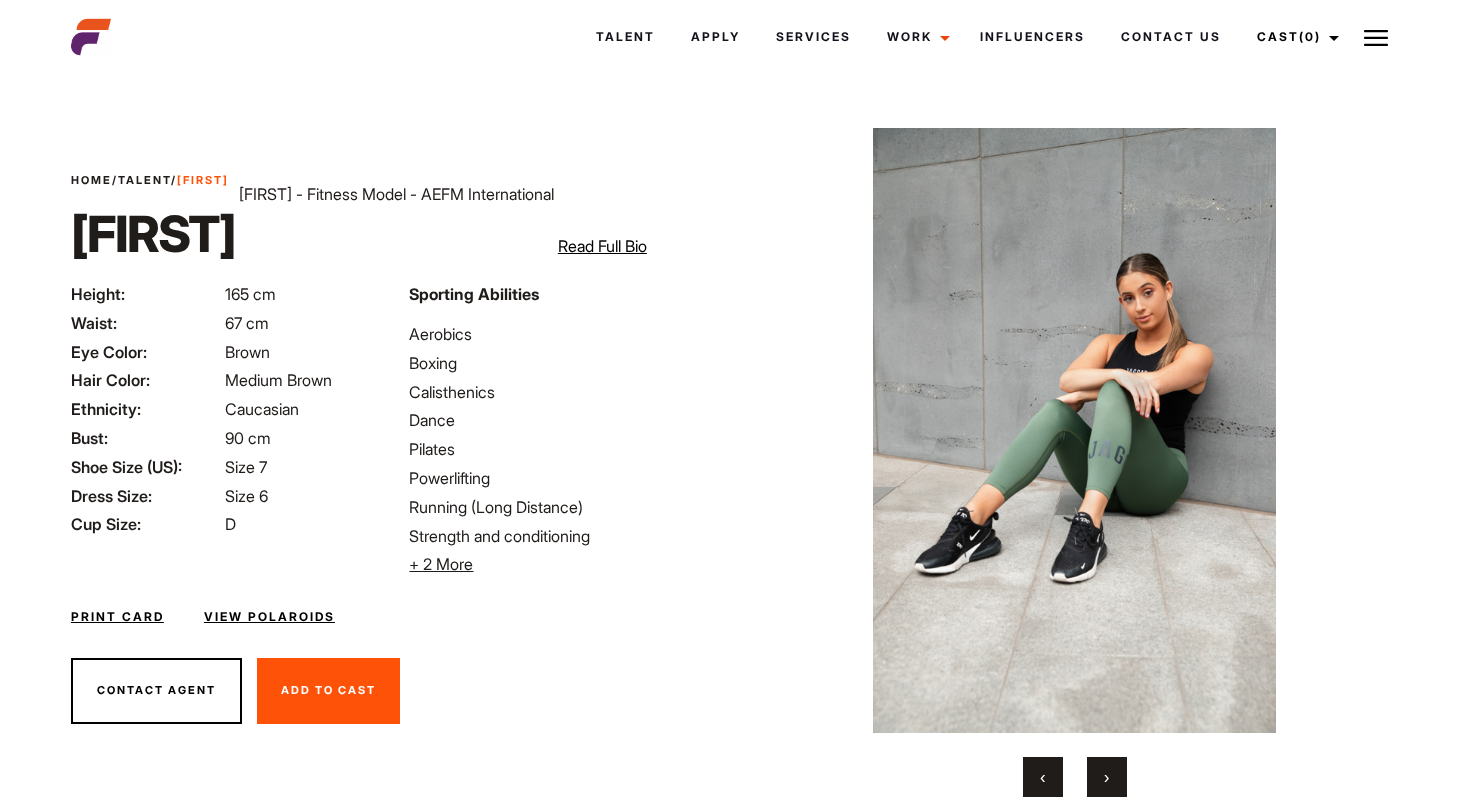 click on "›" at bounding box center [1107, 777] 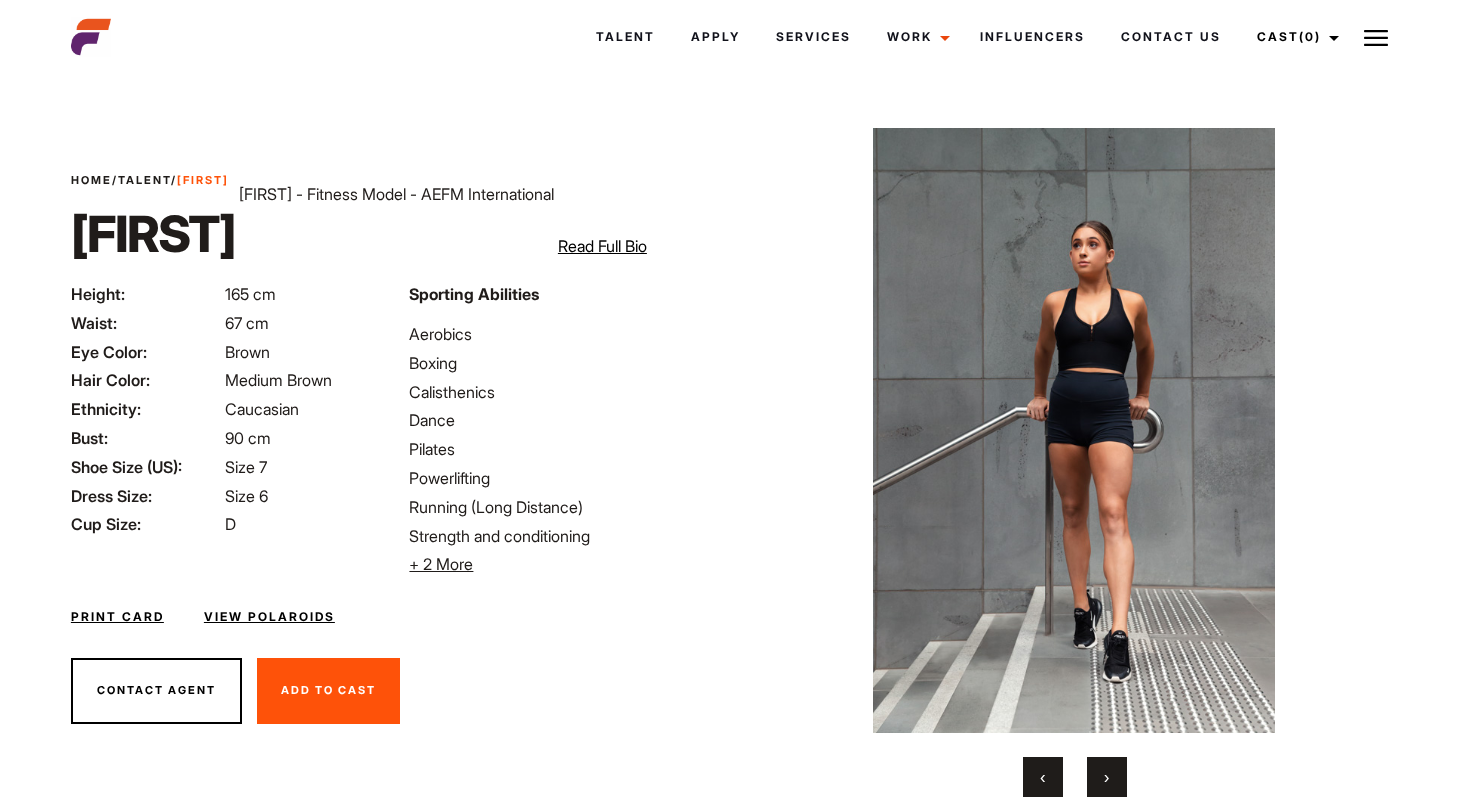 click on "›" at bounding box center [1107, 777] 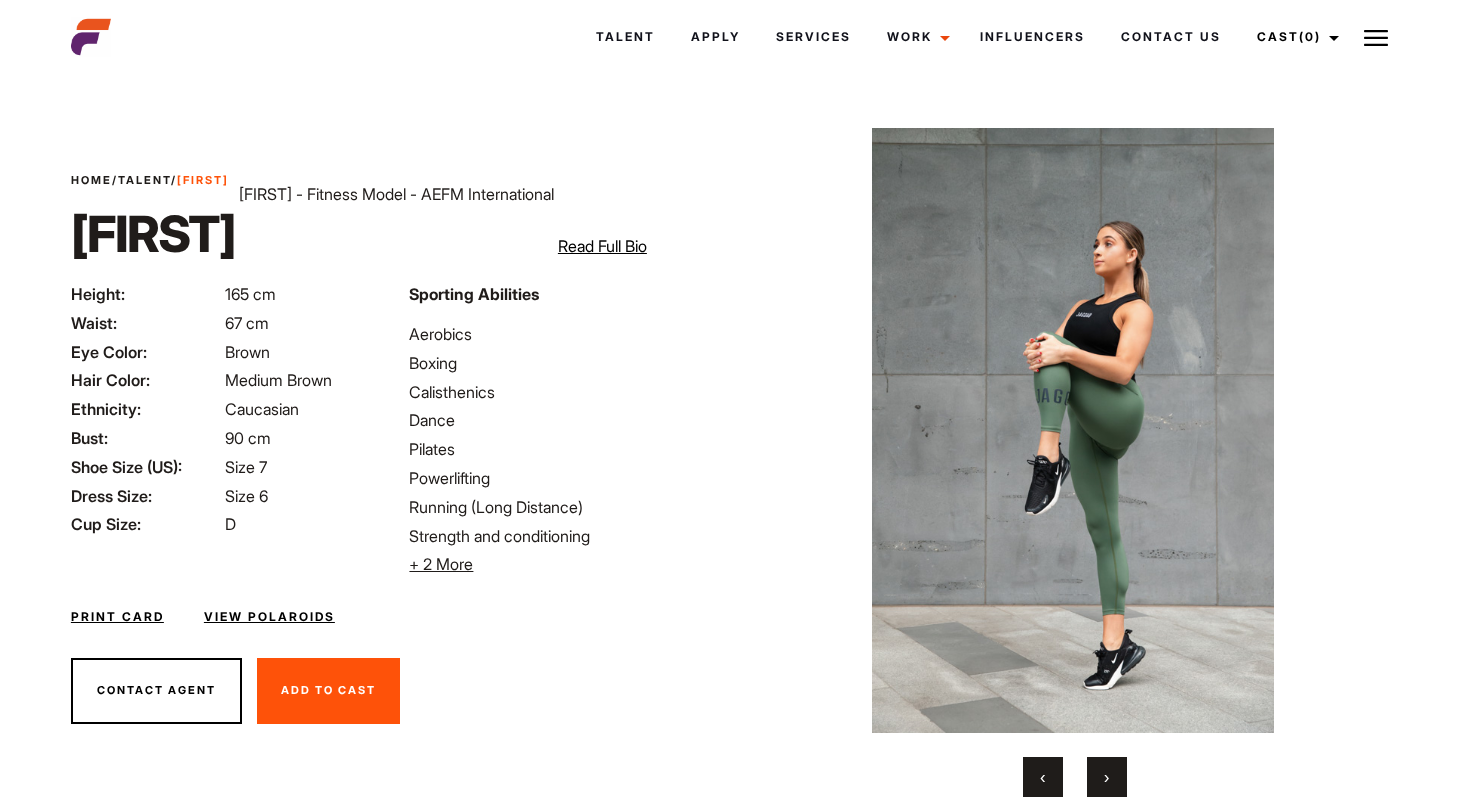 click on "›" at bounding box center (1107, 777) 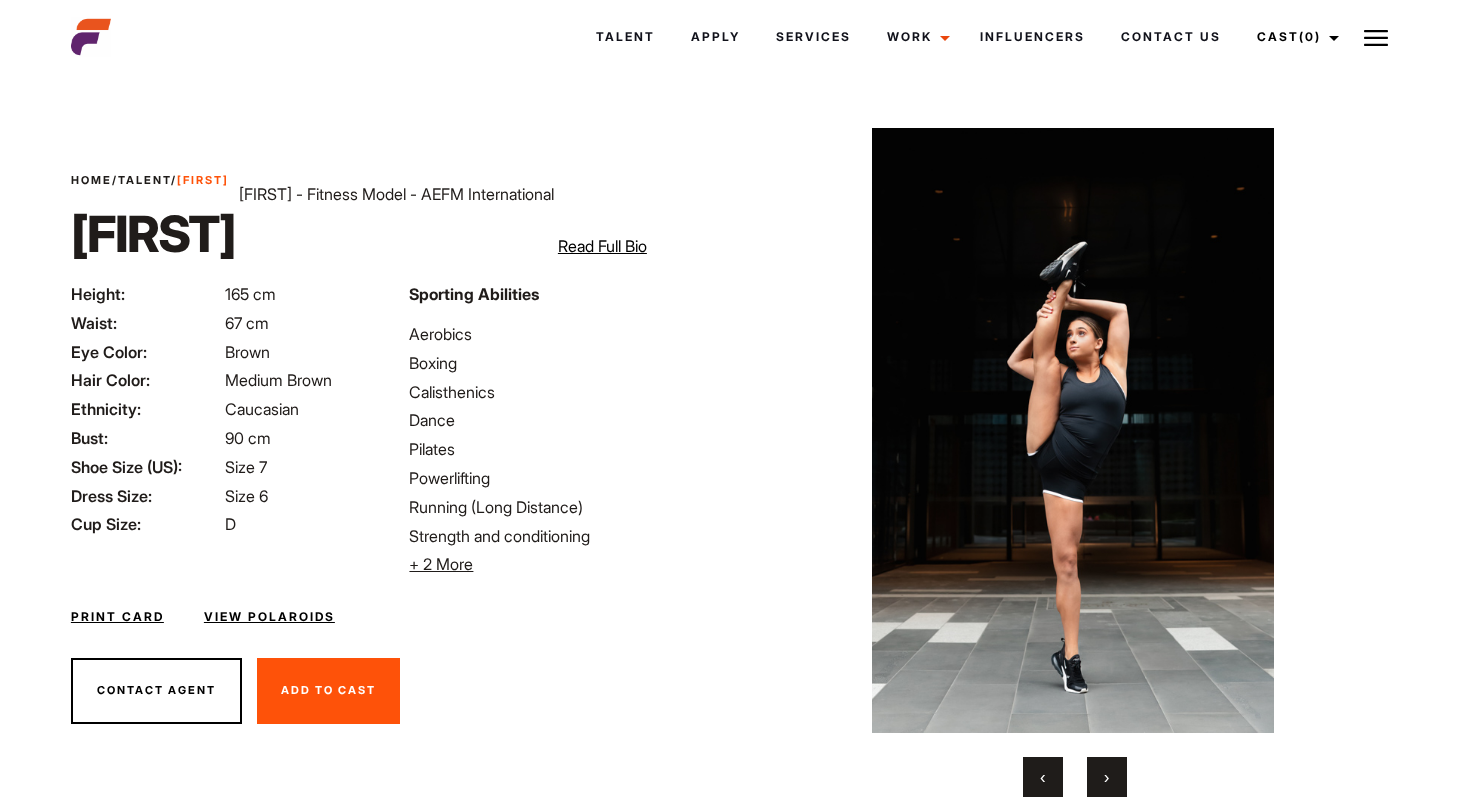 click on "›" at bounding box center [1107, 777] 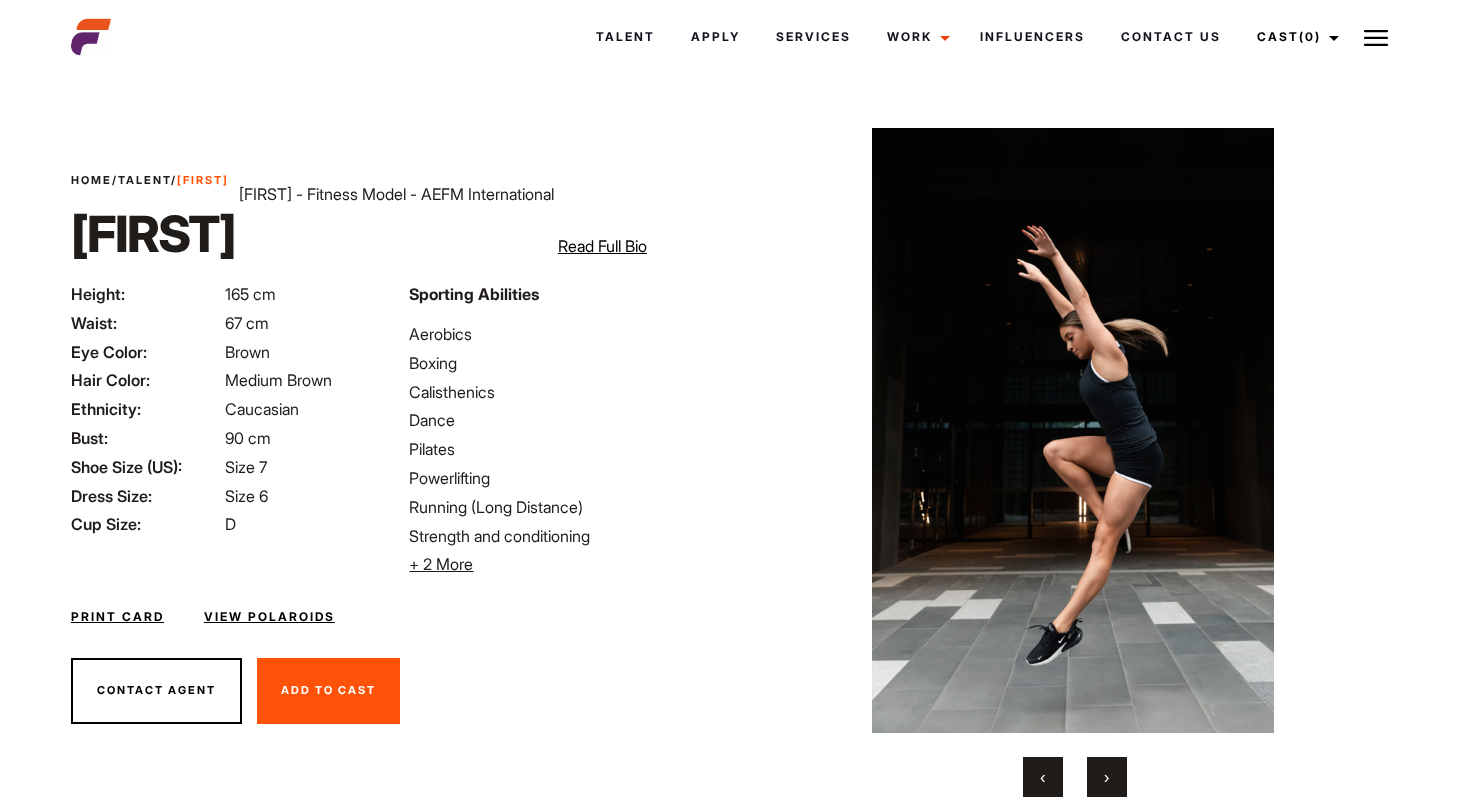 click on "›" at bounding box center [1107, 777] 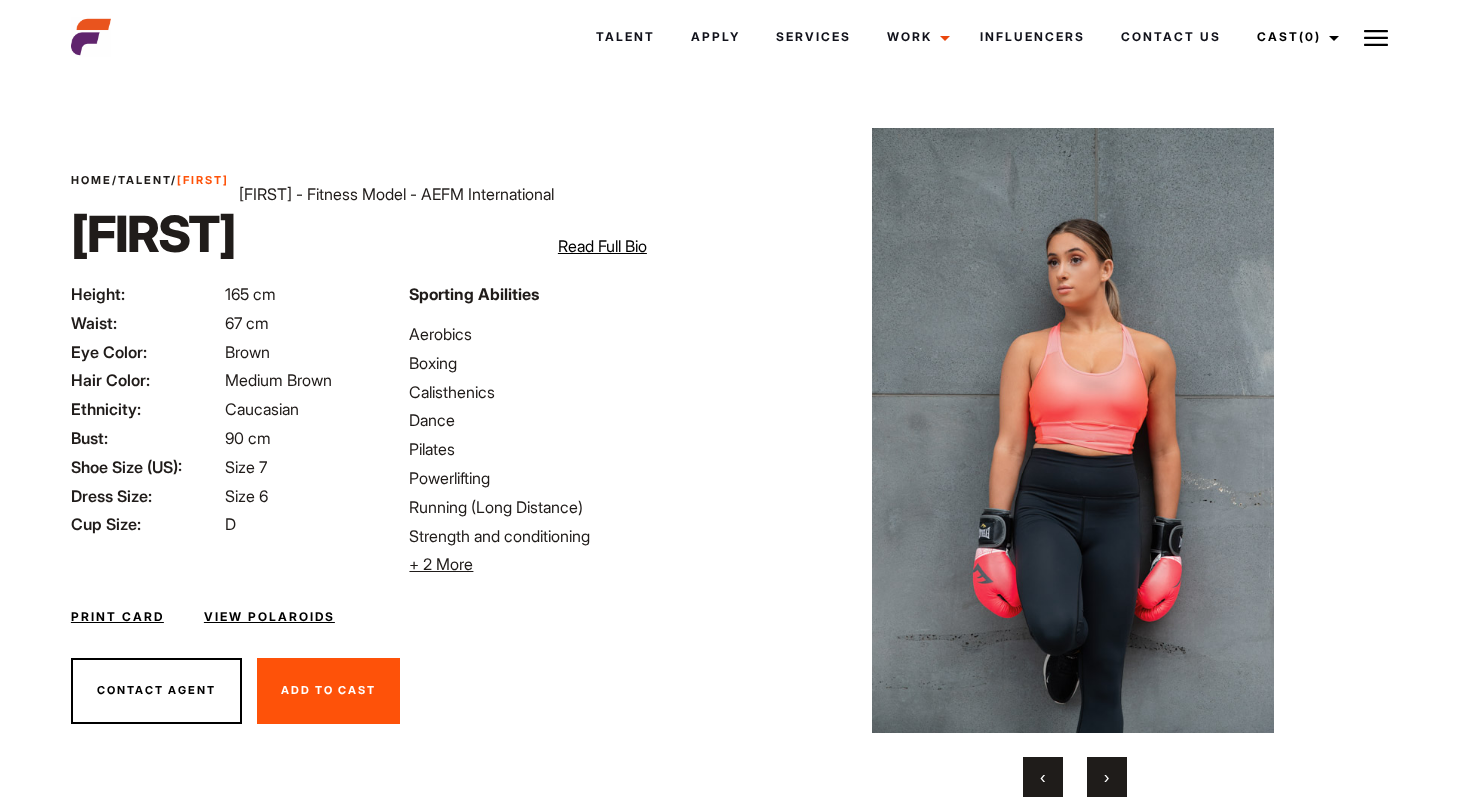 click on "›" at bounding box center [1107, 777] 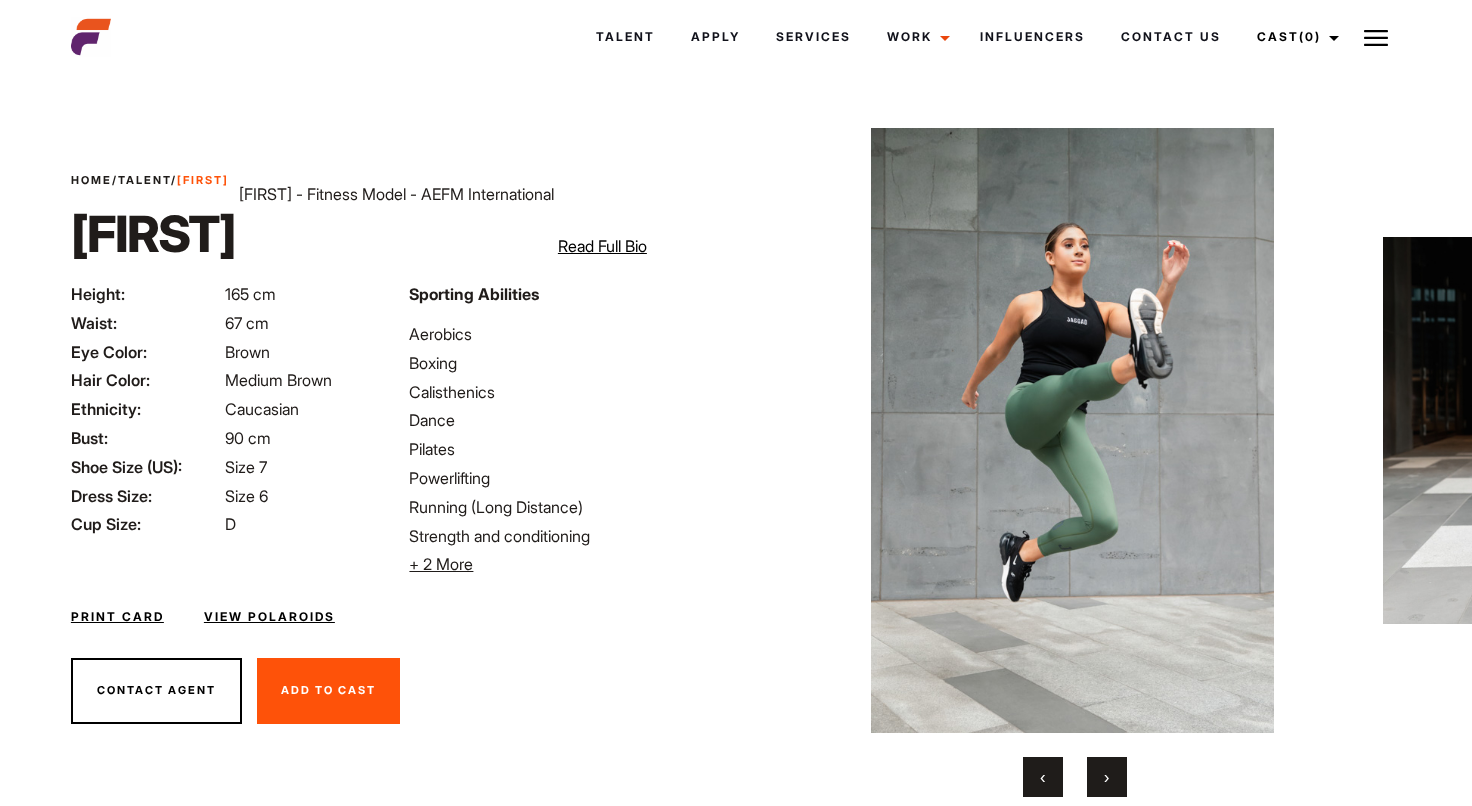 click on "›" at bounding box center [1107, 777] 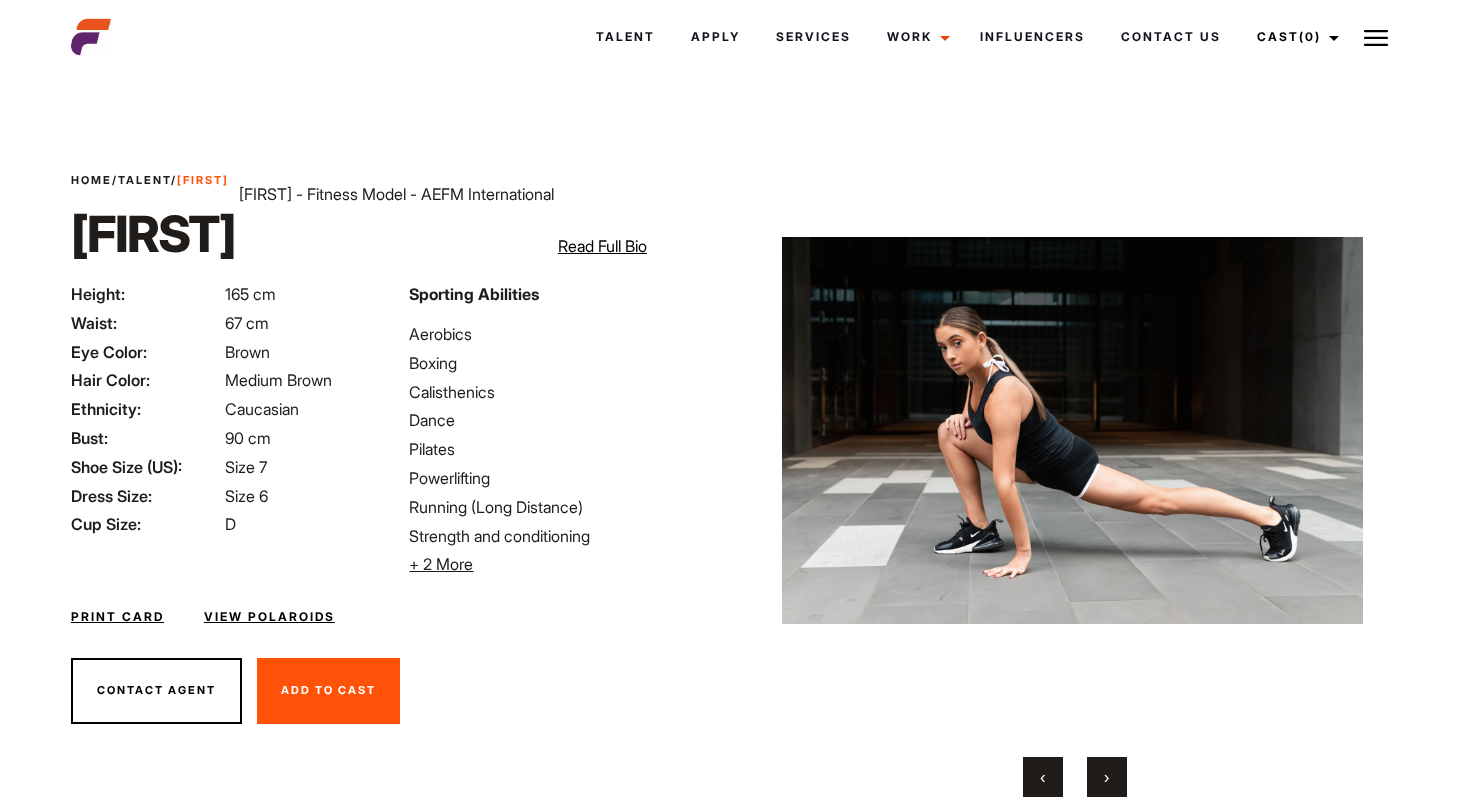 click on "›" at bounding box center [1107, 777] 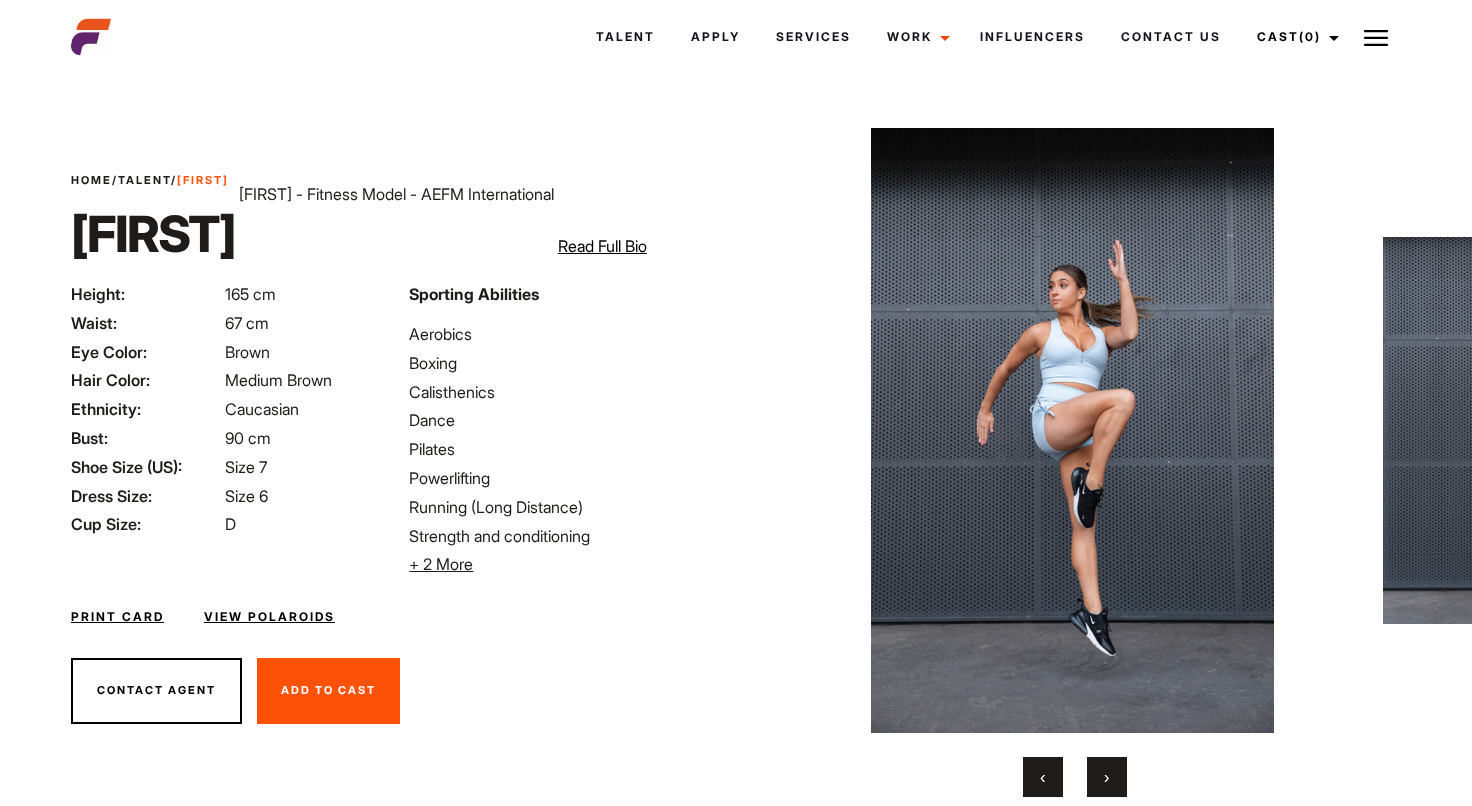 click on "›" at bounding box center [1107, 777] 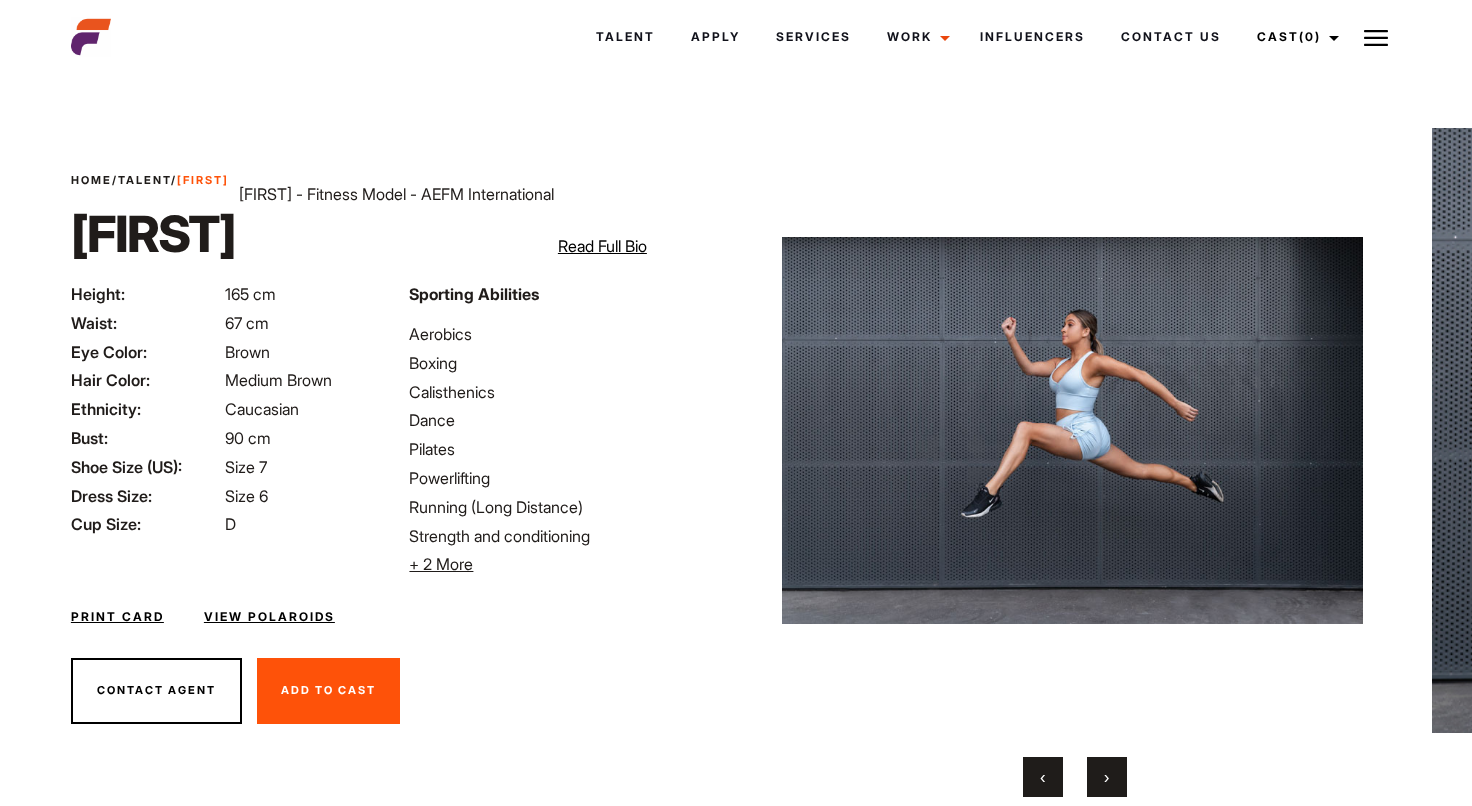 click on "›" at bounding box center [1107, 777] 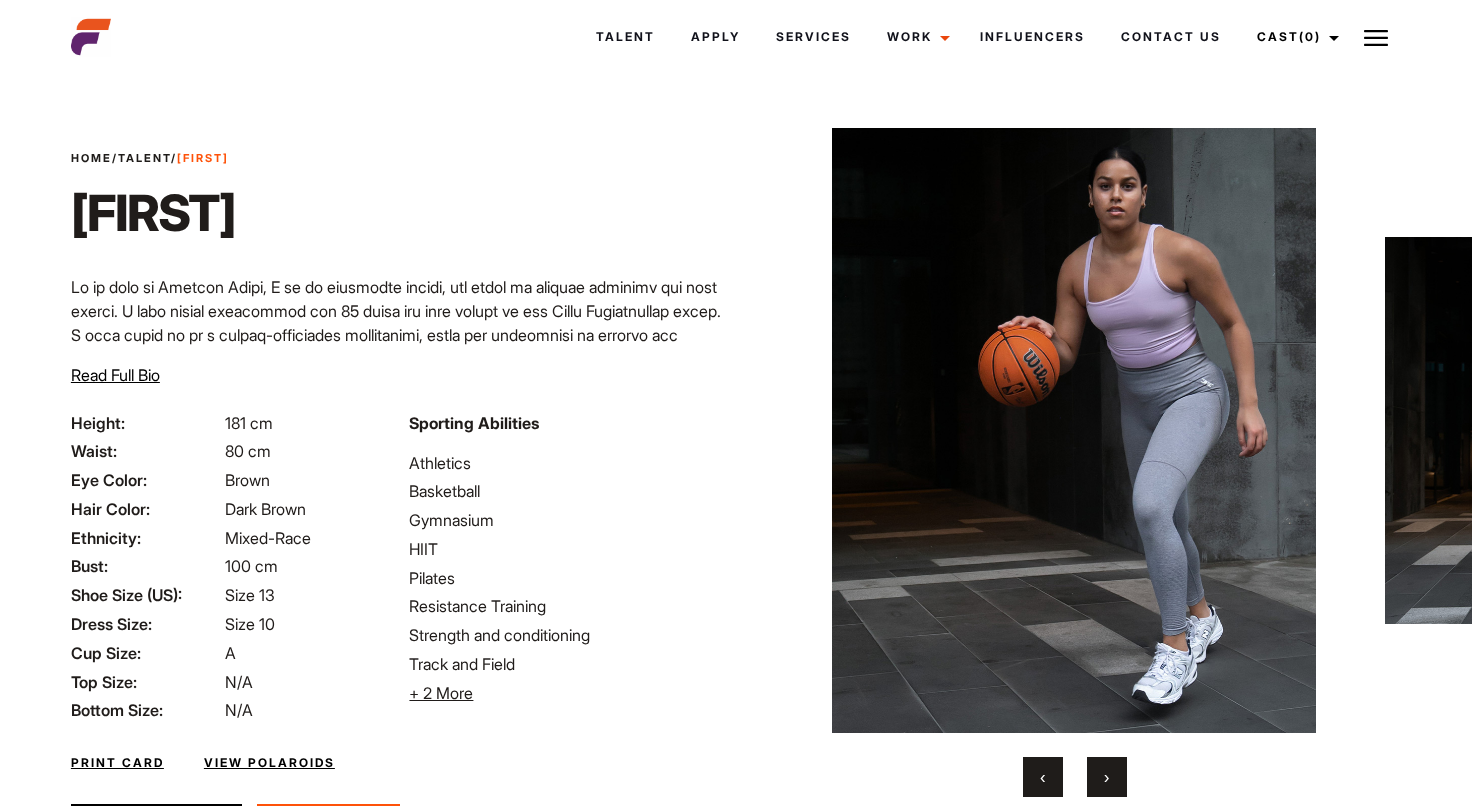 scroll, scrollTop: 0, scrollLeft: 0, axis: both 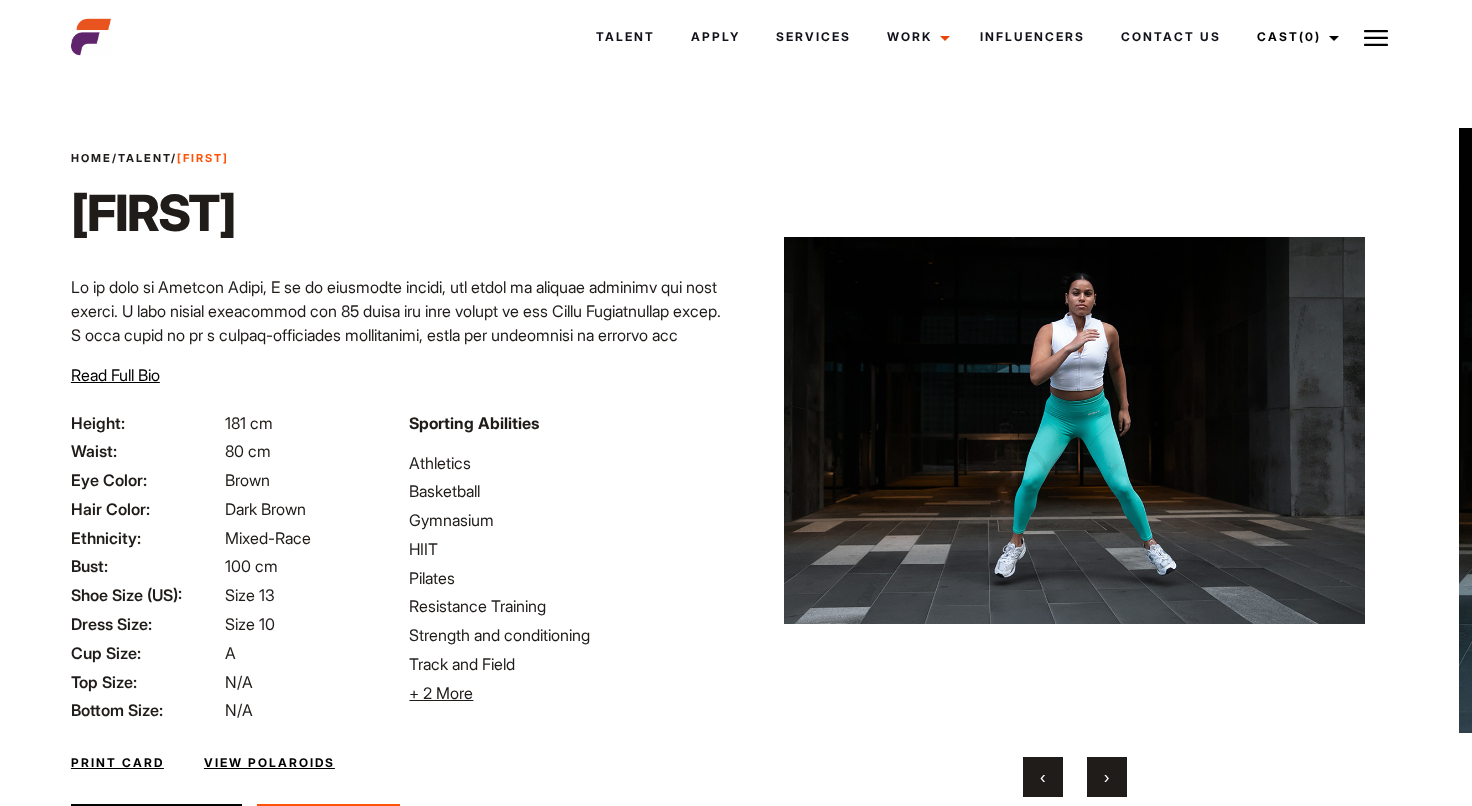 click on "›" at bounding box center (1107, 777) 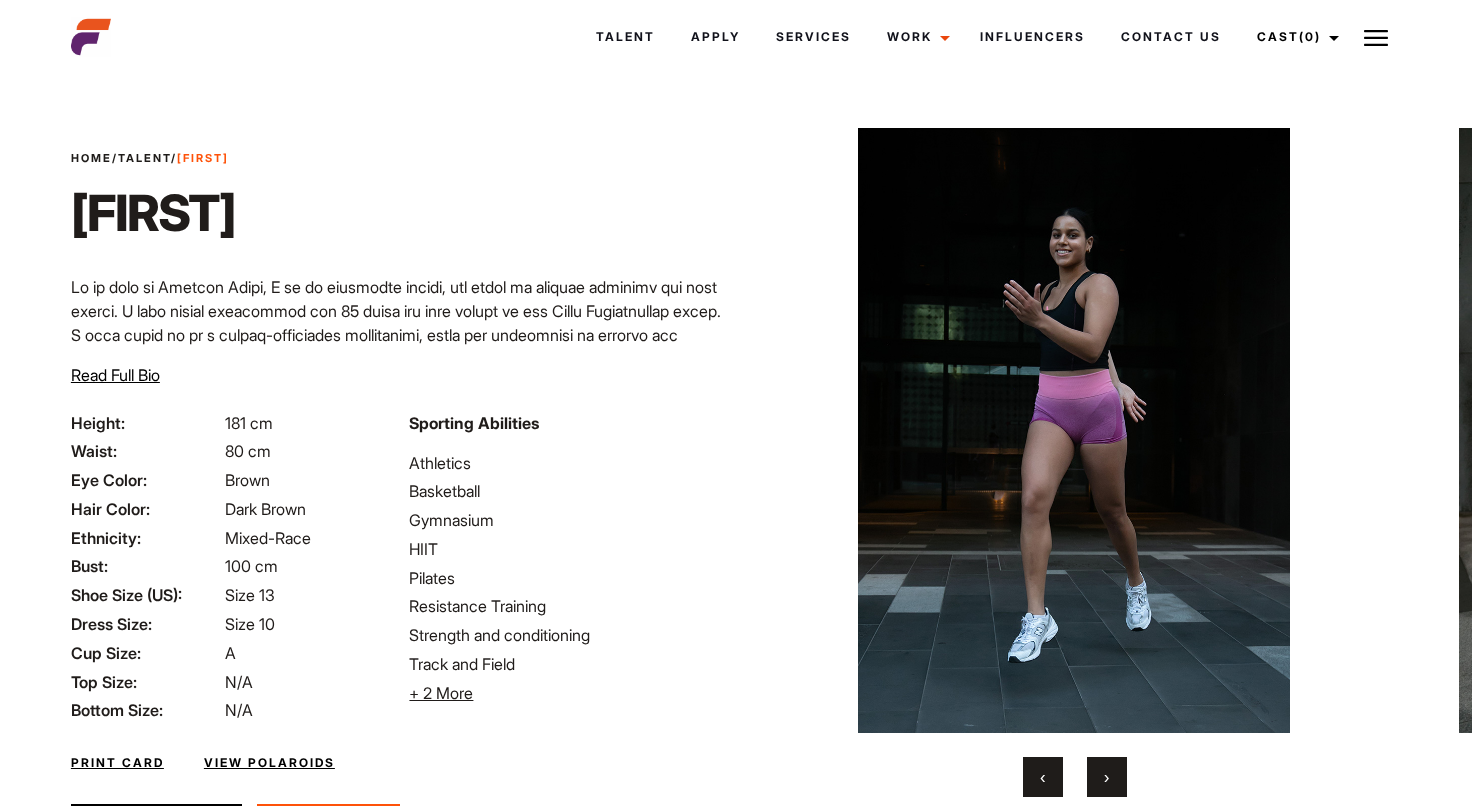 click on "›" at bounding box center (1107, 777) 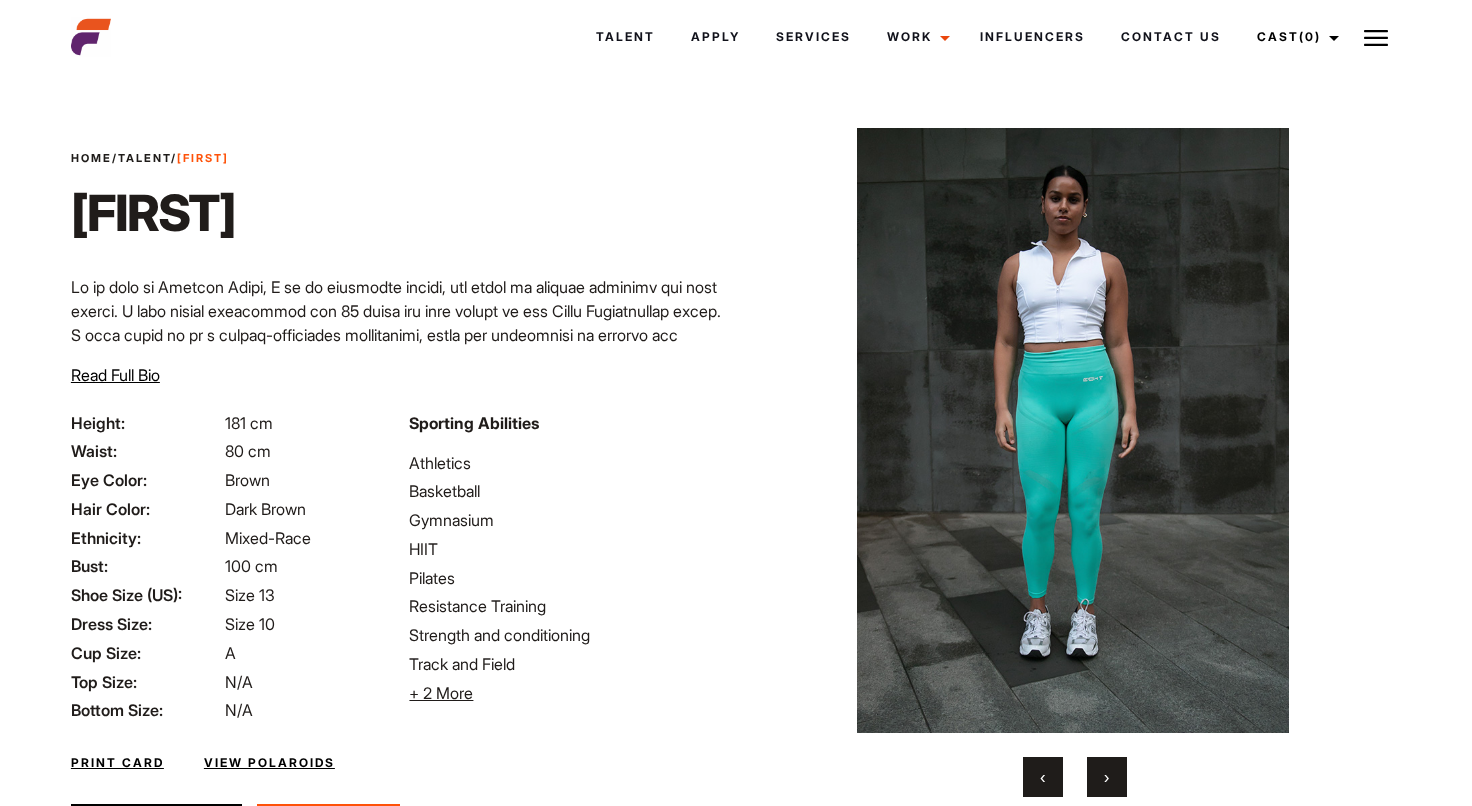 click on "›" at bounding box center [1107, 777] 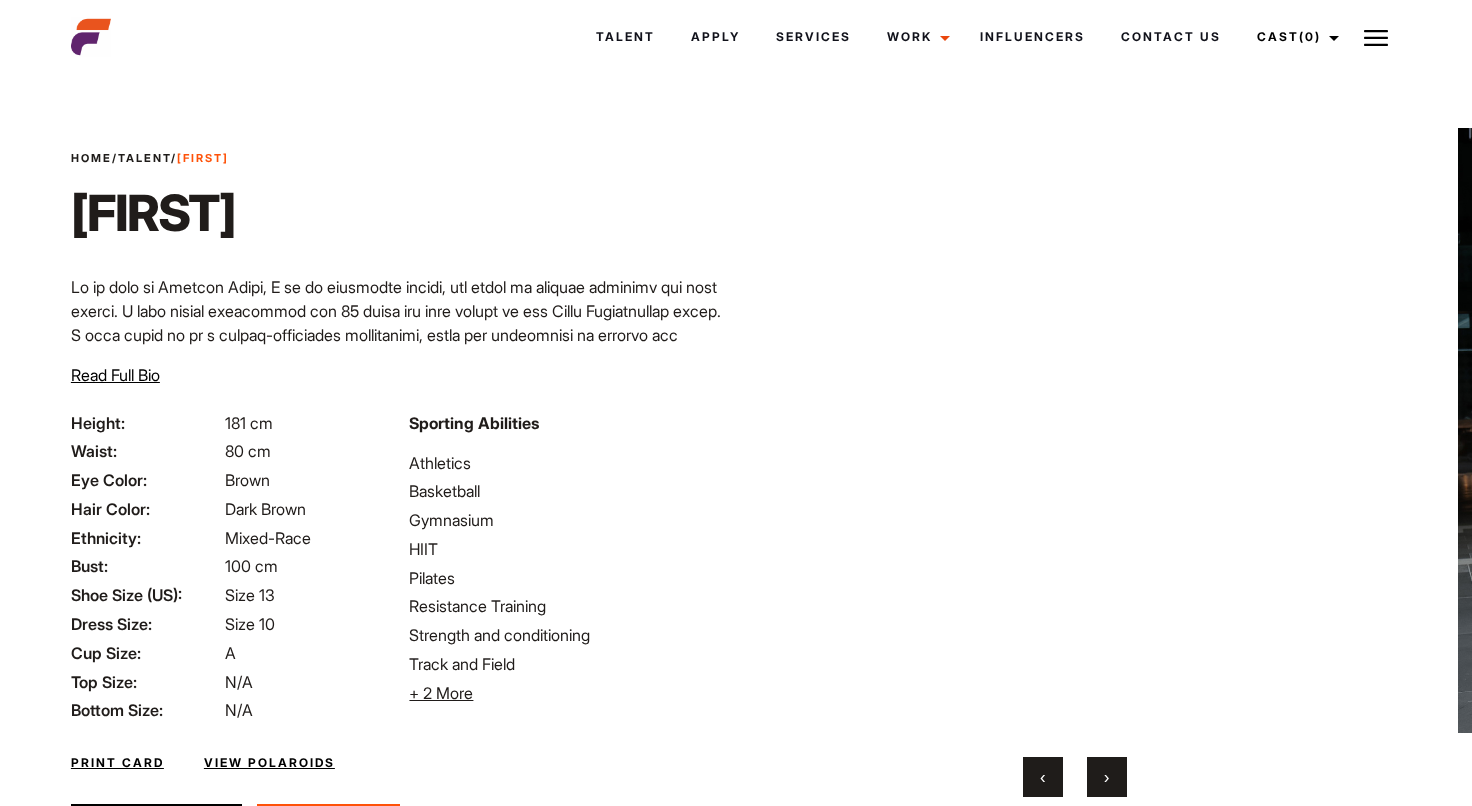 click on "›" at bounding box center (1107, 777) 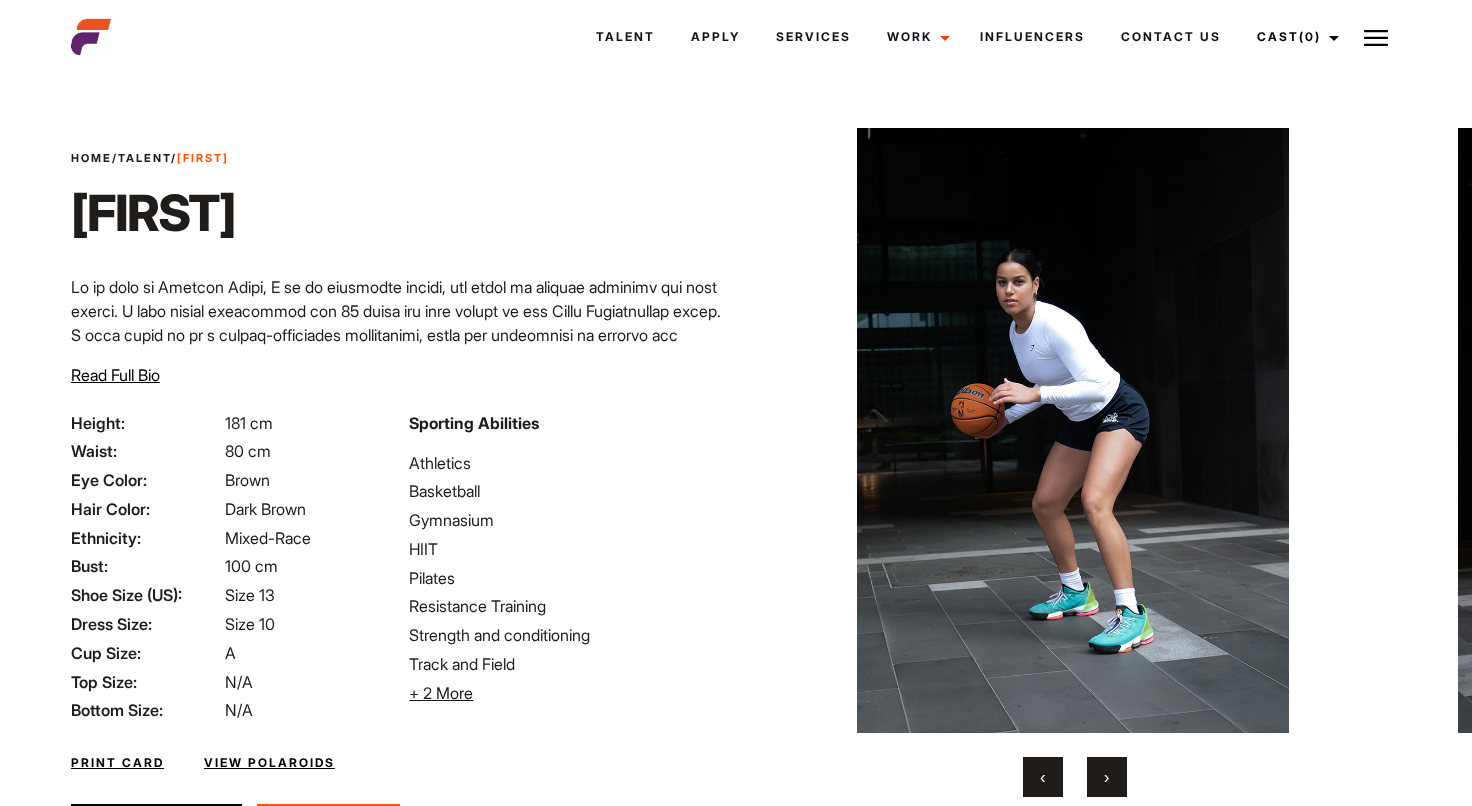 click on "›" at bounding box center (1107, 777) 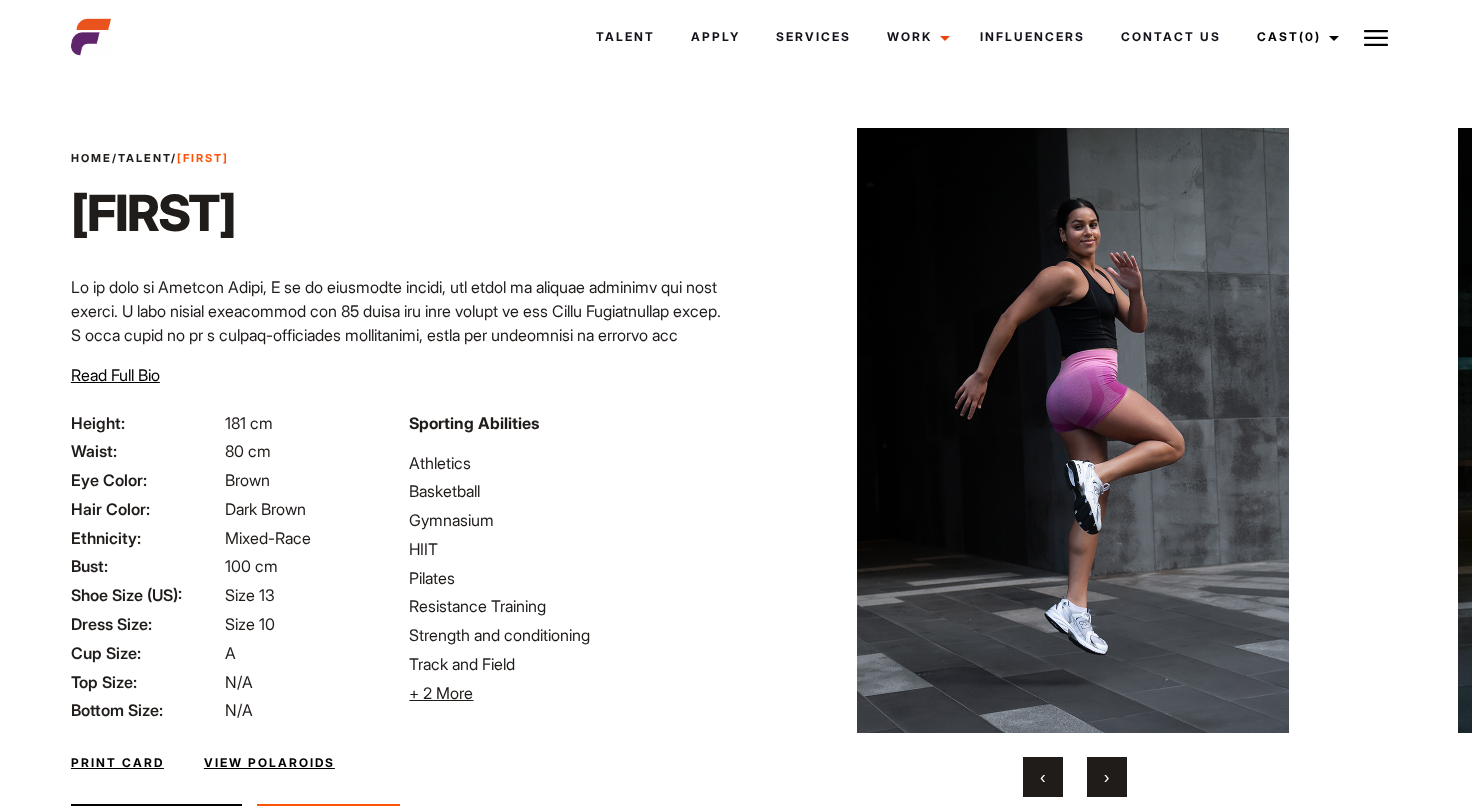 click on "›" at bounding box center [1107, 777] 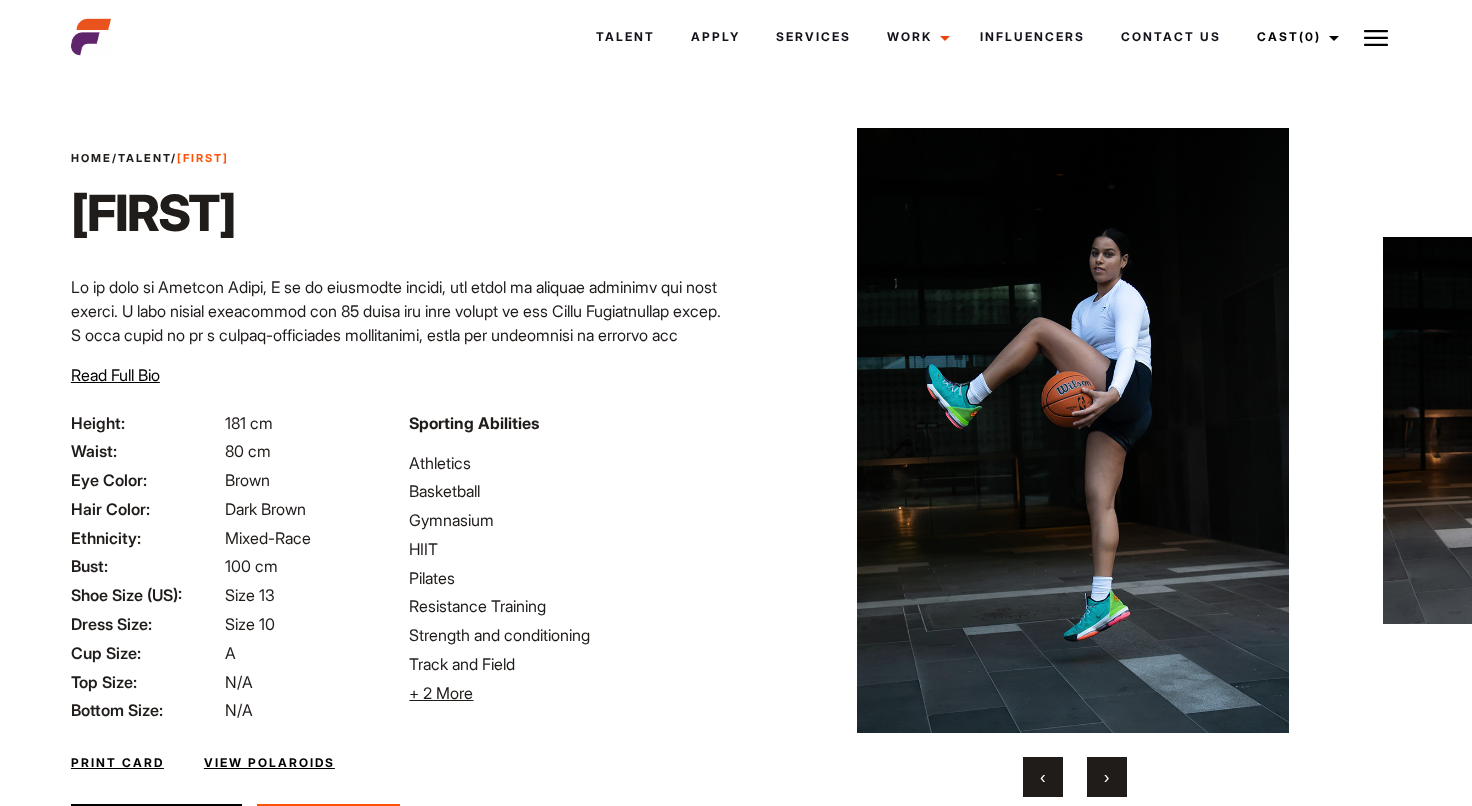 click on "›" at bounding box center [1107, 777] 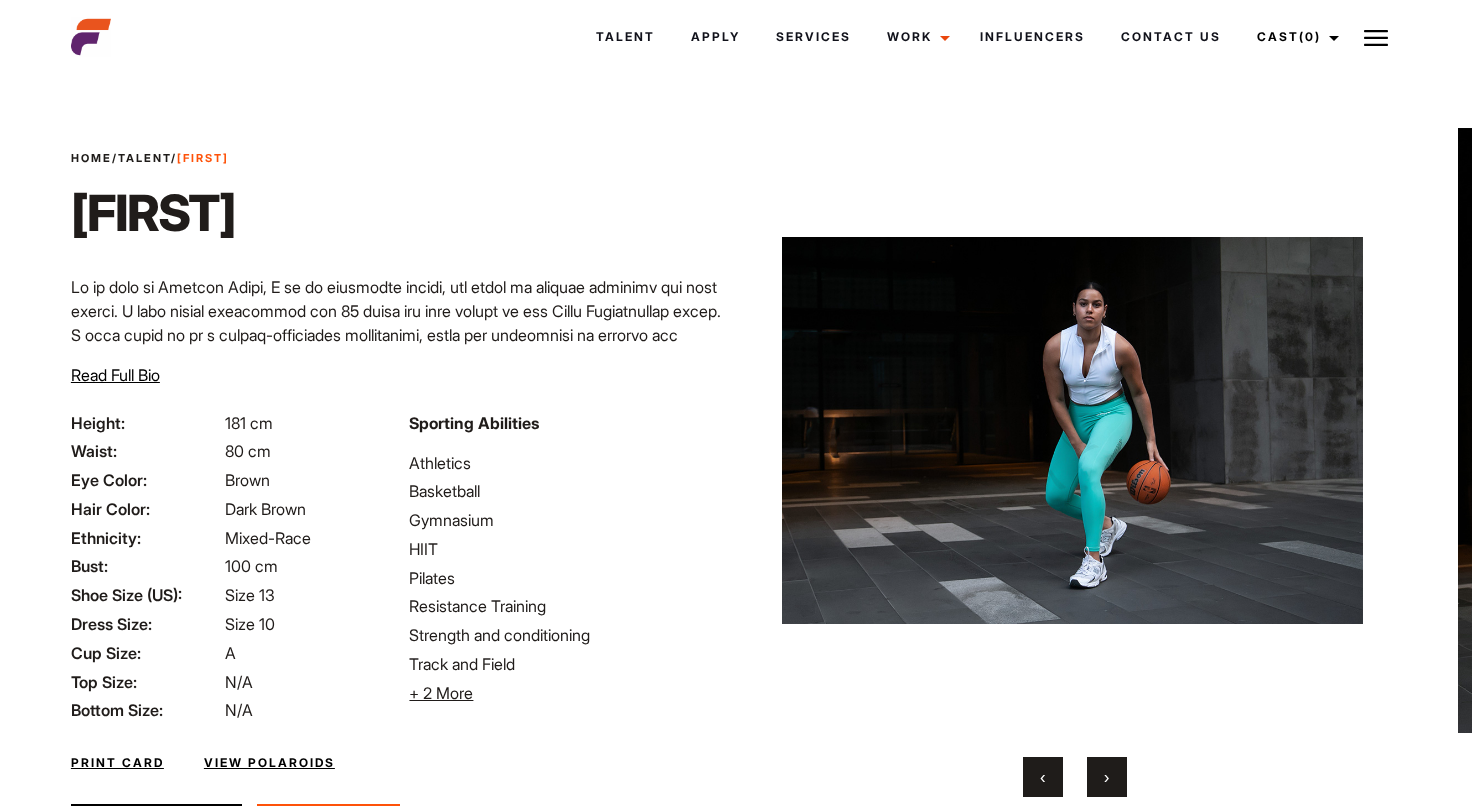 click on "›" at bounding box center (1107, 777) 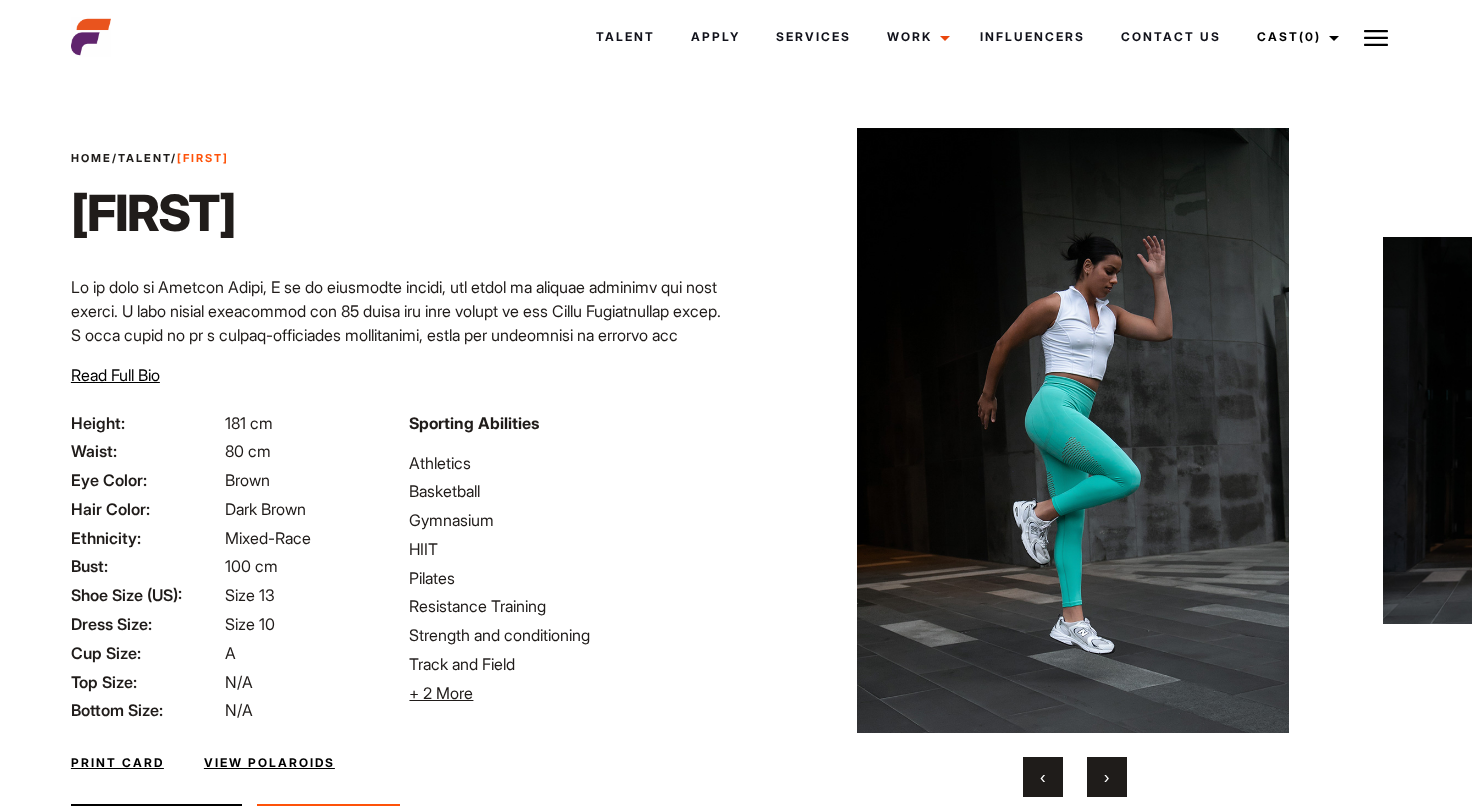 click on "›" at bounding box center (1107, 777) 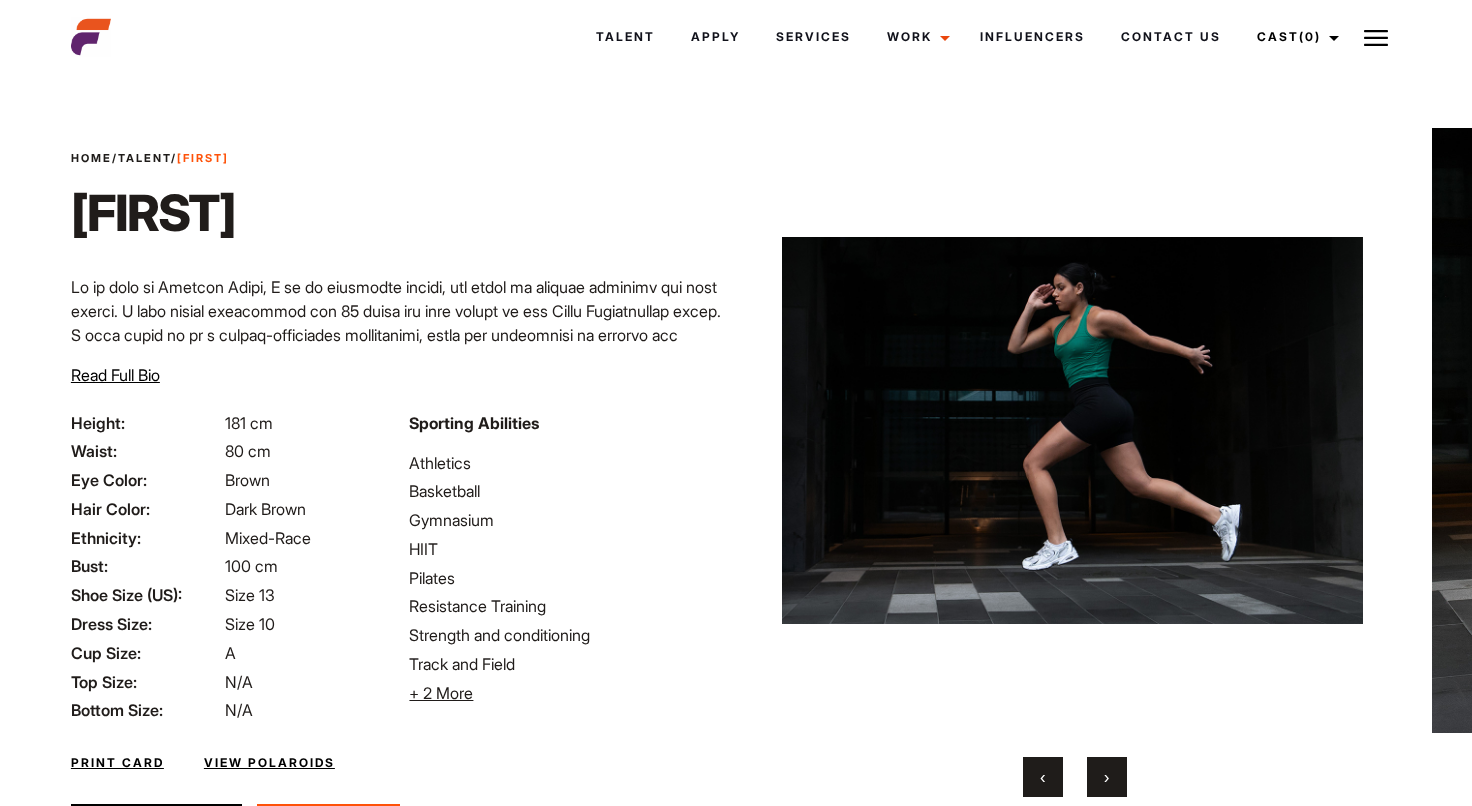 click on "›" at bounding box center (1107, 777) 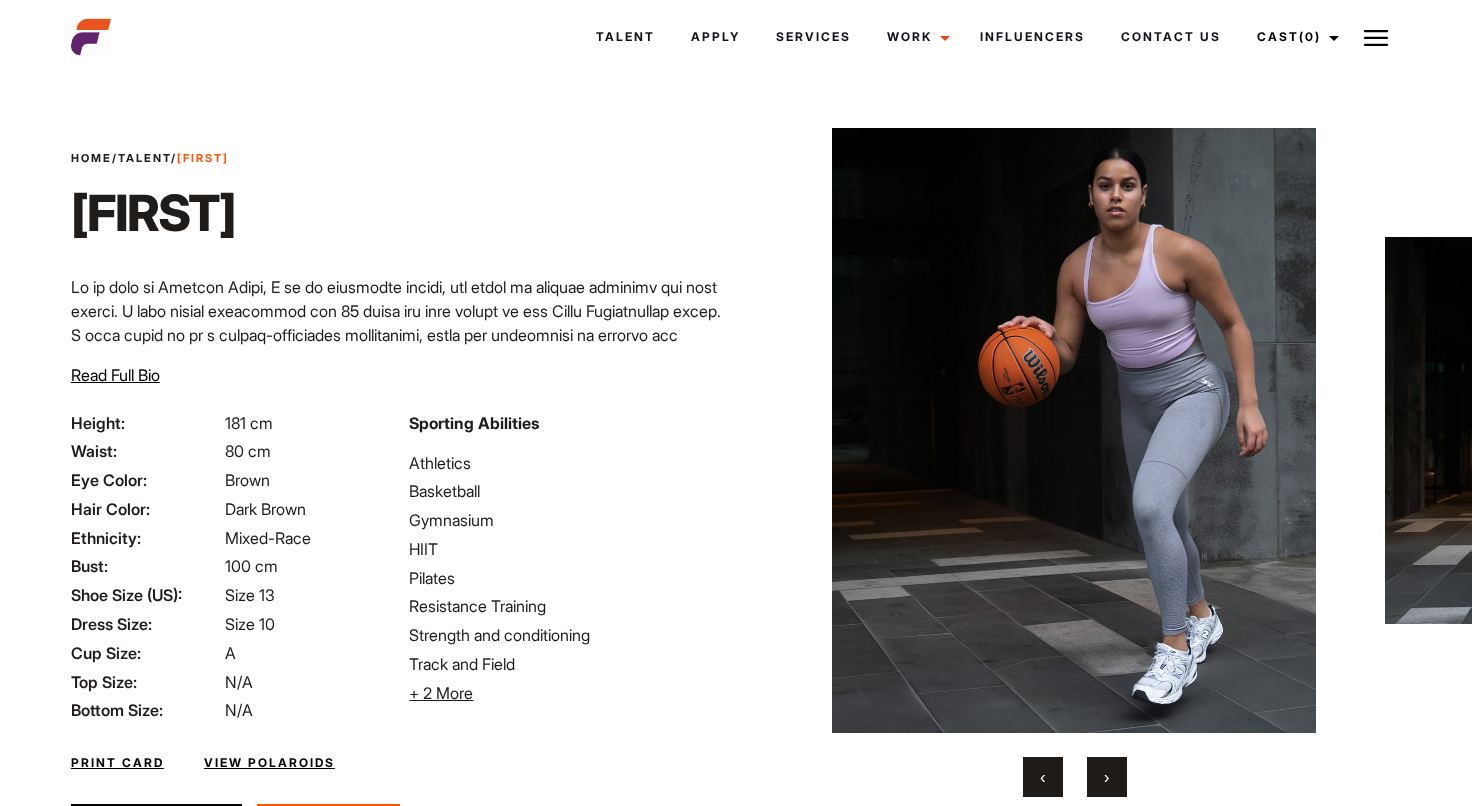 click on "›" at bounding box center [1107, 777] 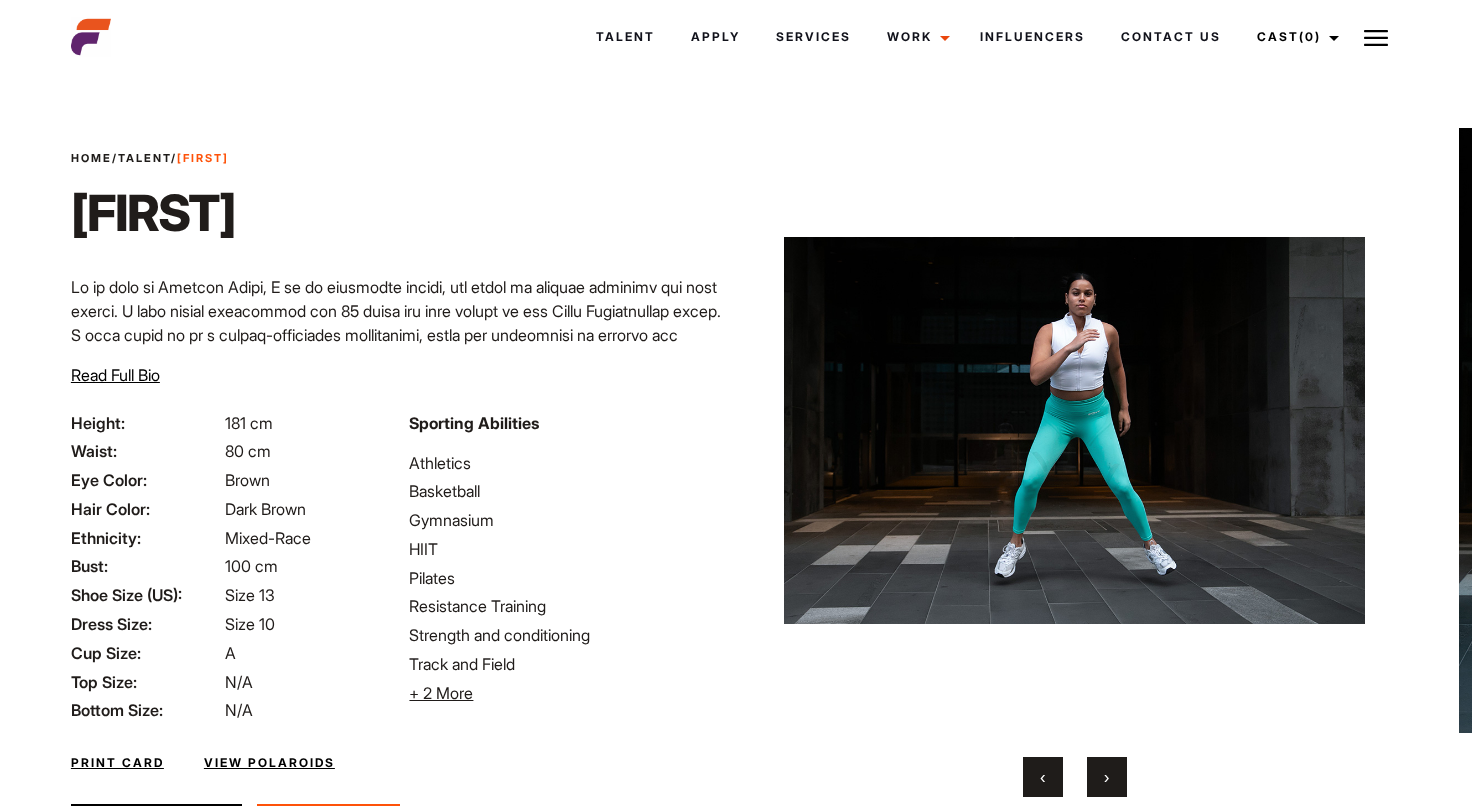 click on "›" at bounding box center (1107, 777) 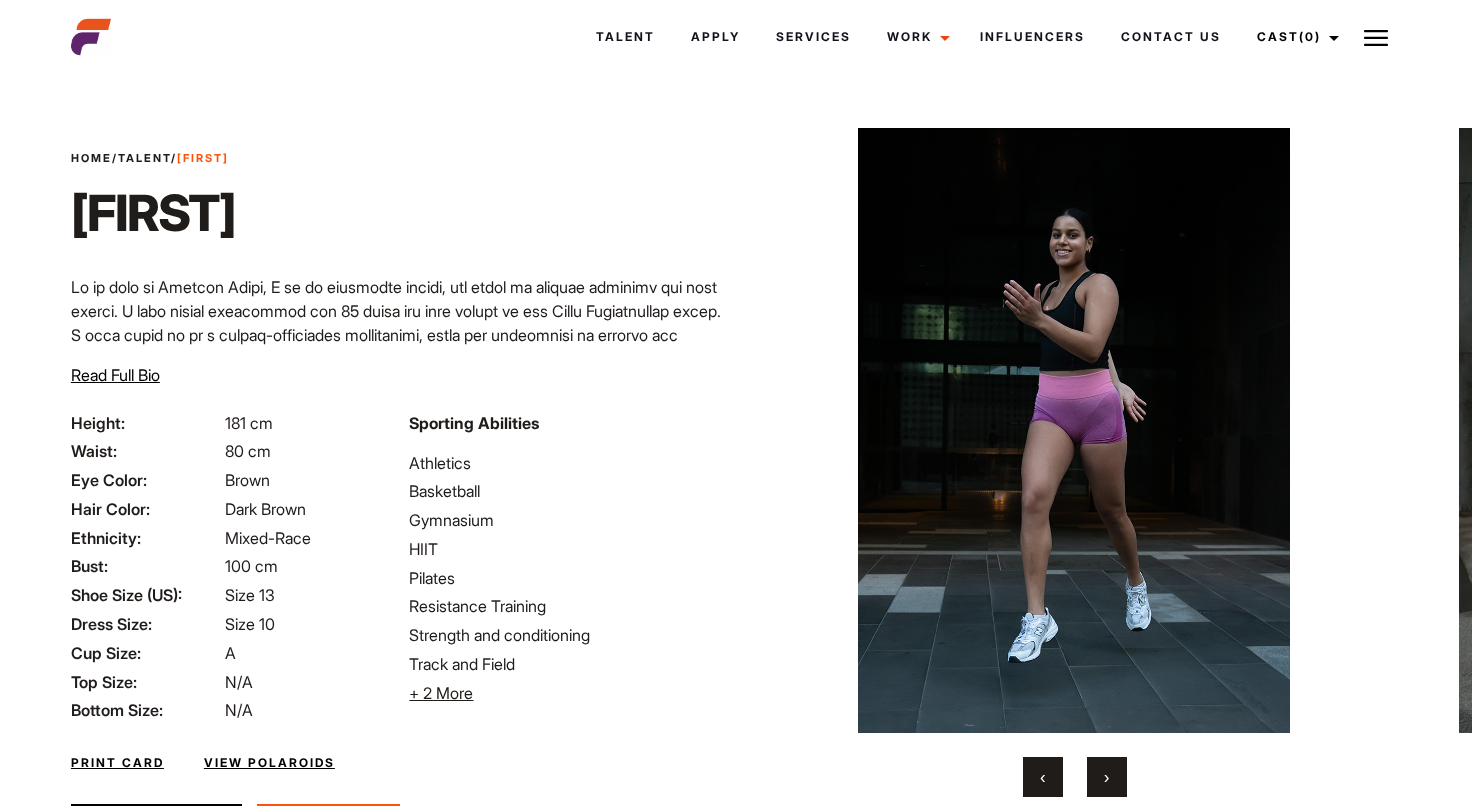 click on "›" at bounding box center [1107, 777] 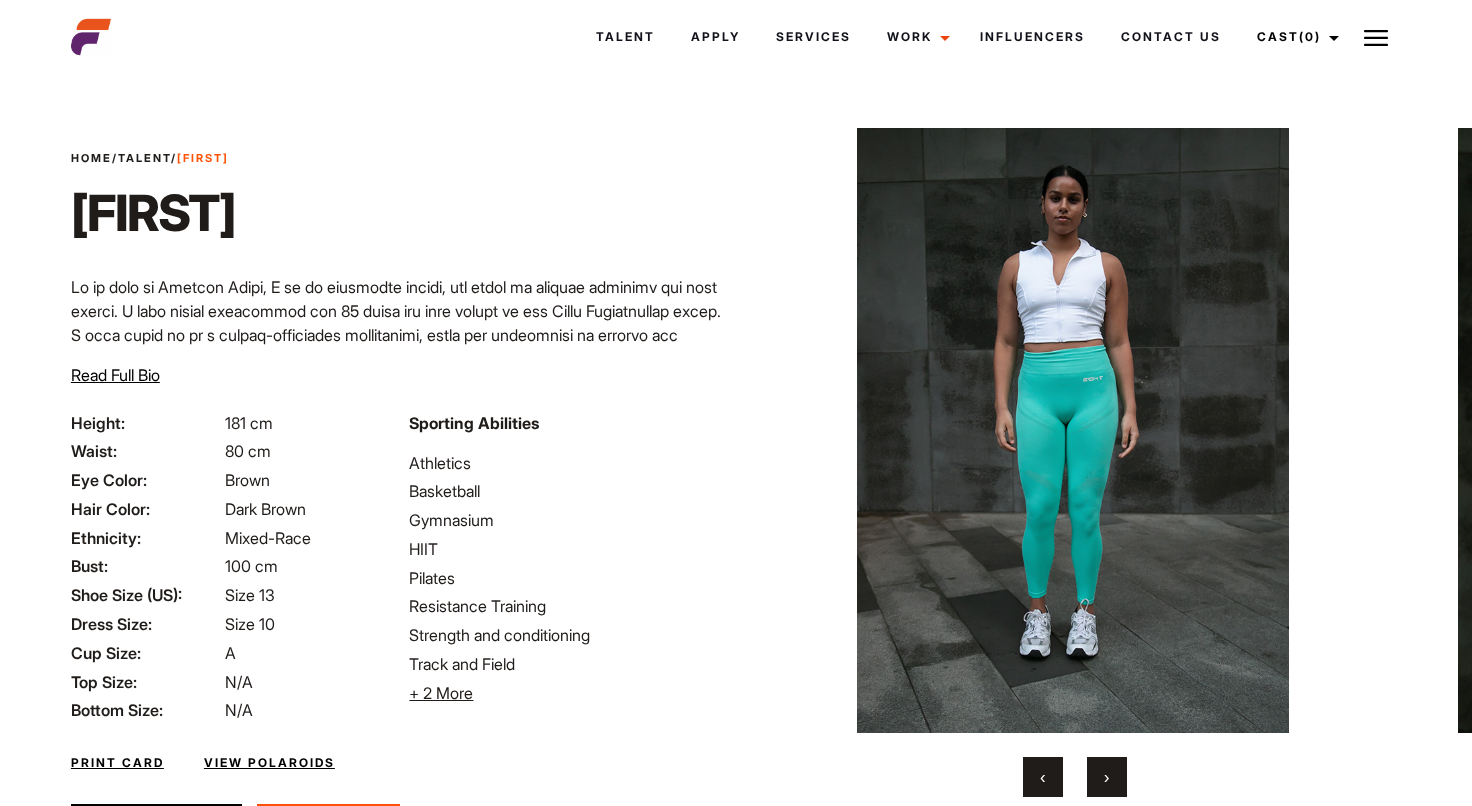 click on "›" at bounding box center (1107, 777) 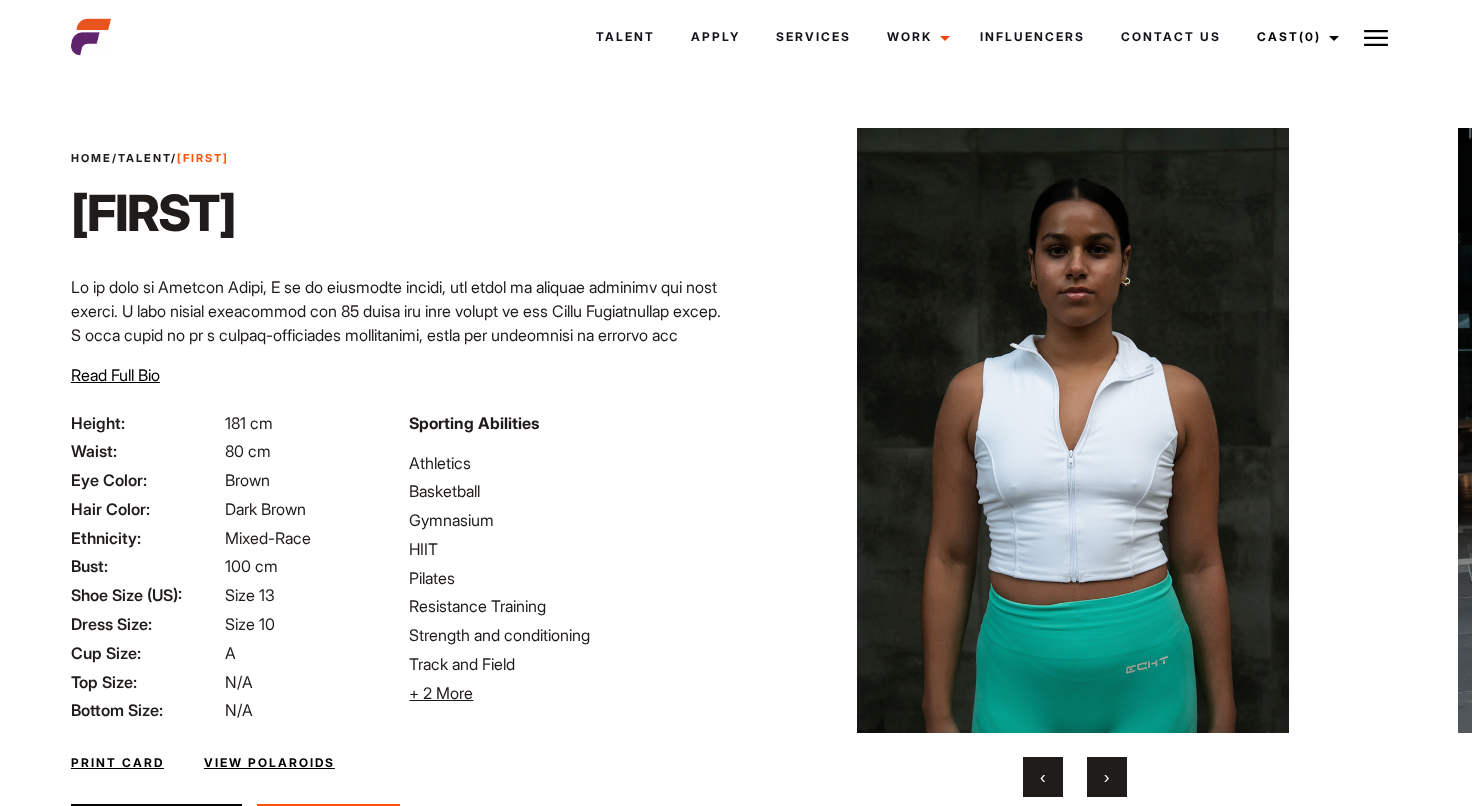 click on "›" at bounding box center [1107, 777] 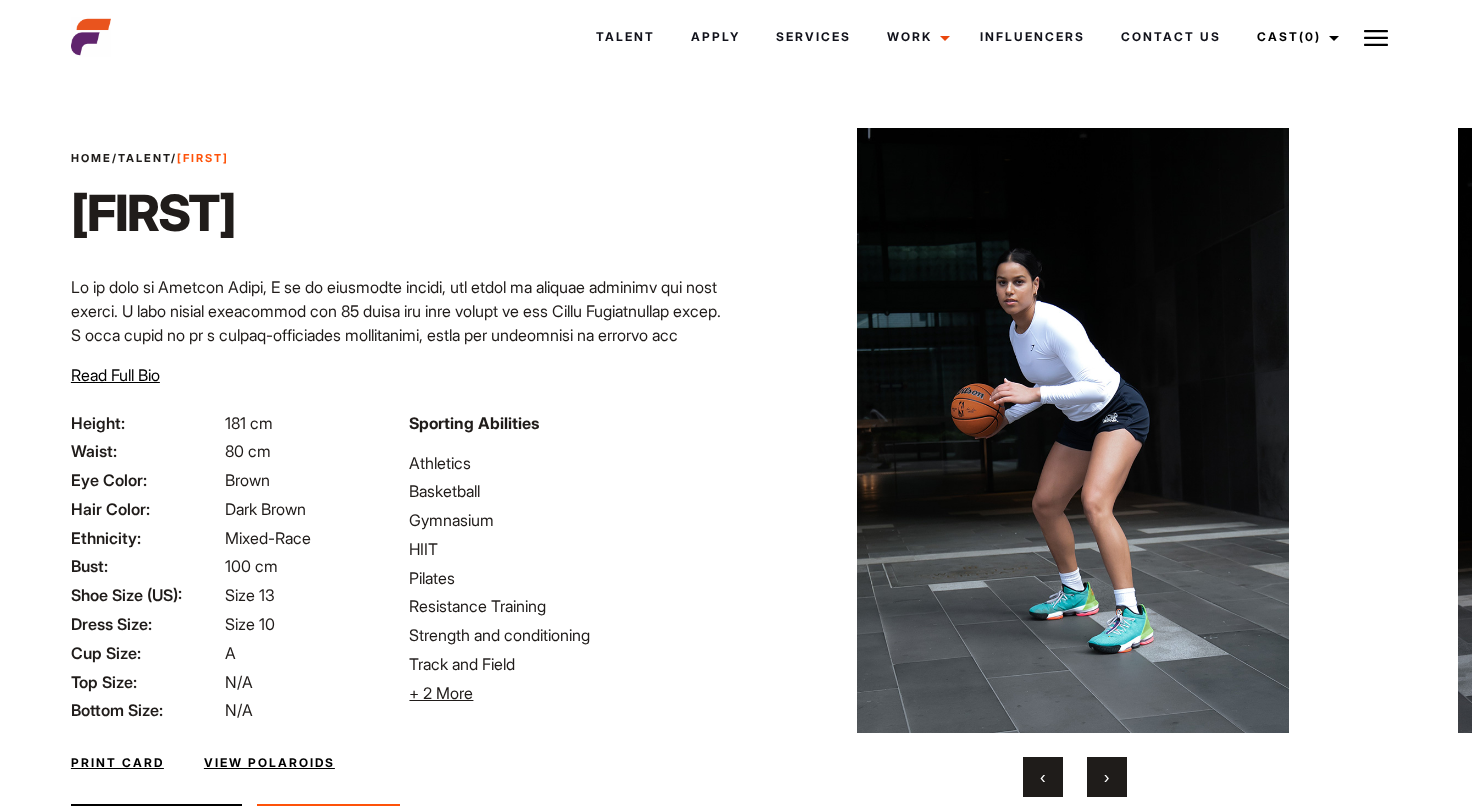 click on "›" at bounding box center (1107, 777) 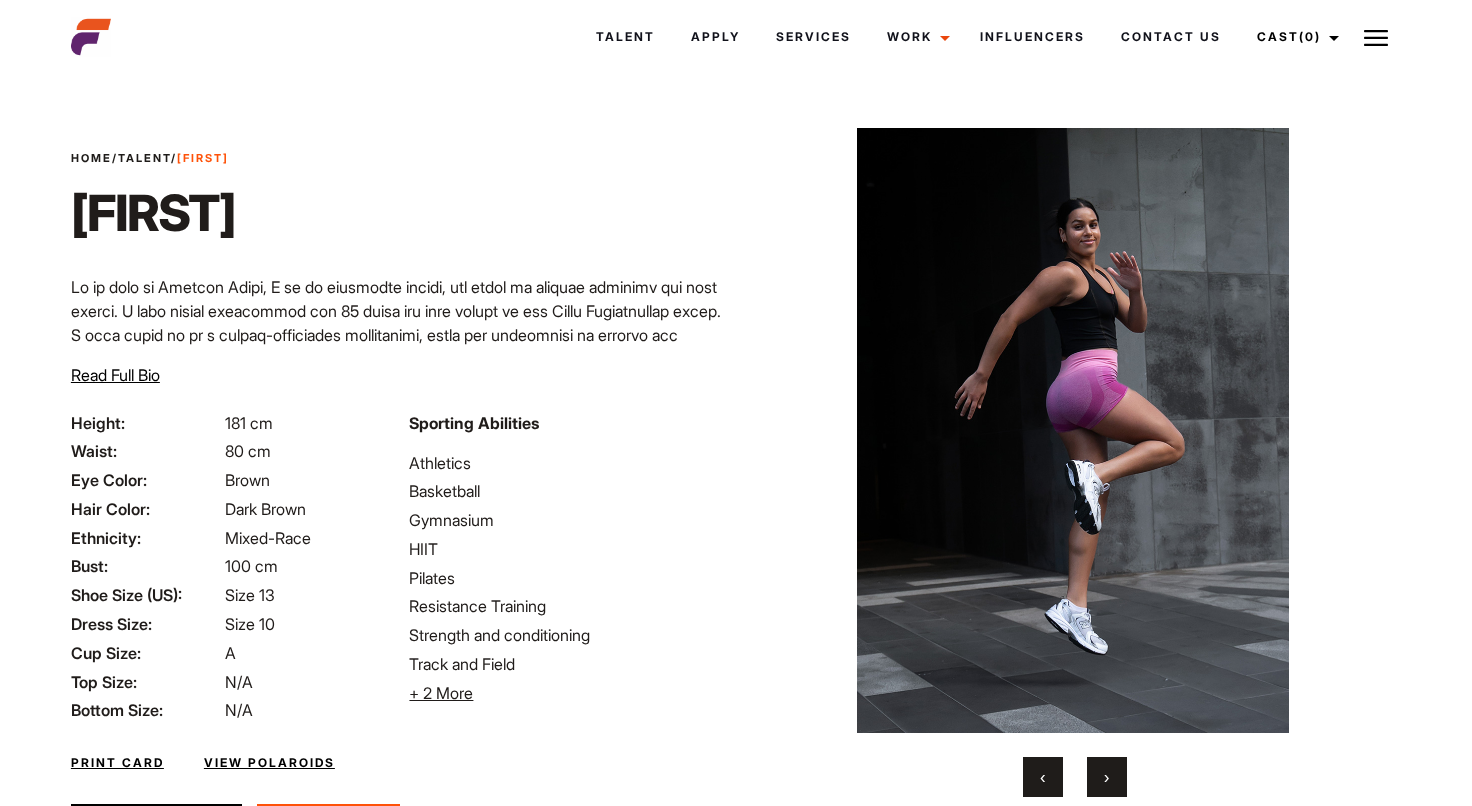 click on "›" at bounding box center [1107, 777] 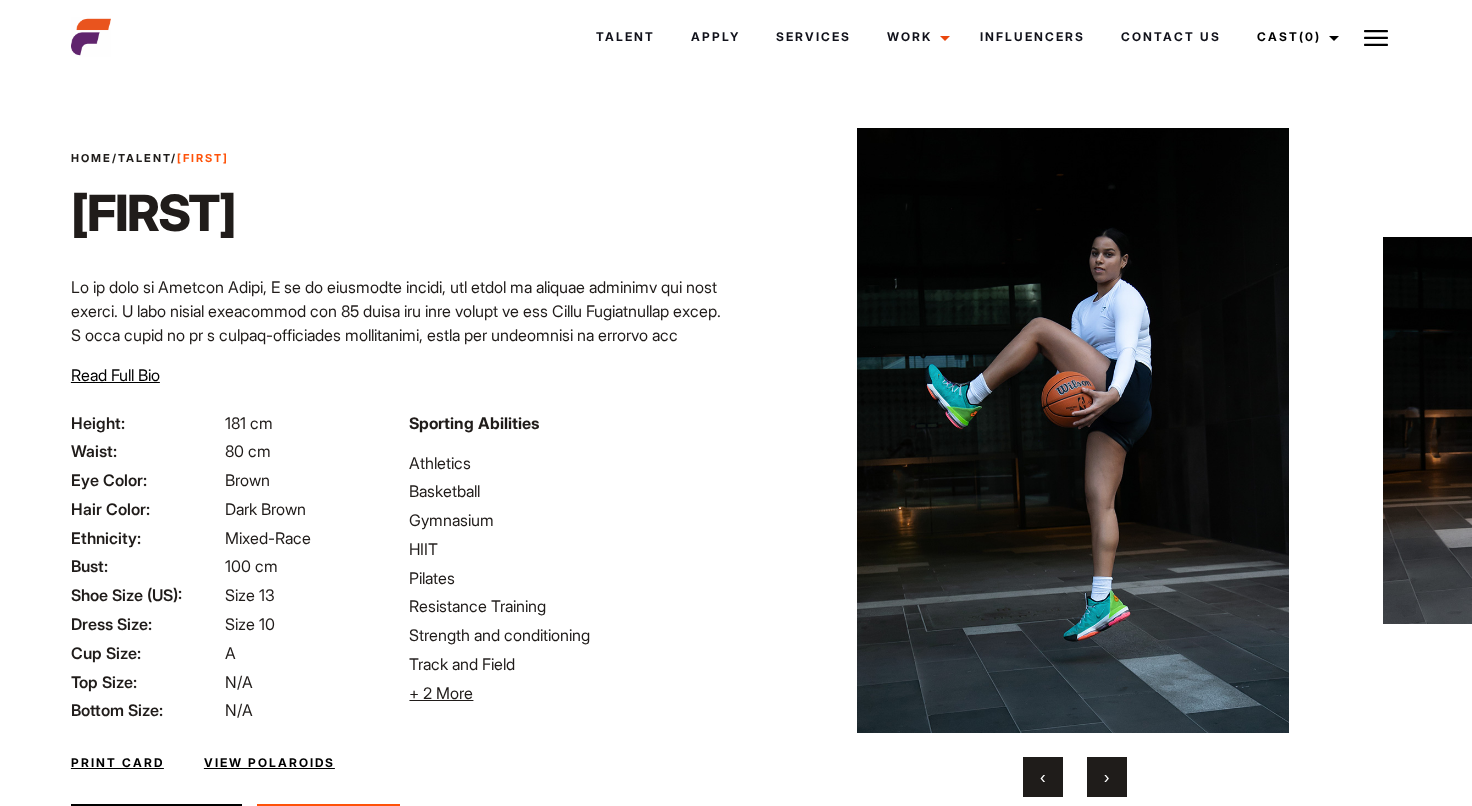 click on "›" at bounding box center [1107, 777] 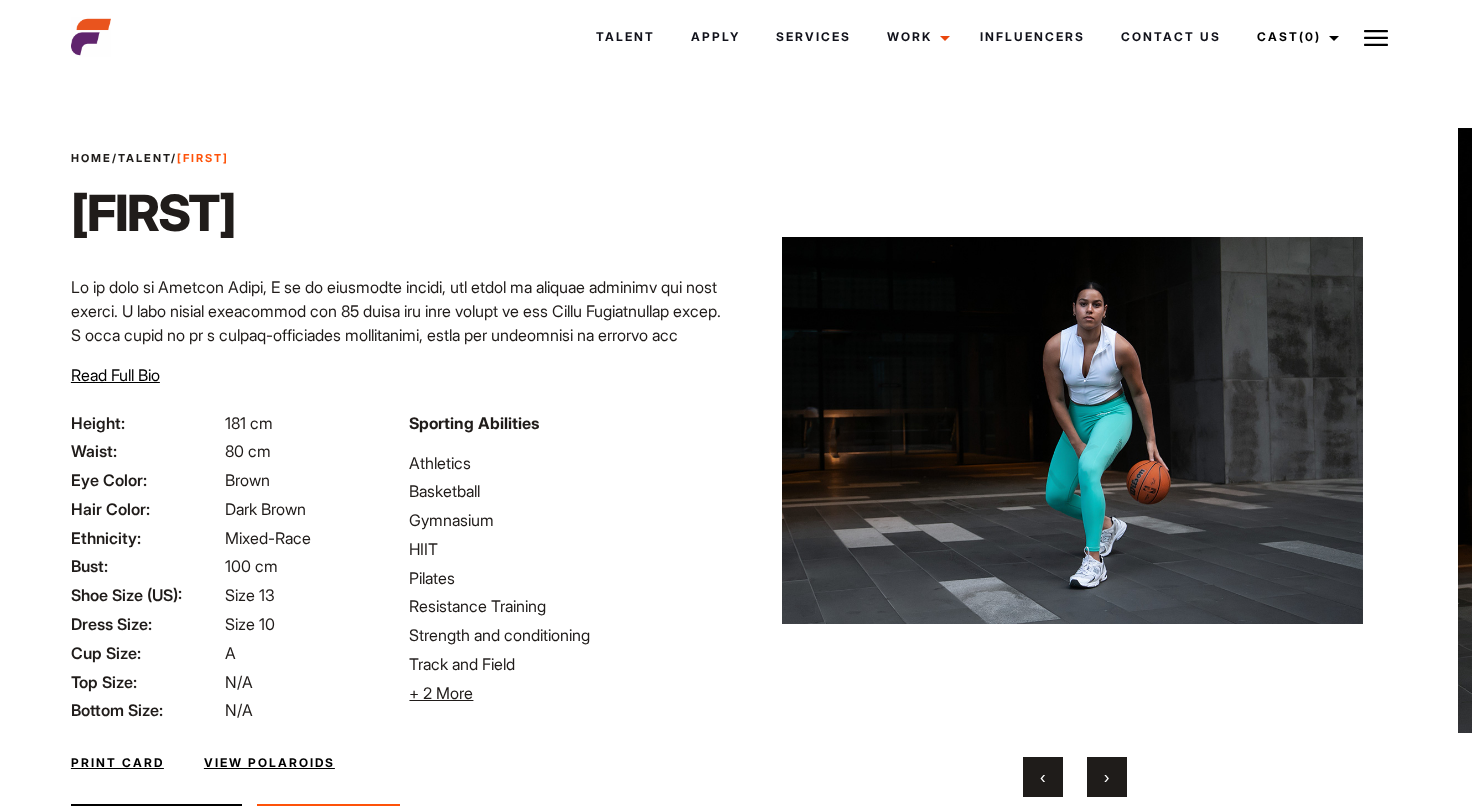 click on "›" at bounding box center [1107, 777] 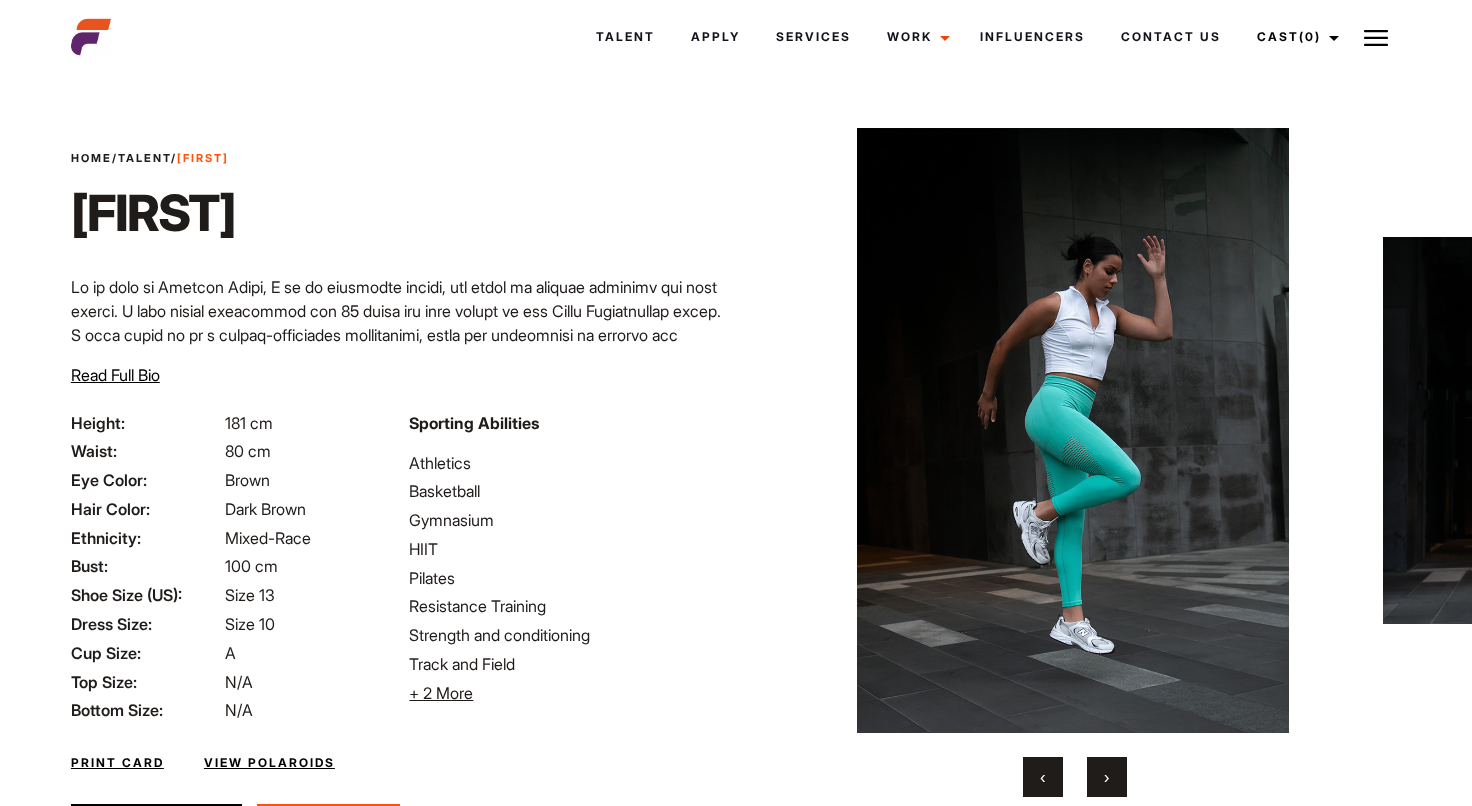 click on "›" at bounding box center [1107, 777] 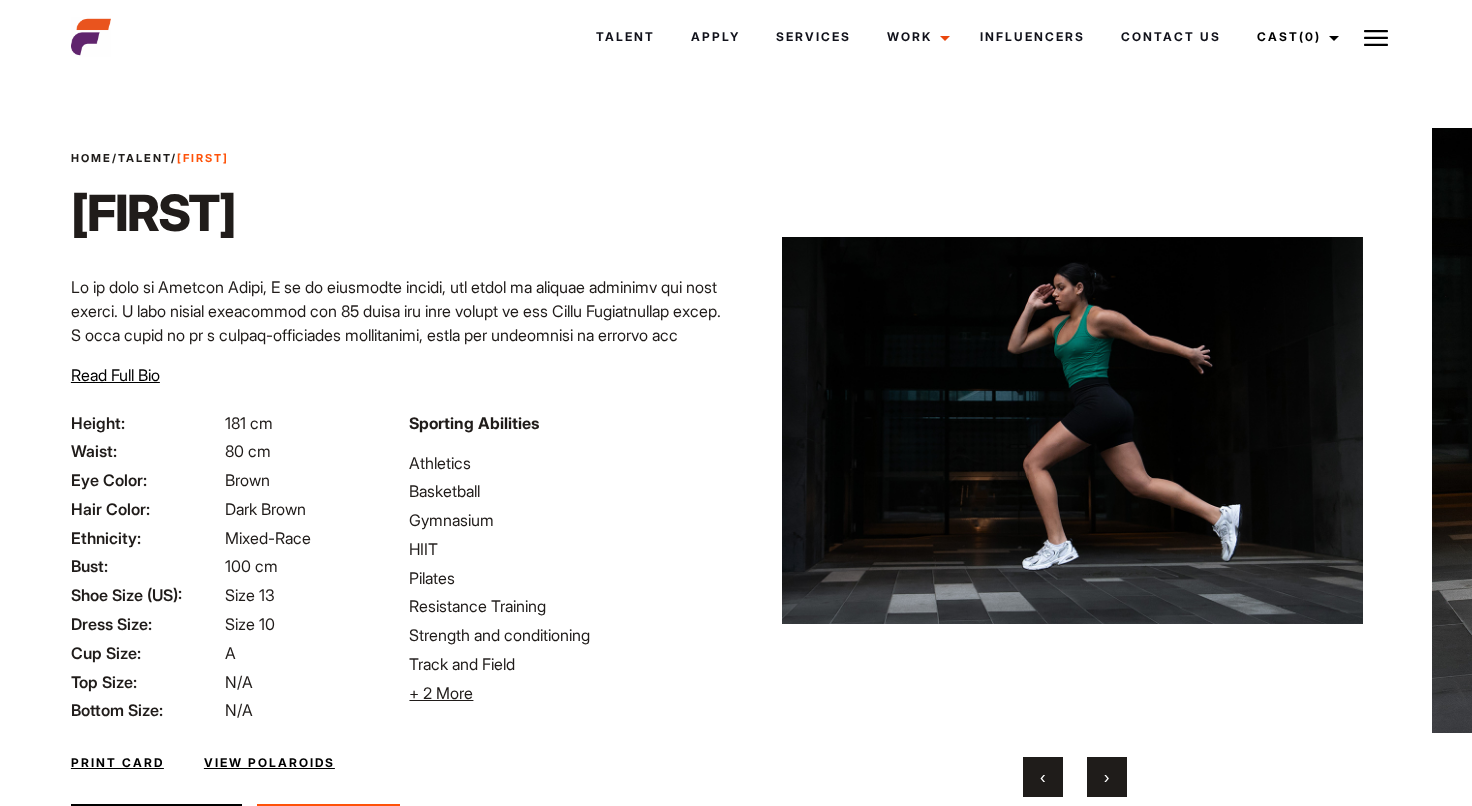click on "›" at bounding box center [1107, 777] 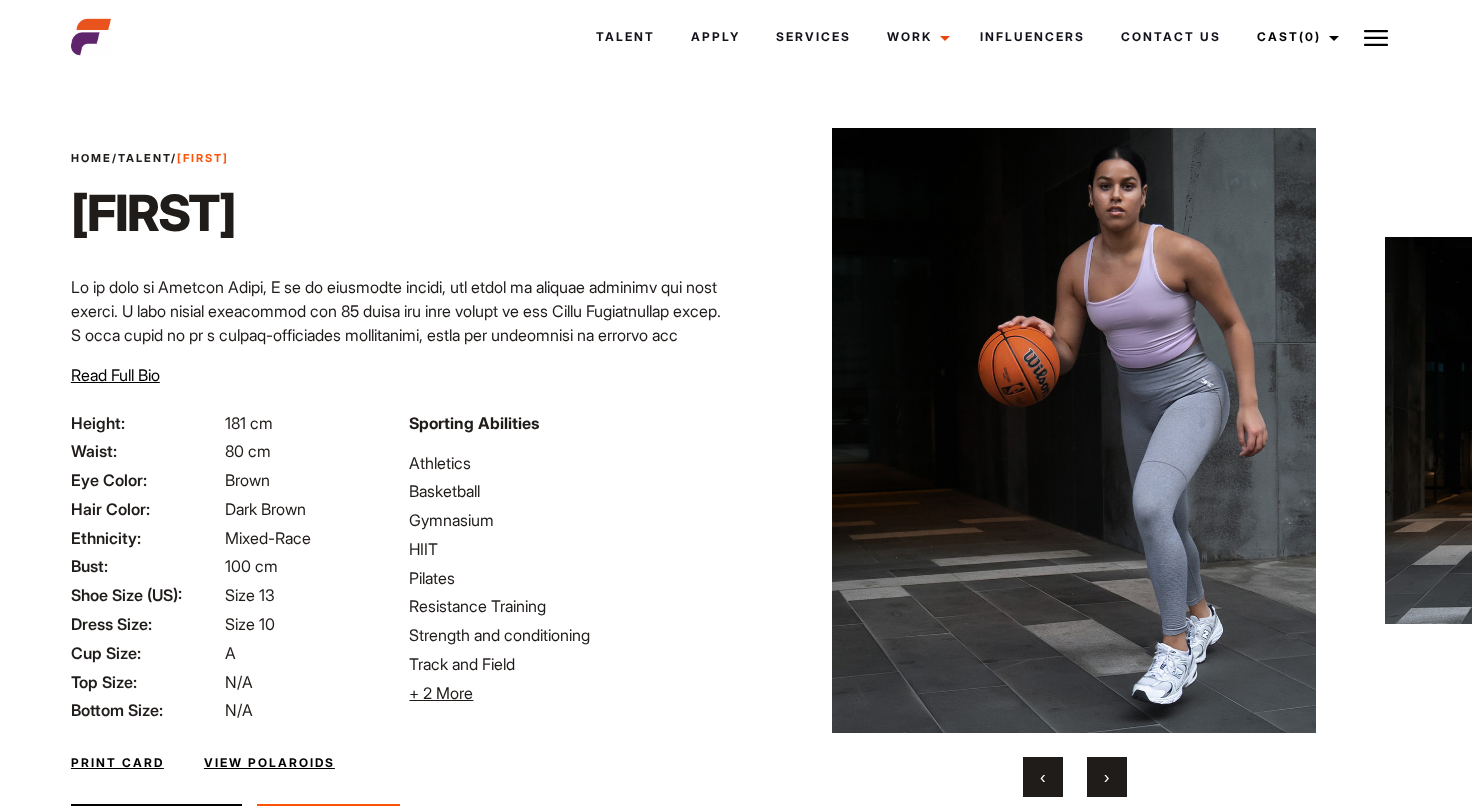 click on "›" at bounding box center [1107, 777] 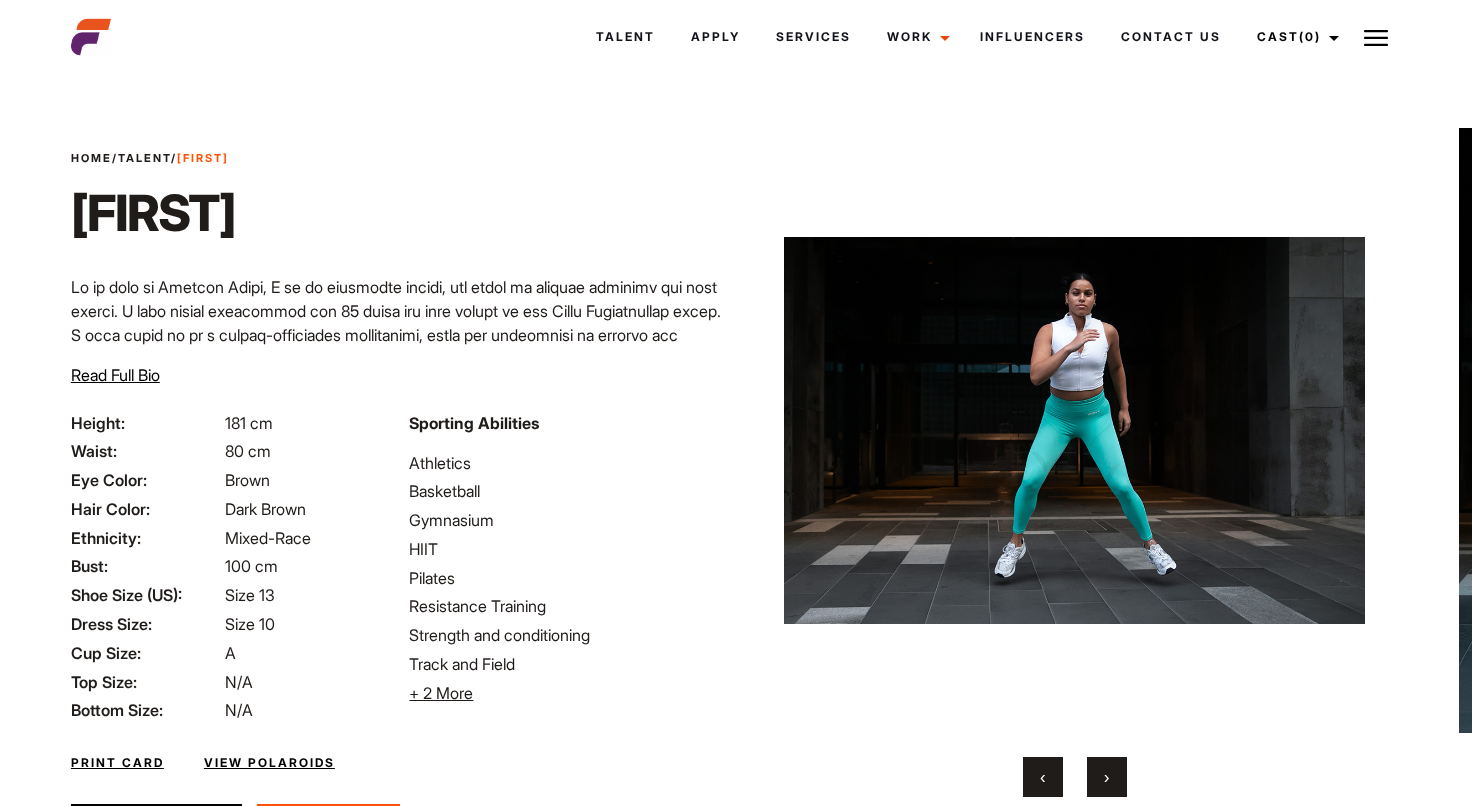 type 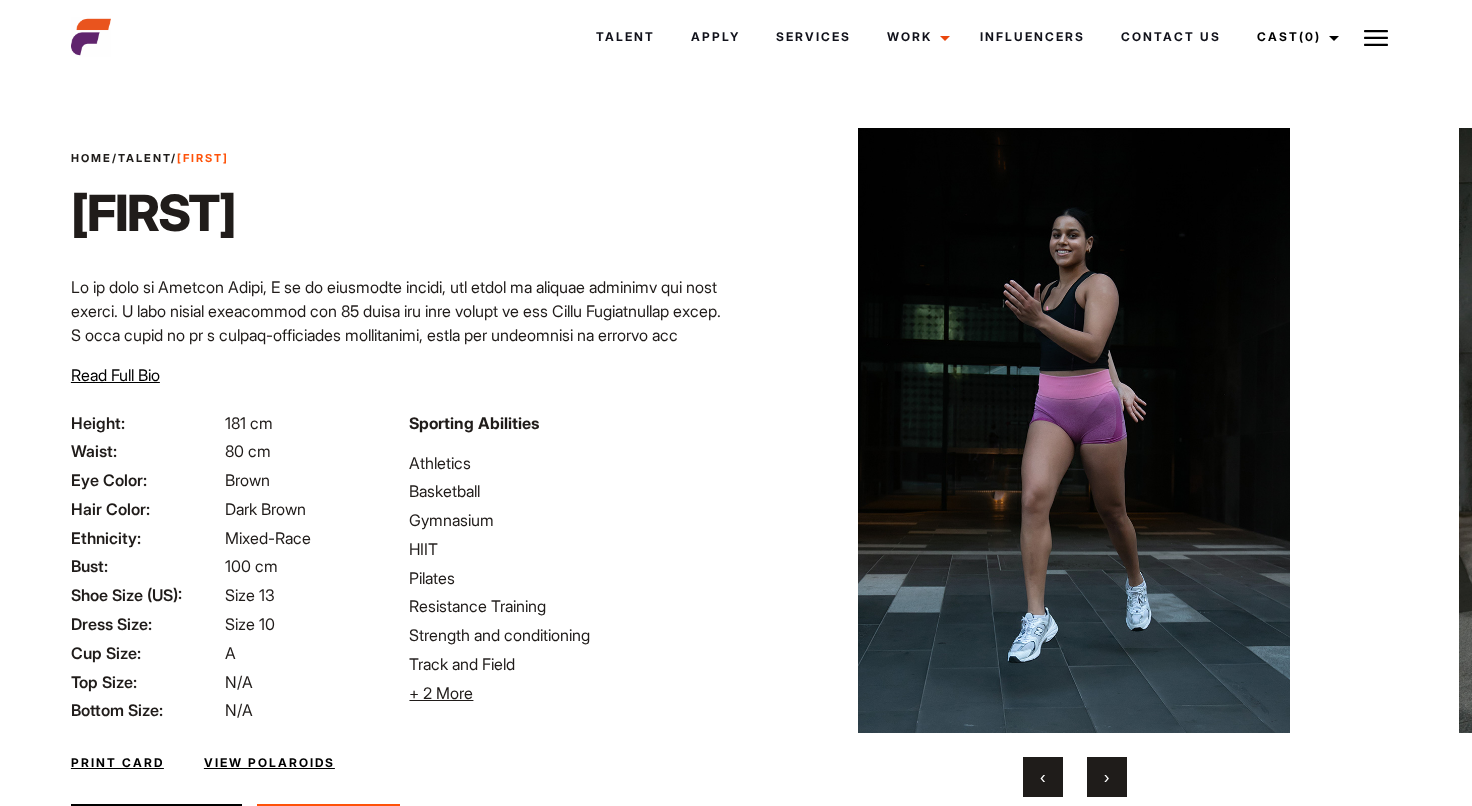 click on "›" at bounding box center (1107, 777) 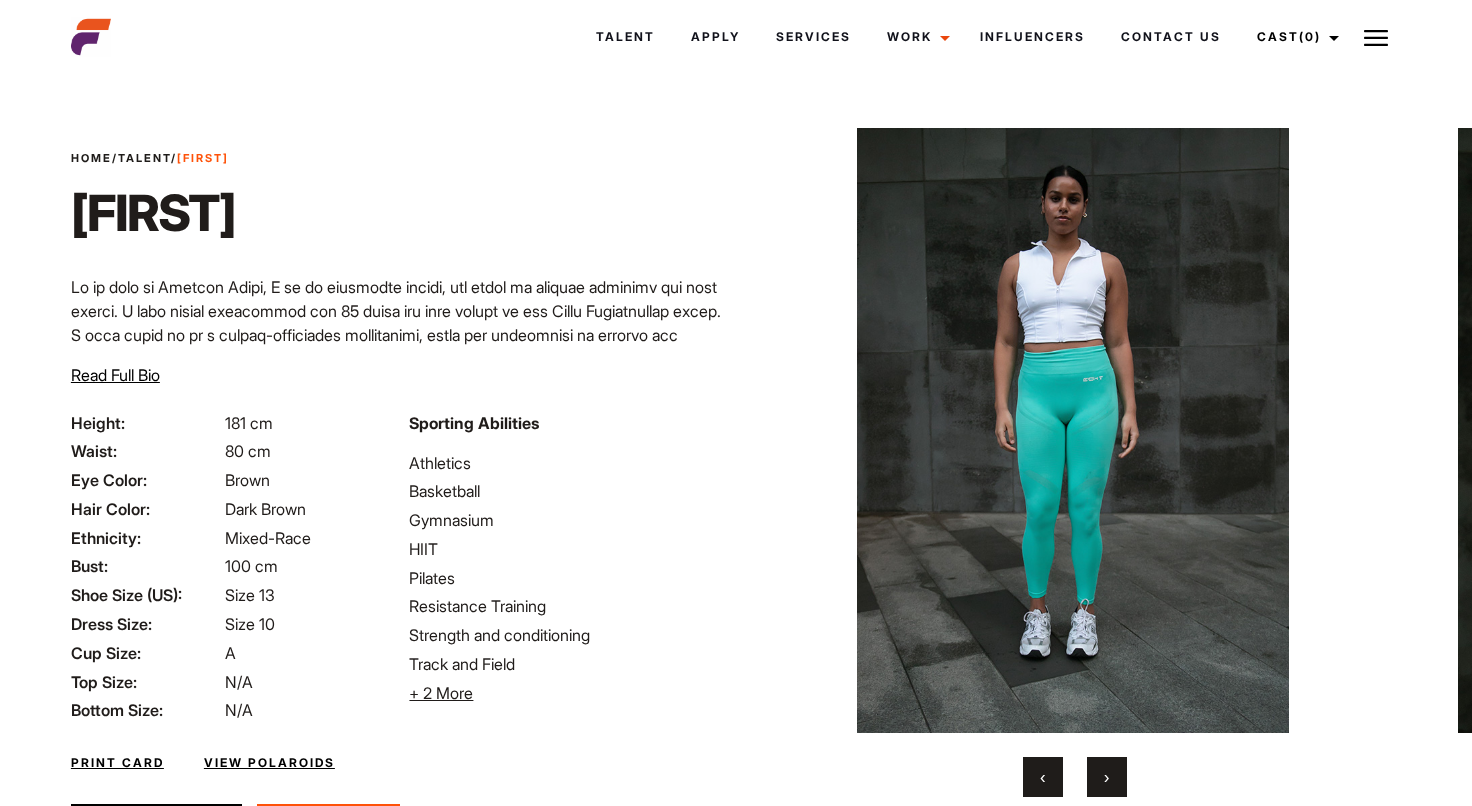 click on "›" at bounding box center [1107, 777] 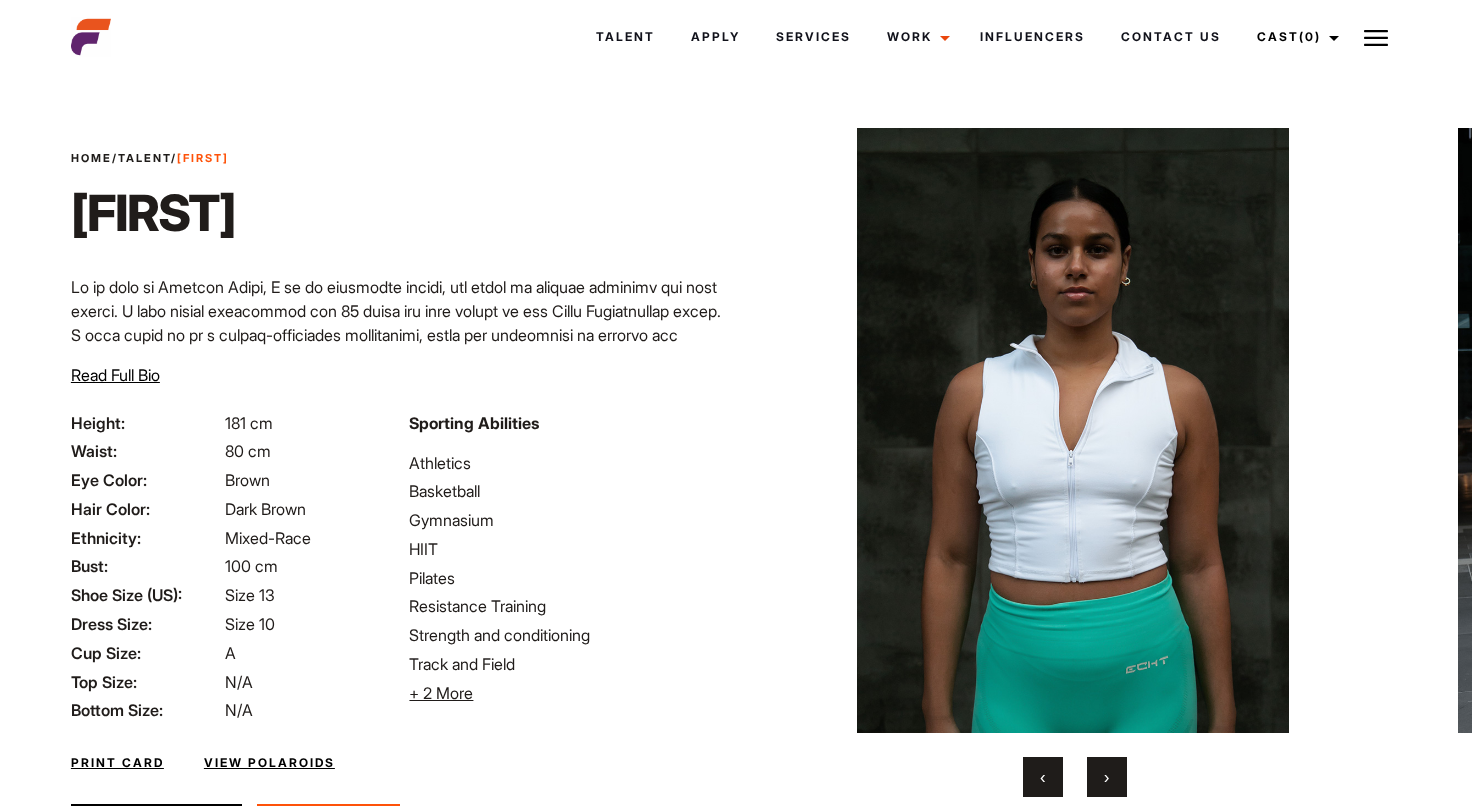 click on "›" at bounding box center (1107, 777) 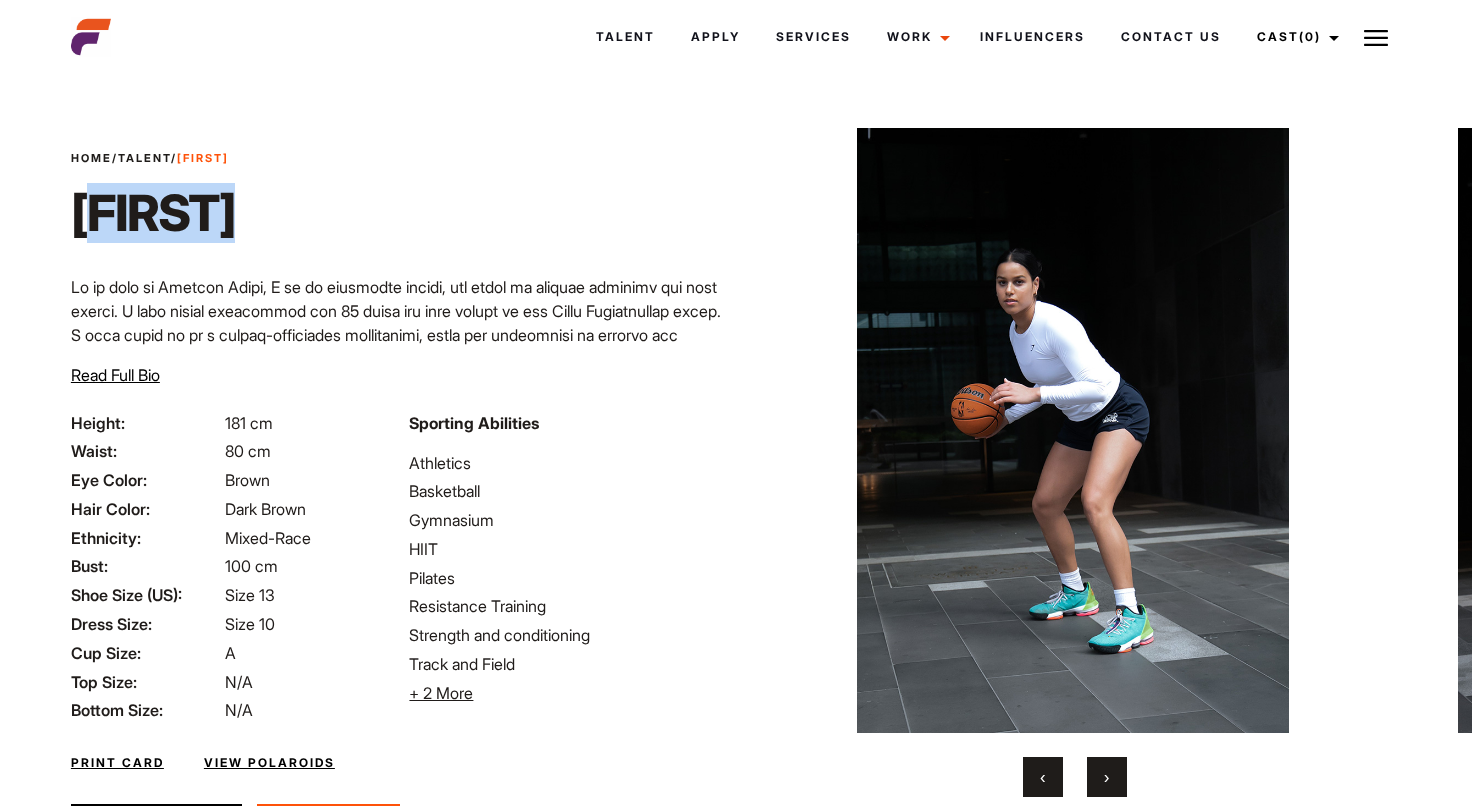 drag, startPoint x: 233, startPoint y: 217, endPoint x: 81, endPoint y: 217, distance: 152 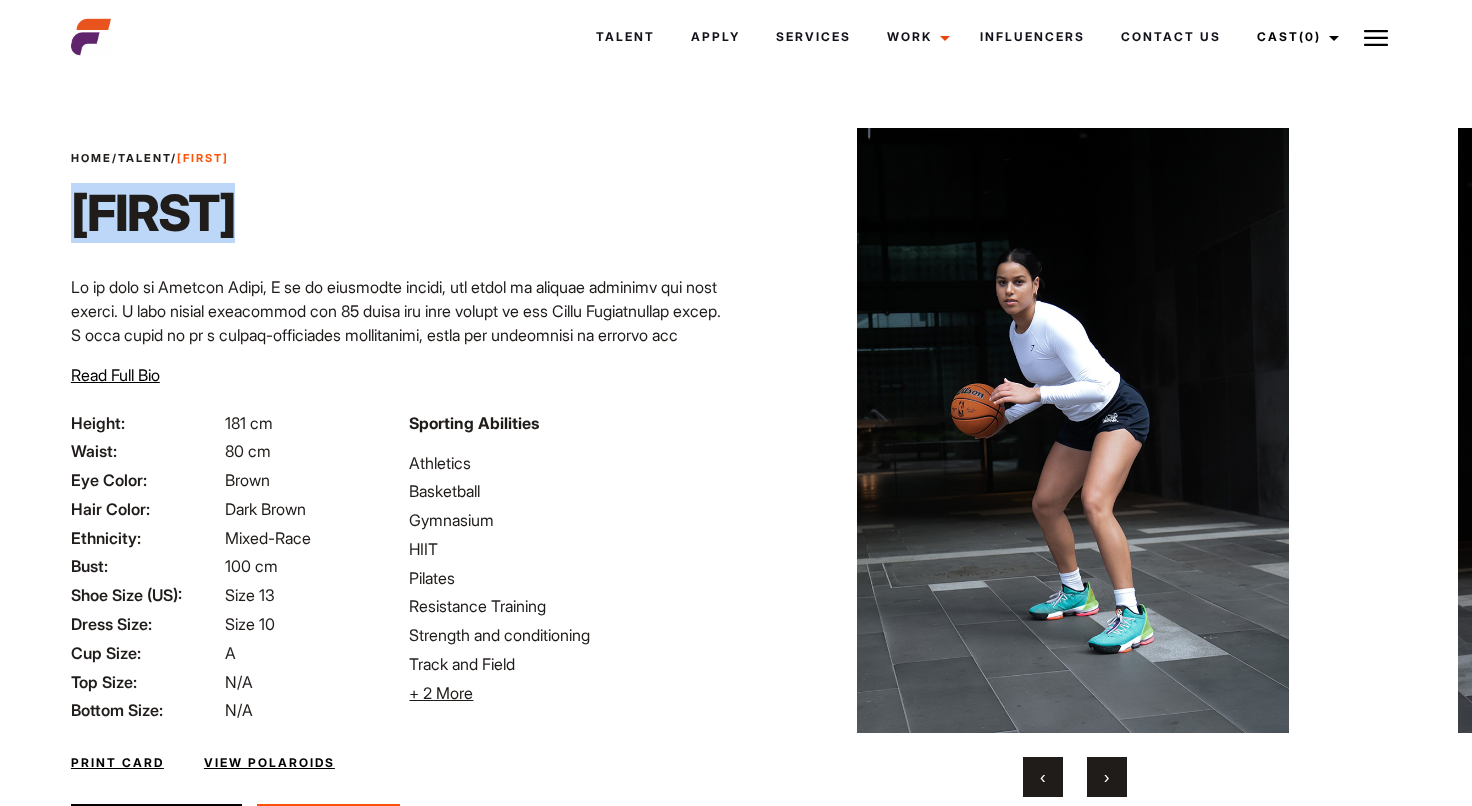 copy on "Talyssa" 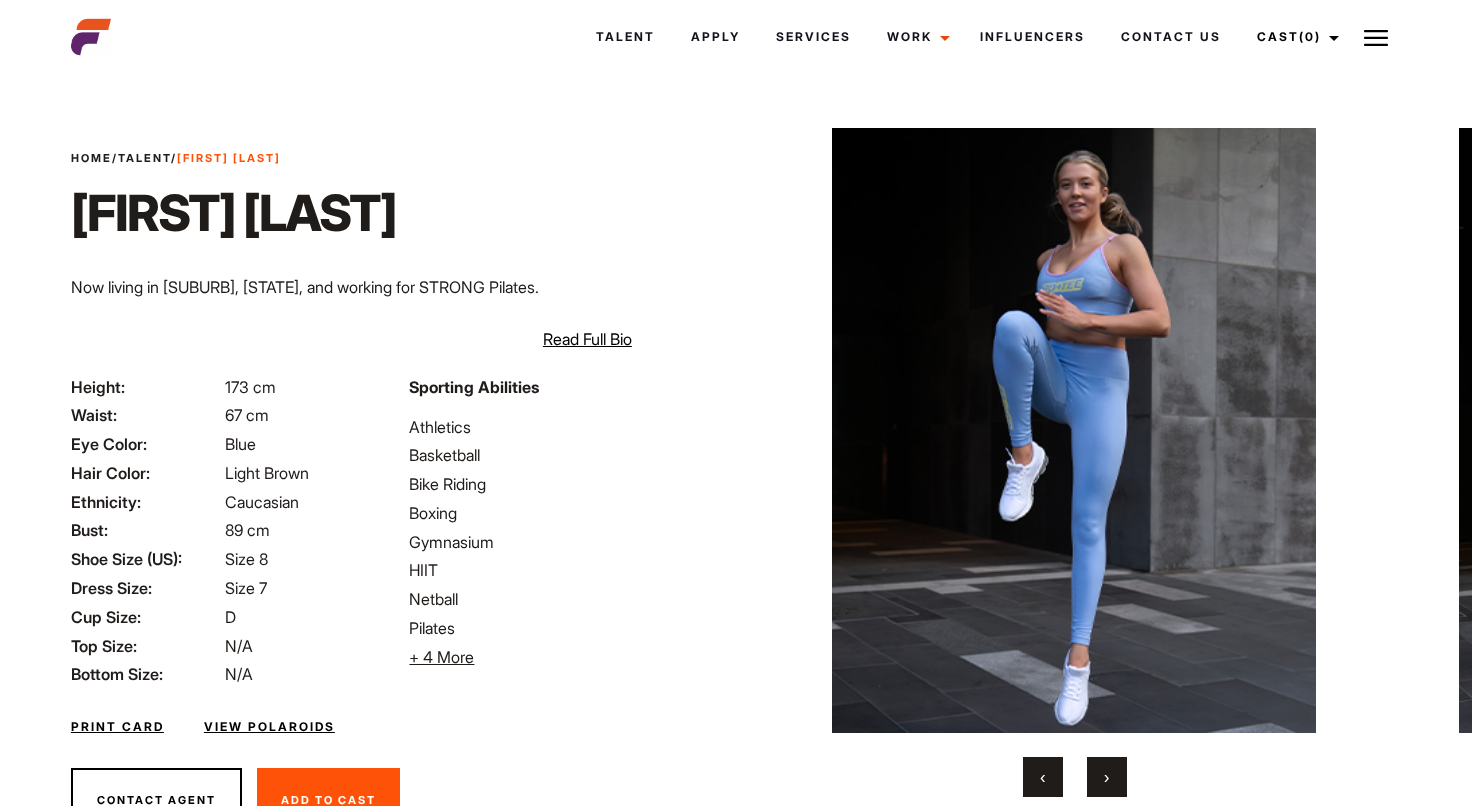 scroll, scrollTop: 0, scrollLeft: 0, axis: both 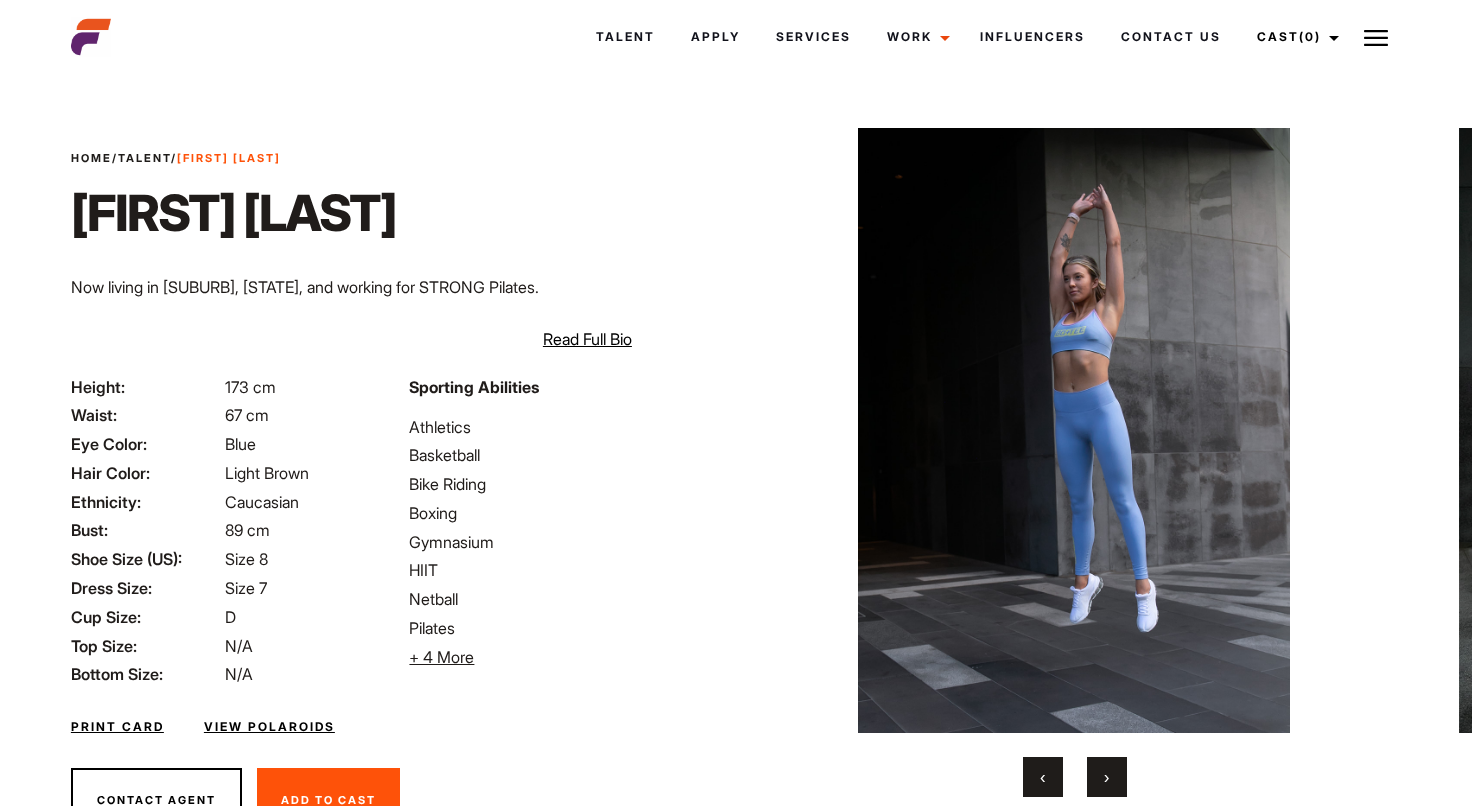 click on "›" at bounding box center (1107, 777) 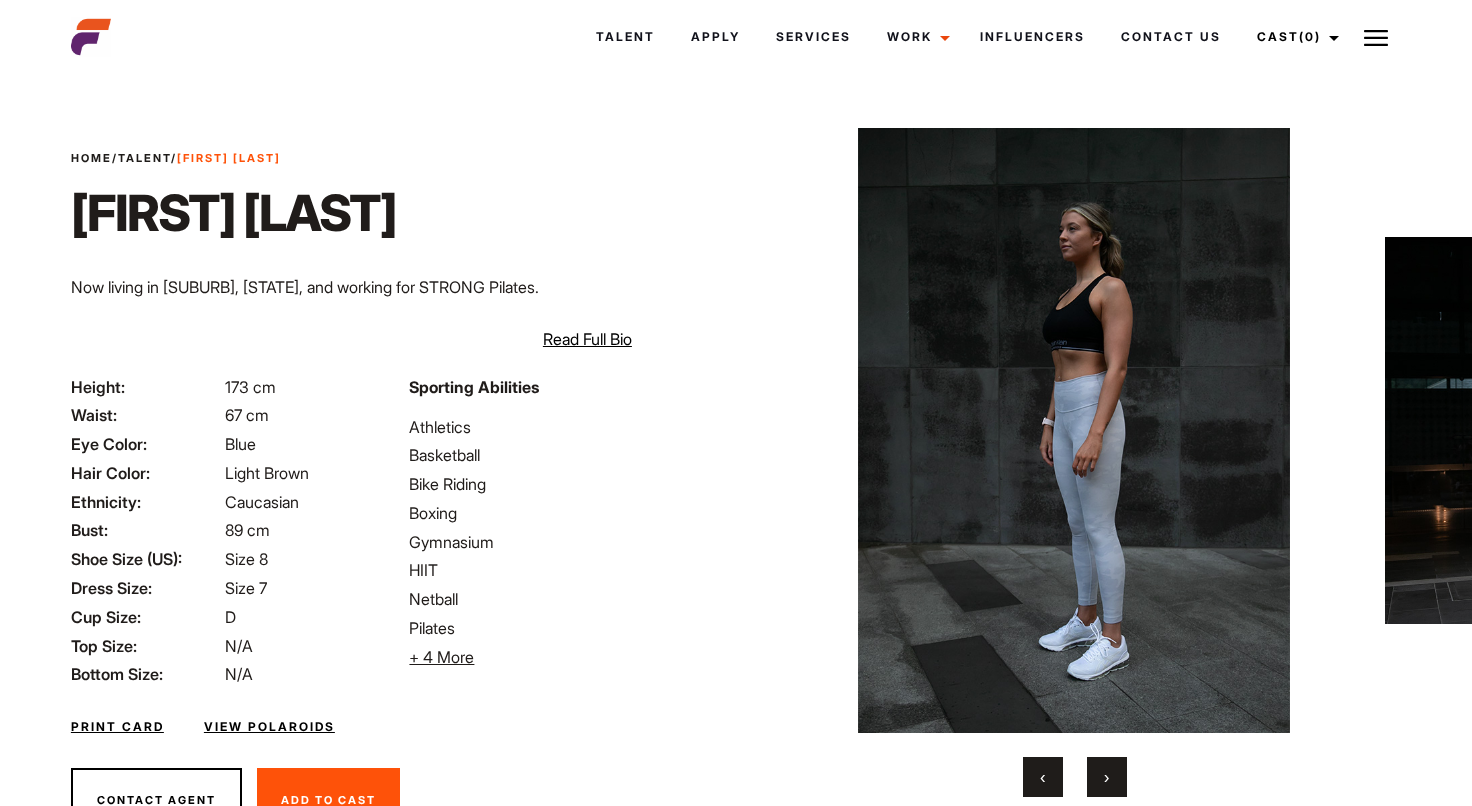 click on "›" at bounding box center (1107, 777) 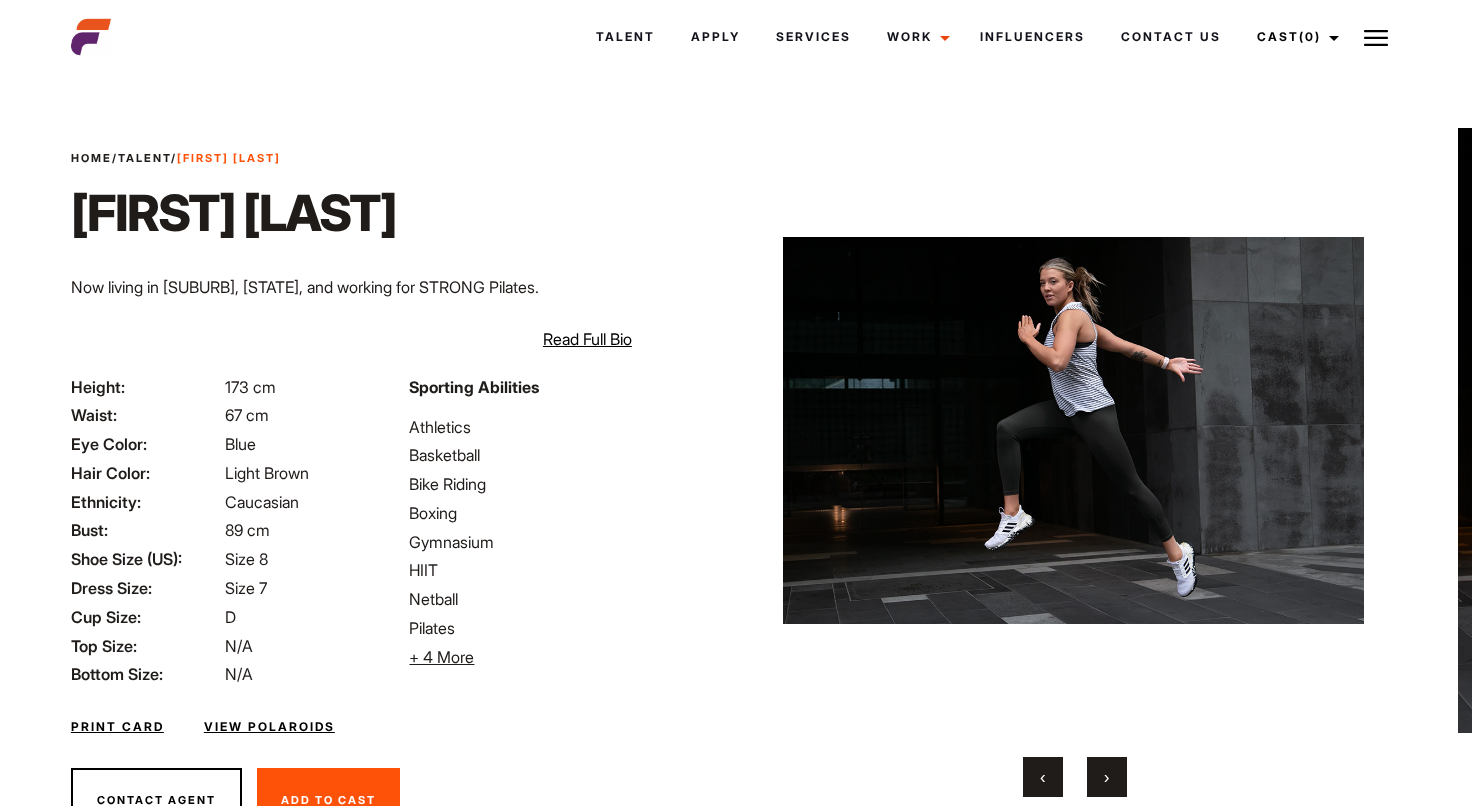 click on "›" at bounding box center (1107, 777) 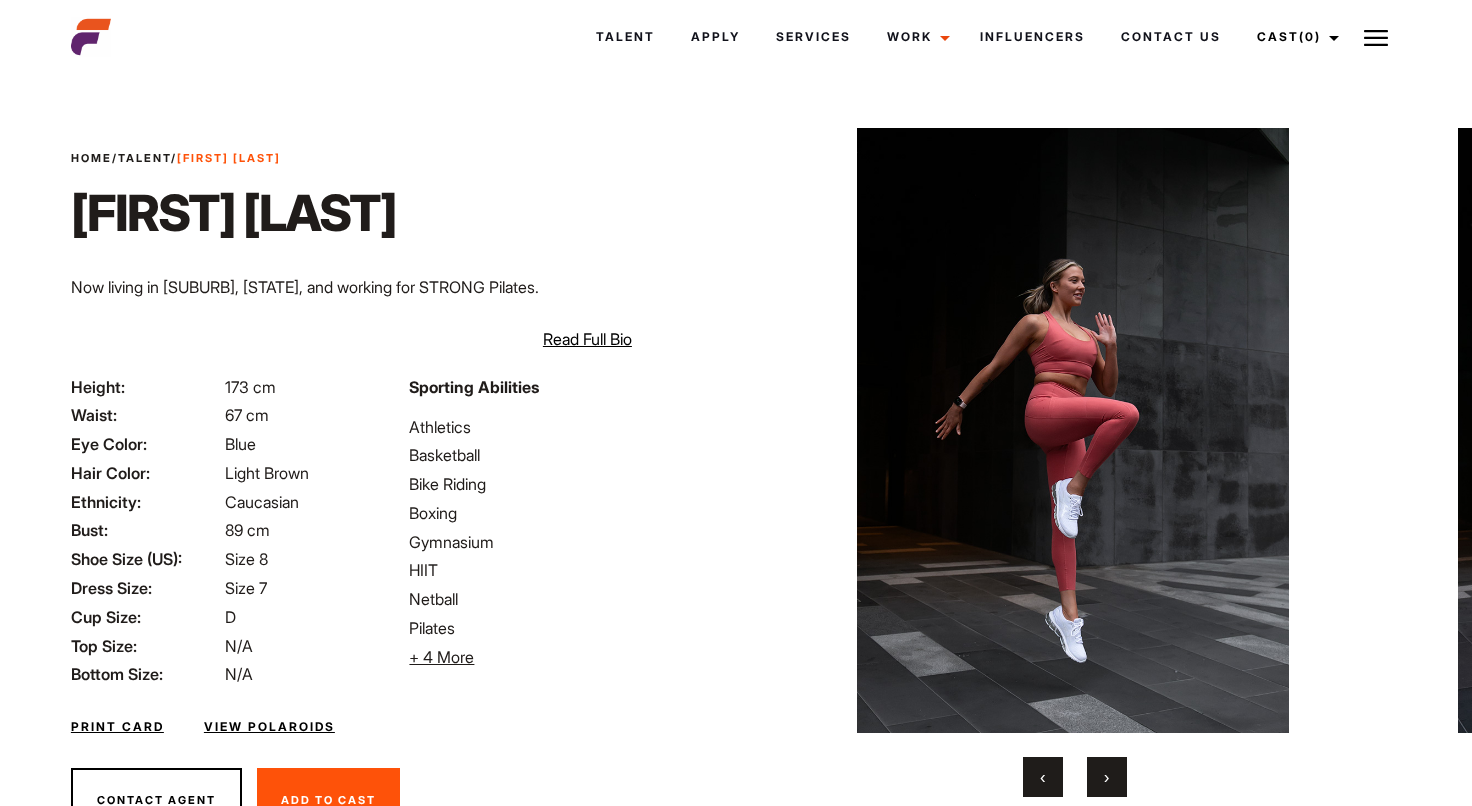 click on "›" at bounding box center [1107, 777] 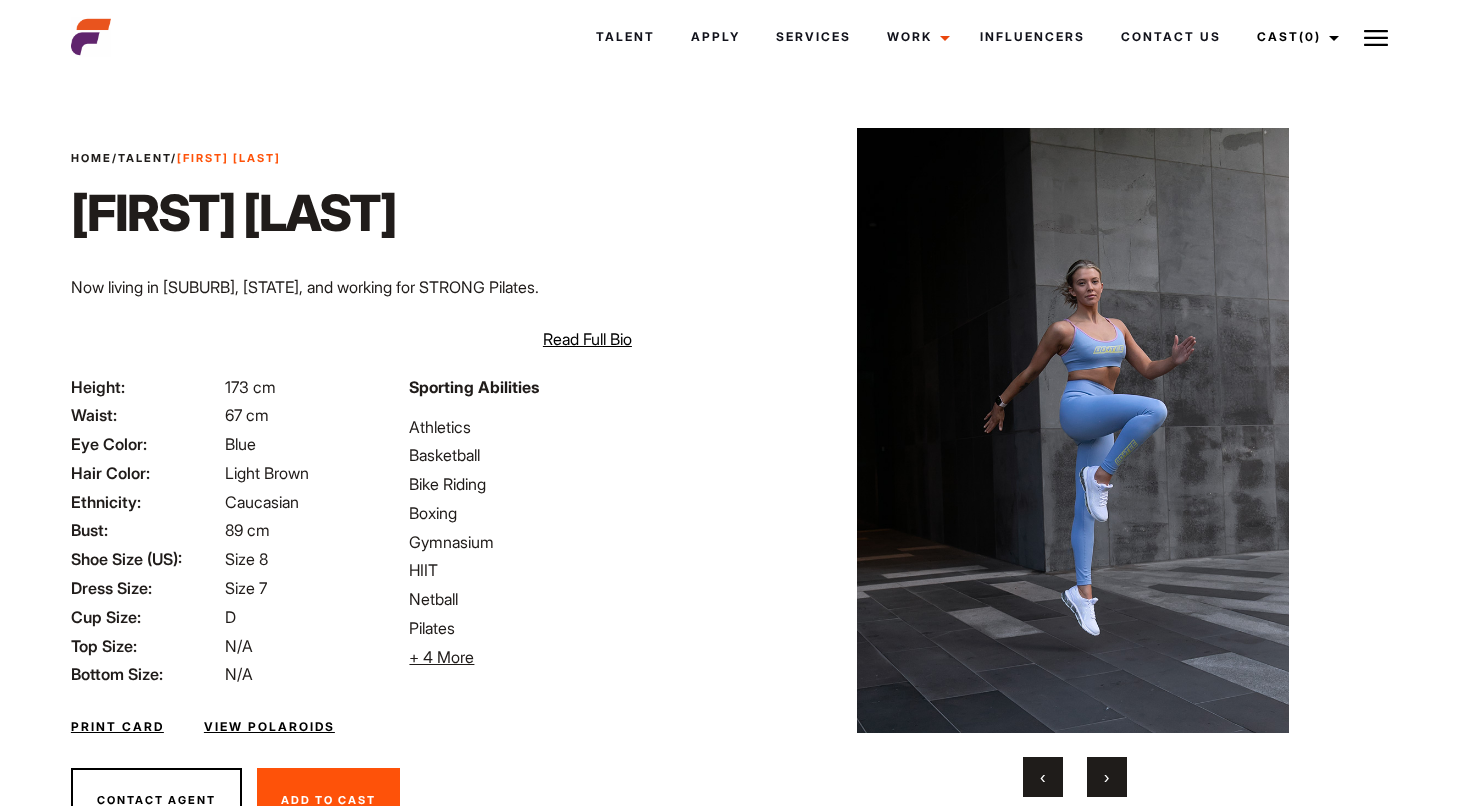 click on "›" at bounding box center (1107, 777) 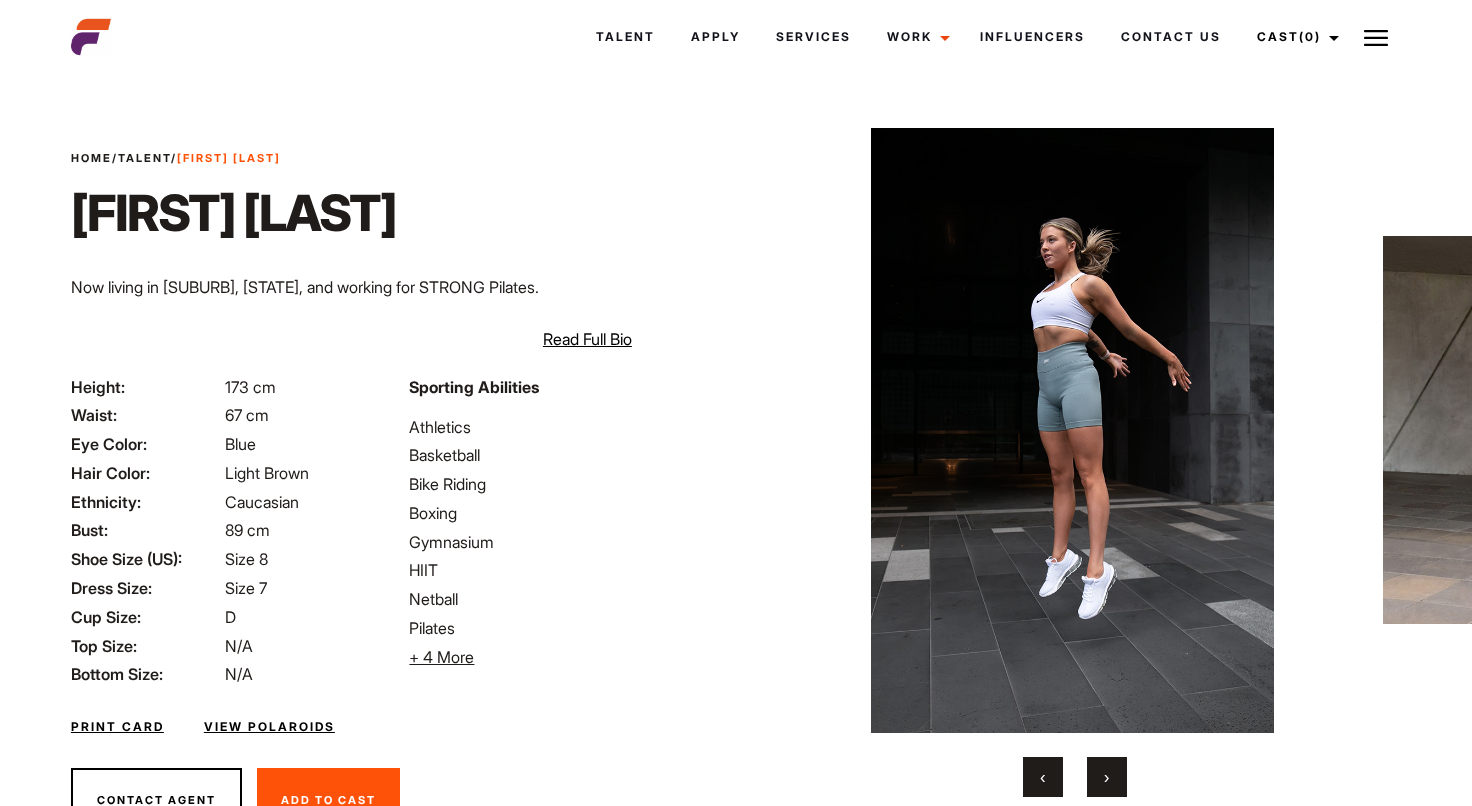 click on "›" at bounding box center [1107, 777] 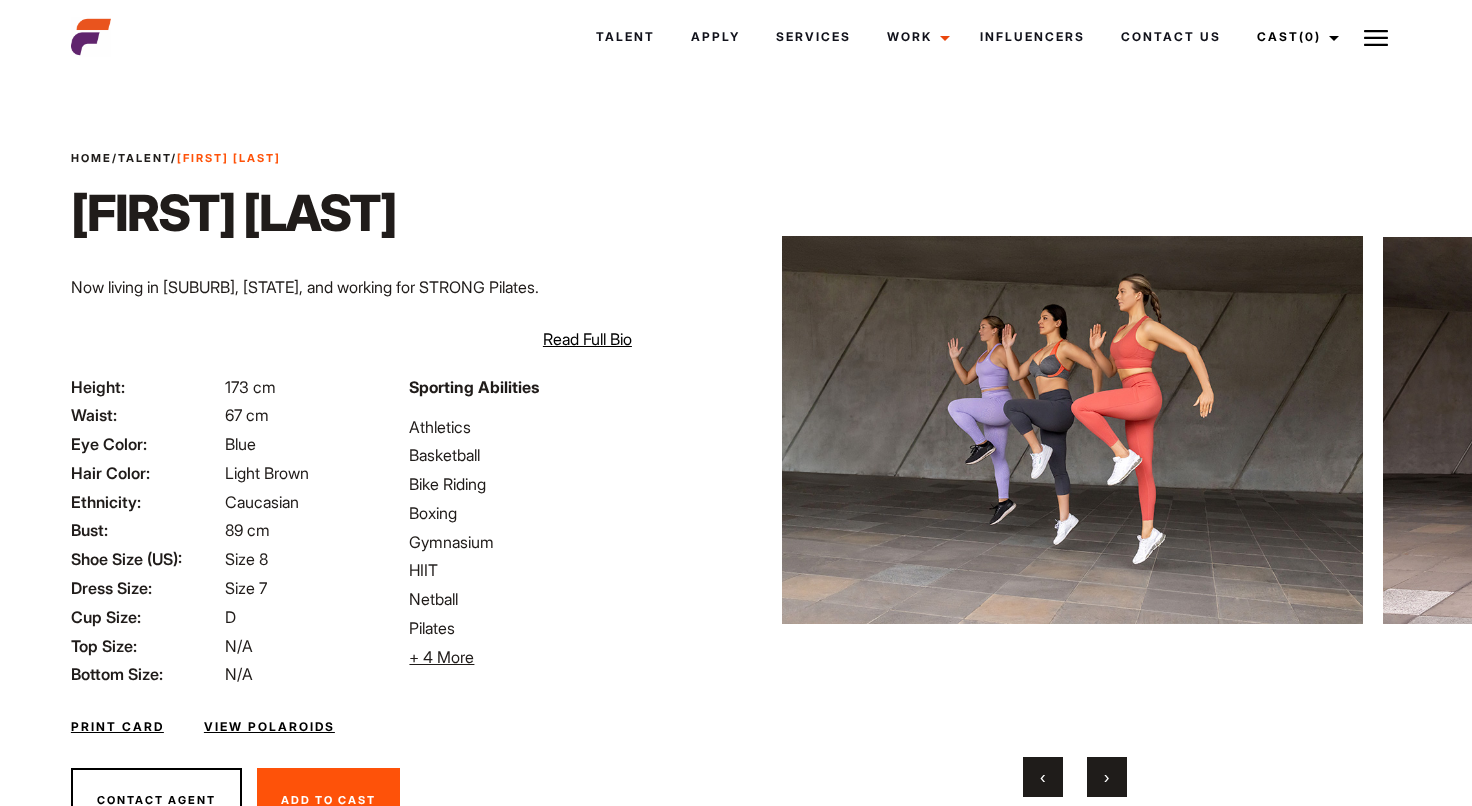 click on "›" at bounding box center (1107, 777) 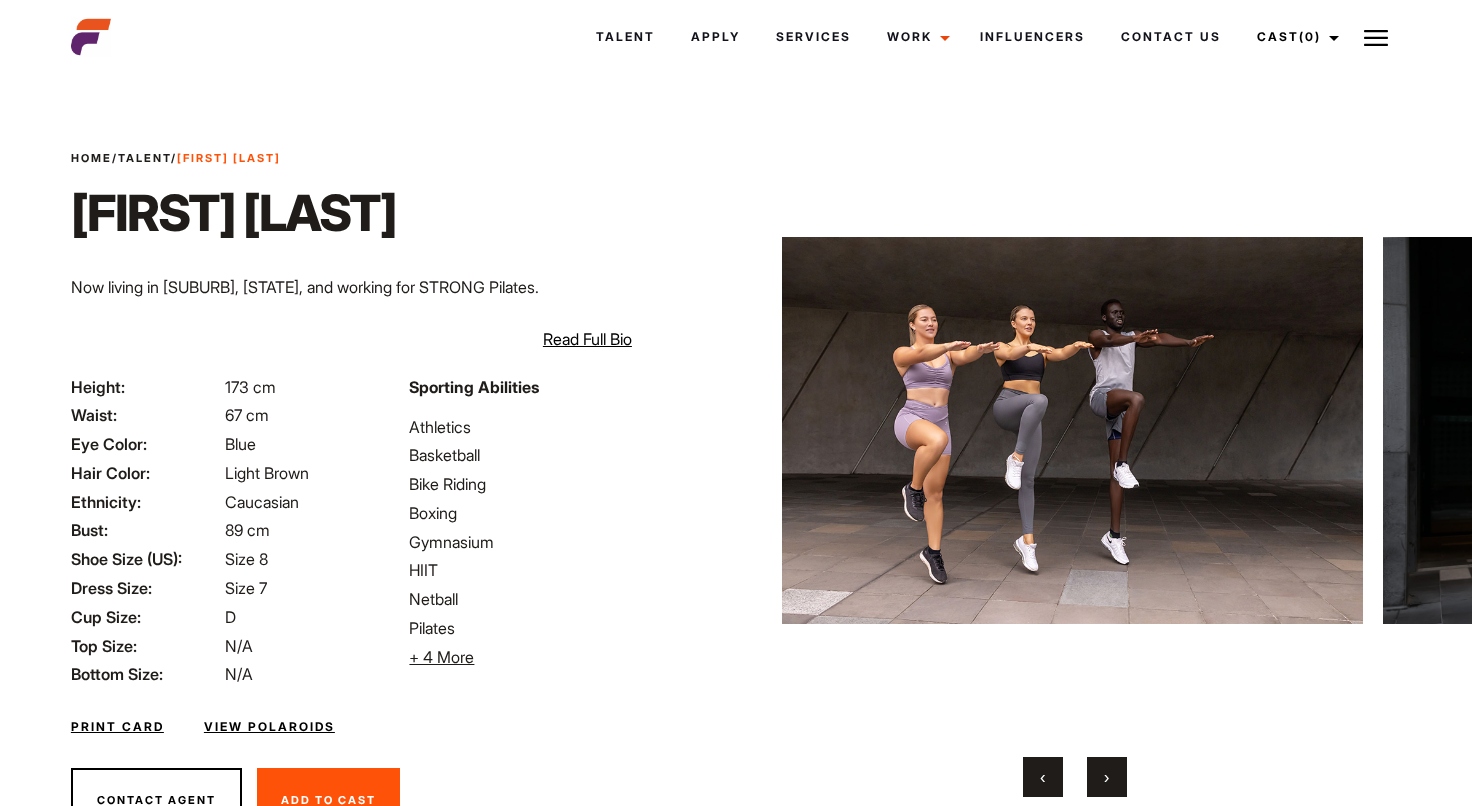 click on "›" at bounding box center (1107, 777) 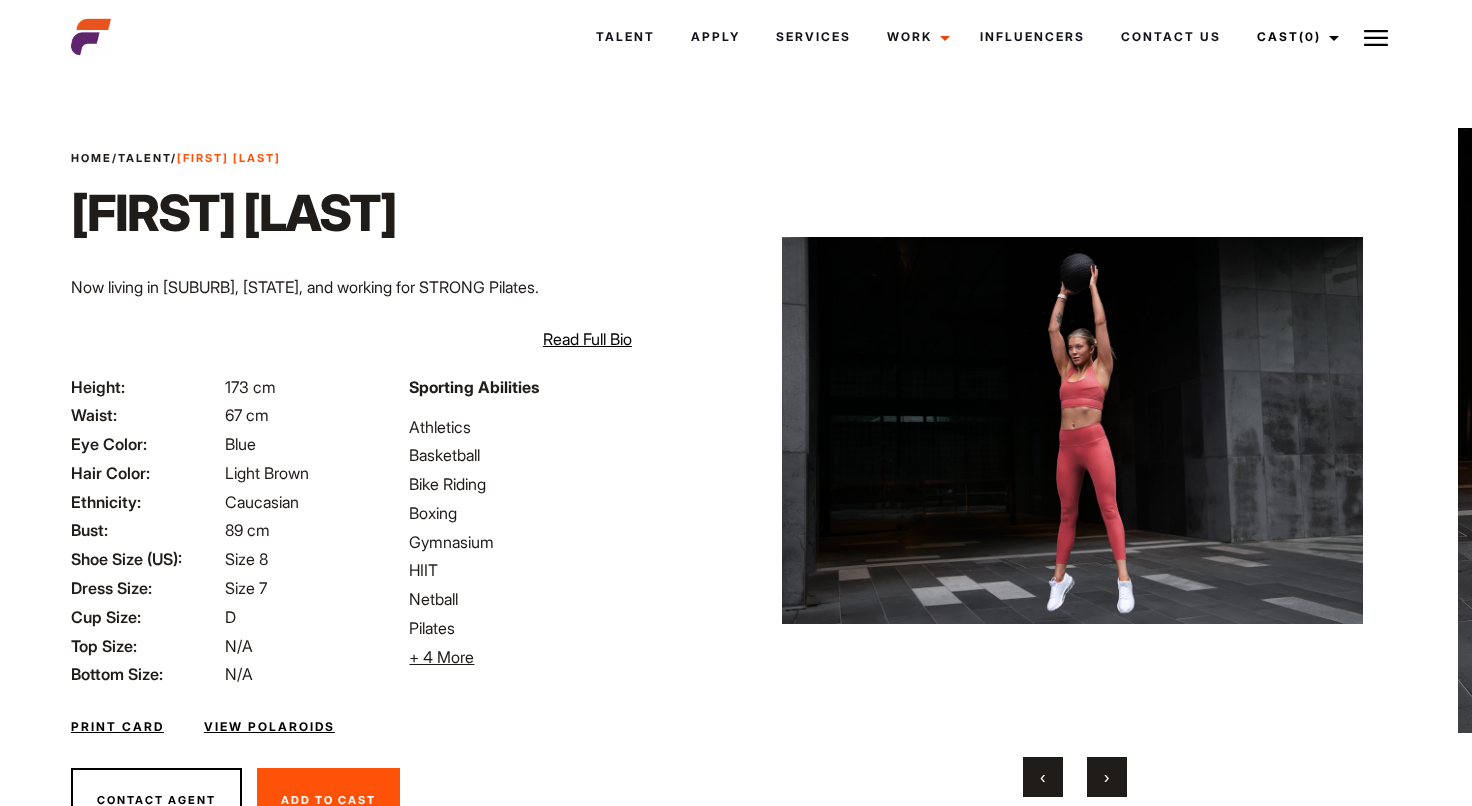 click on "›" at bounding box center (1107, 777) 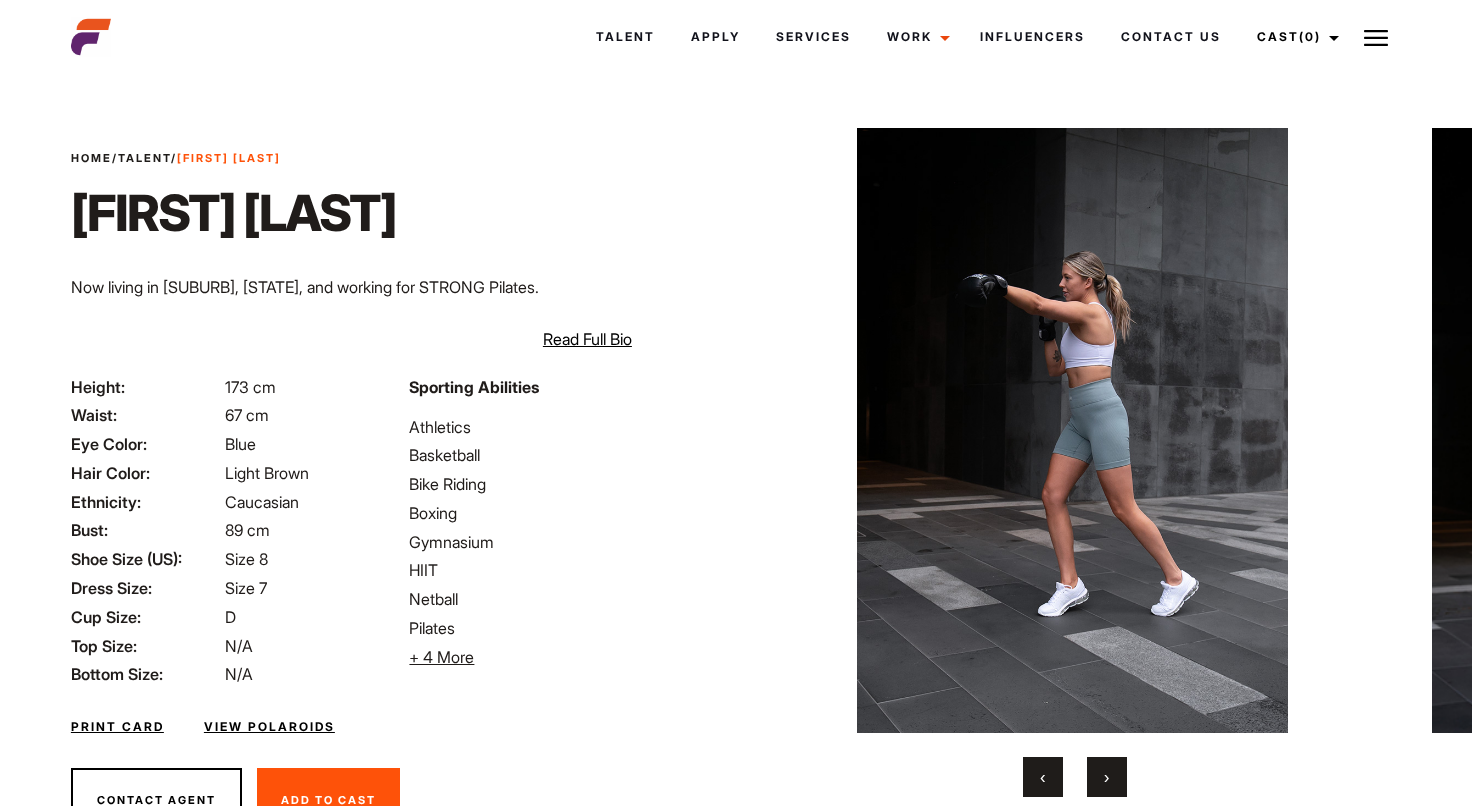 click on "›" at bounding box center (1107, 777) 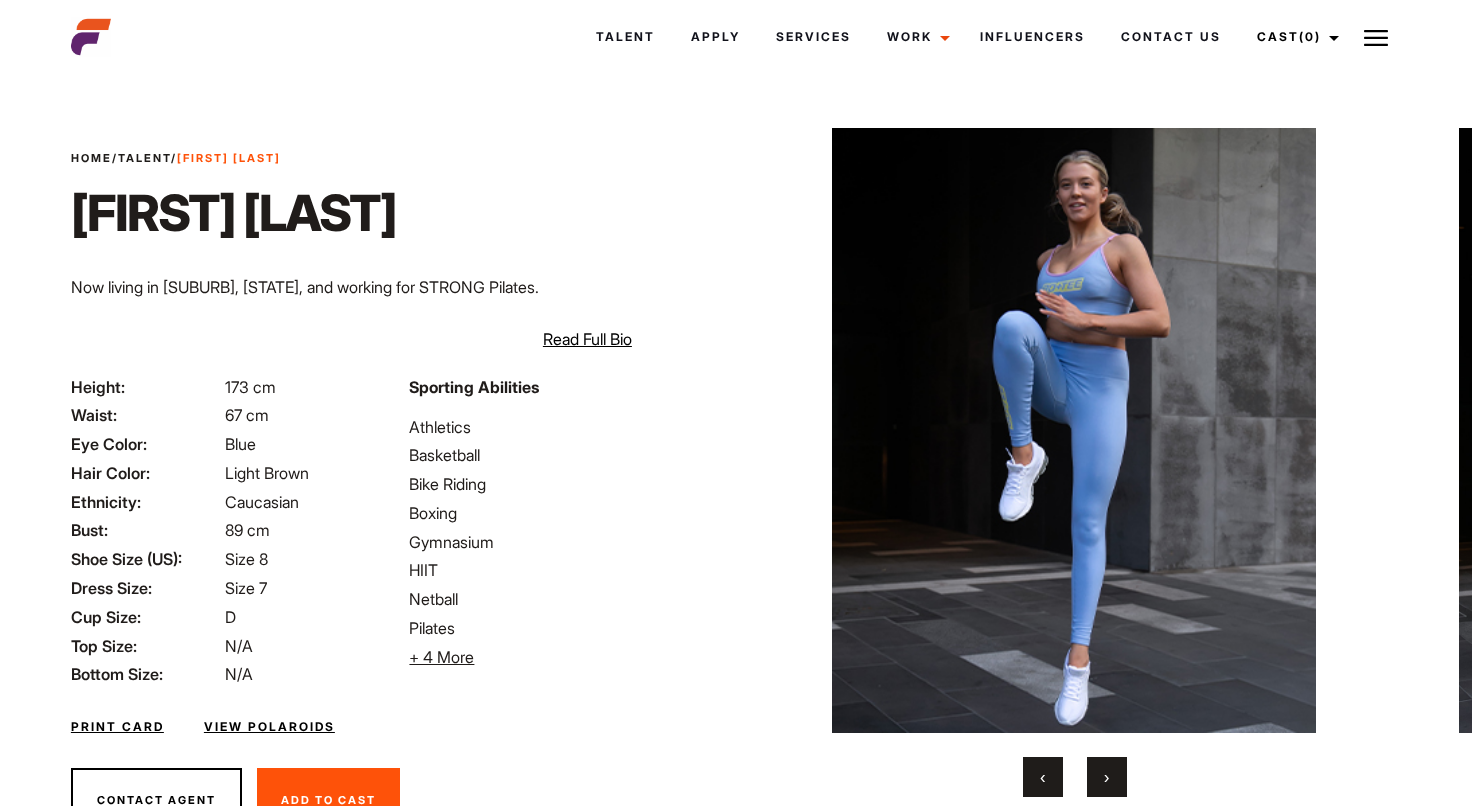 click on "›" at bounding box center (1107, 777) 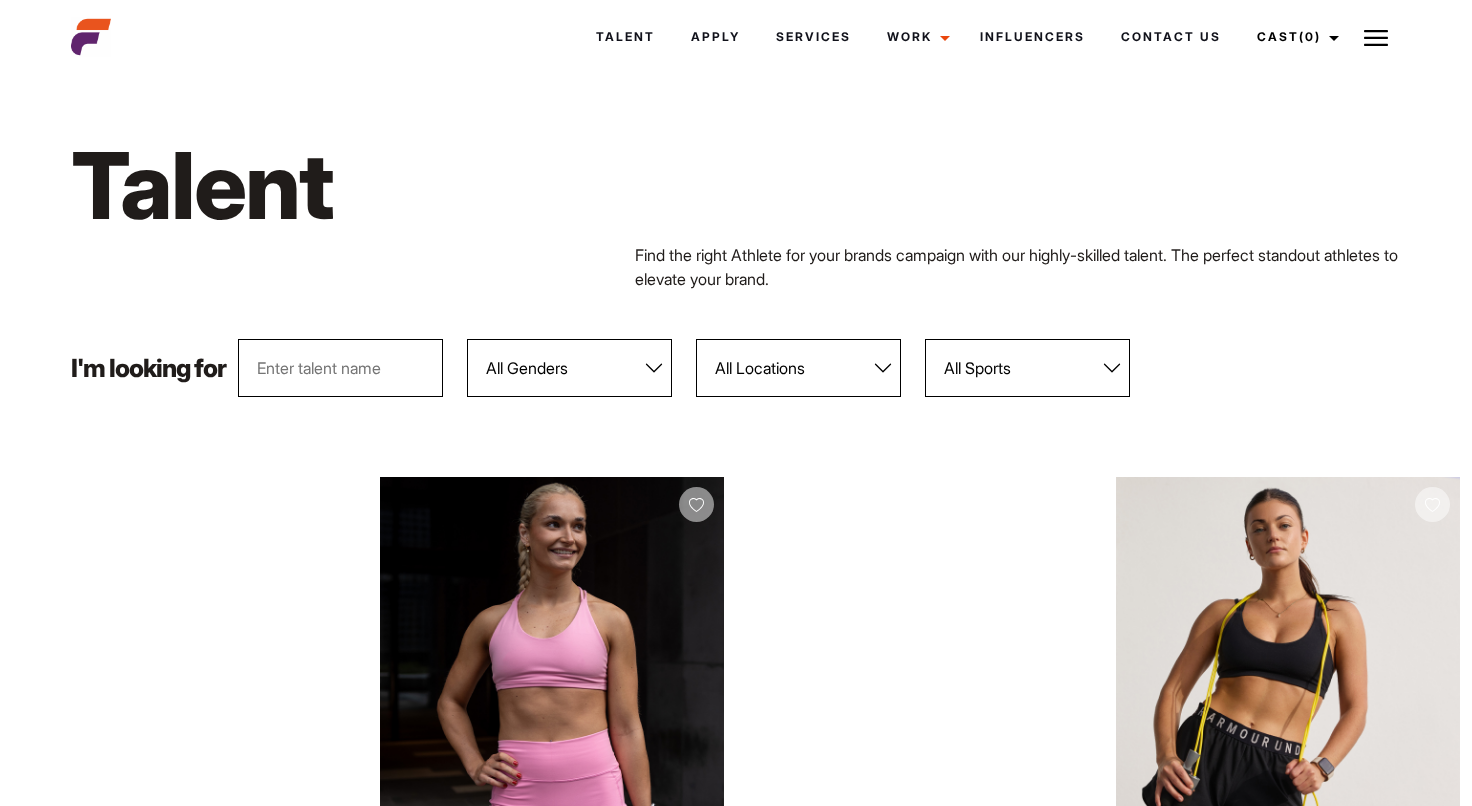 scroll, scrollTop: 0, scrollLeft: 0, axis: both 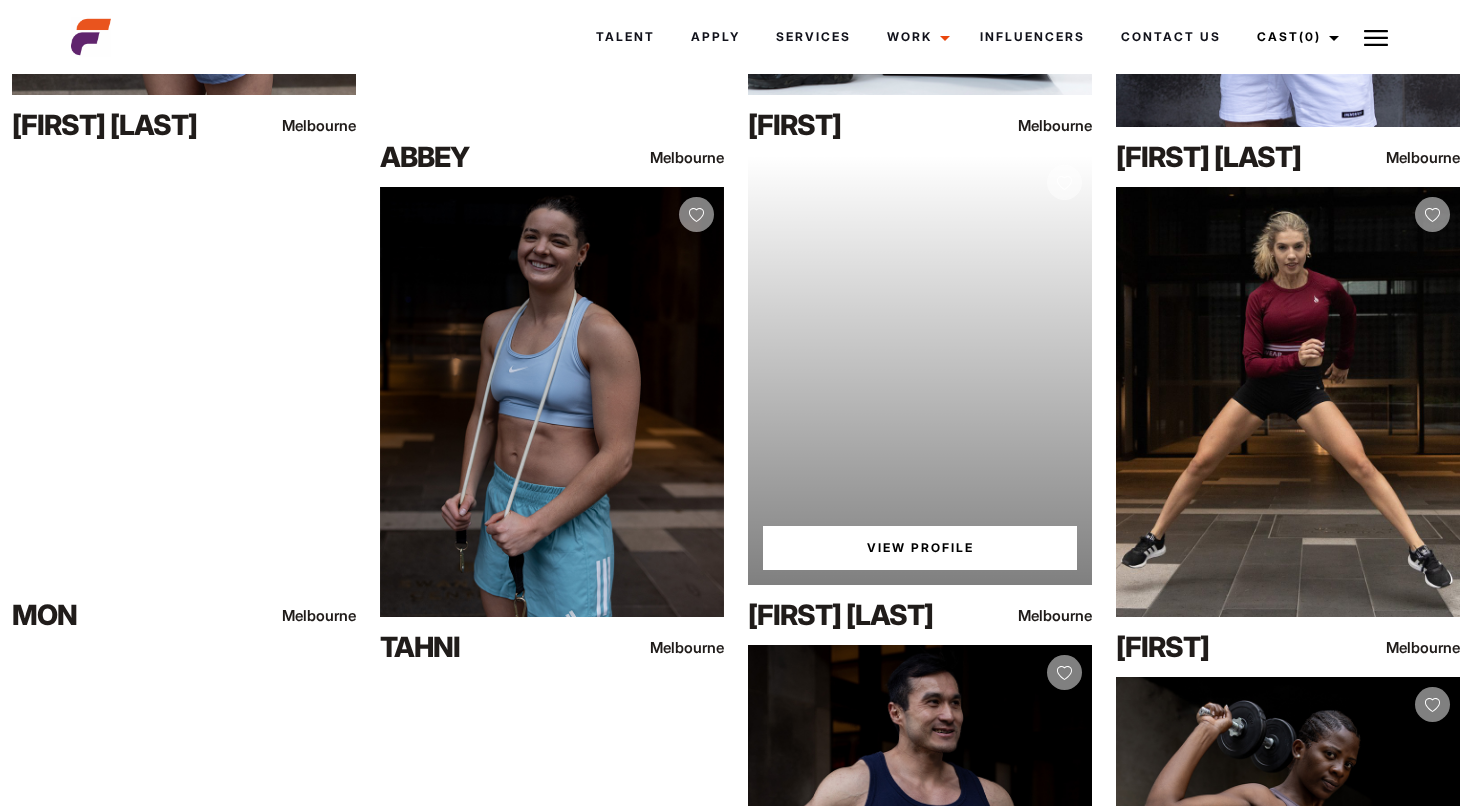 click on "View Profile" at bounding box center [920, 548] 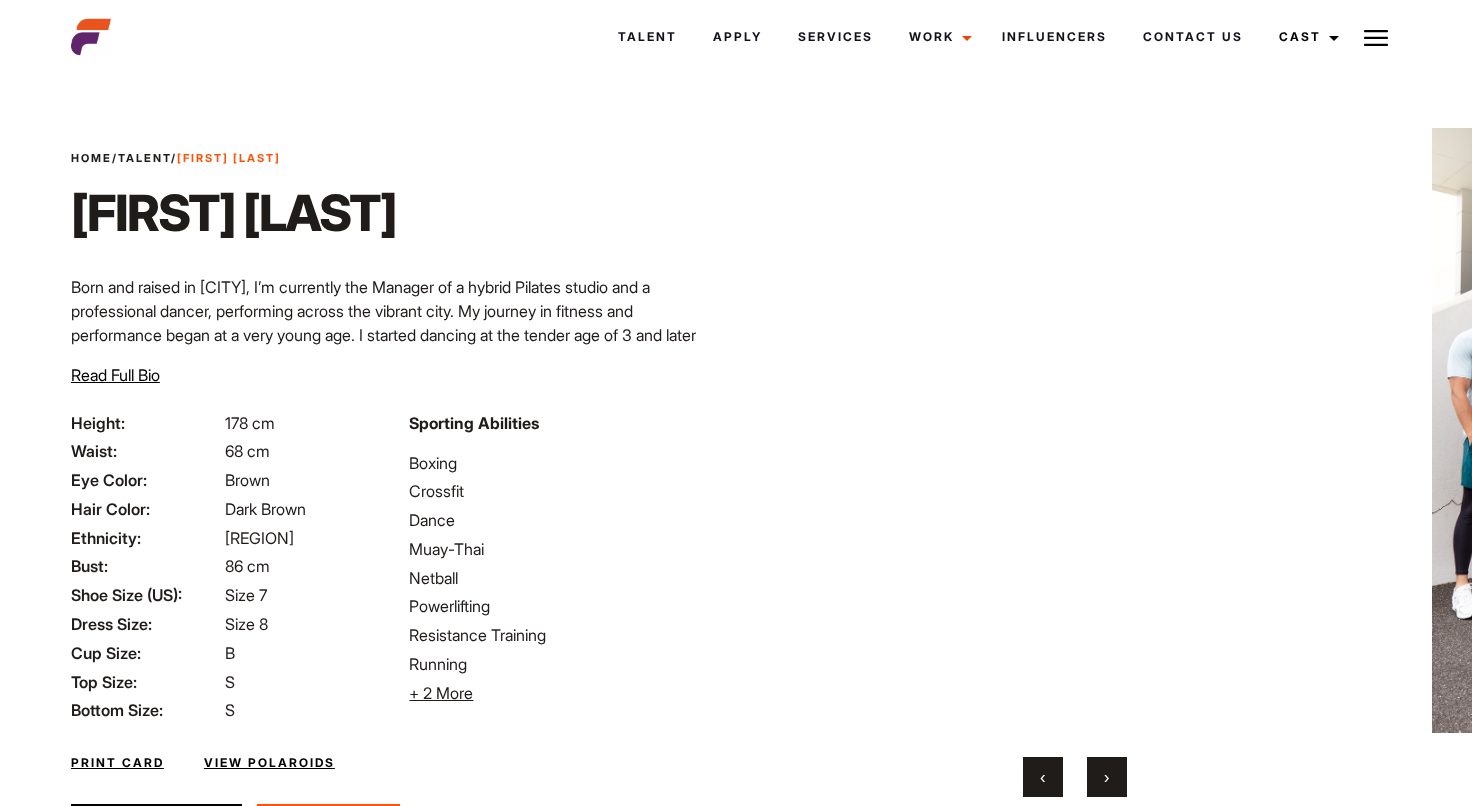 scroll, scrollTop: 0, scrollLeft: 0, axis: both 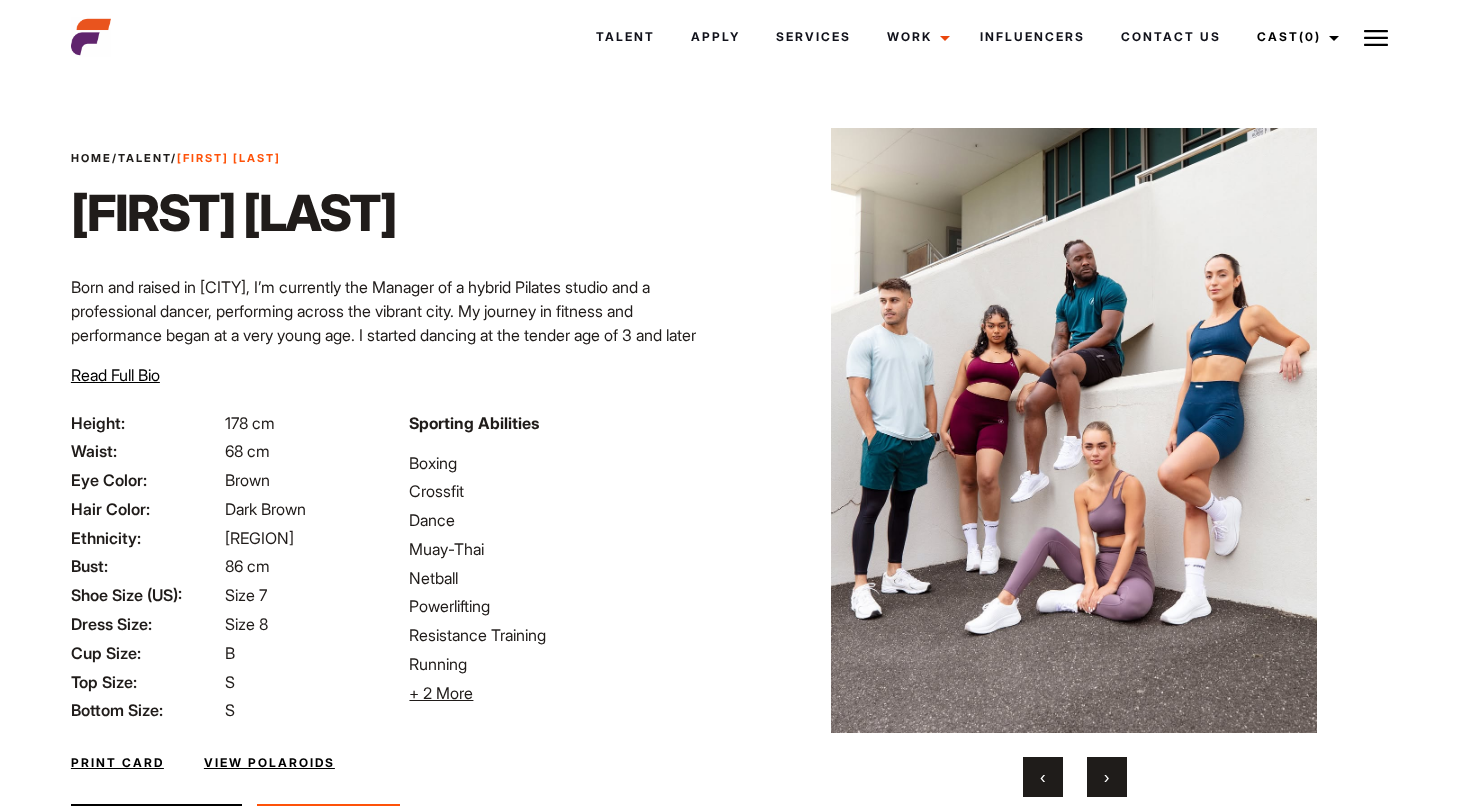 click on "›" at bounding box center [1106, 777] 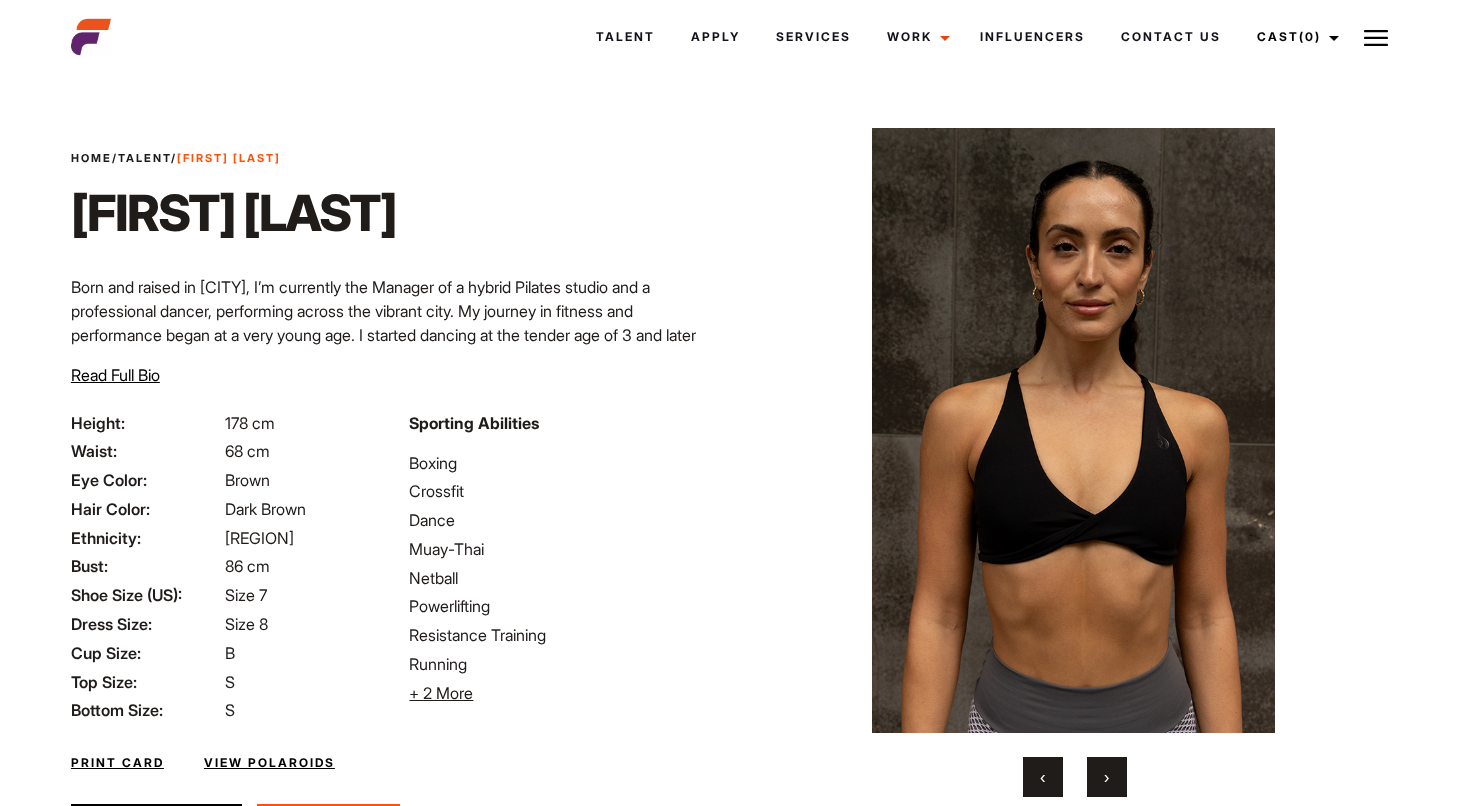 click on "›" at bounding box center [1106, 777] 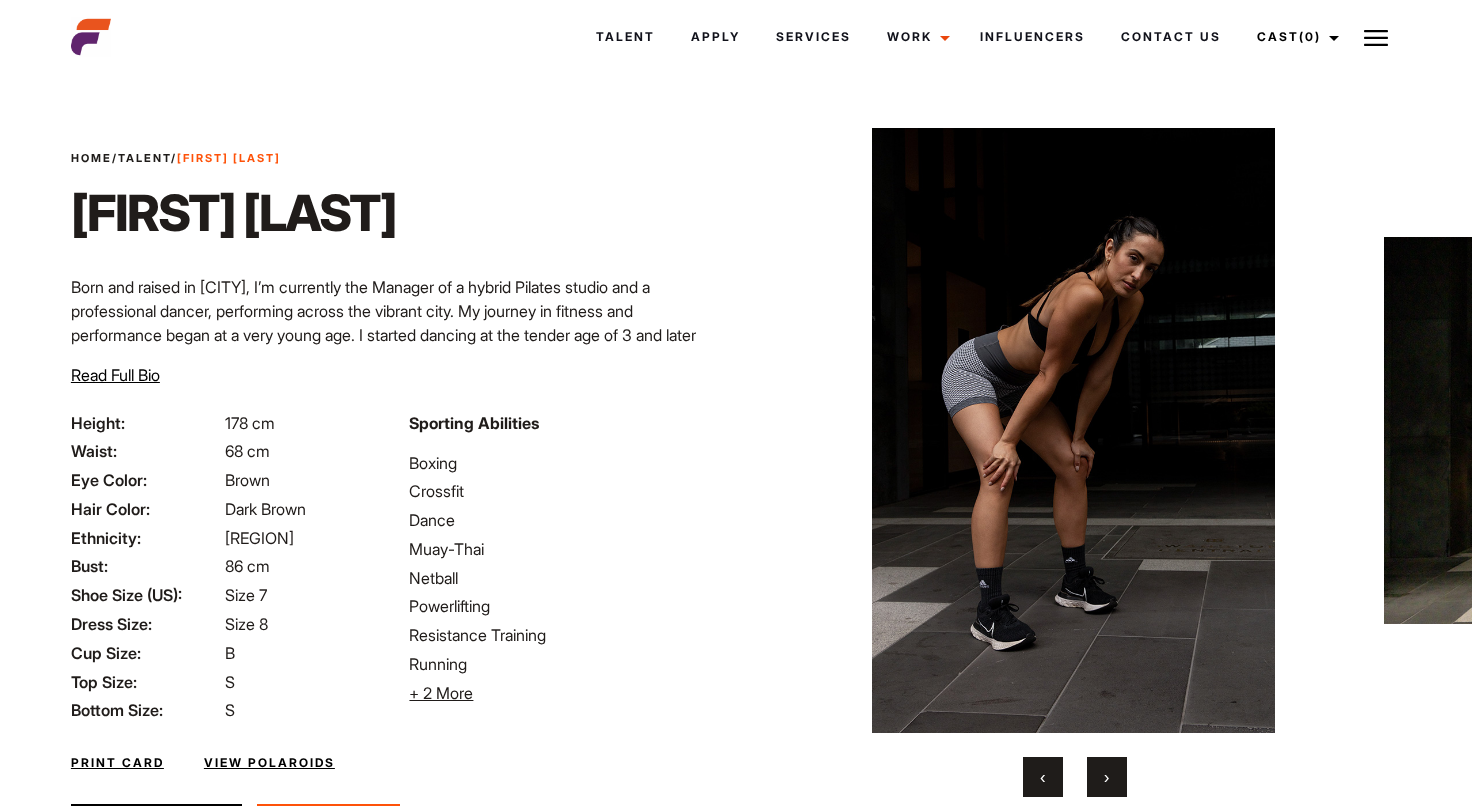 type 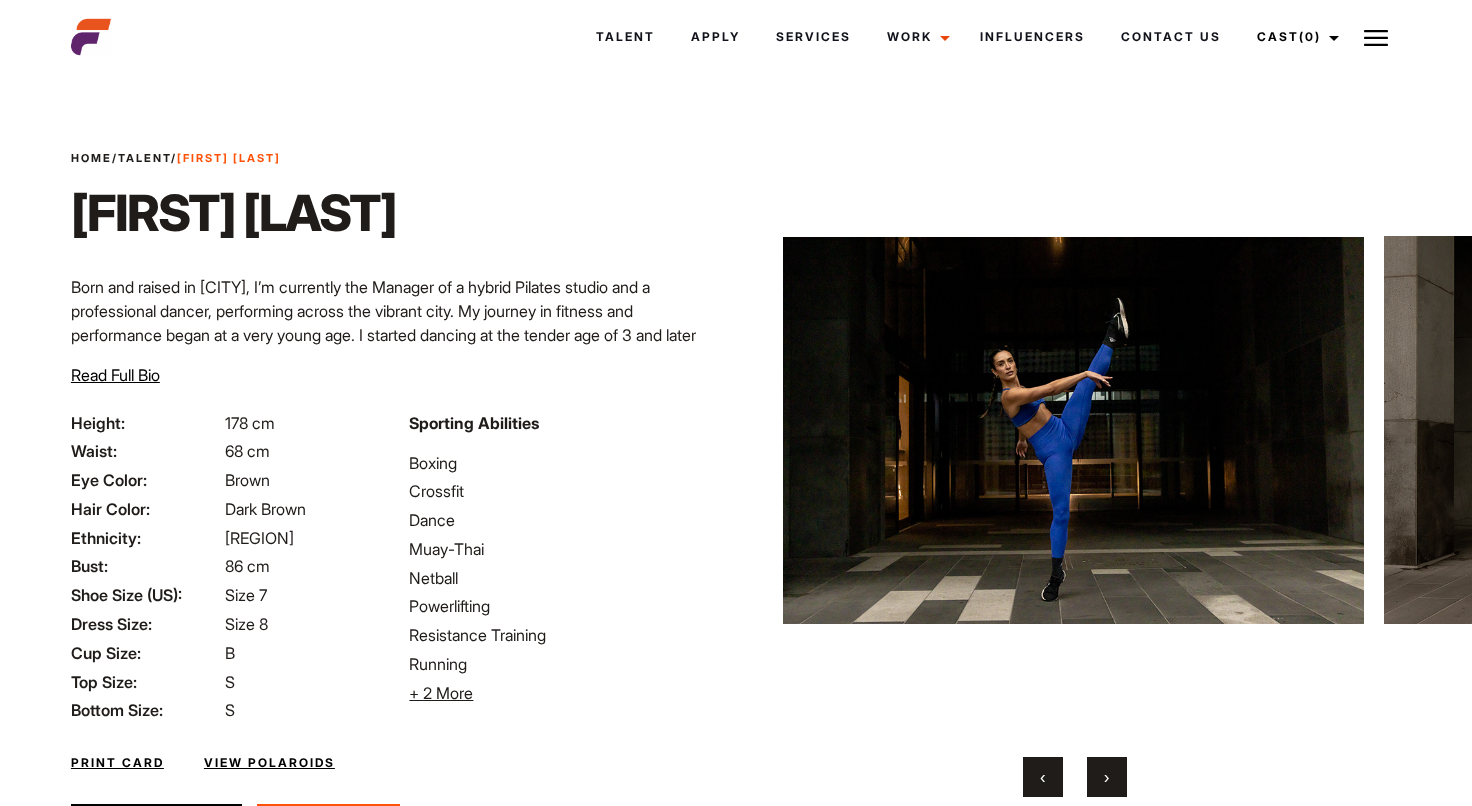 click on "›" at bounding box center (1107, 777) 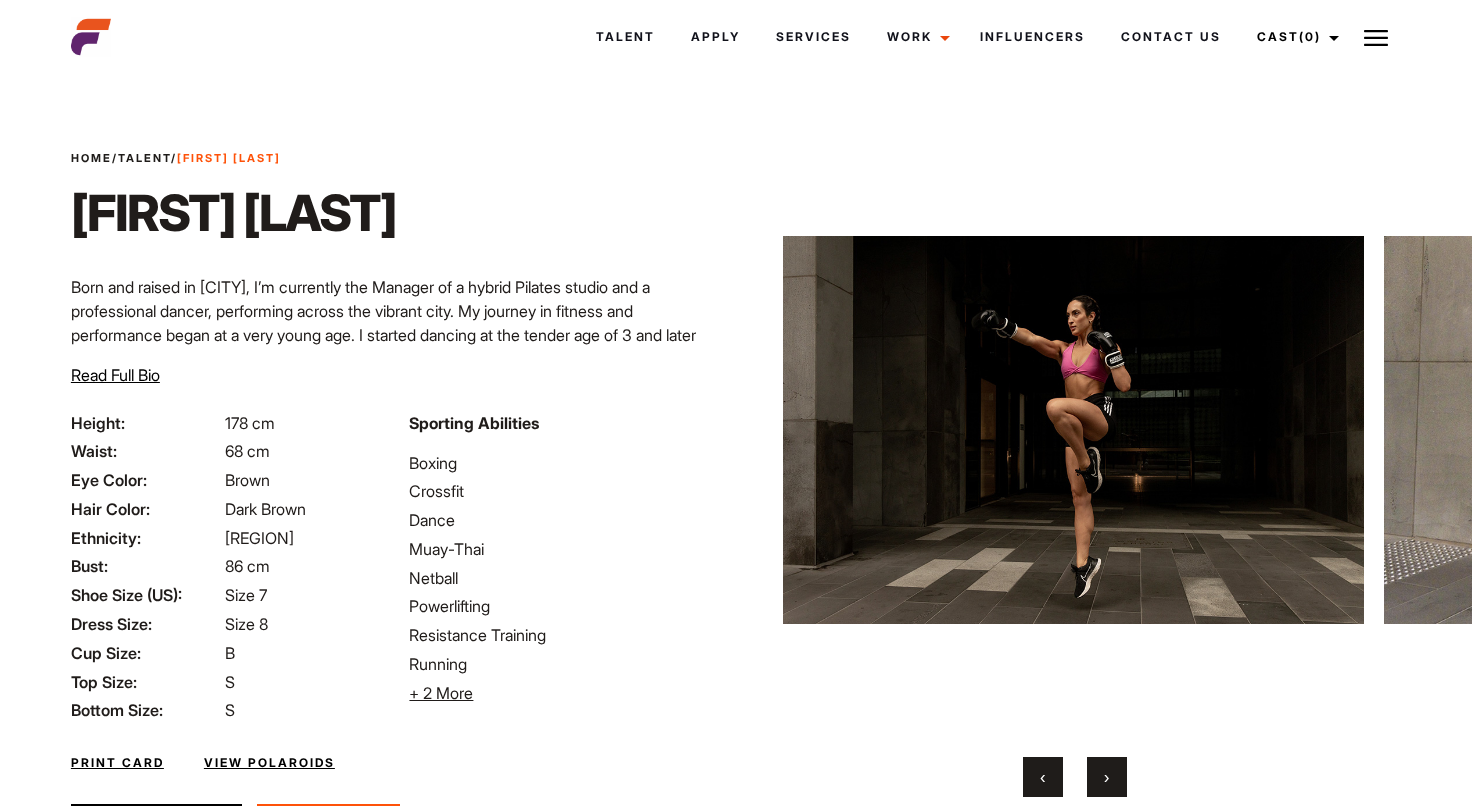 click on "›" at bounding box center (1107, 777) 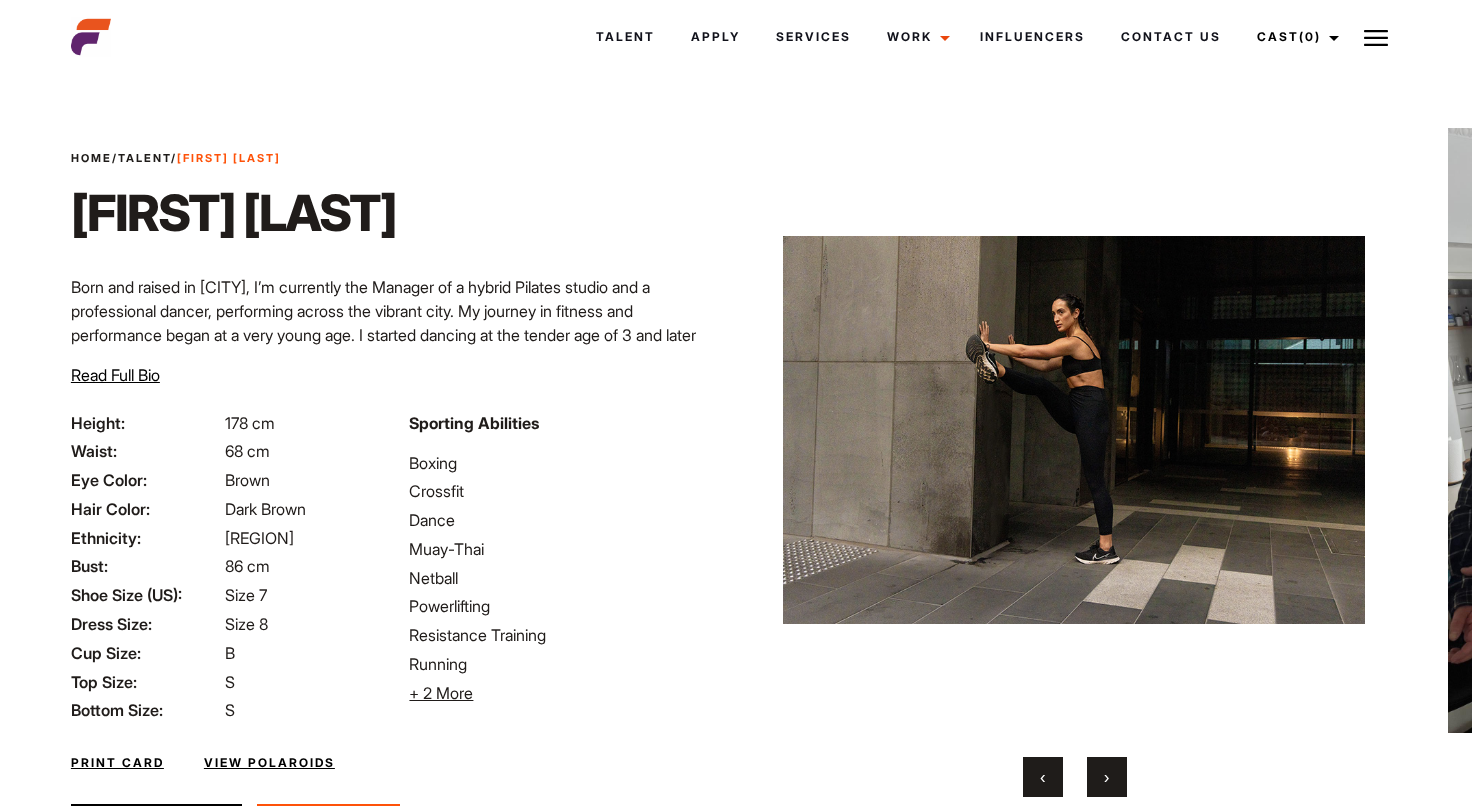click on "›" at bounding box center [1107, 777] 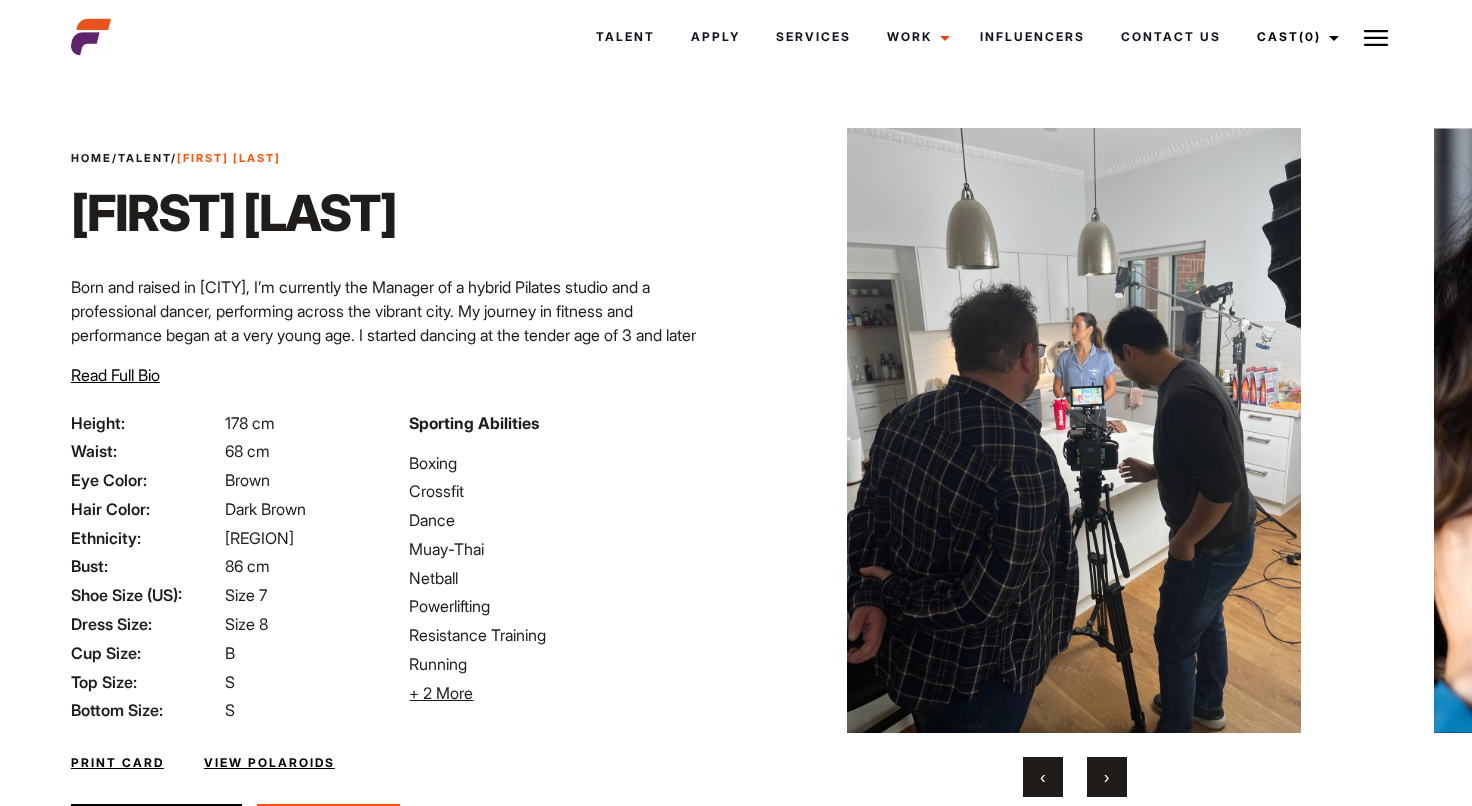 click on "›" at bounding box center [1107, 777] 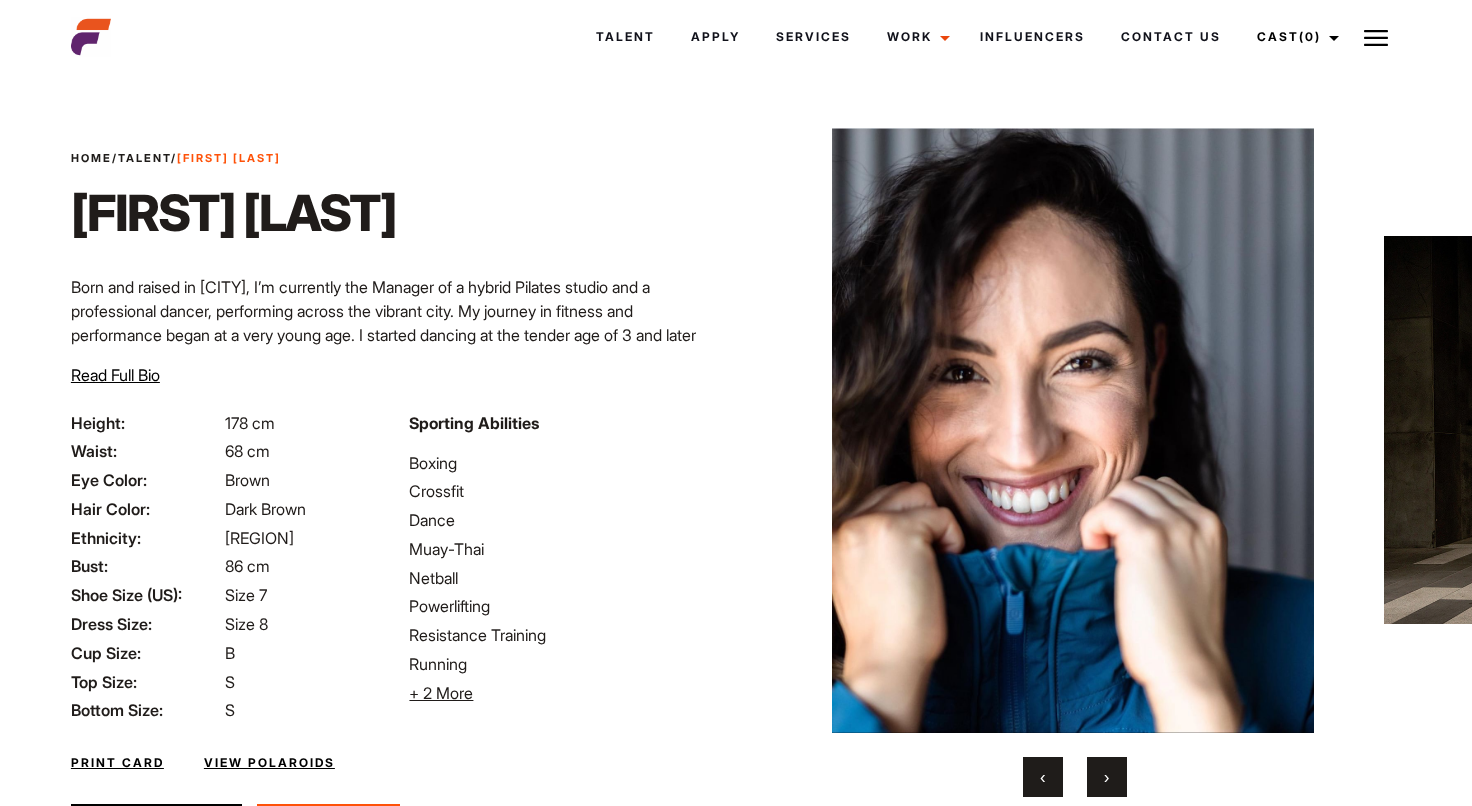 click on "›" at bounding box center [1107, 777] 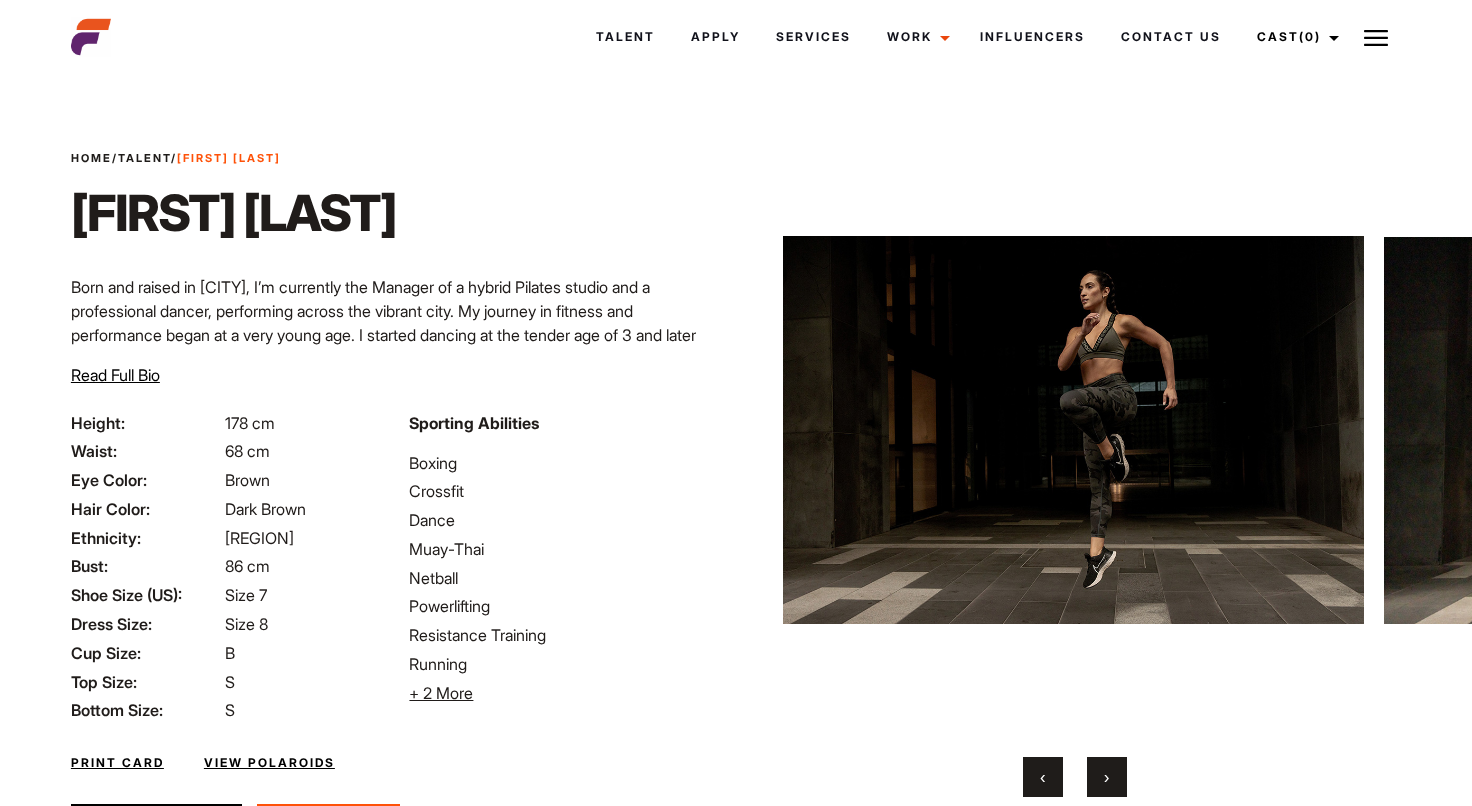 click on "›" at bounding box center (1107, 777) 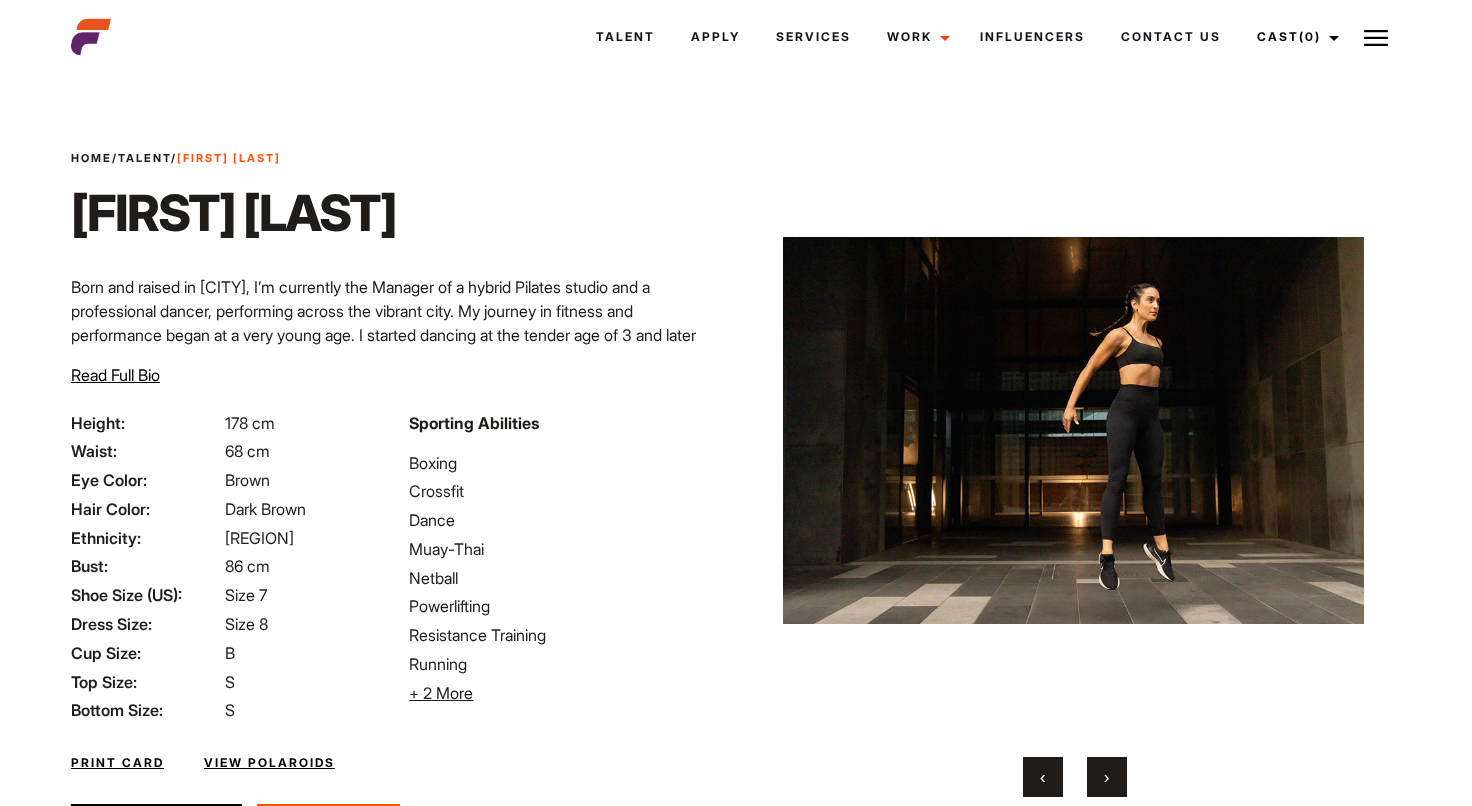 click on "›" at bounding box center (1107, 777) 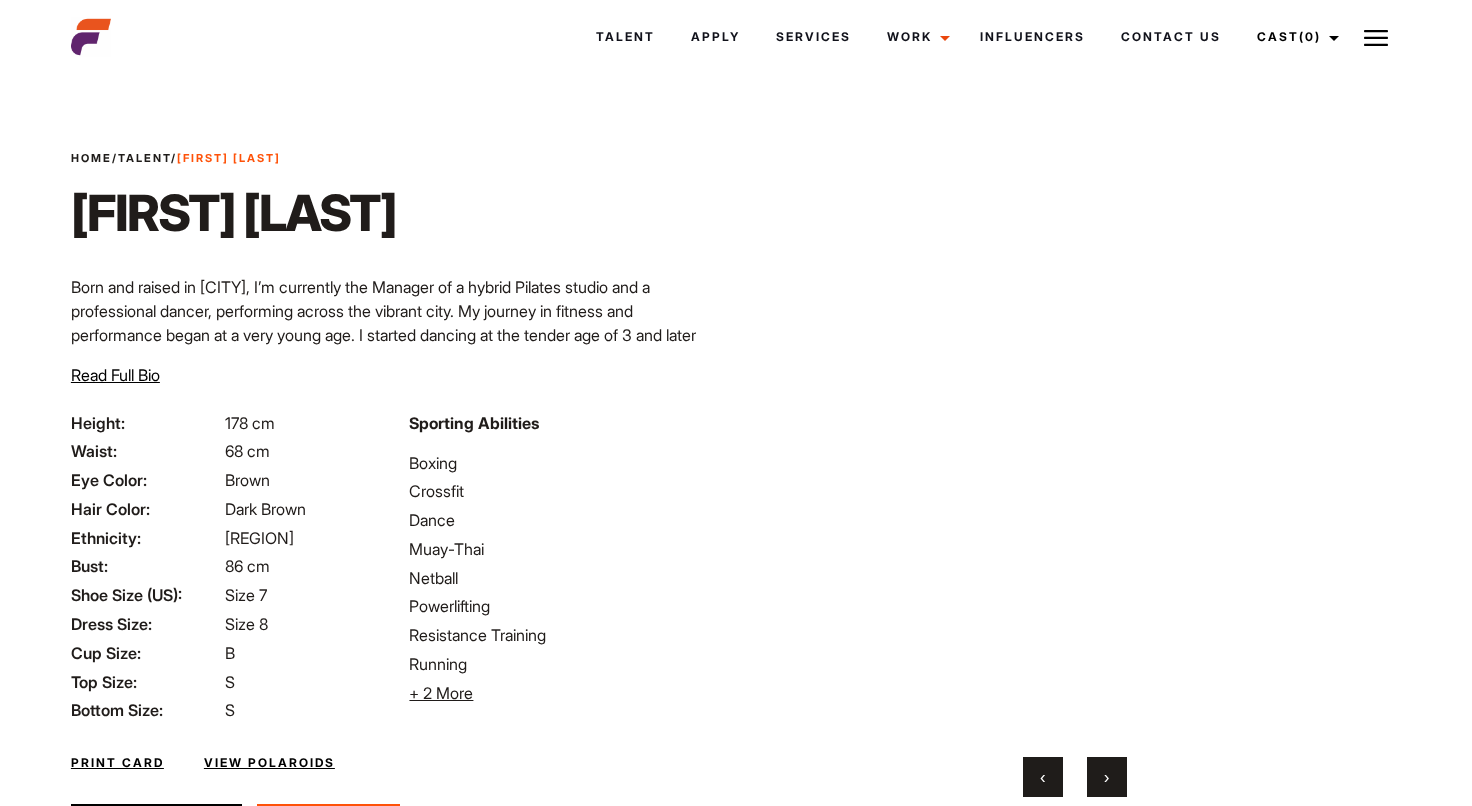 click on "›" at bounding box center (1107, 777) 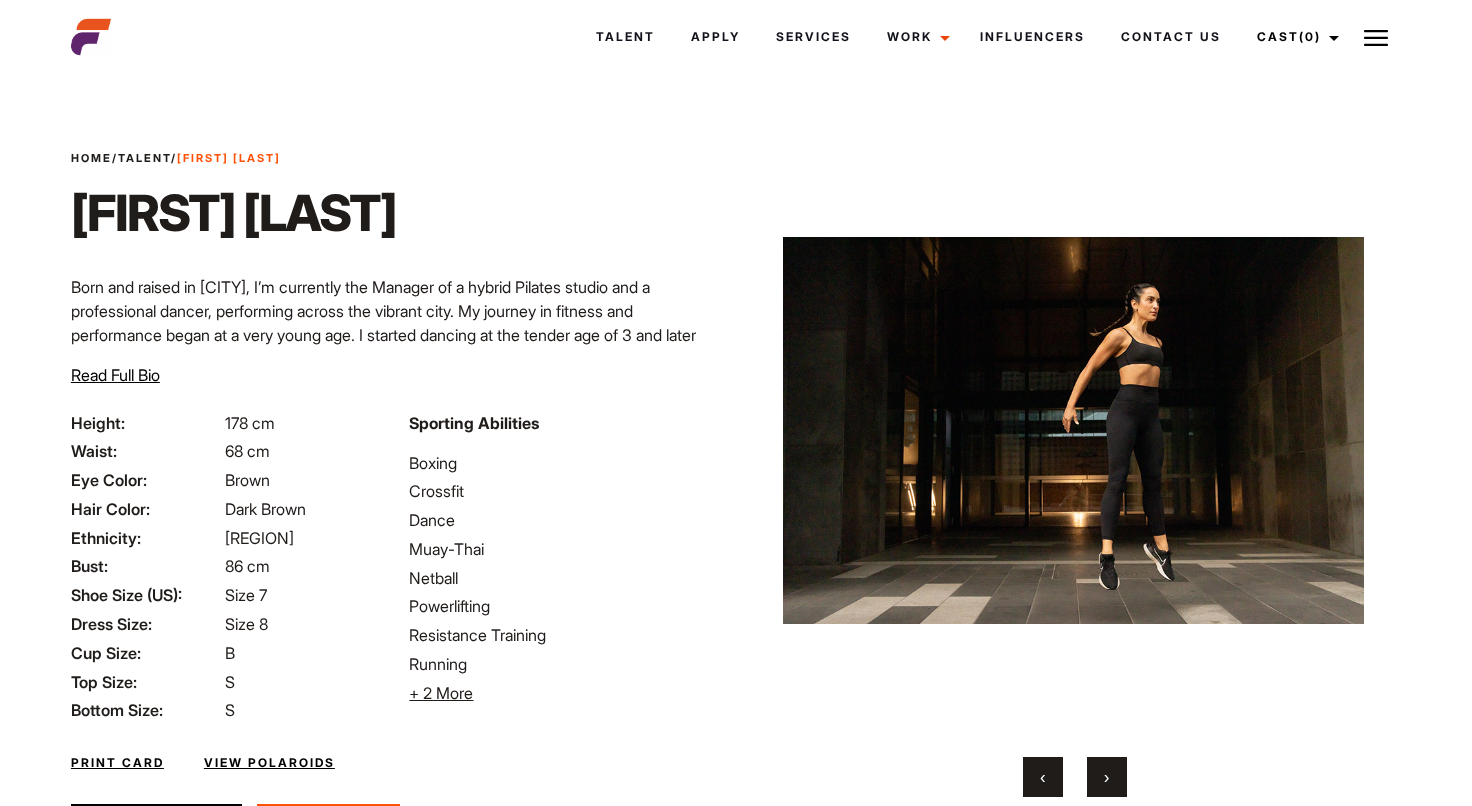 click on "‹" at bounding box center [1043, 777] 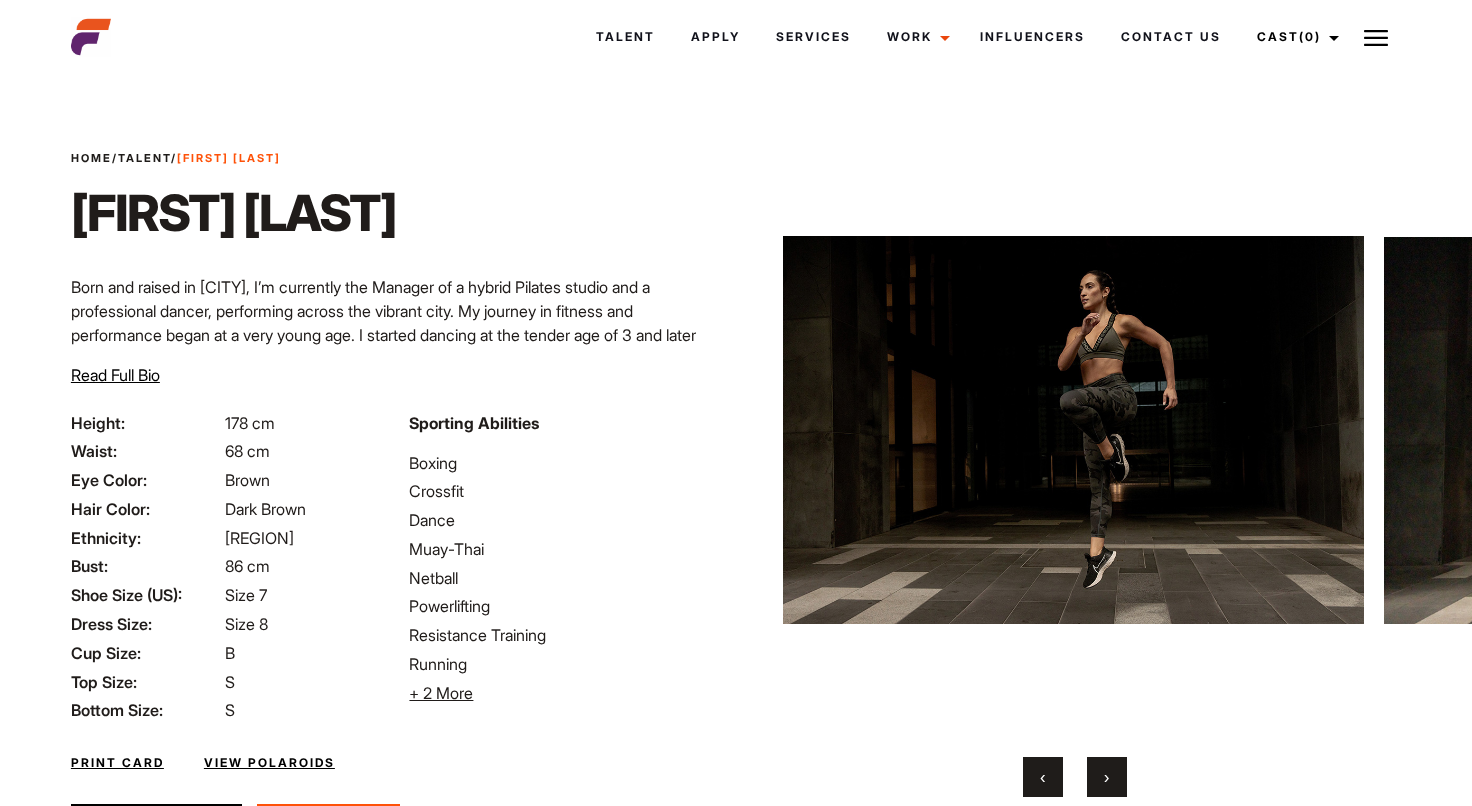 click on "‹" at bounding box center (1043, 777) 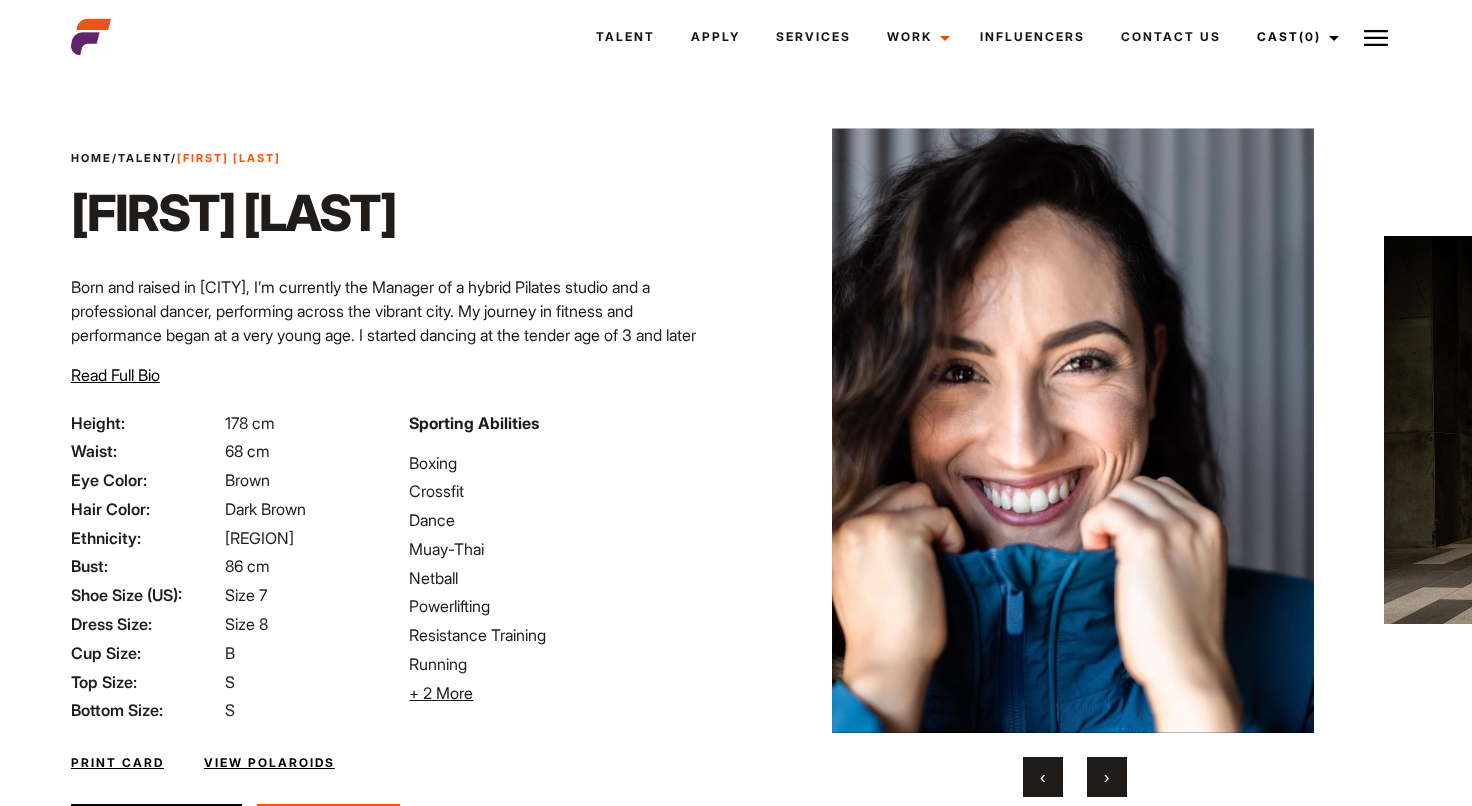 click on "‹" at bounding box center (1043, 777) 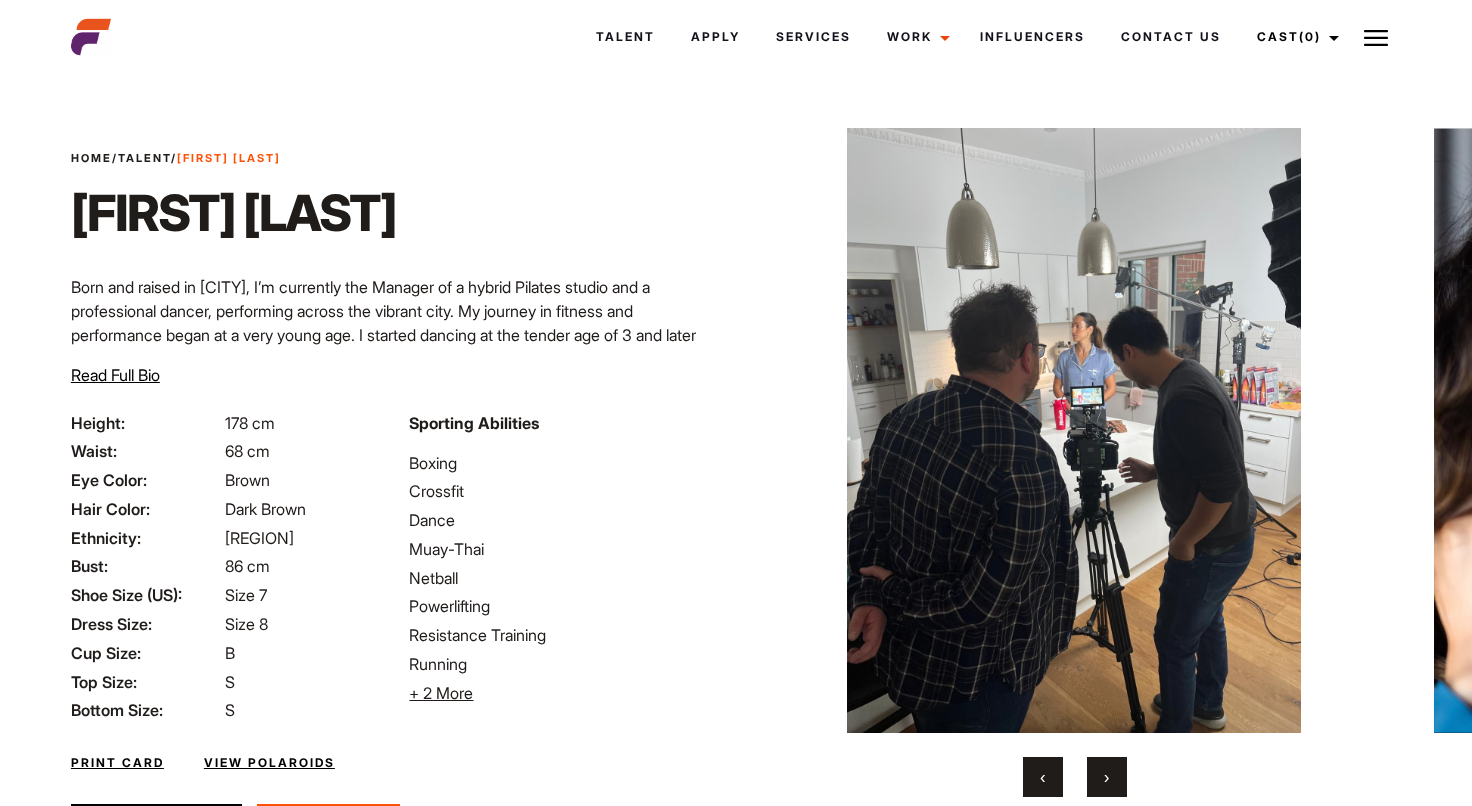 click on "‹" at bounding box center (1043, 777) 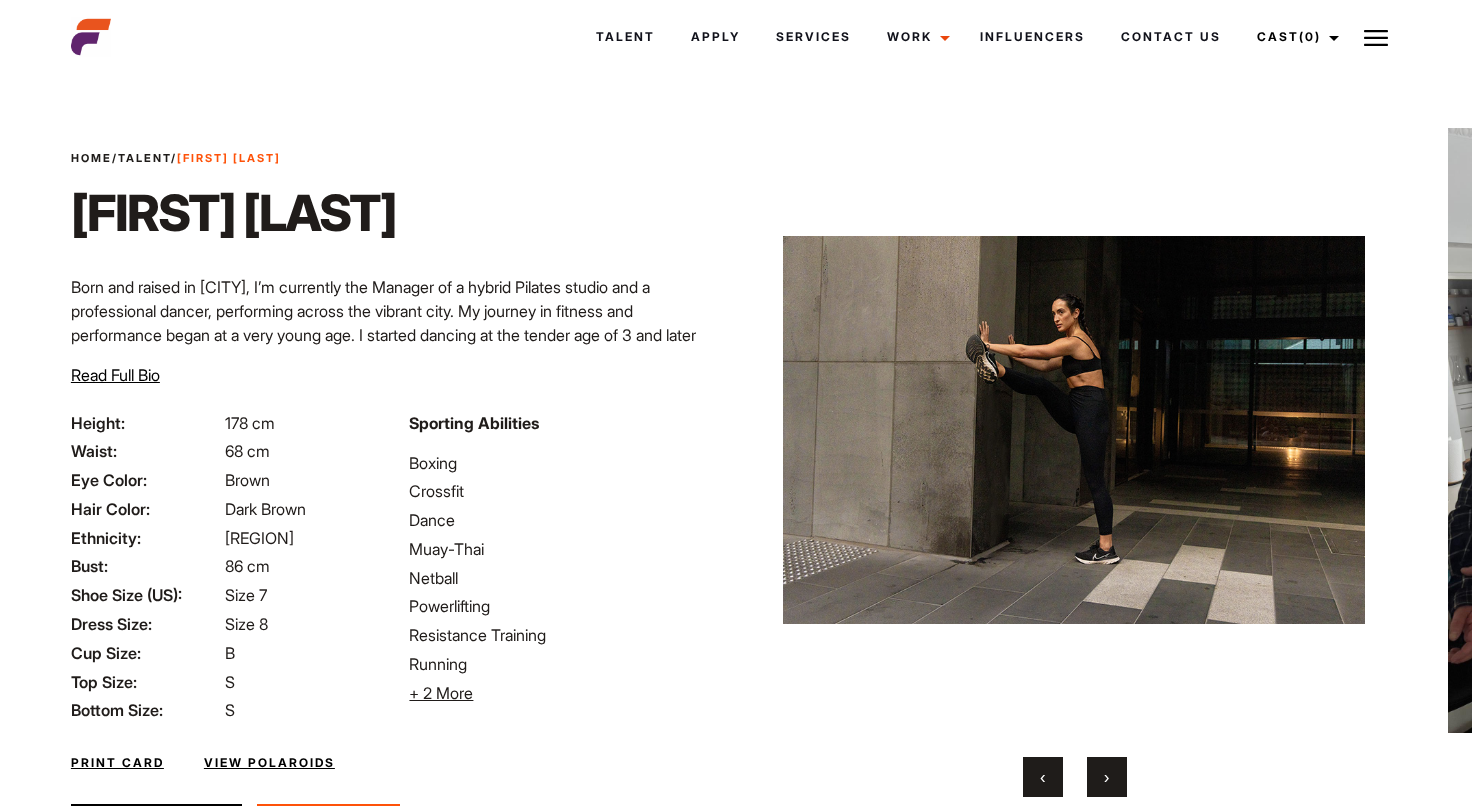 click on "‹" at bounding box center (1043, 777) 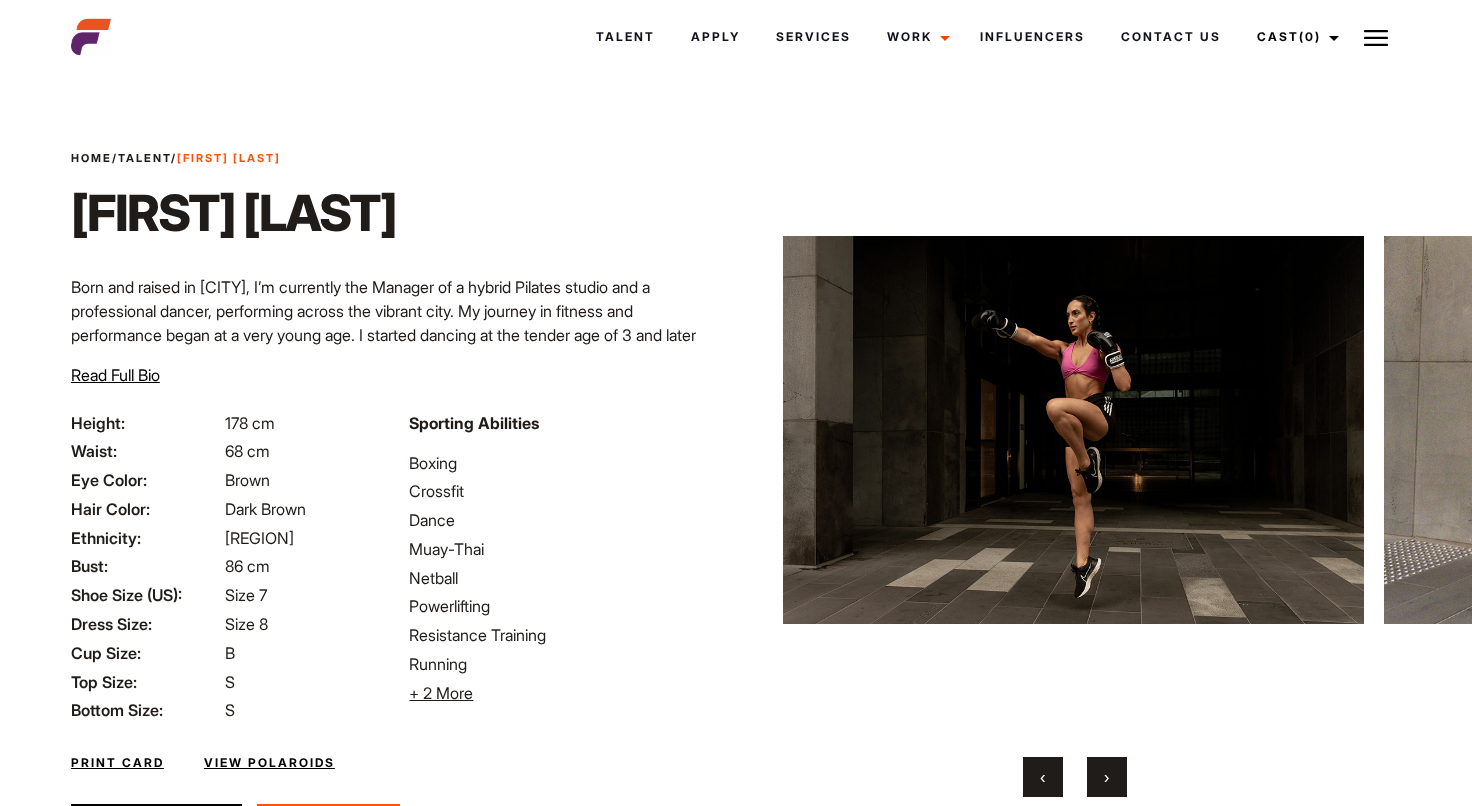 click on "‹" at bounding box center [1043, 777] 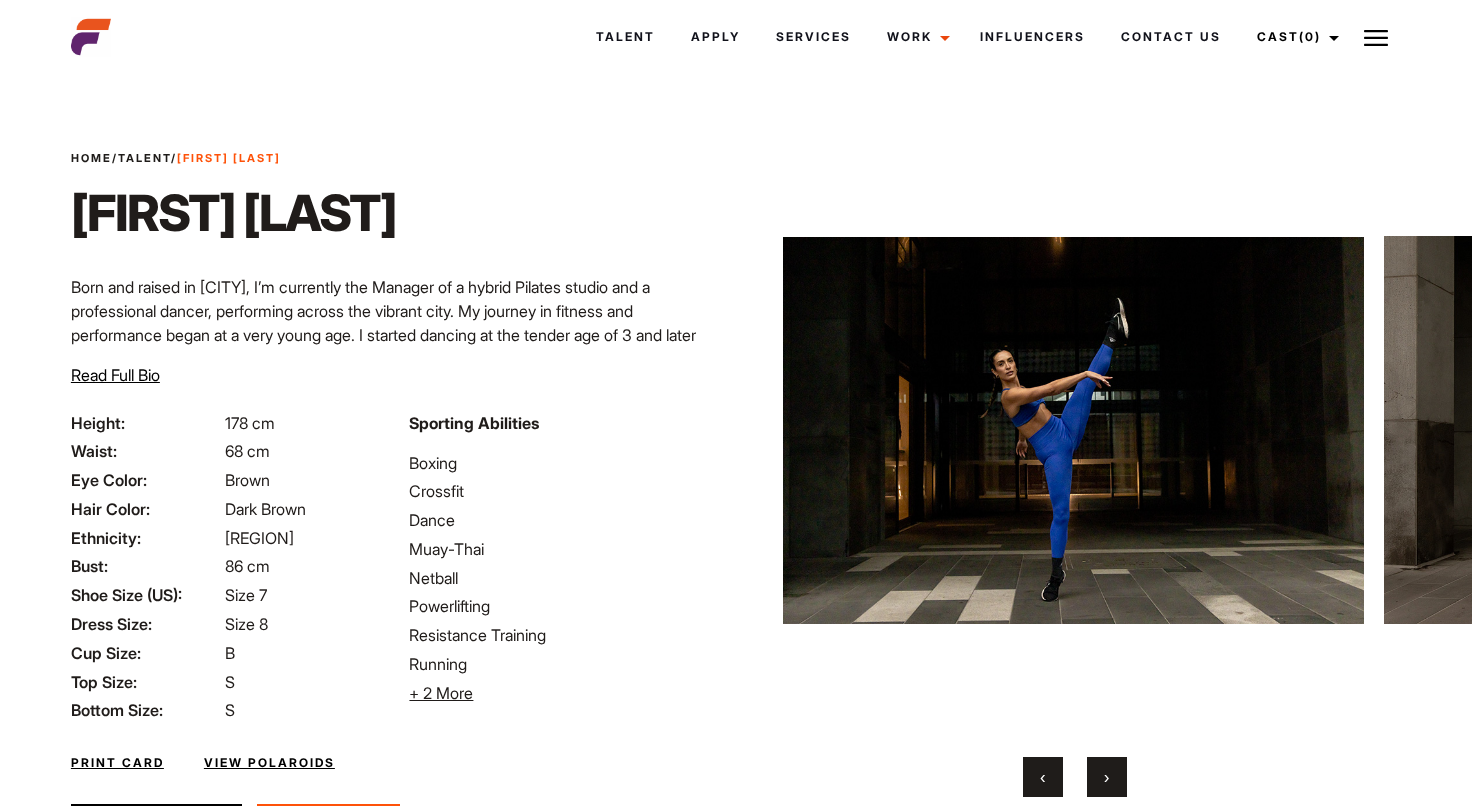 click on "‹" at bounding box center [1043, 777] 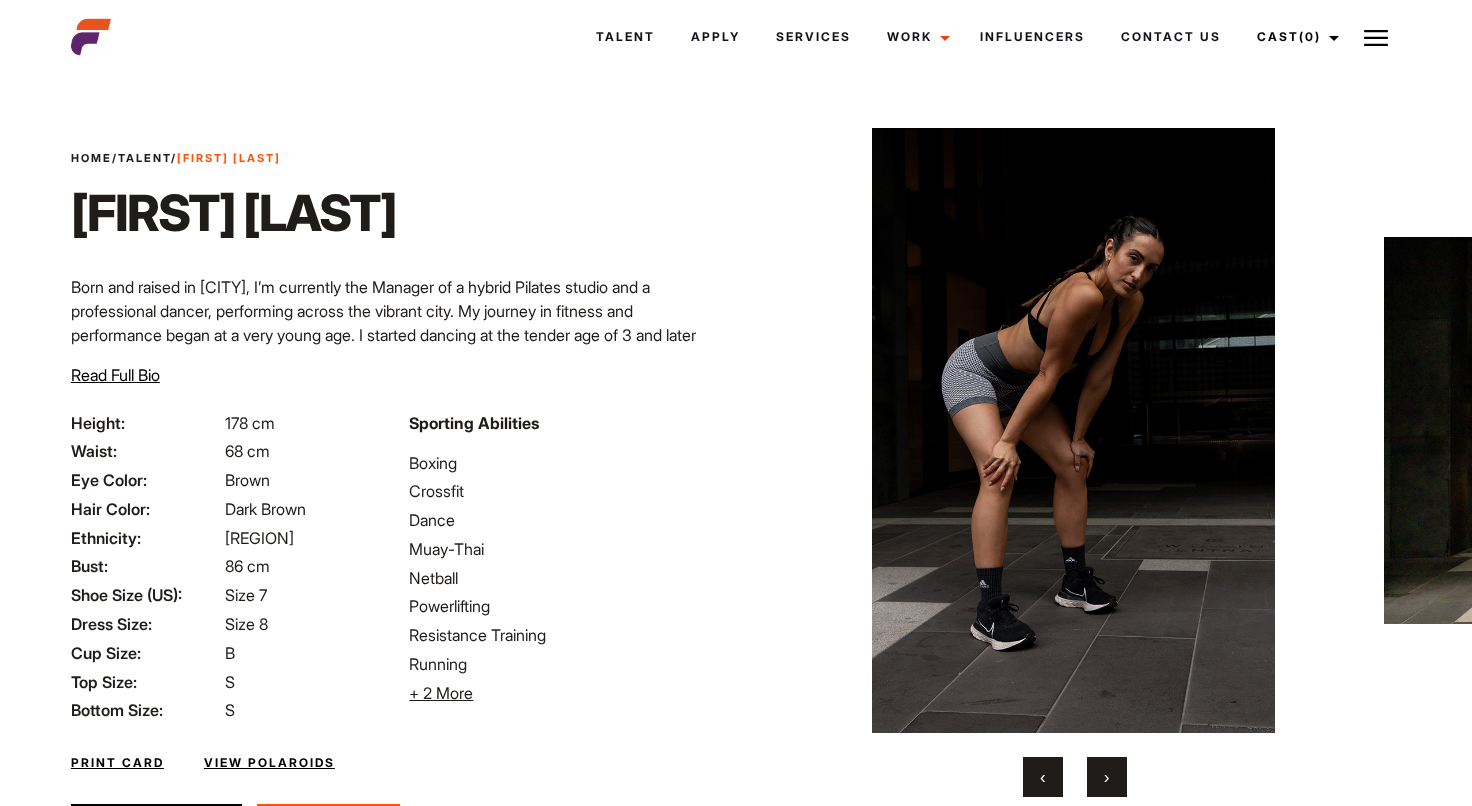 click on "Talent" at bounding box center [144, 158] 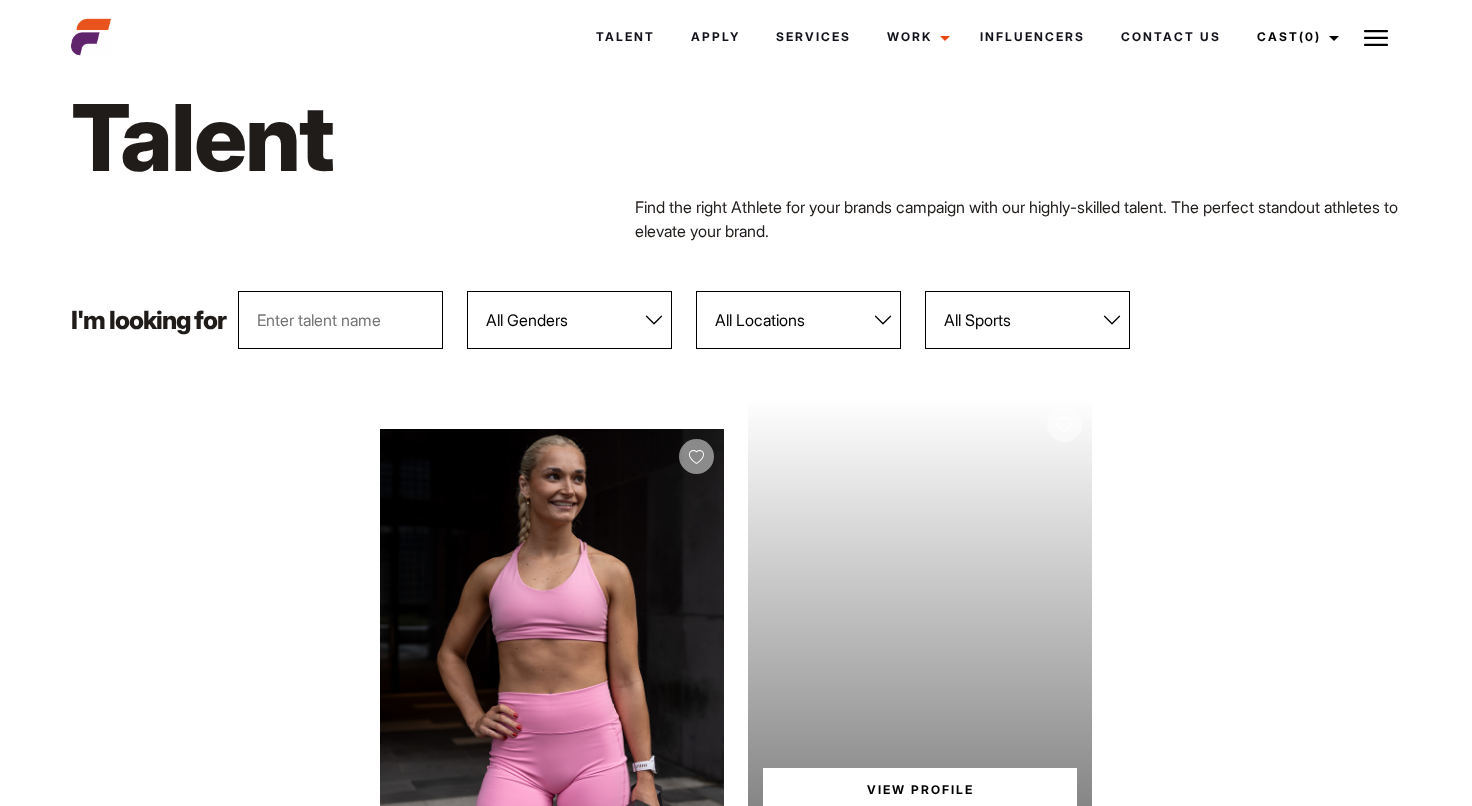 scroll, scrollTop: 64, scrollLeft: 0, axis: vertical 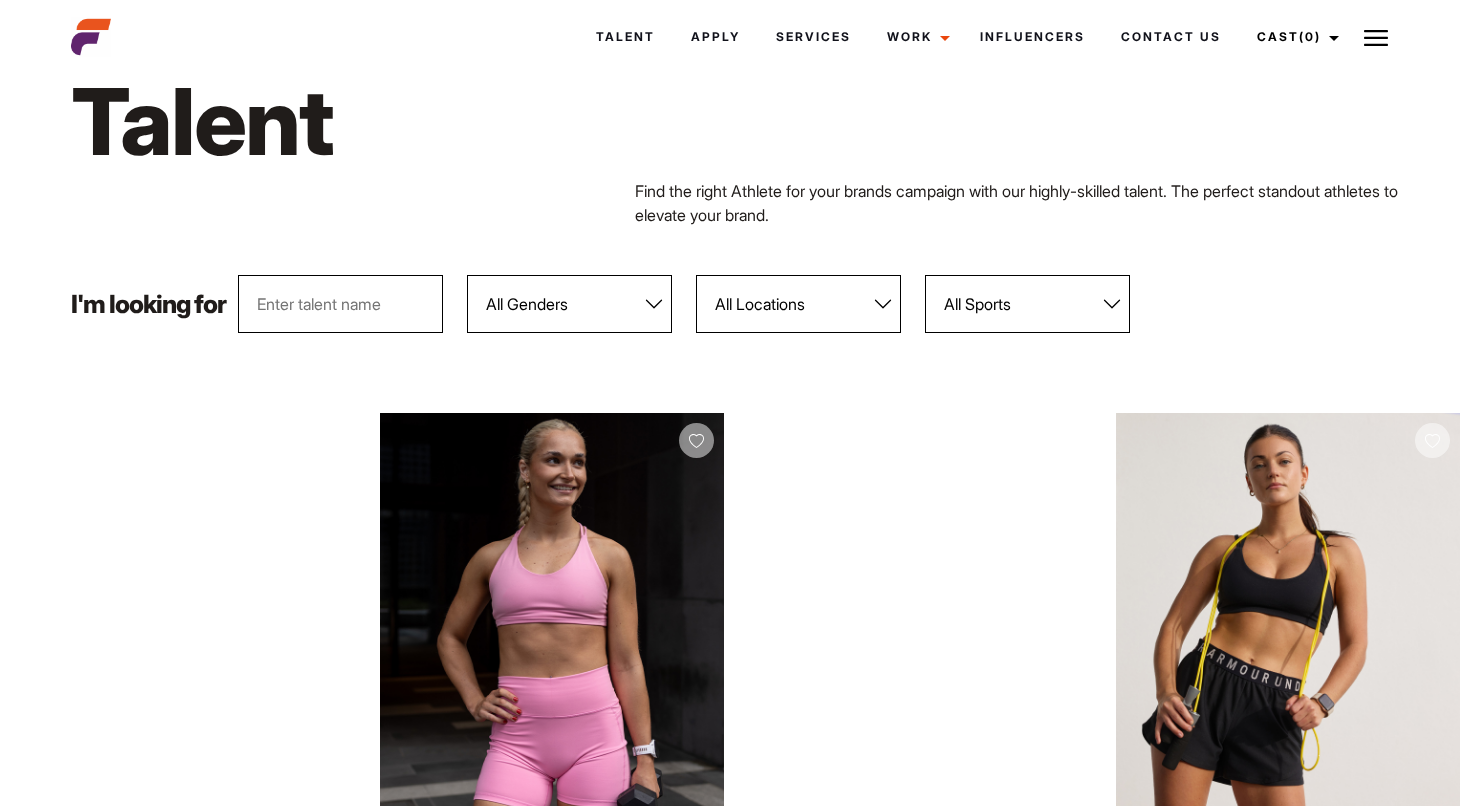 click on "All Locations
[CITY]
[CITY]
[CITY]
[CITY]
[CITY]
[CITY]
[CITY]
[CITY]
[STATE]" at bounding box center (798, 304) 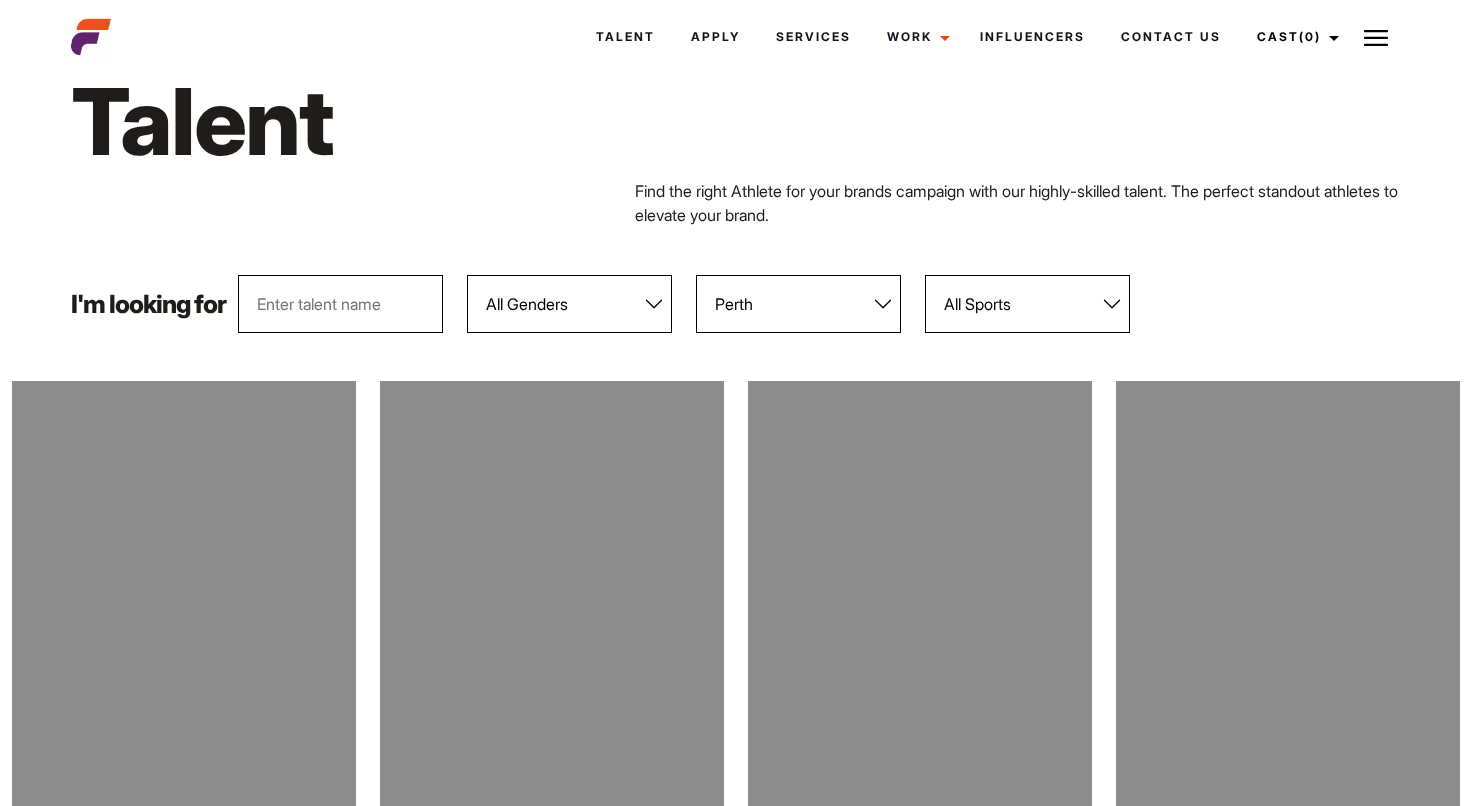 click on "All Locations
[CITY]
[CITY]
[CITY]
[CITY]
[CITY]
[CITY]
[CITY]
[CITY]
[STATE]" at bounding box center [798, 304] 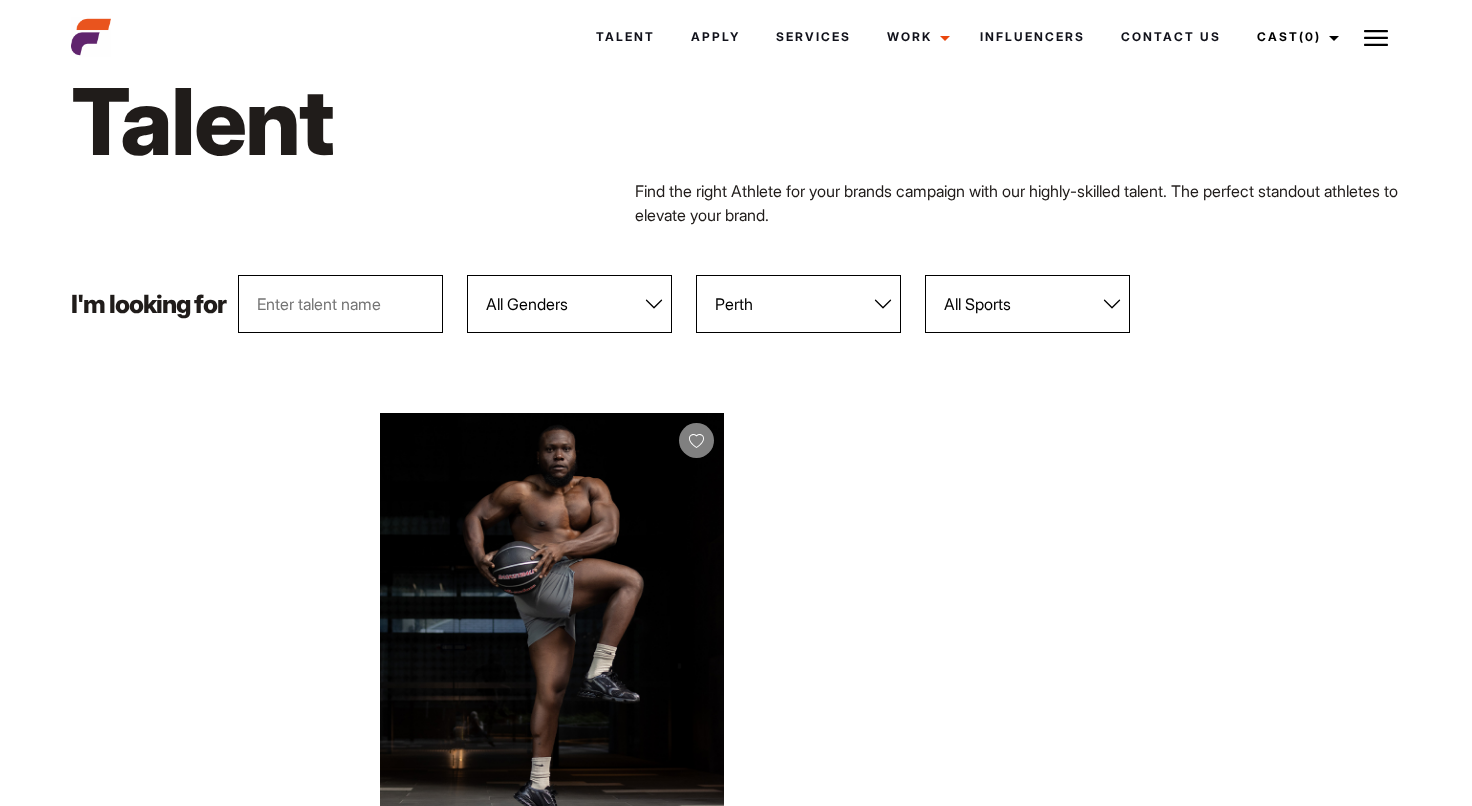 select on "118" 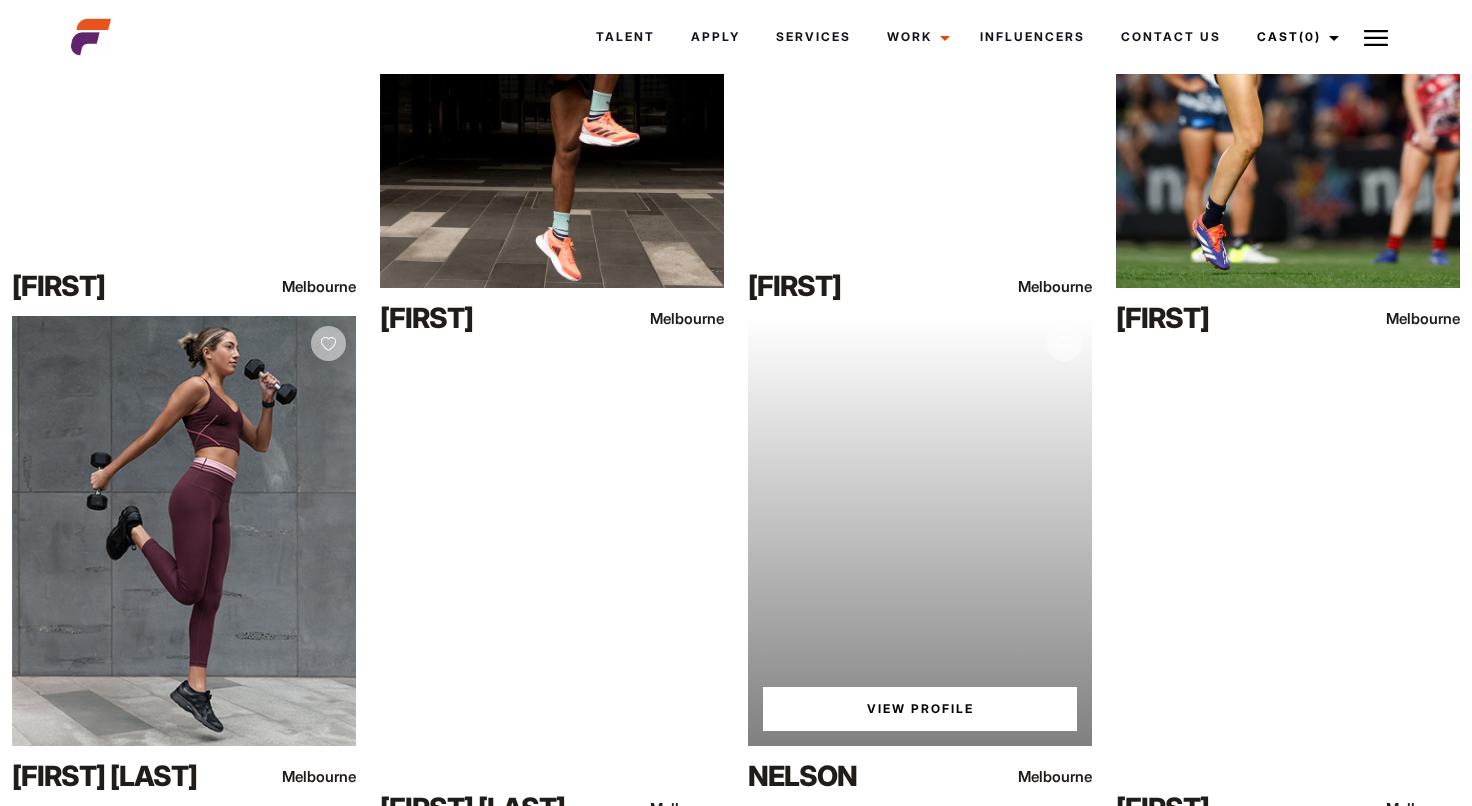 scroll, scrollTop: 5030, scrollLeft: 0, axis: vertical 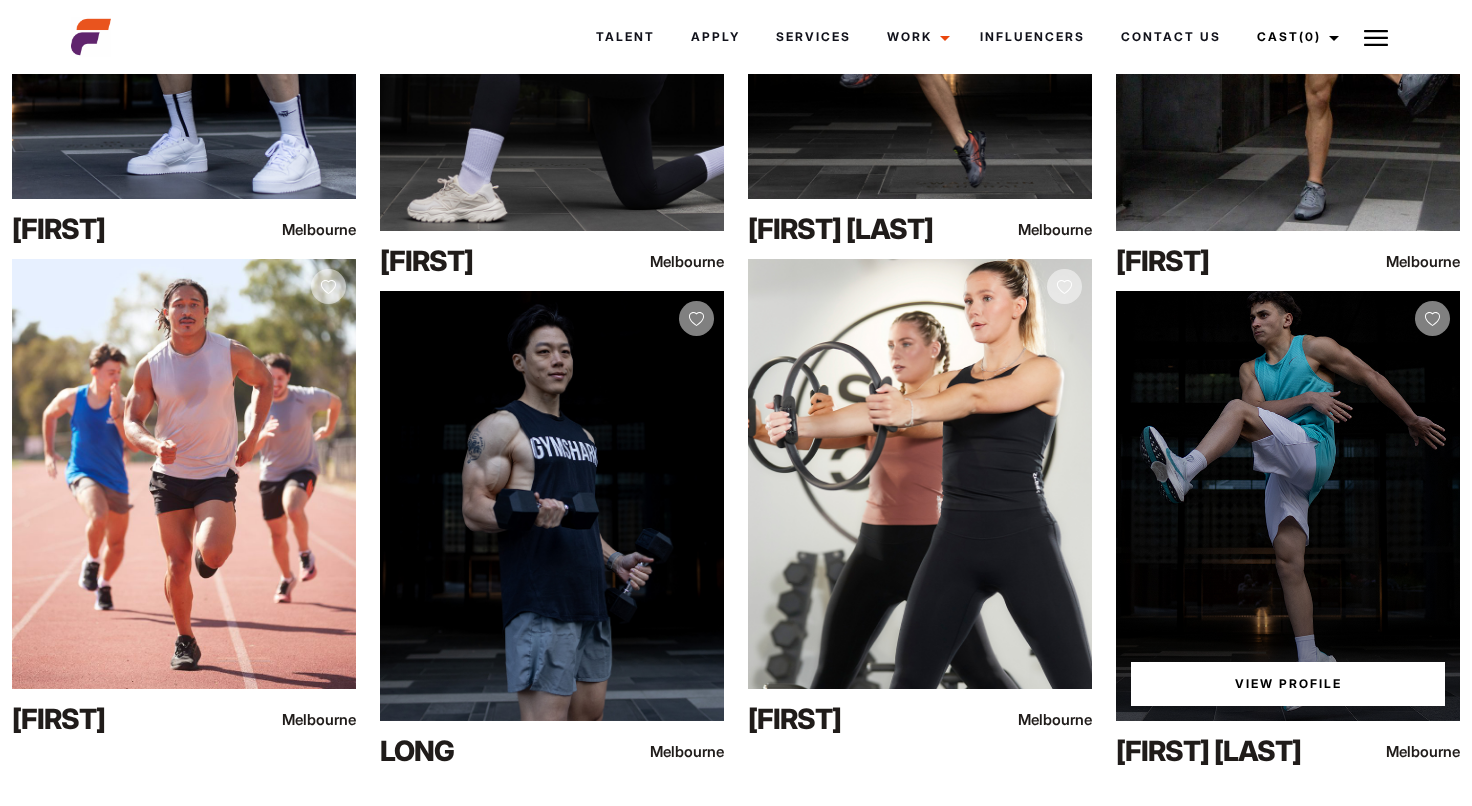 click on "View Profile" at bounding box center (1288, 684) 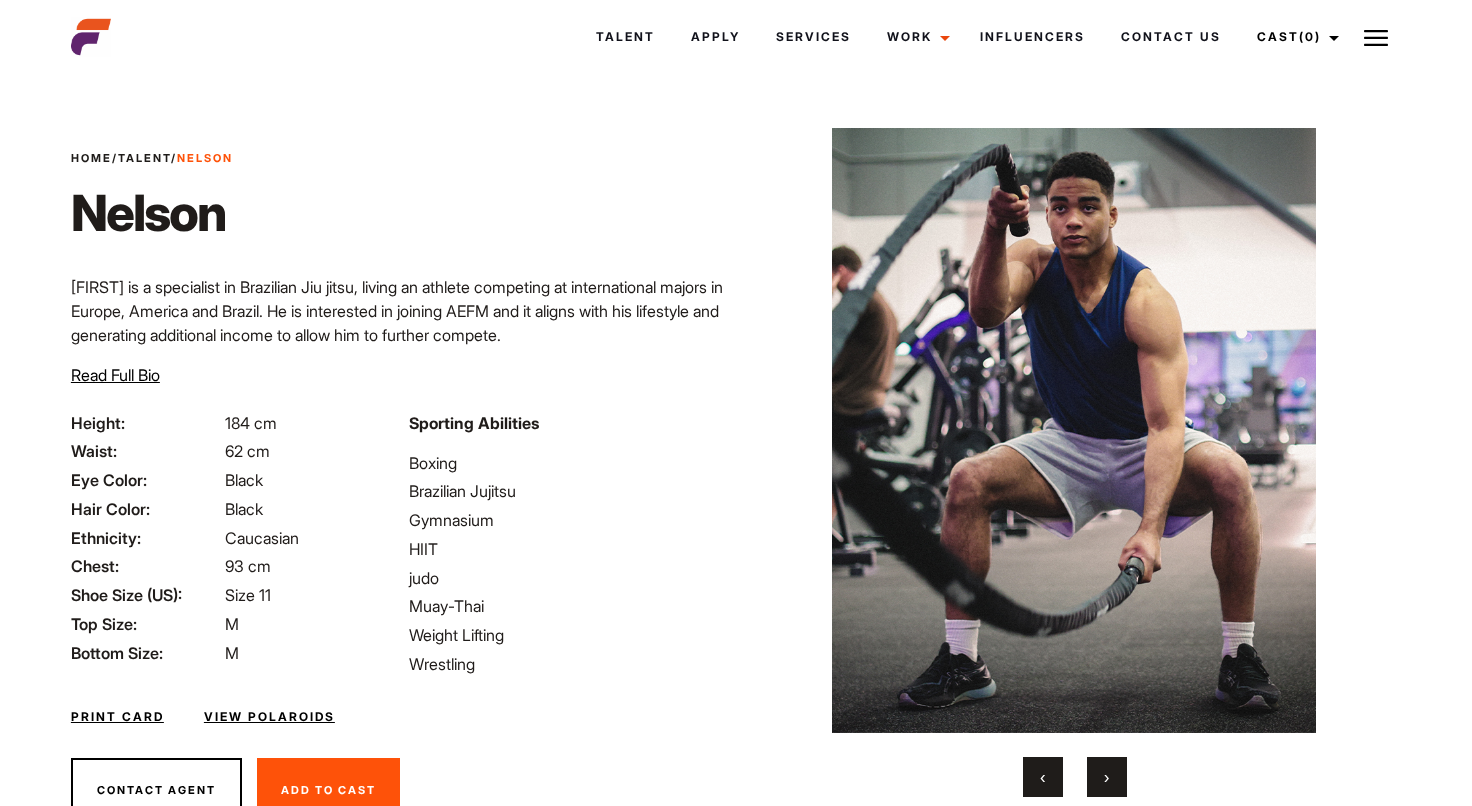 scroll, scrollTop: 0, scrollLeft: 0, axis: both 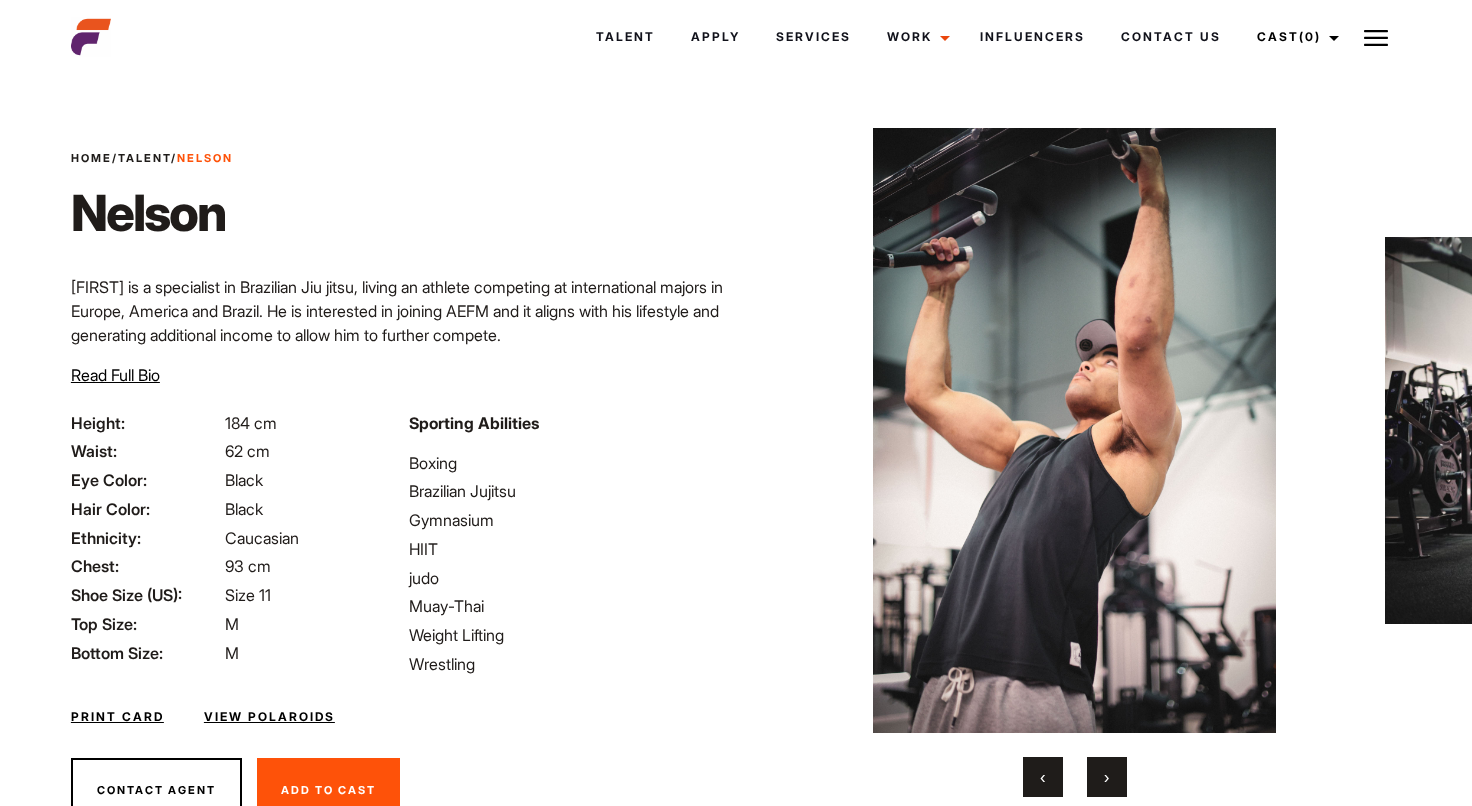 click on "›" at bounding box center [1107, 777] 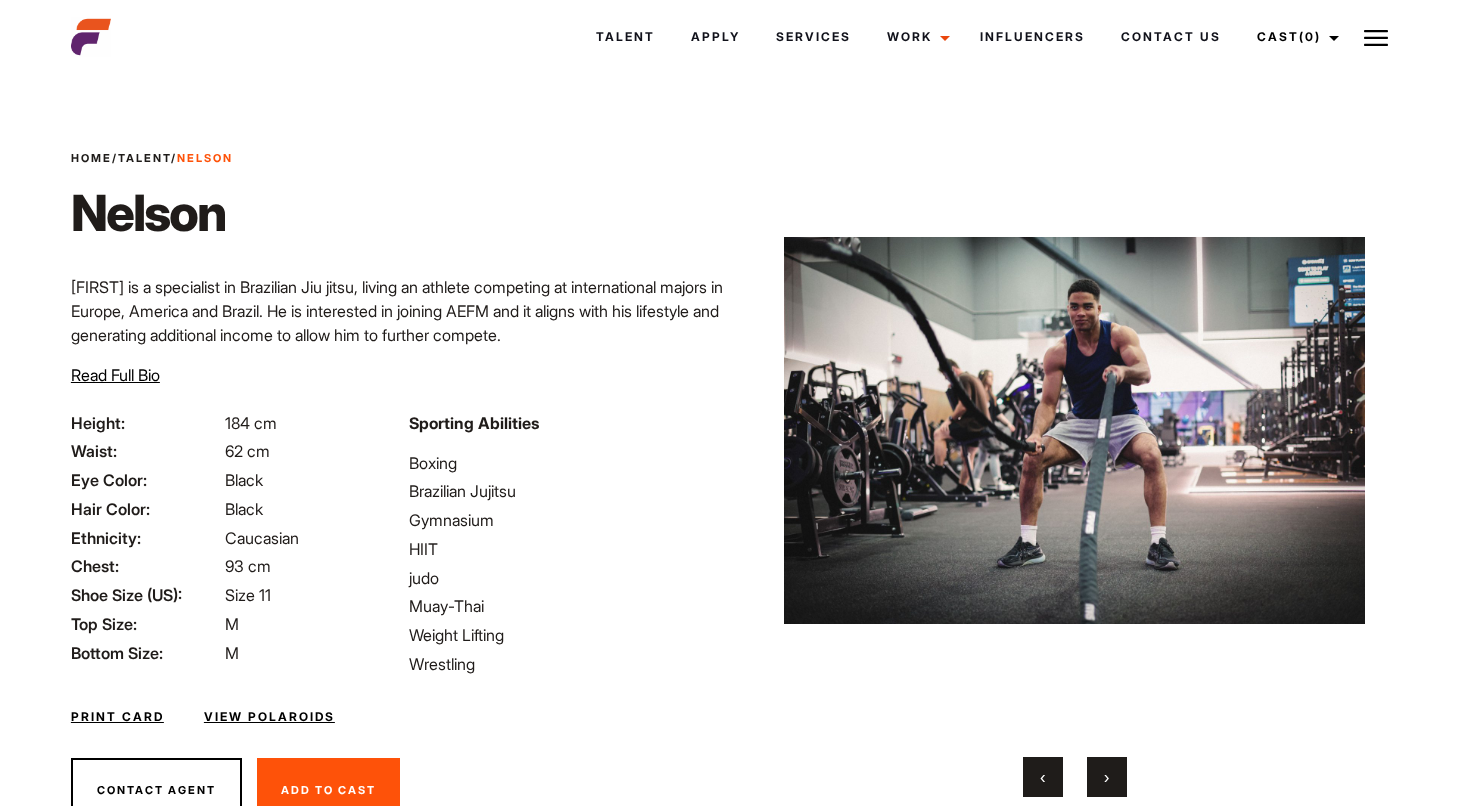 click on "›" at bounding box center [1107, 777] 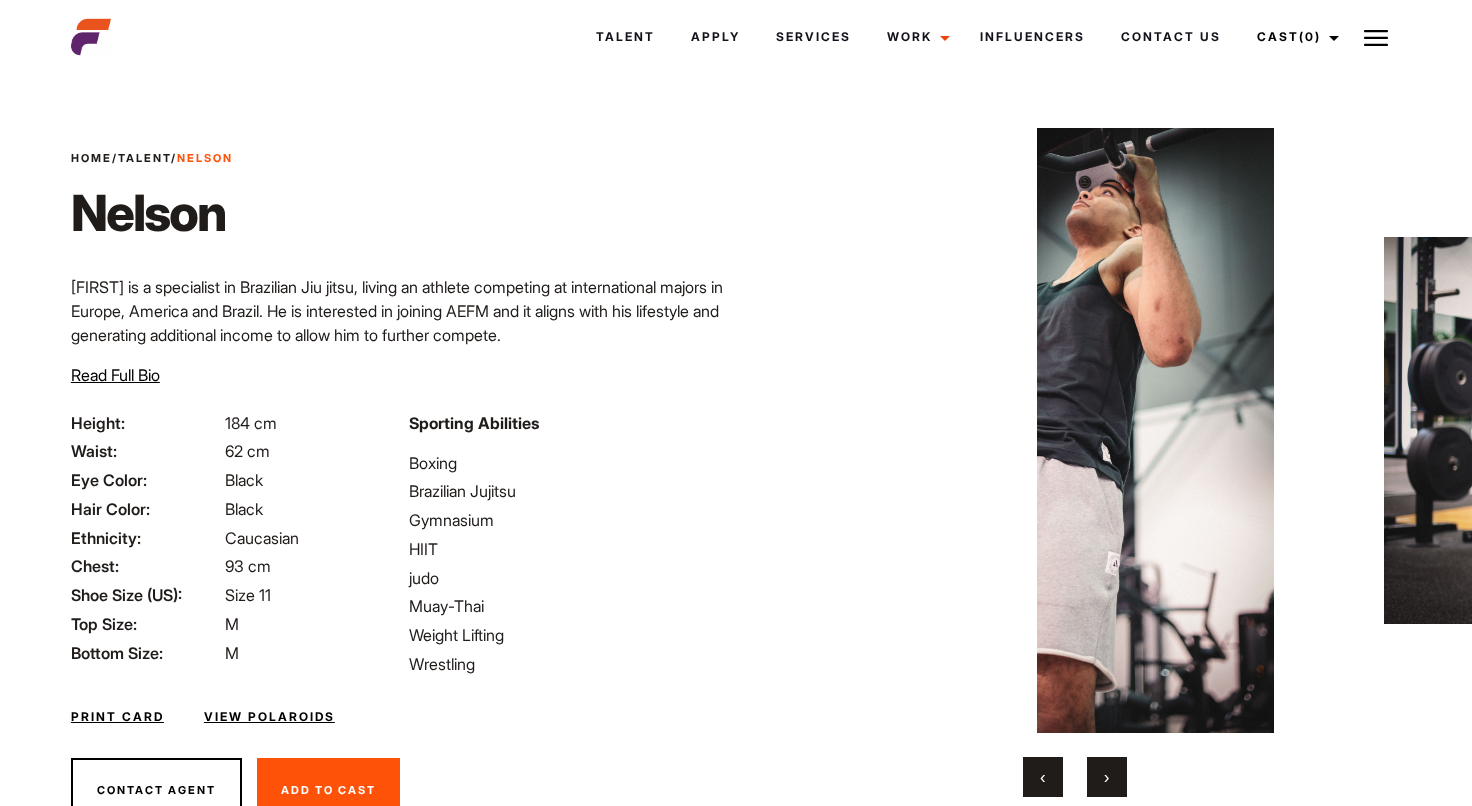 click on "›" at bounding box center (1107, 777) 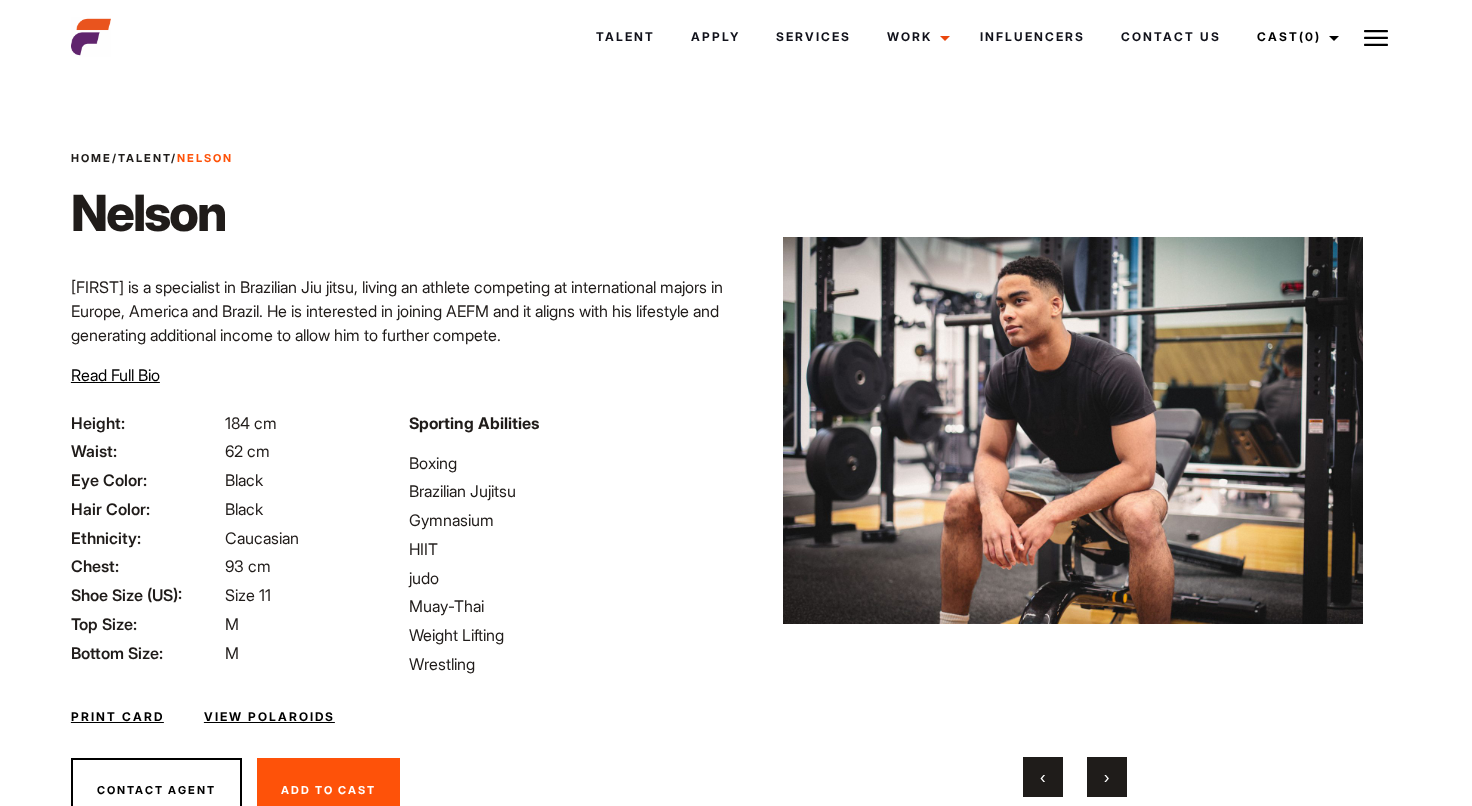 click on "›" at bounding box center (1107, 777) 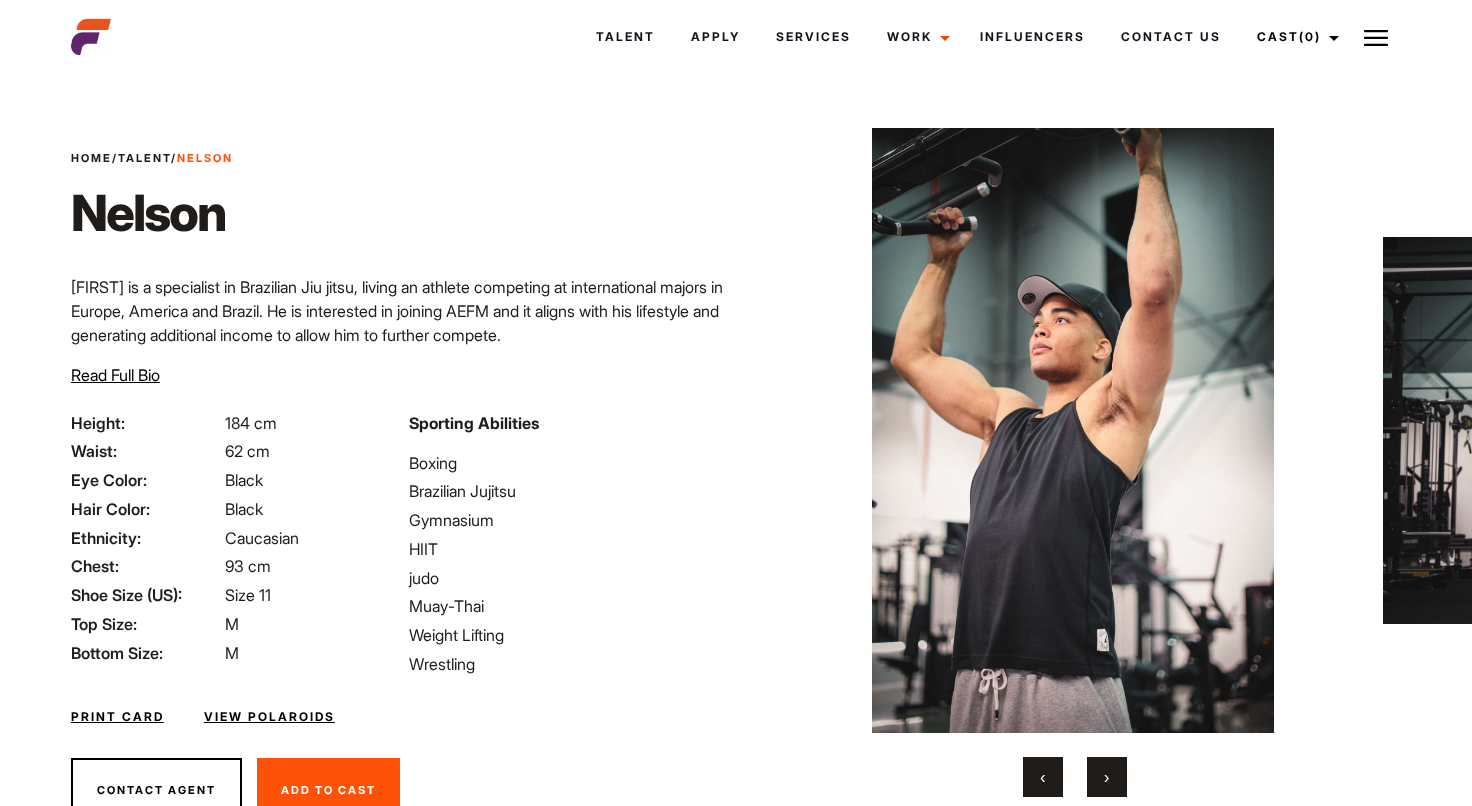 click on "›" at bounding box center (1107, 777) 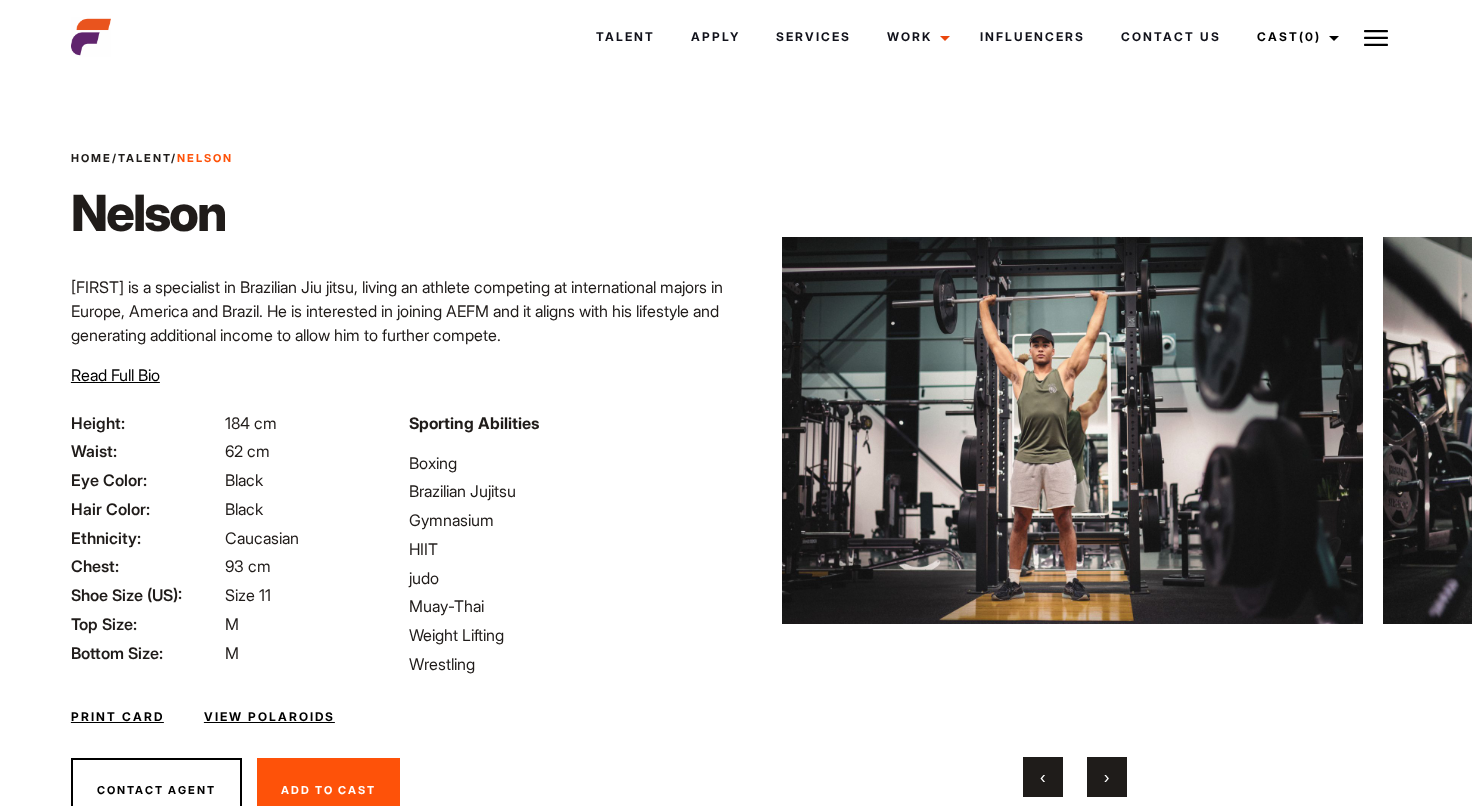 click on "›" at bounding box center (1107, 777) 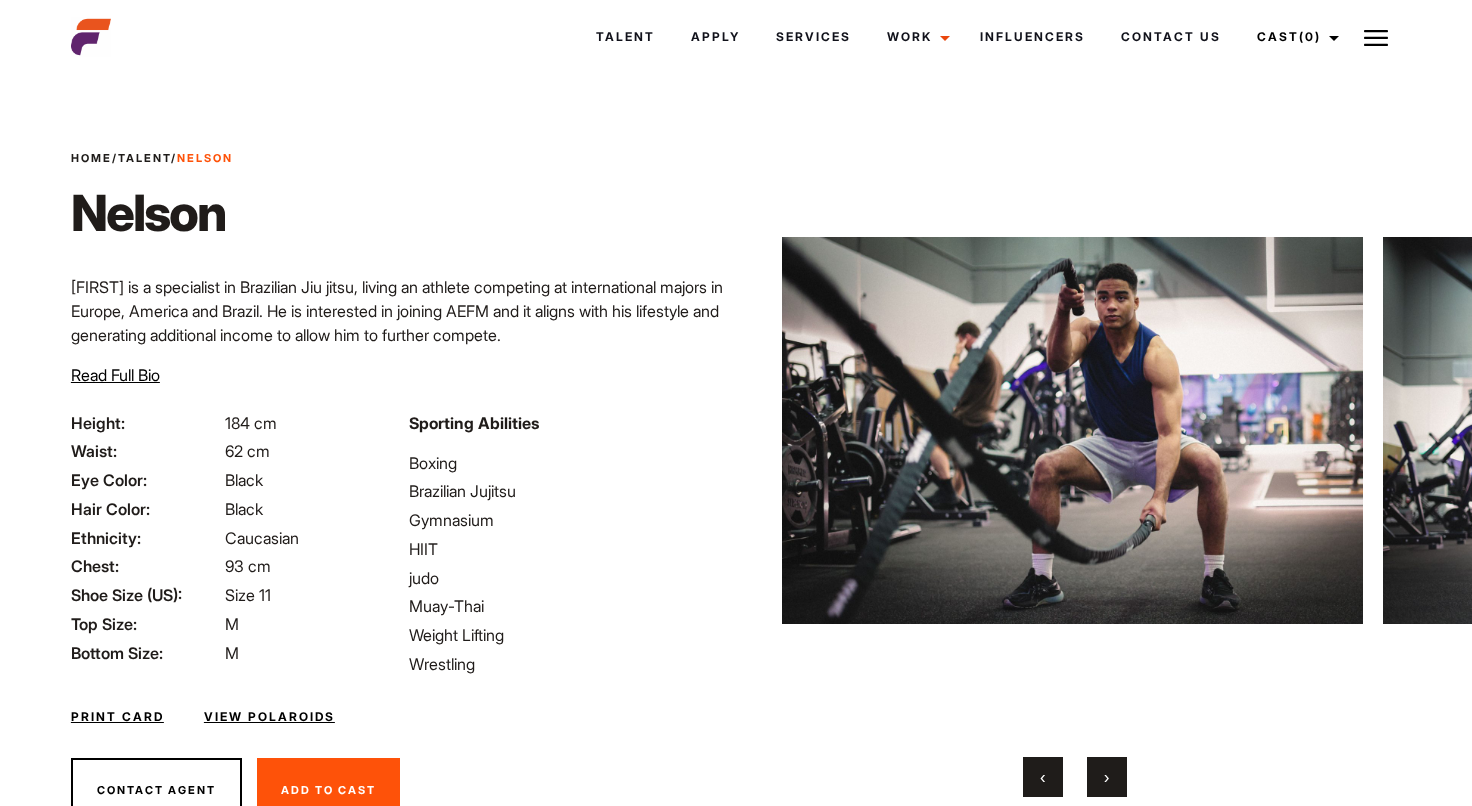 click on "›" at bounding box center [1107, 777] 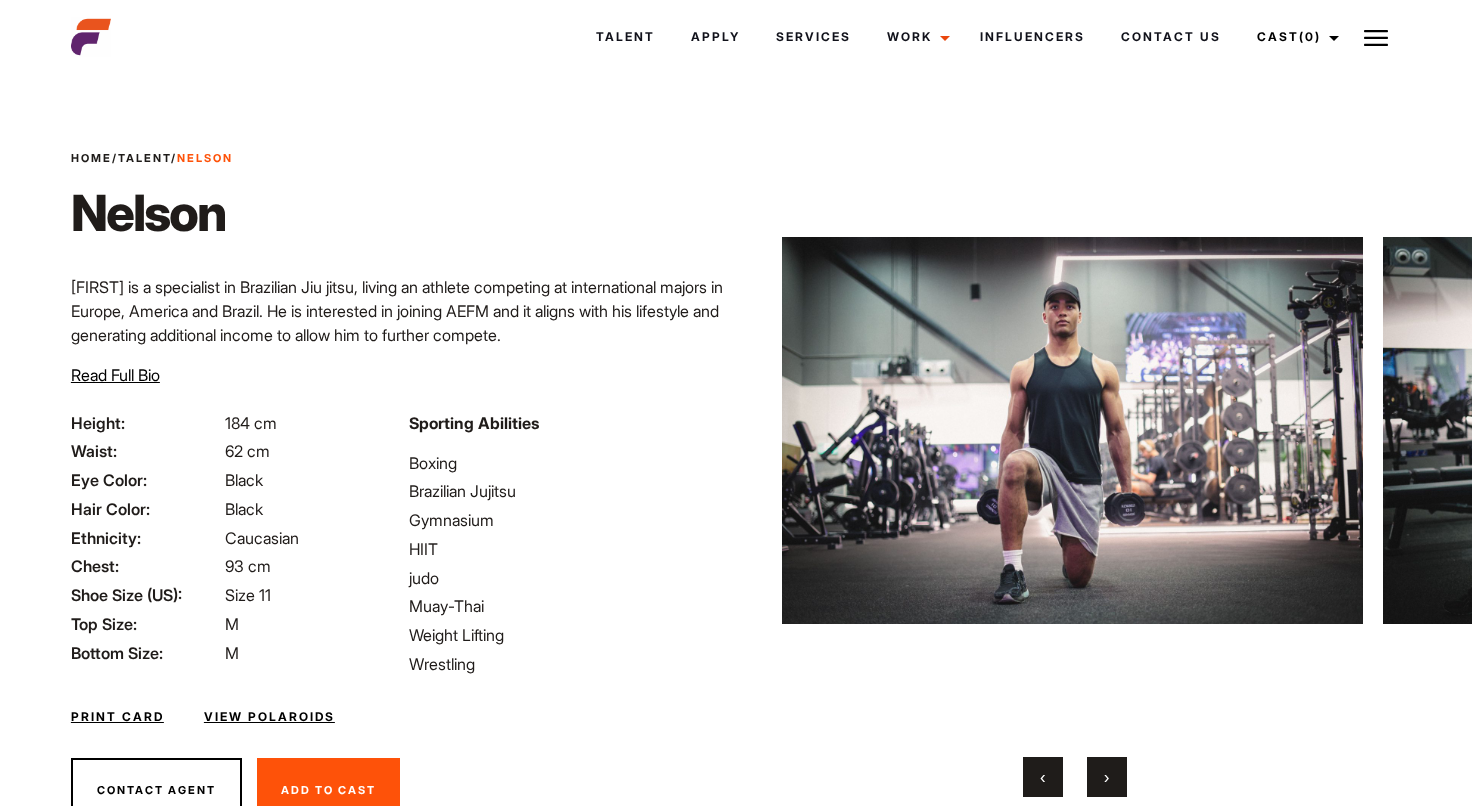 click on "›" at bounding box center (1107, 777) 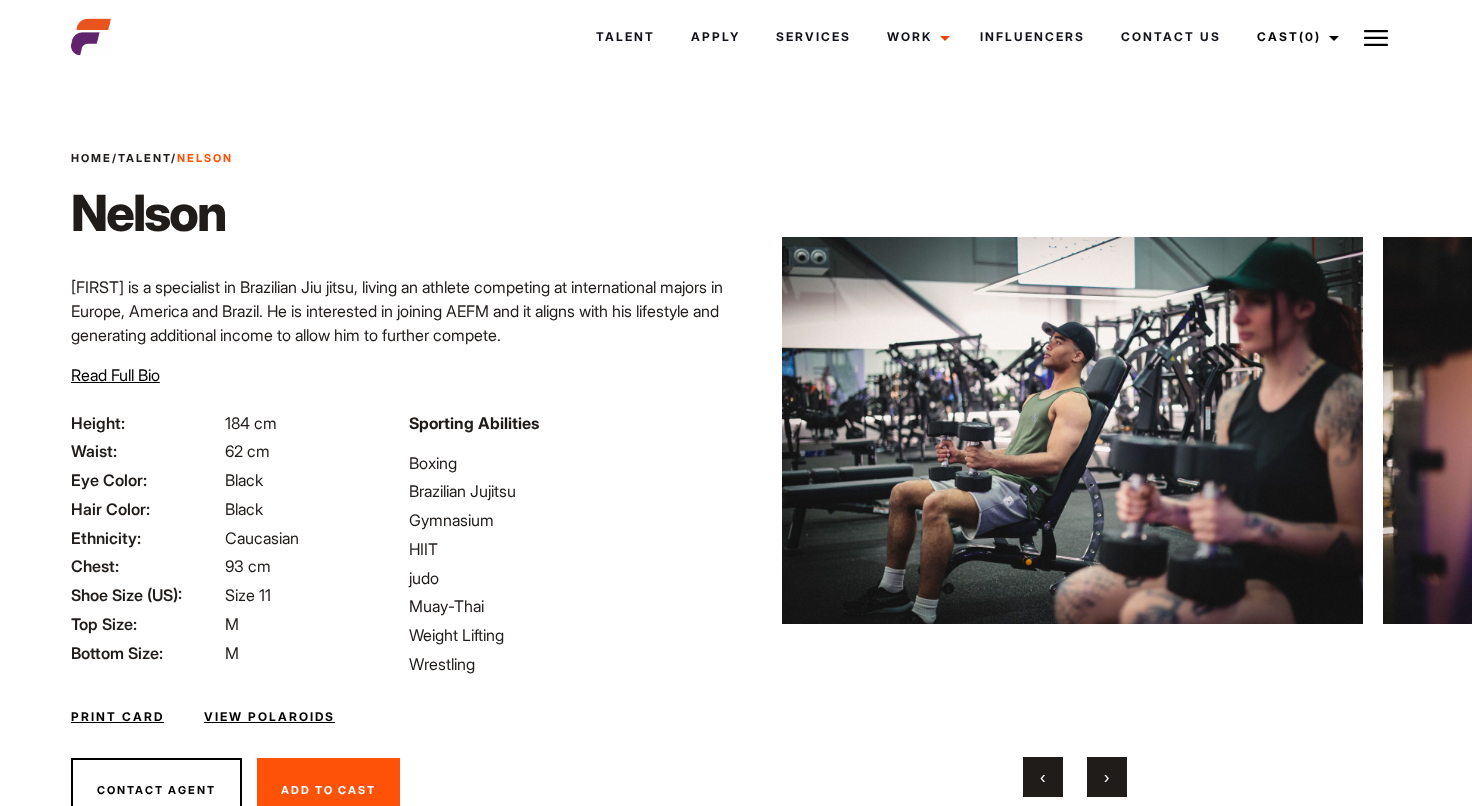 click on "›" at bounding box center (1107, 777) 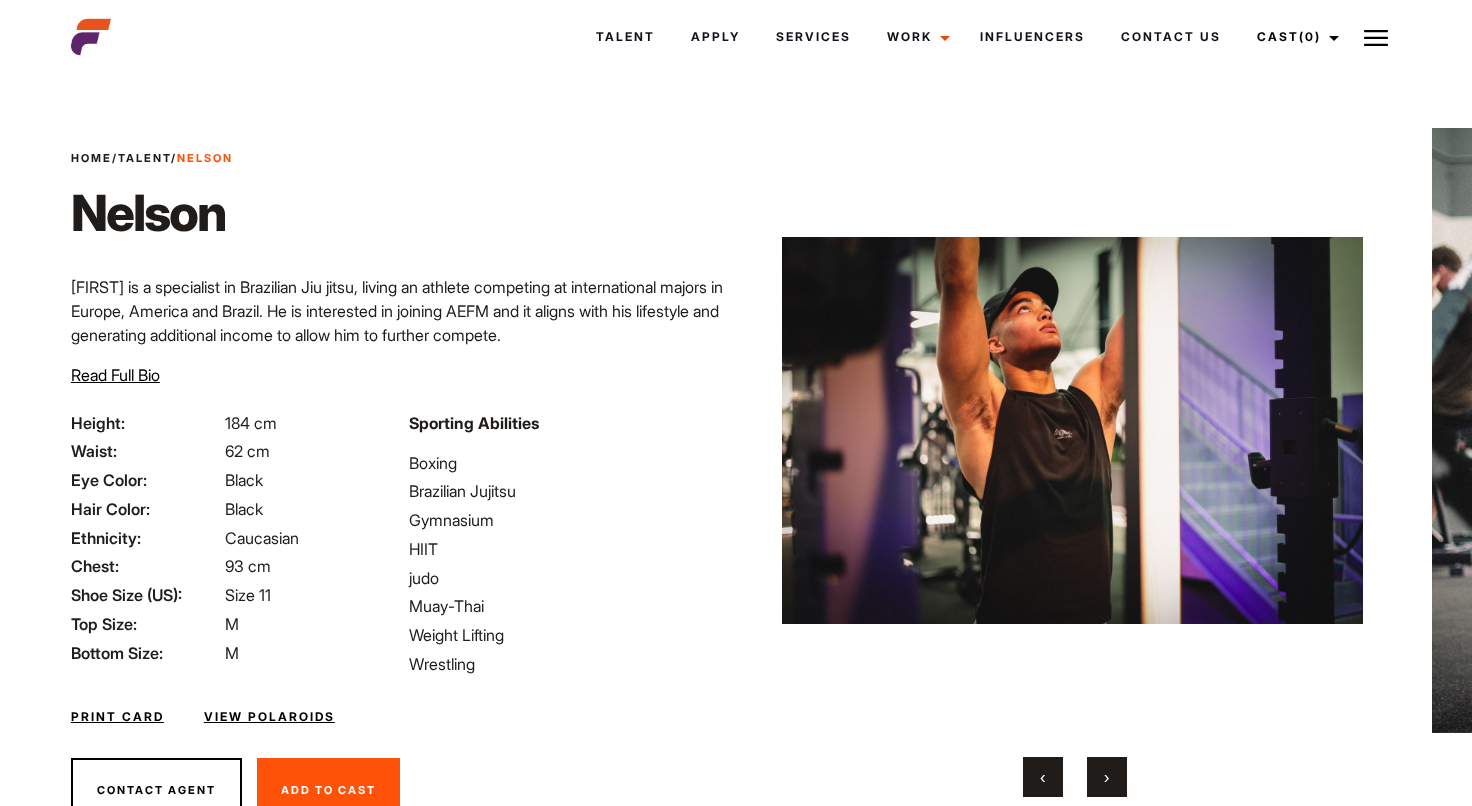 click on "›" at bounding box center (1107, 777) 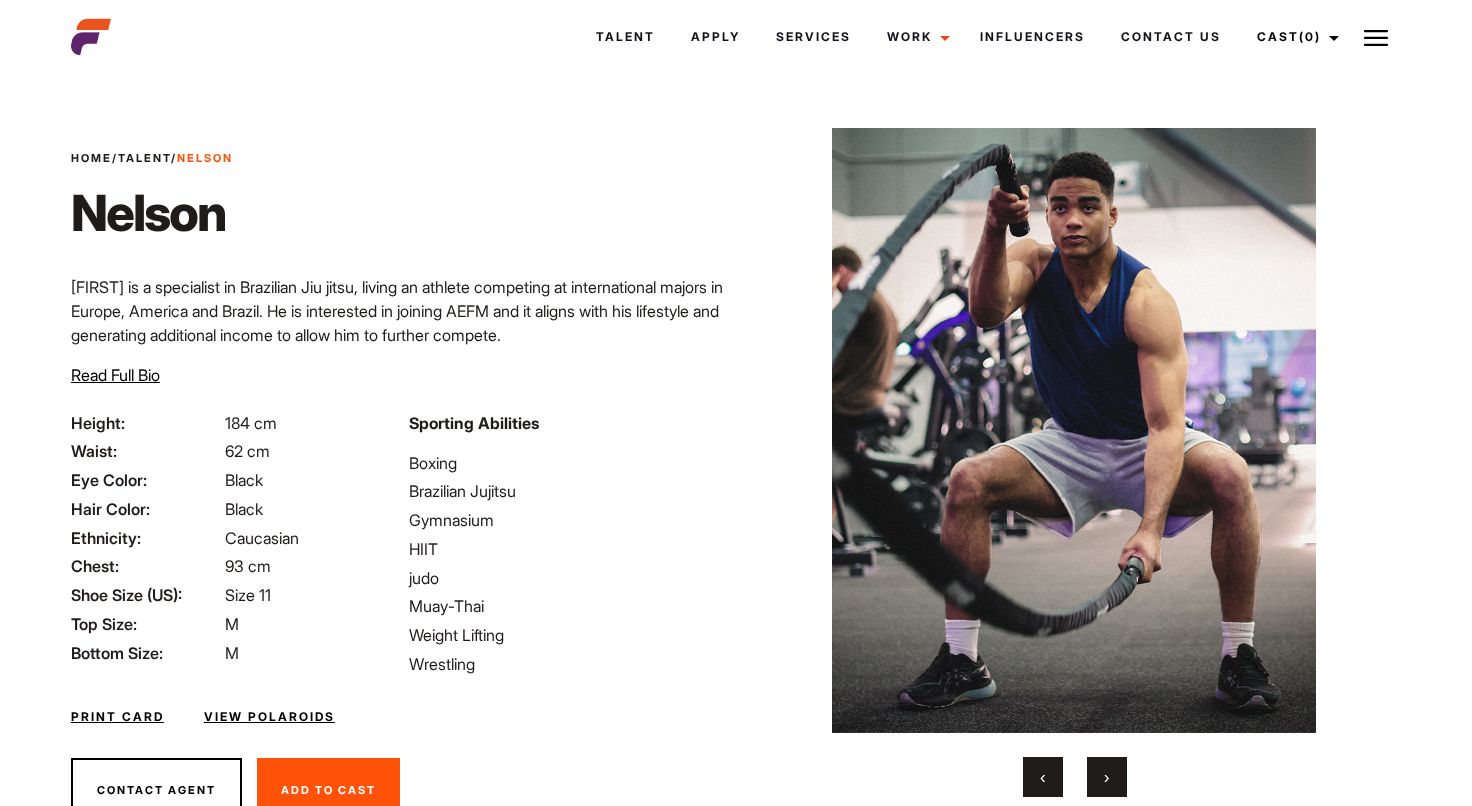 click on "›" at bounding box center (1107, 777) 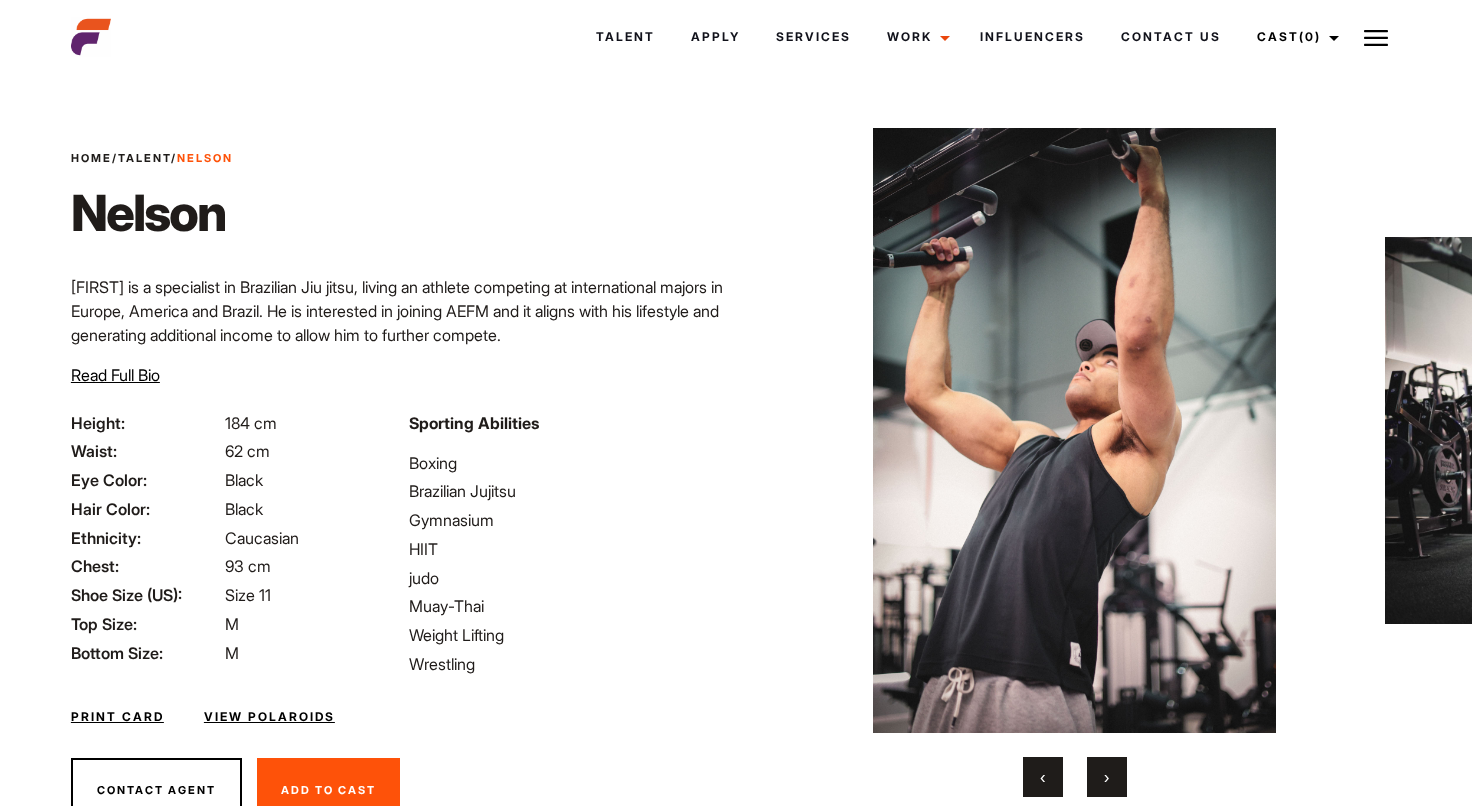 click on "‹" at bounding box center [1043, 777] 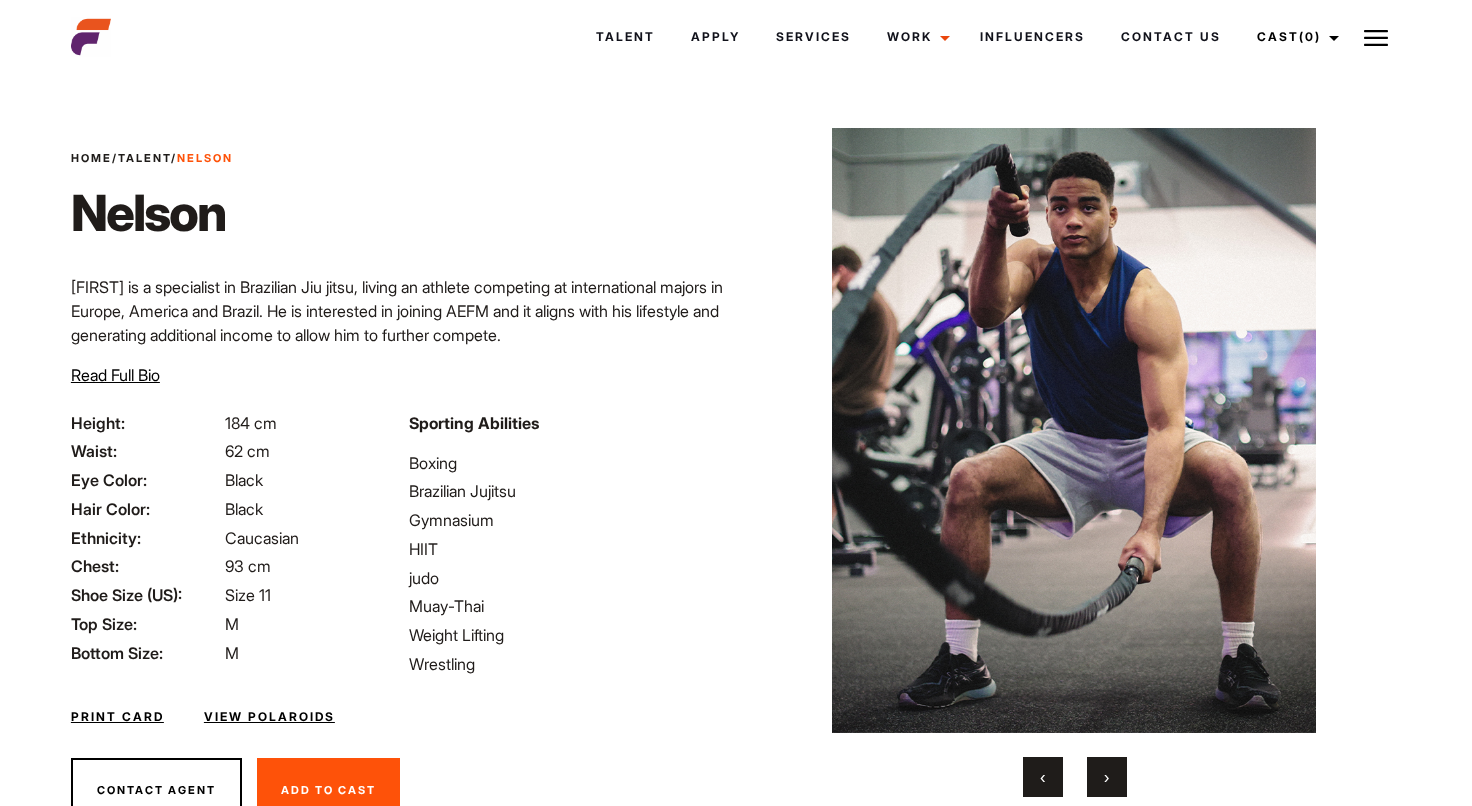 type 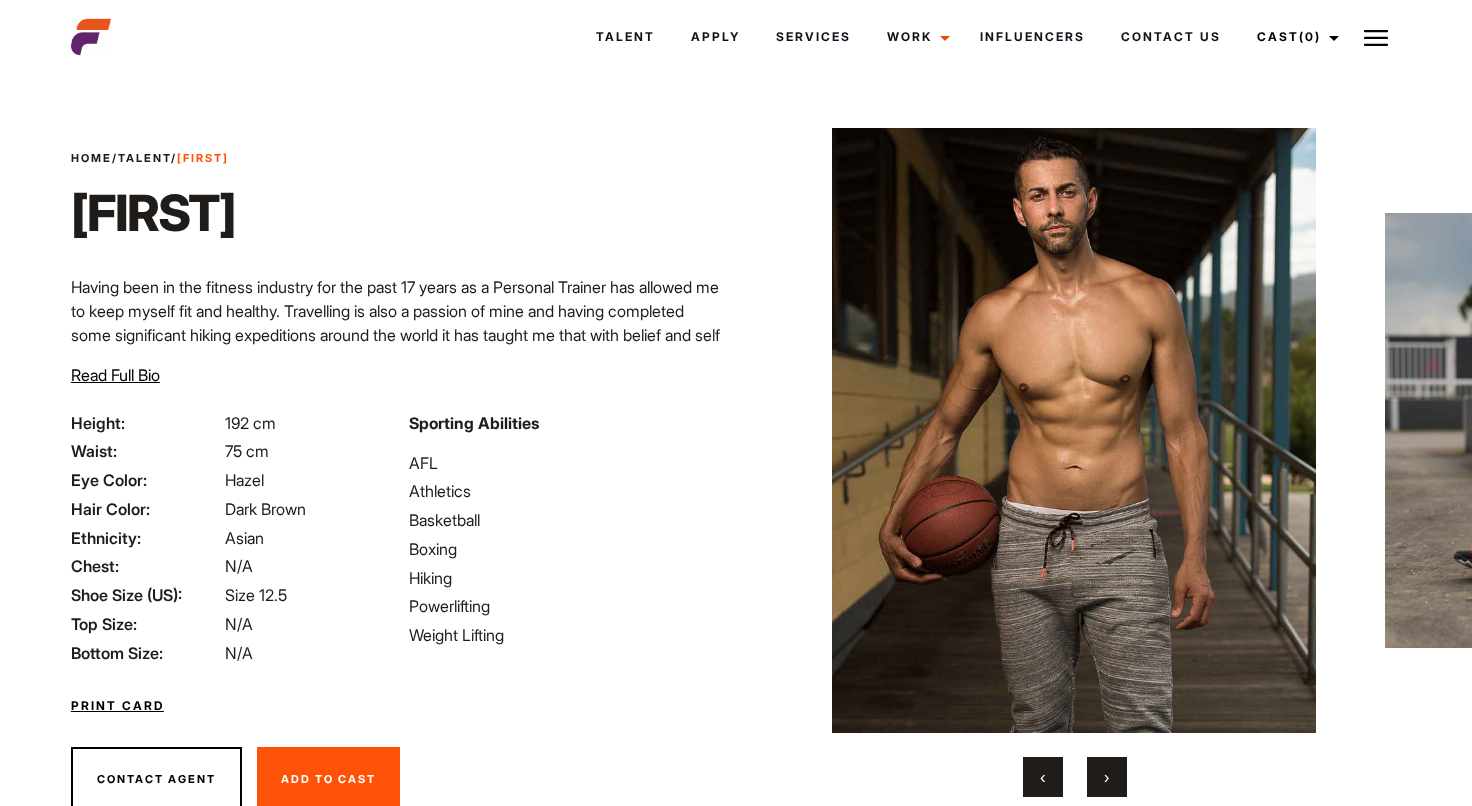 scroll, scrollTop: 0, scrollLeft: 0, axis: both 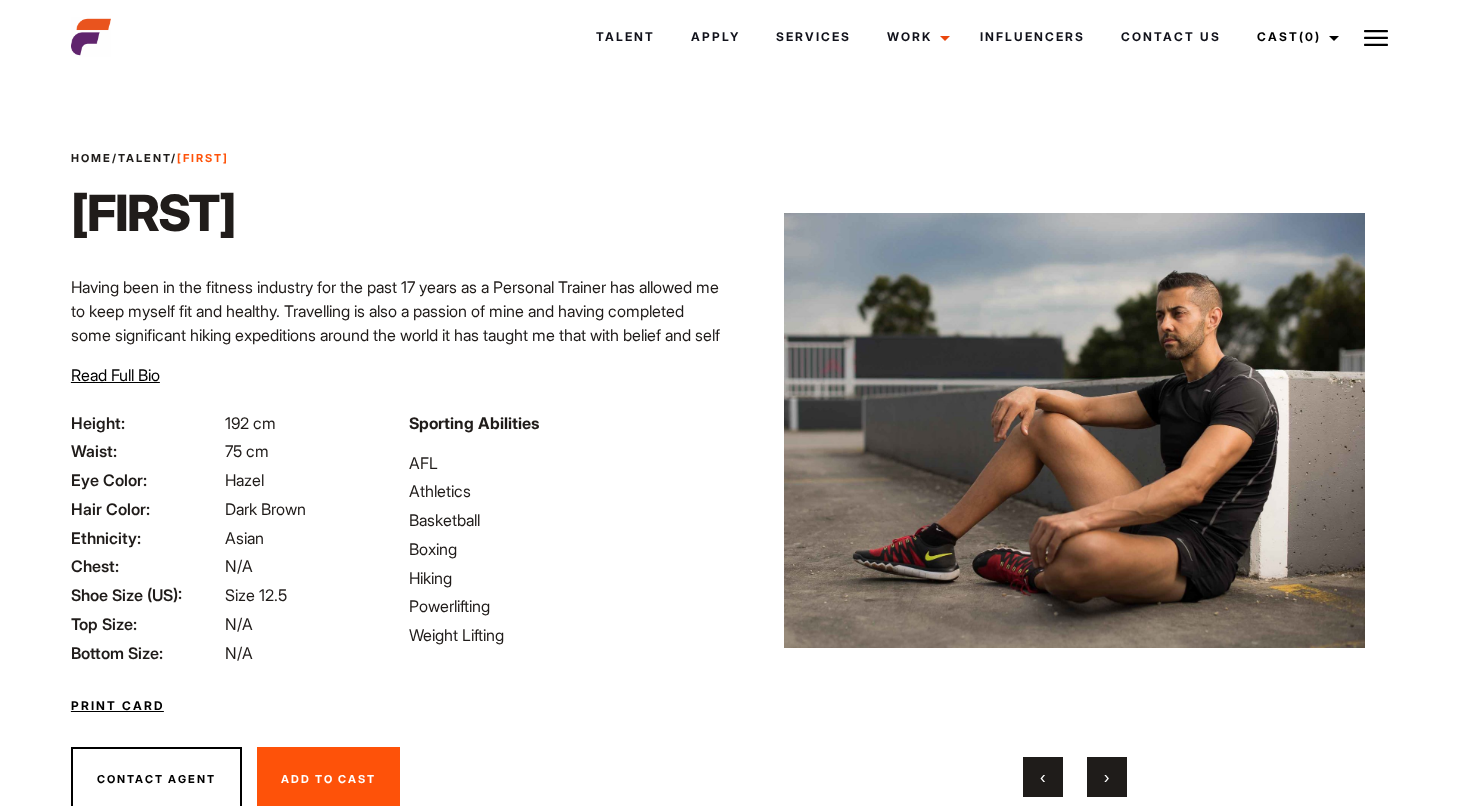 click on "›" at bounding box center (1106, 777) 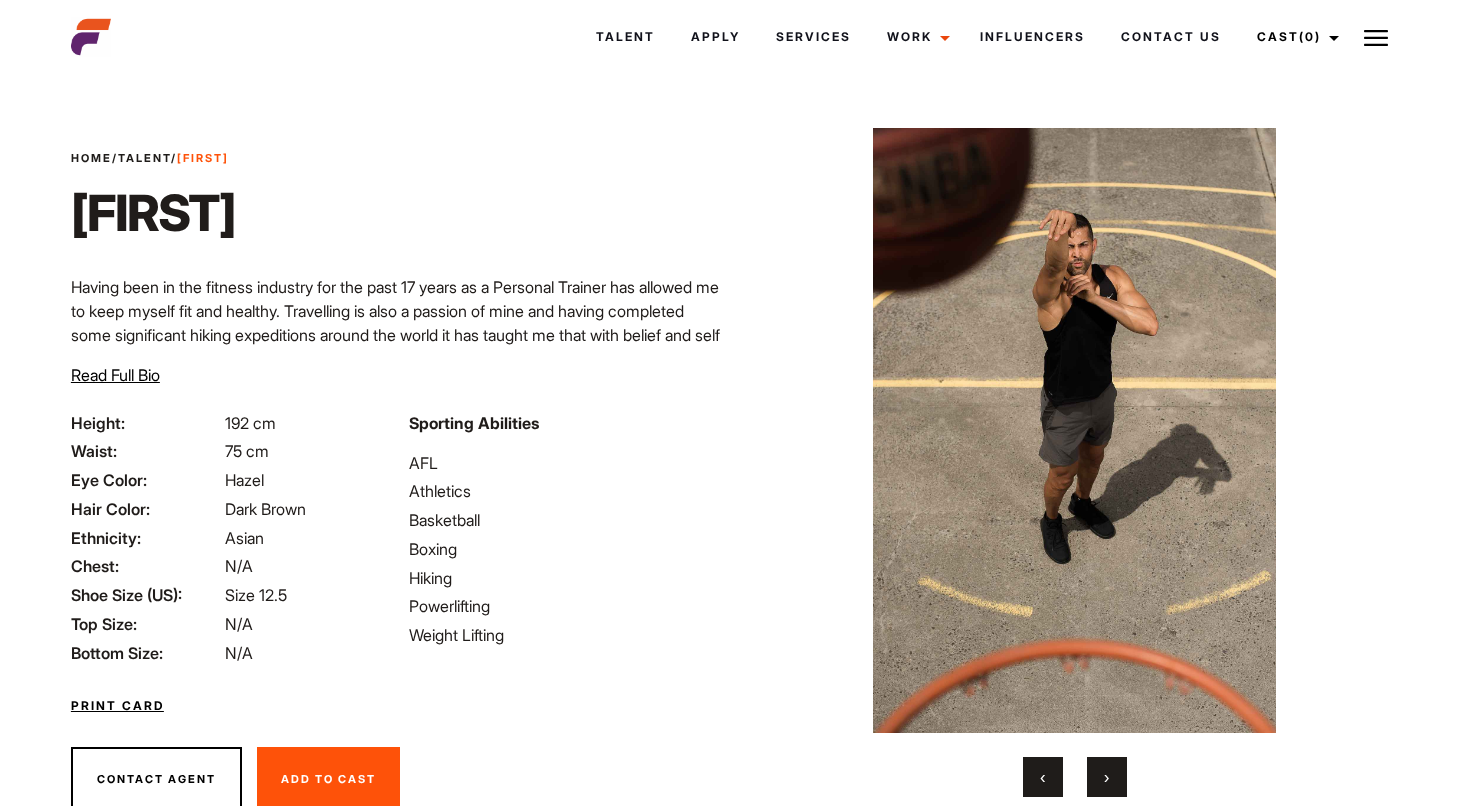 click on "›" at bounding box center (1106, 777) 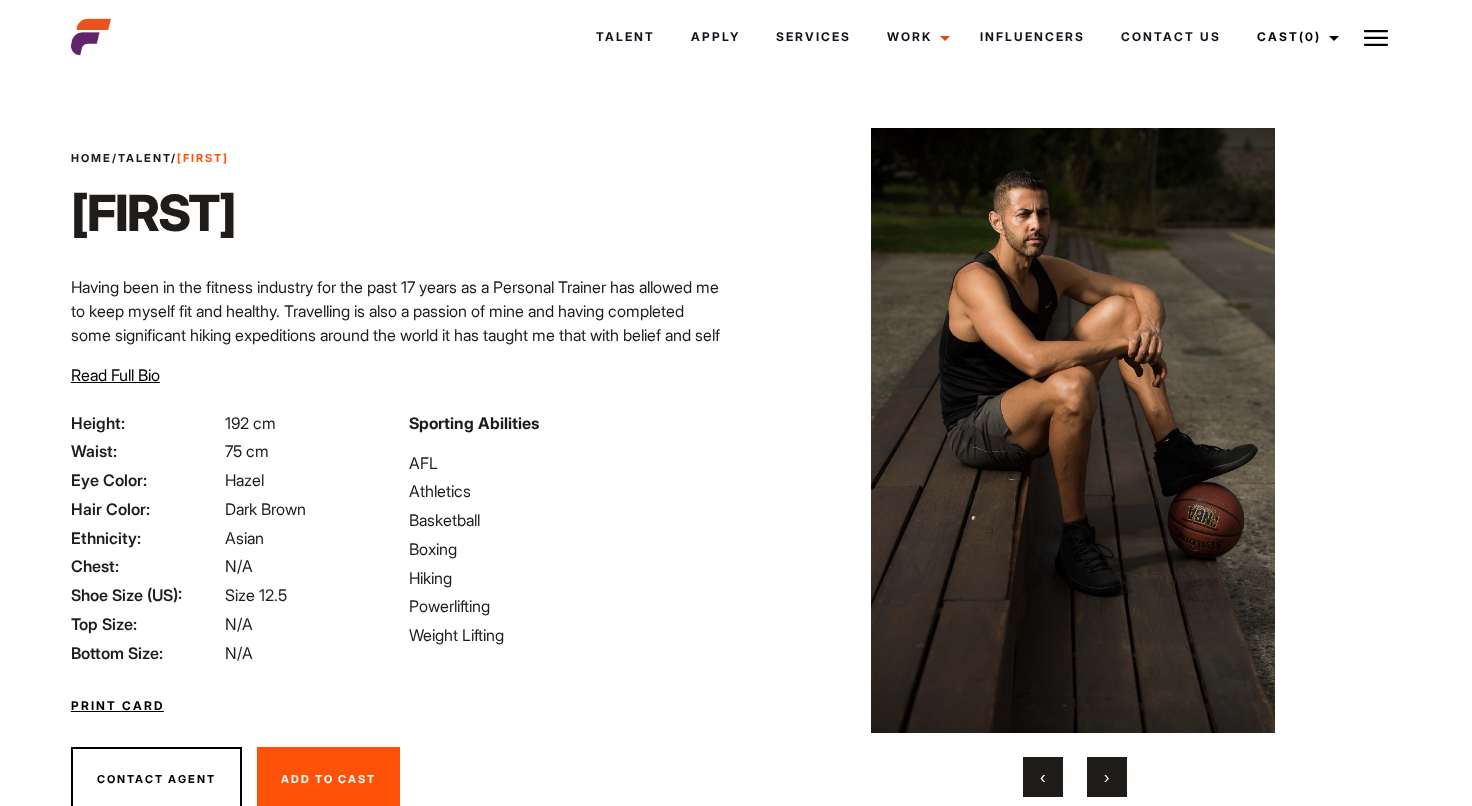 click on "›" at bounding box center [1106, 777] 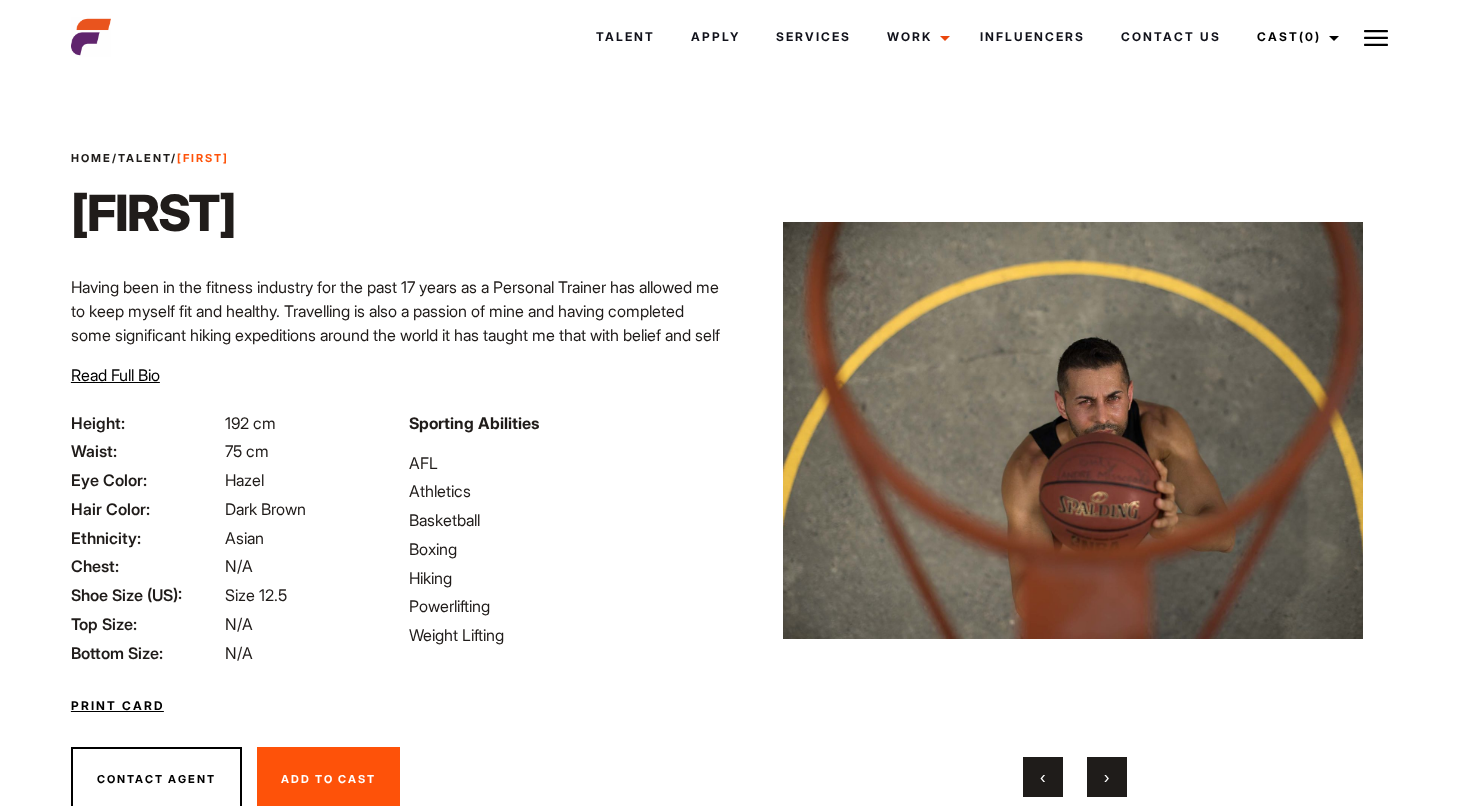 click on "Talent" at bounding box center [144, 158] 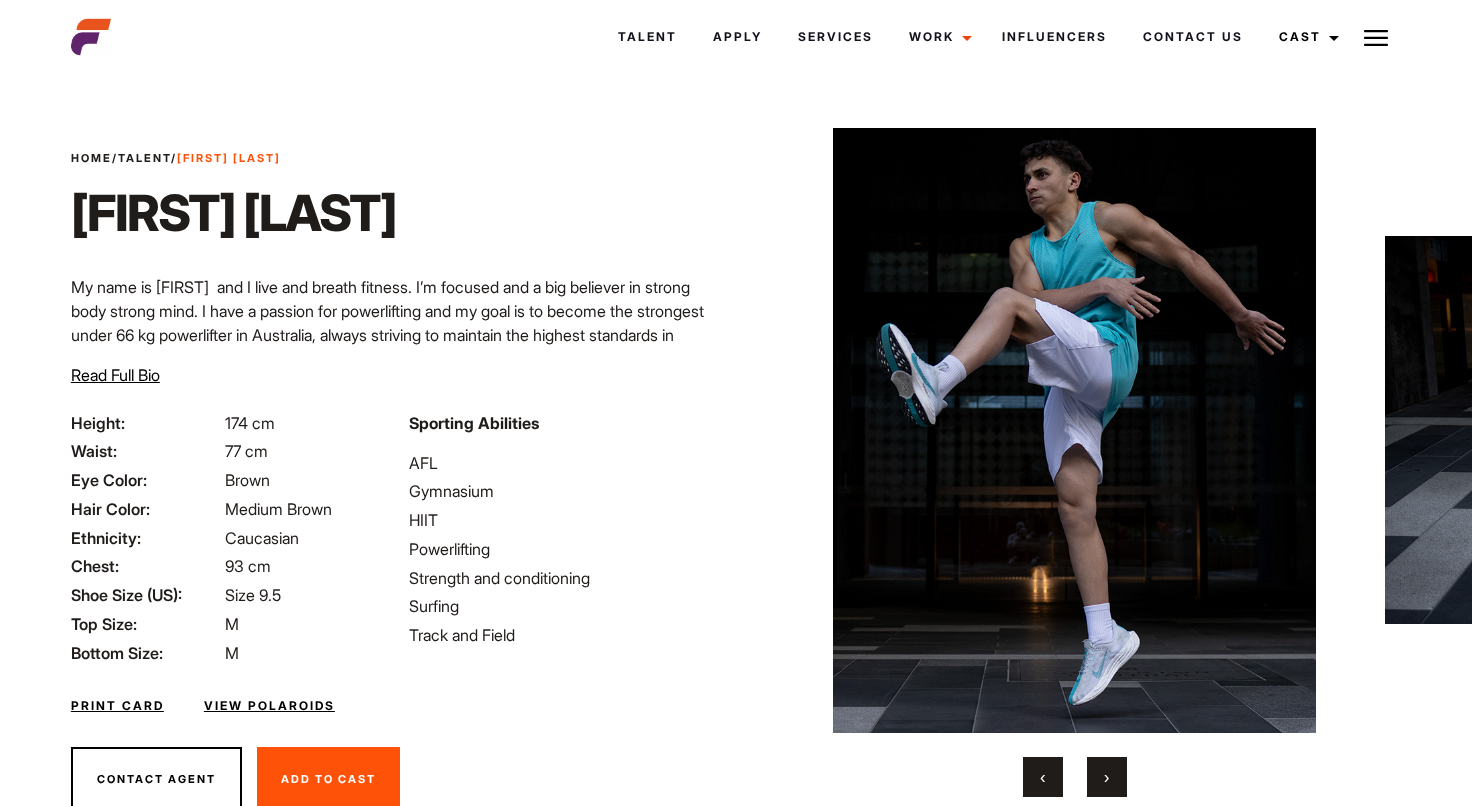 scroll, scrollTop: 0, scrollLeft: 0, axis: both 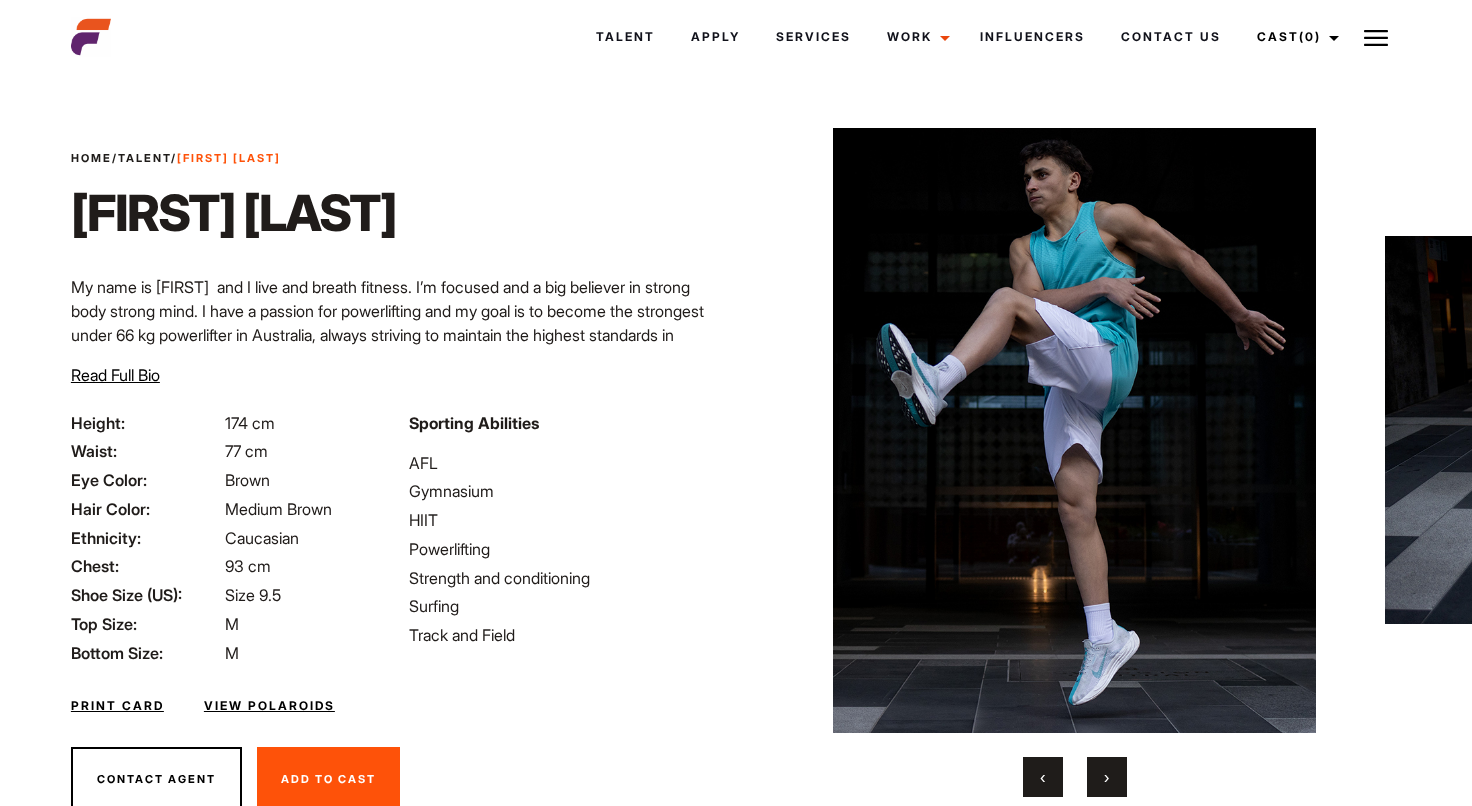 click on "›" at bounding box center [1107, 777] 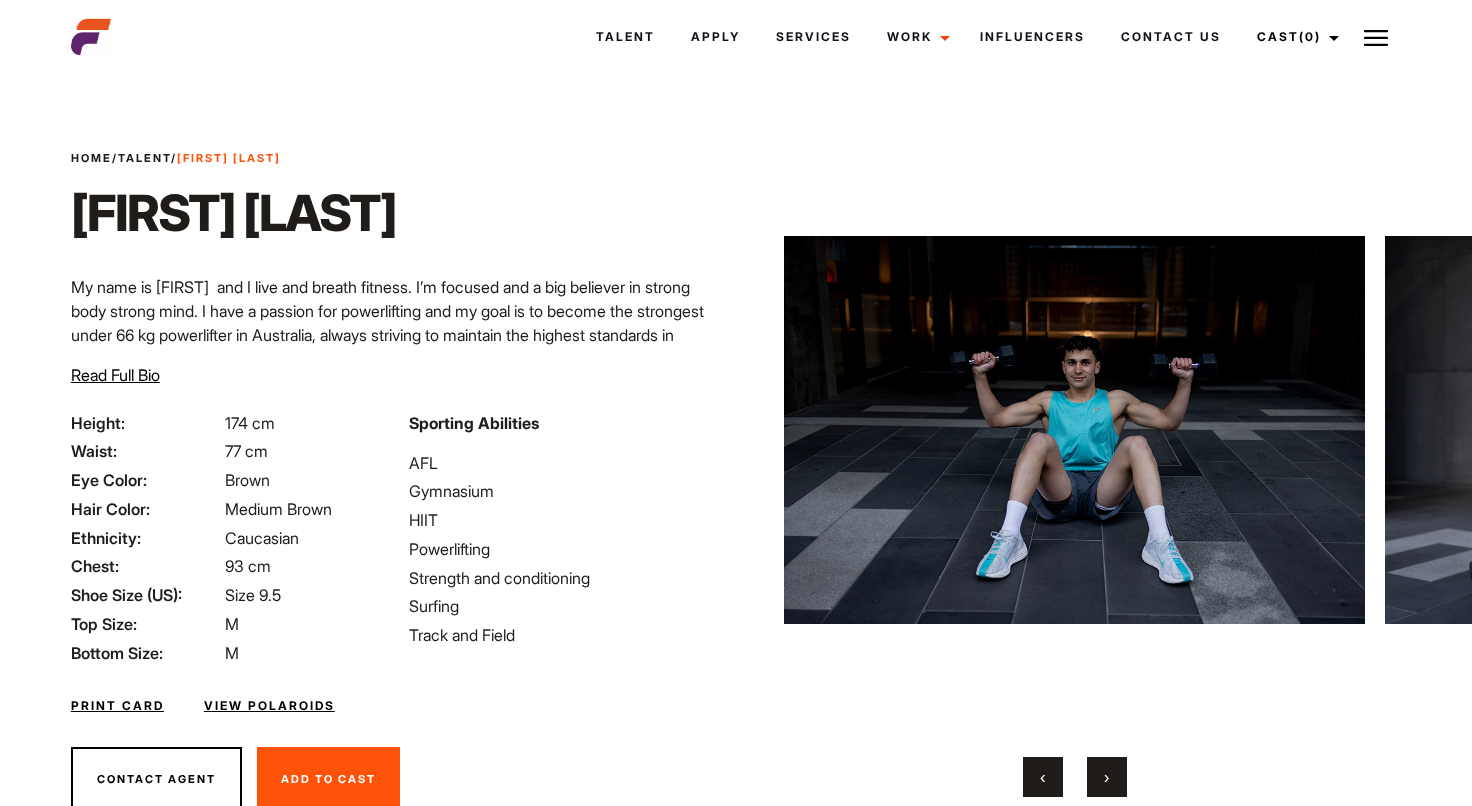 click on "›" at bounding box center [1107, 777] 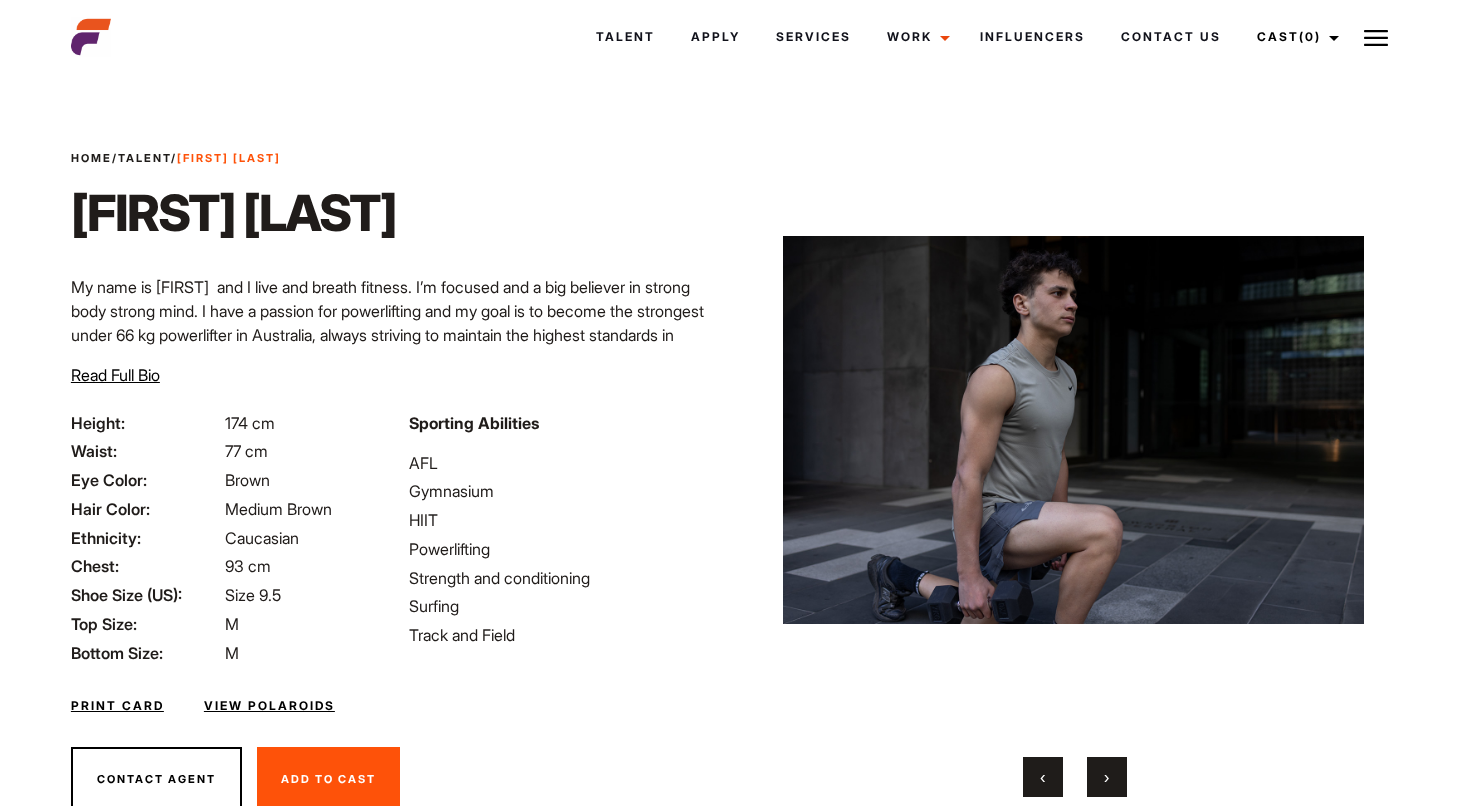 click on "›" at bounding box center [1107, 777] 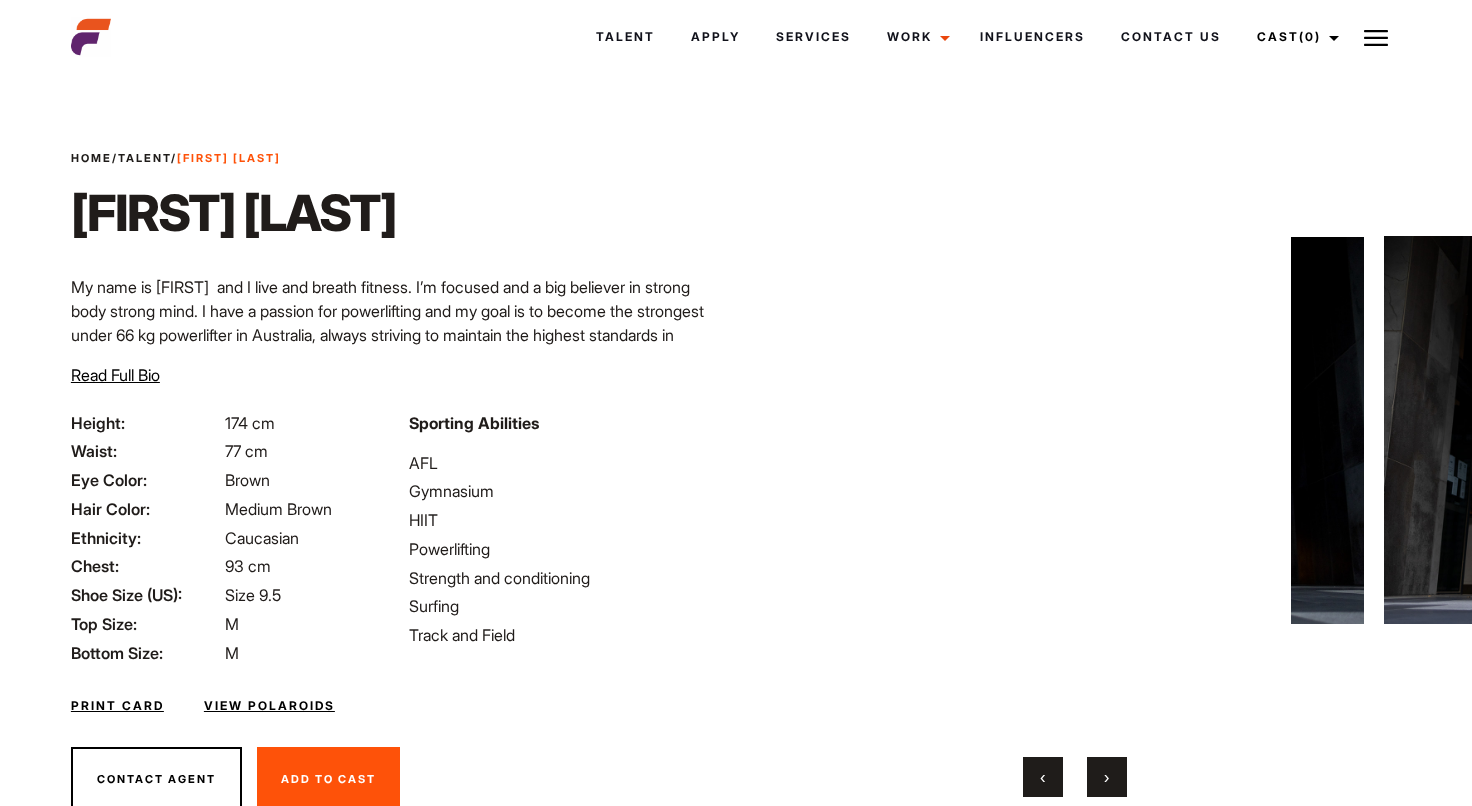 click on "›" at bounding box center (1107, 777) 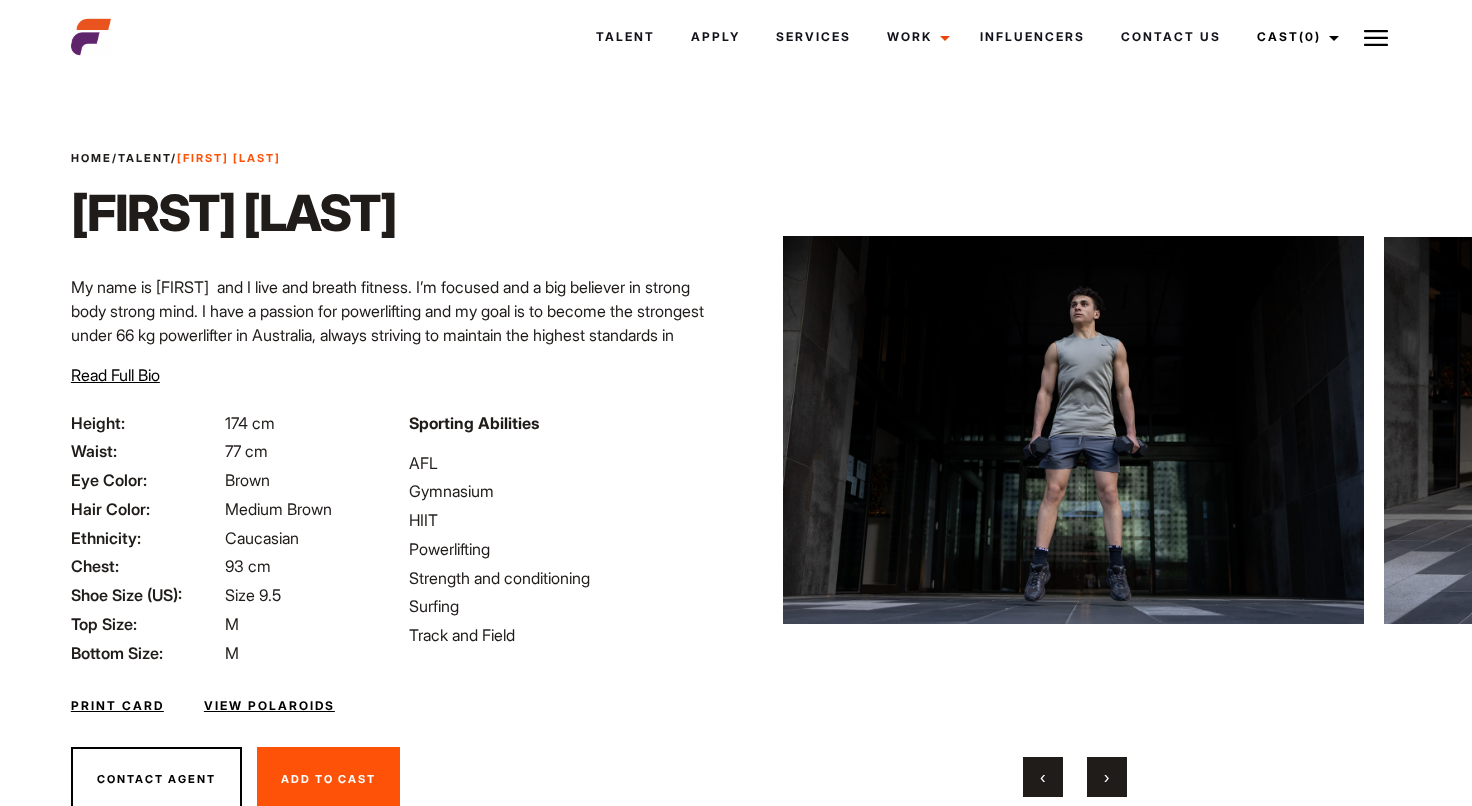 click on "›" at bounding box center (1107, 777) 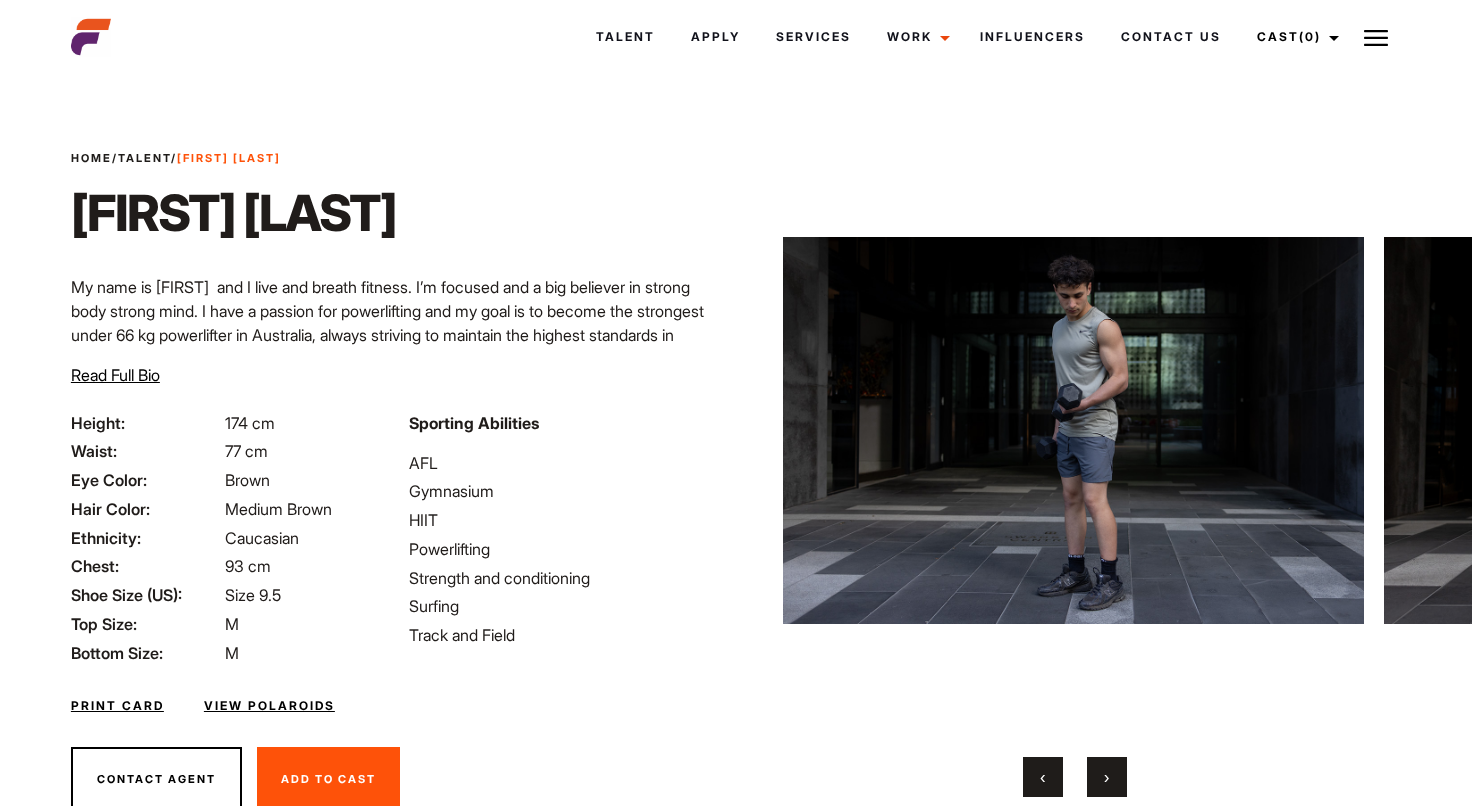 click on "›" at bounding box center (1107, 777) 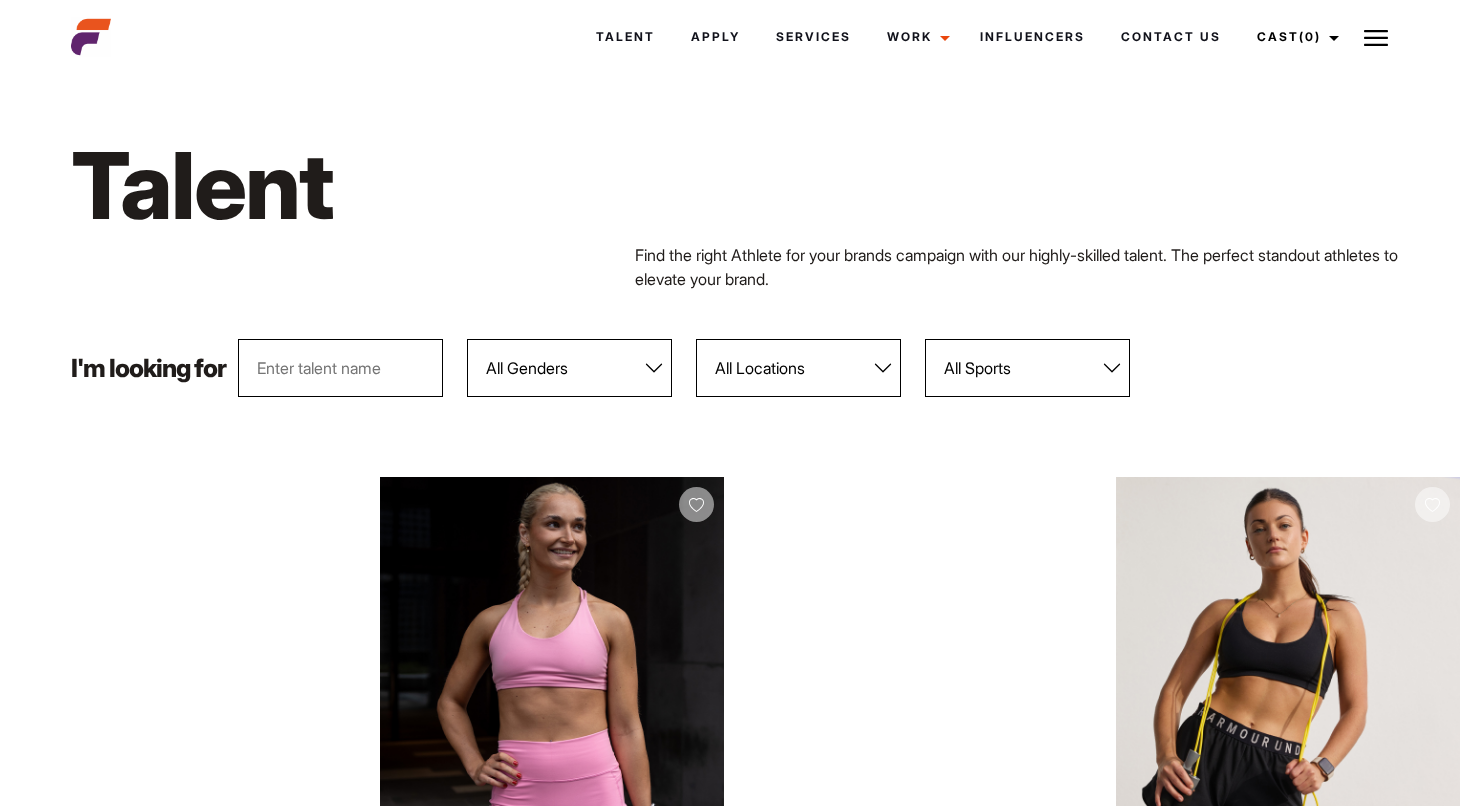 scroll, scrollTop: 0, scrollLeft: 0, axis: both 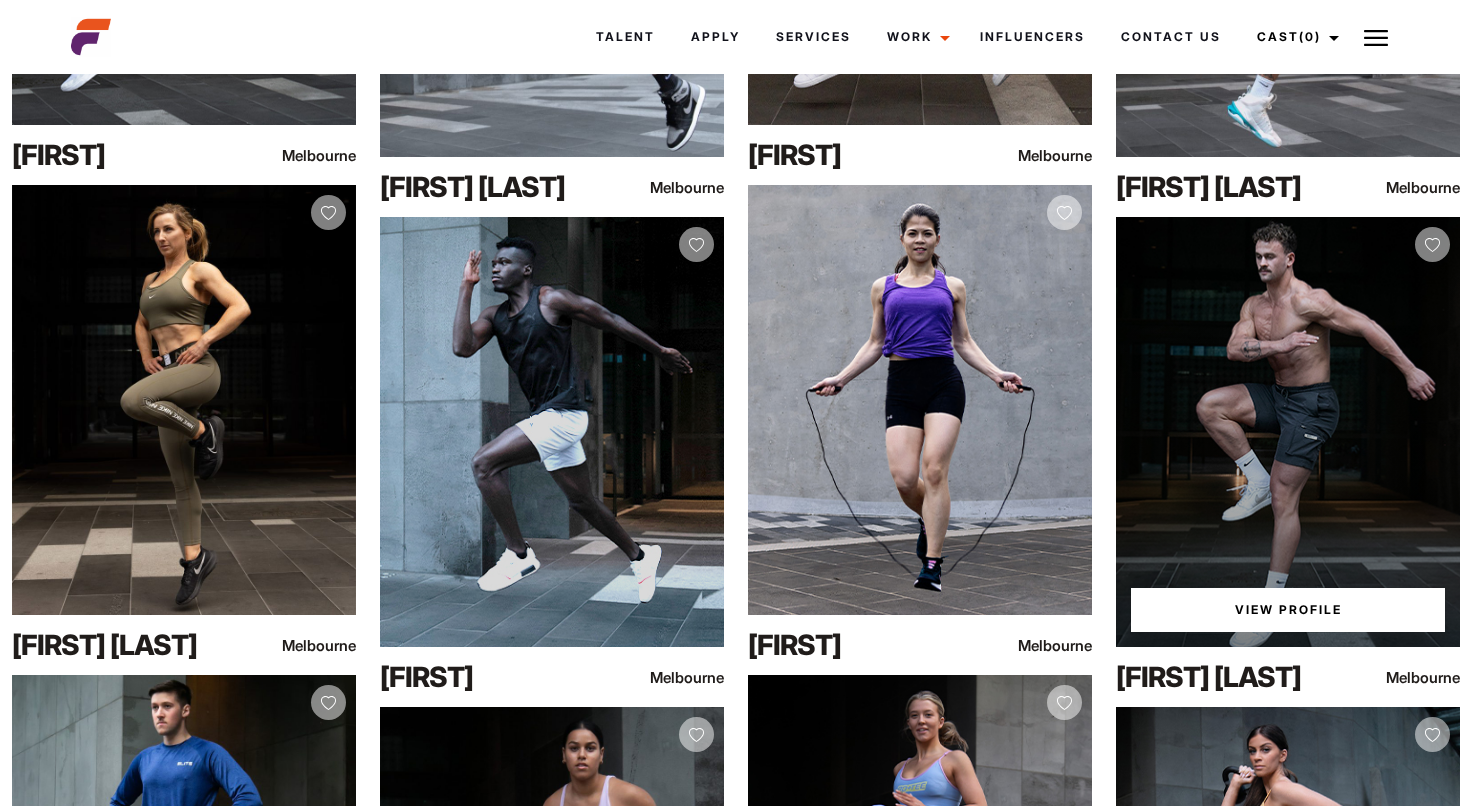 click on "View Profile" at bounding box center (1288, 432) 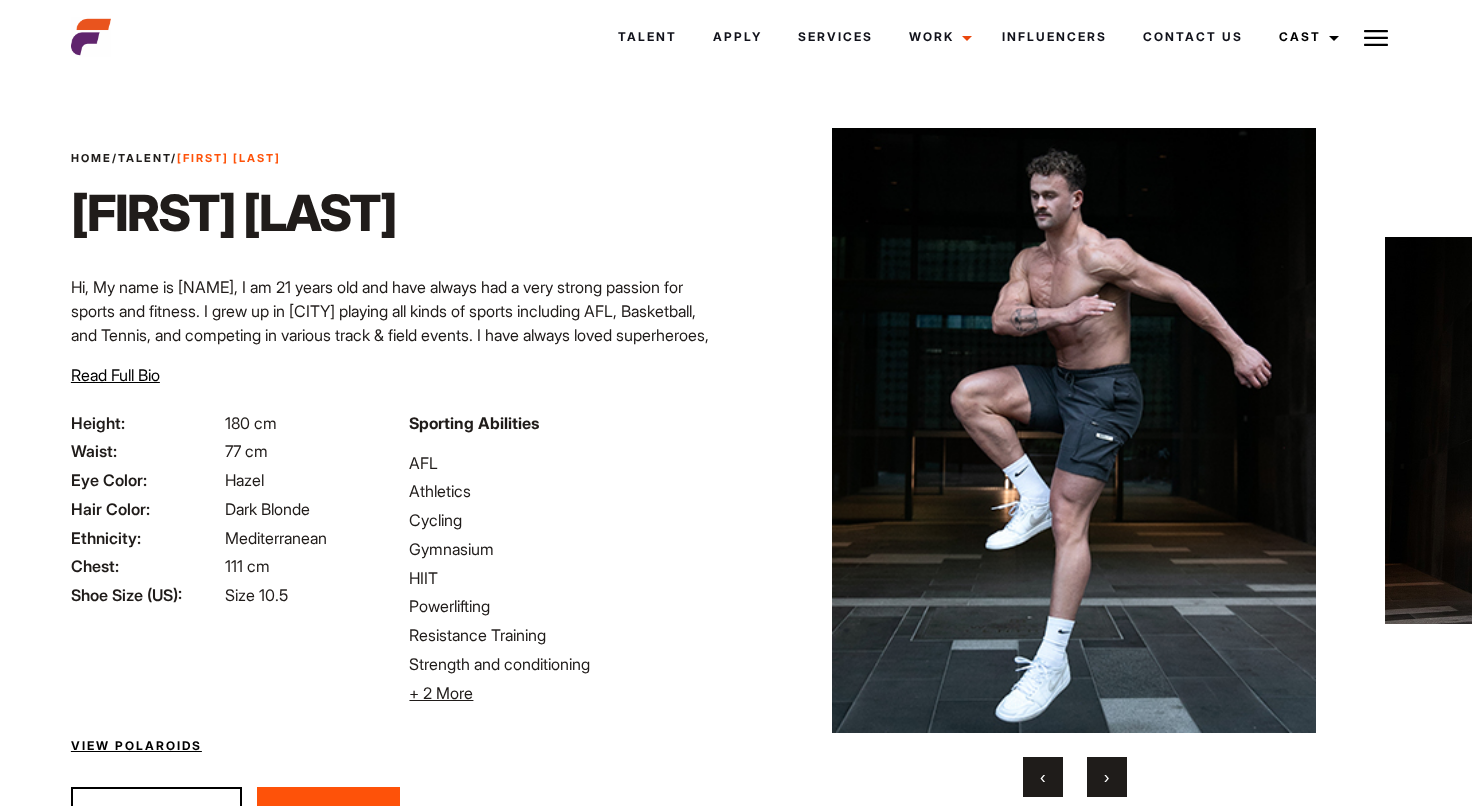 scroll, scrollTop: 0, scrollLeft: 0, axis: both 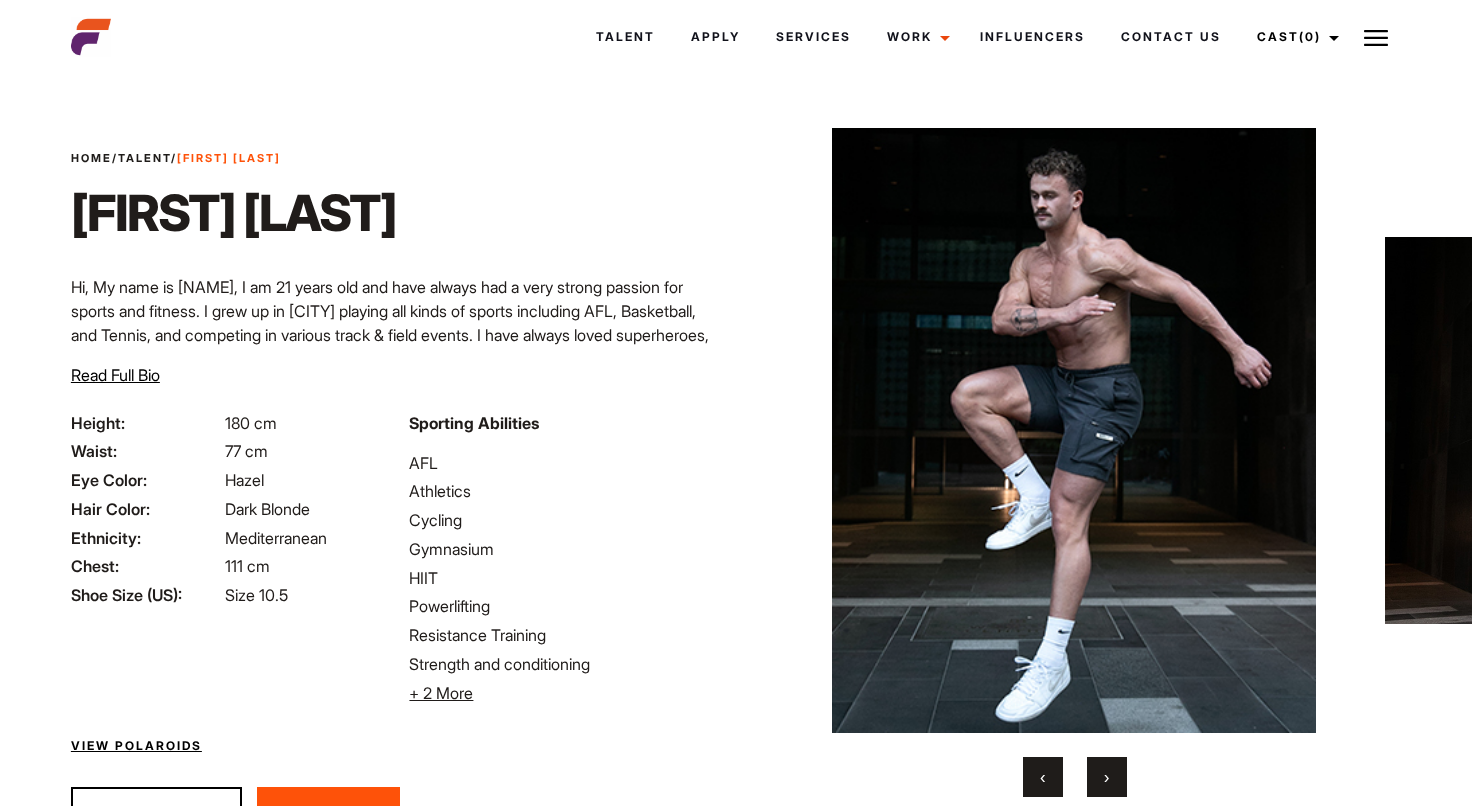 click on "›" at bounding box center [1107, 777] 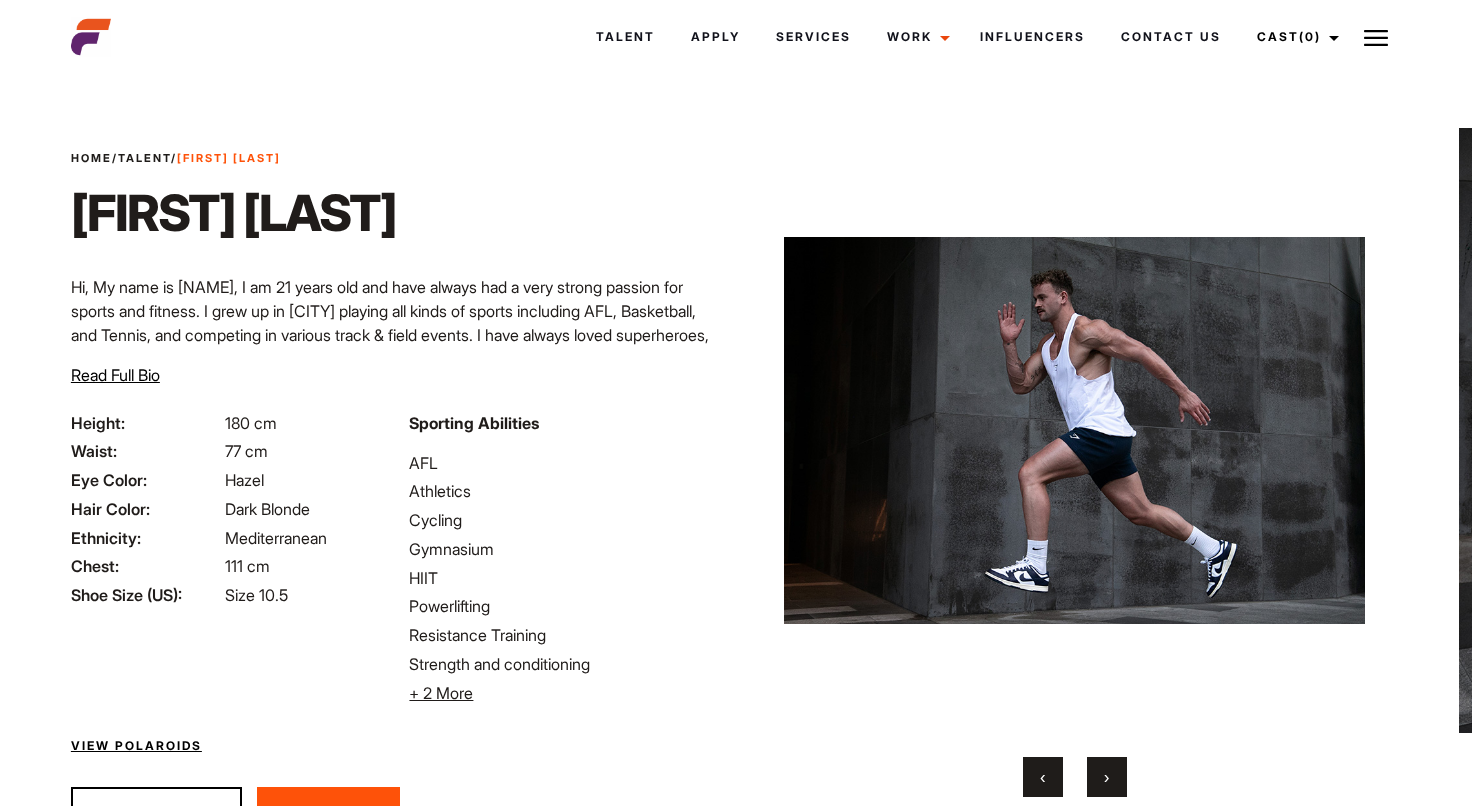 click on "›" at bounding box center [1107, 777] 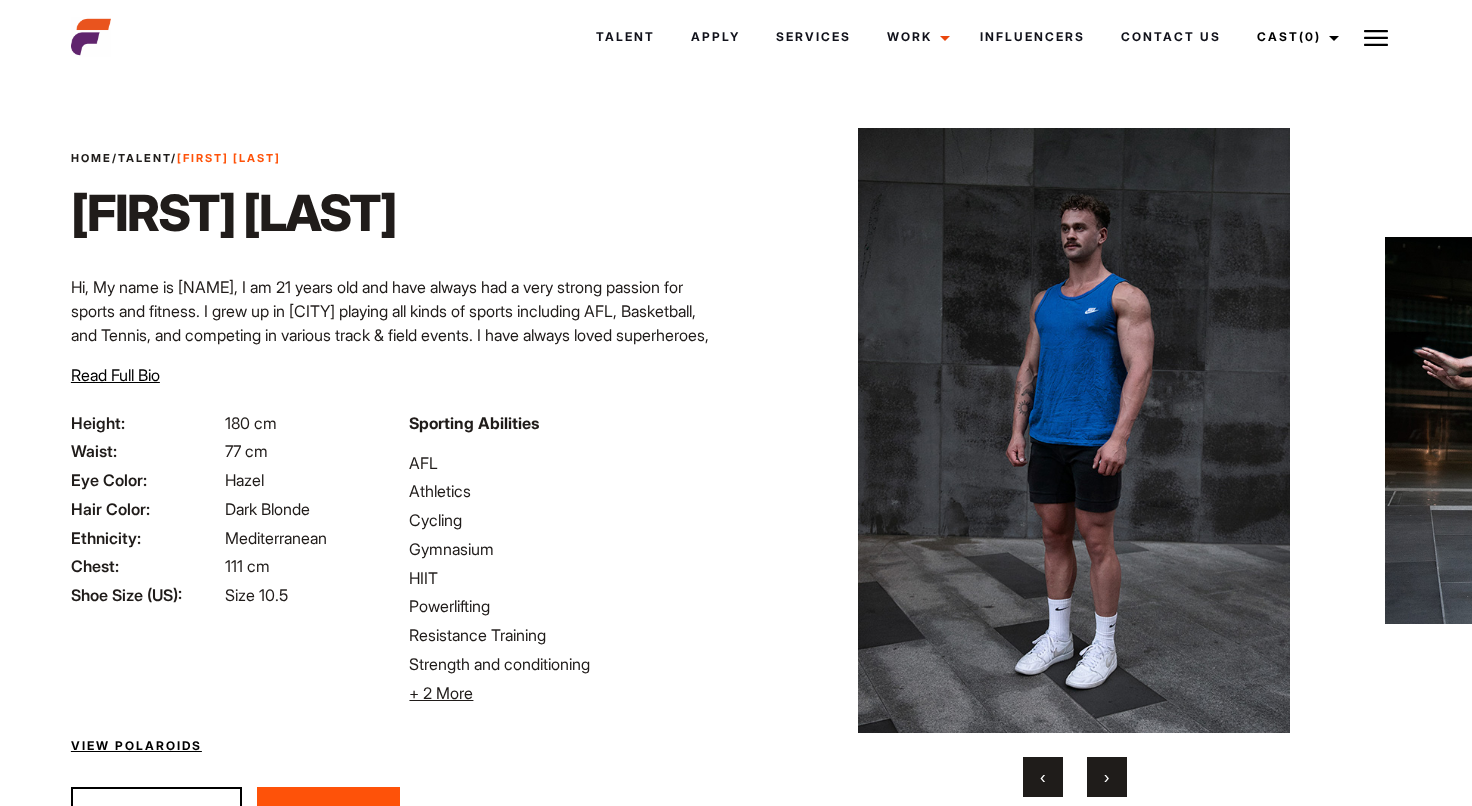 click on "›" at bounding box center (1107, 777) 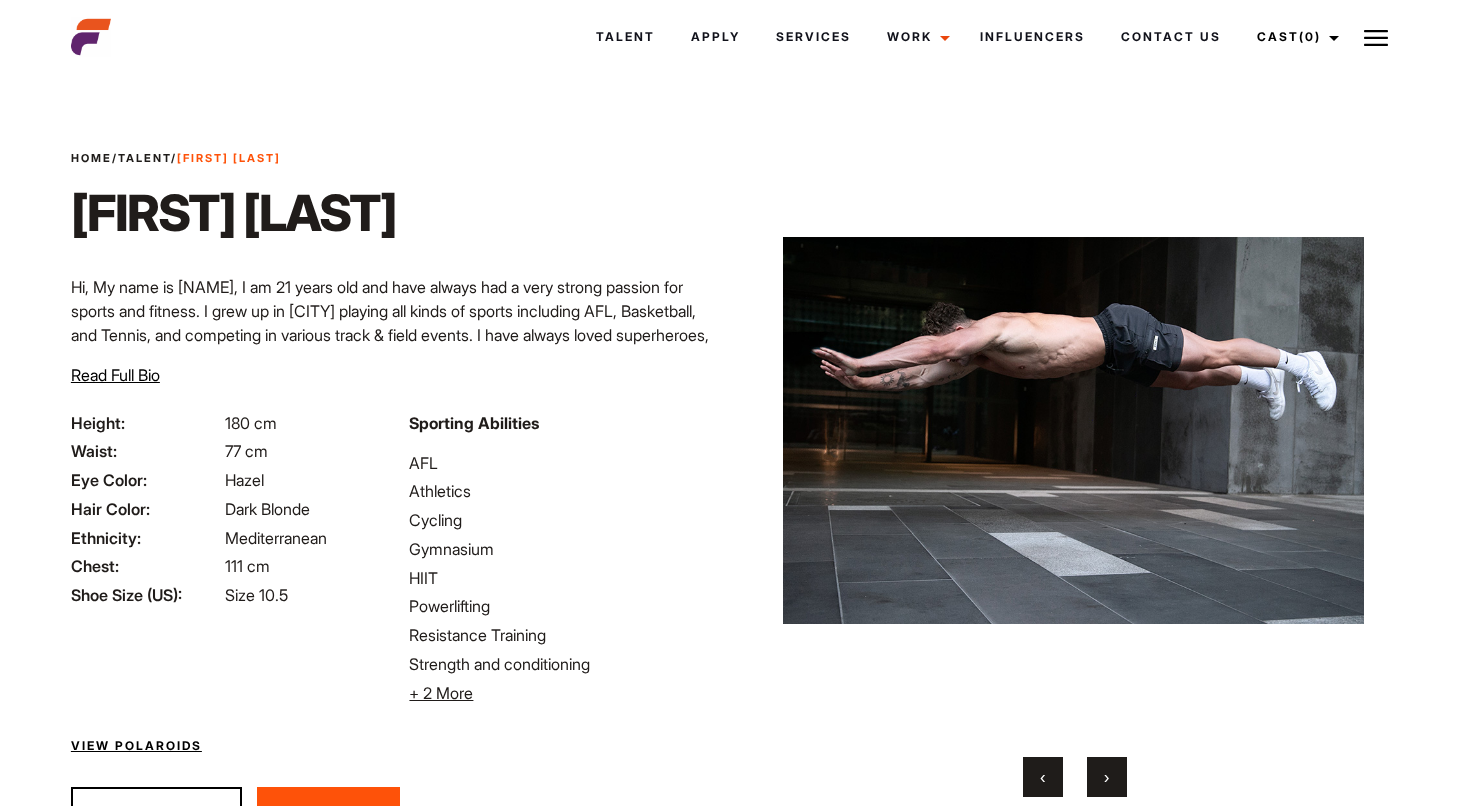 click on "›" at bounding box center (1107, 777) 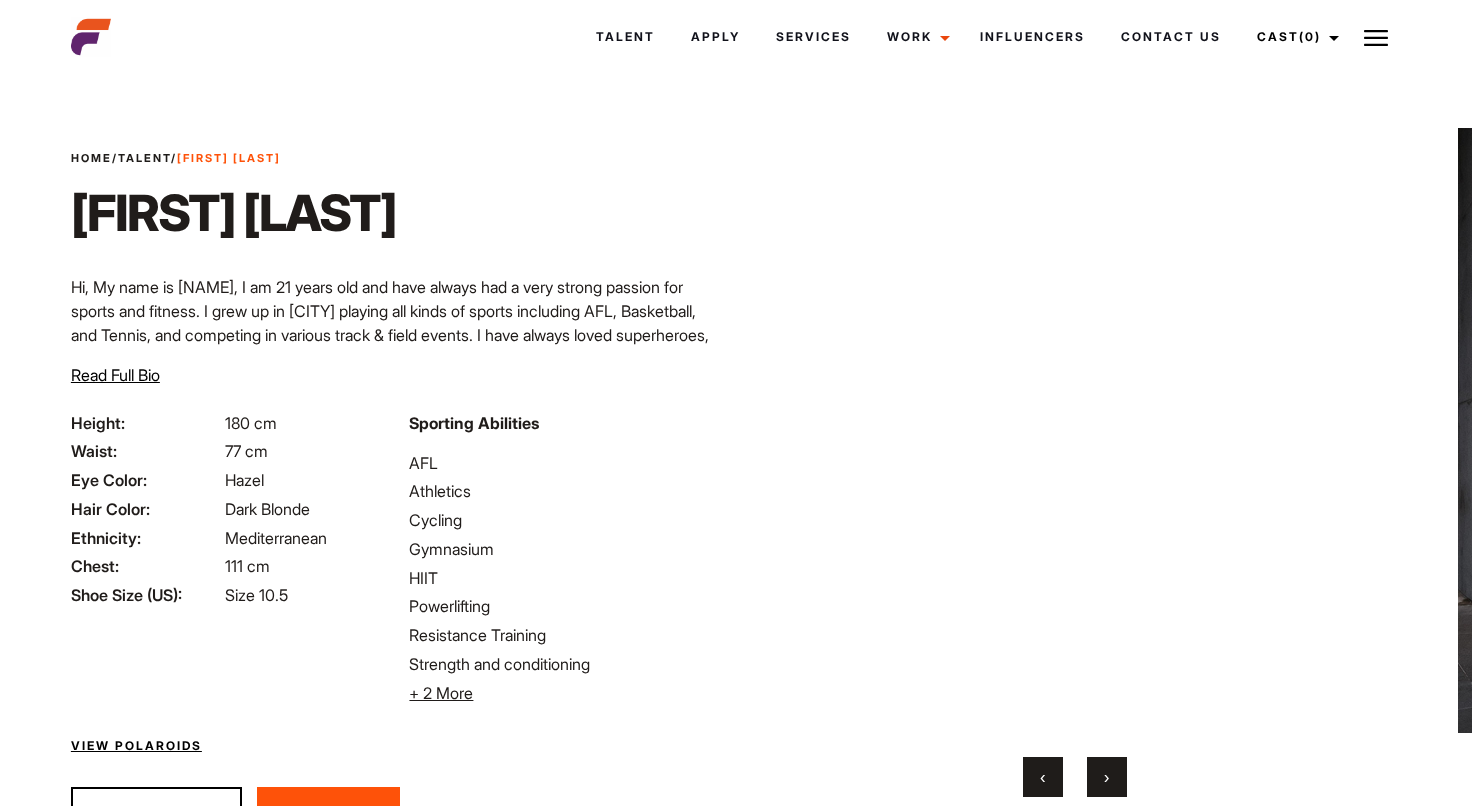 click on "›" at bounding box center [1107, 777] 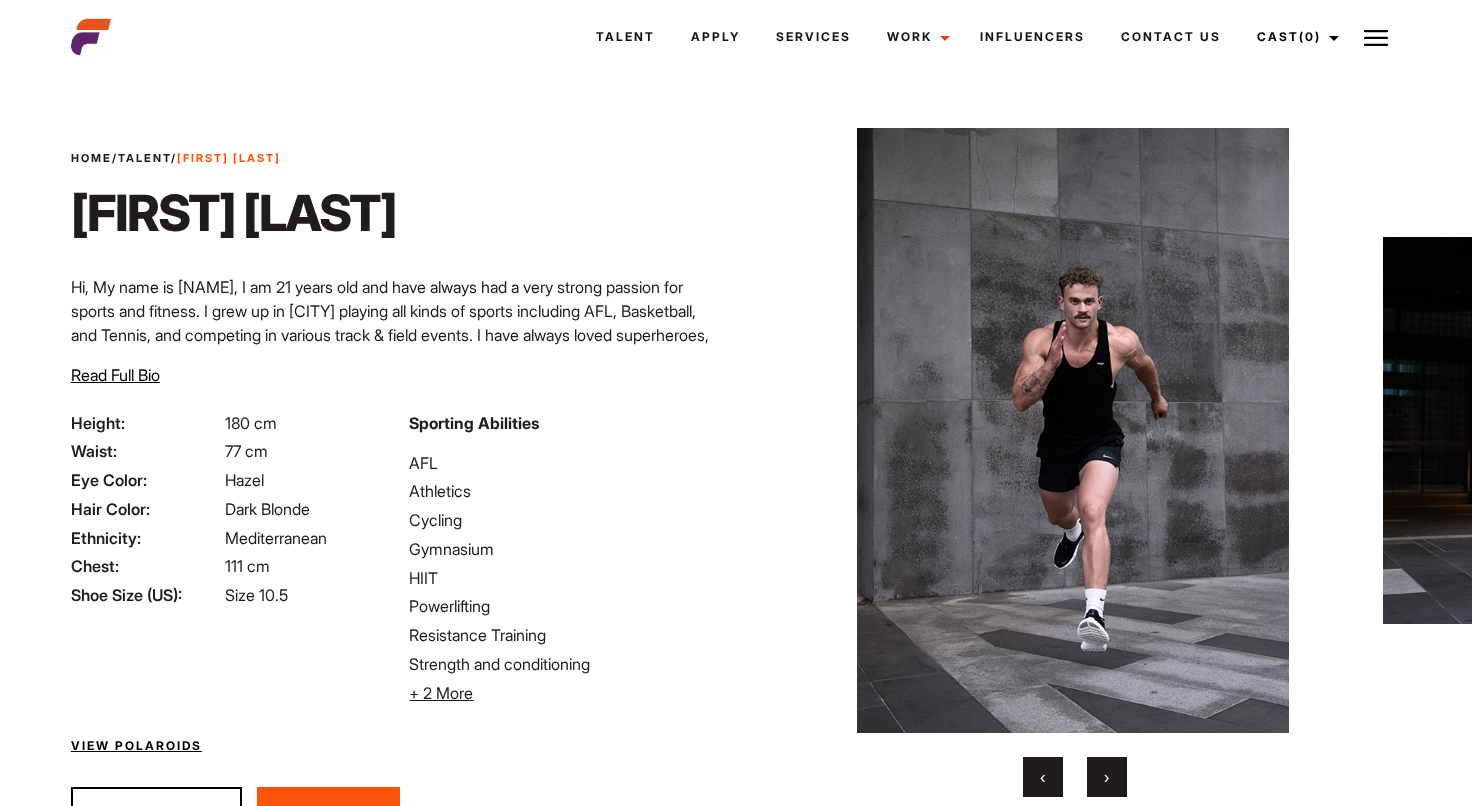 click on "›" at bounding box center [1107, 777] 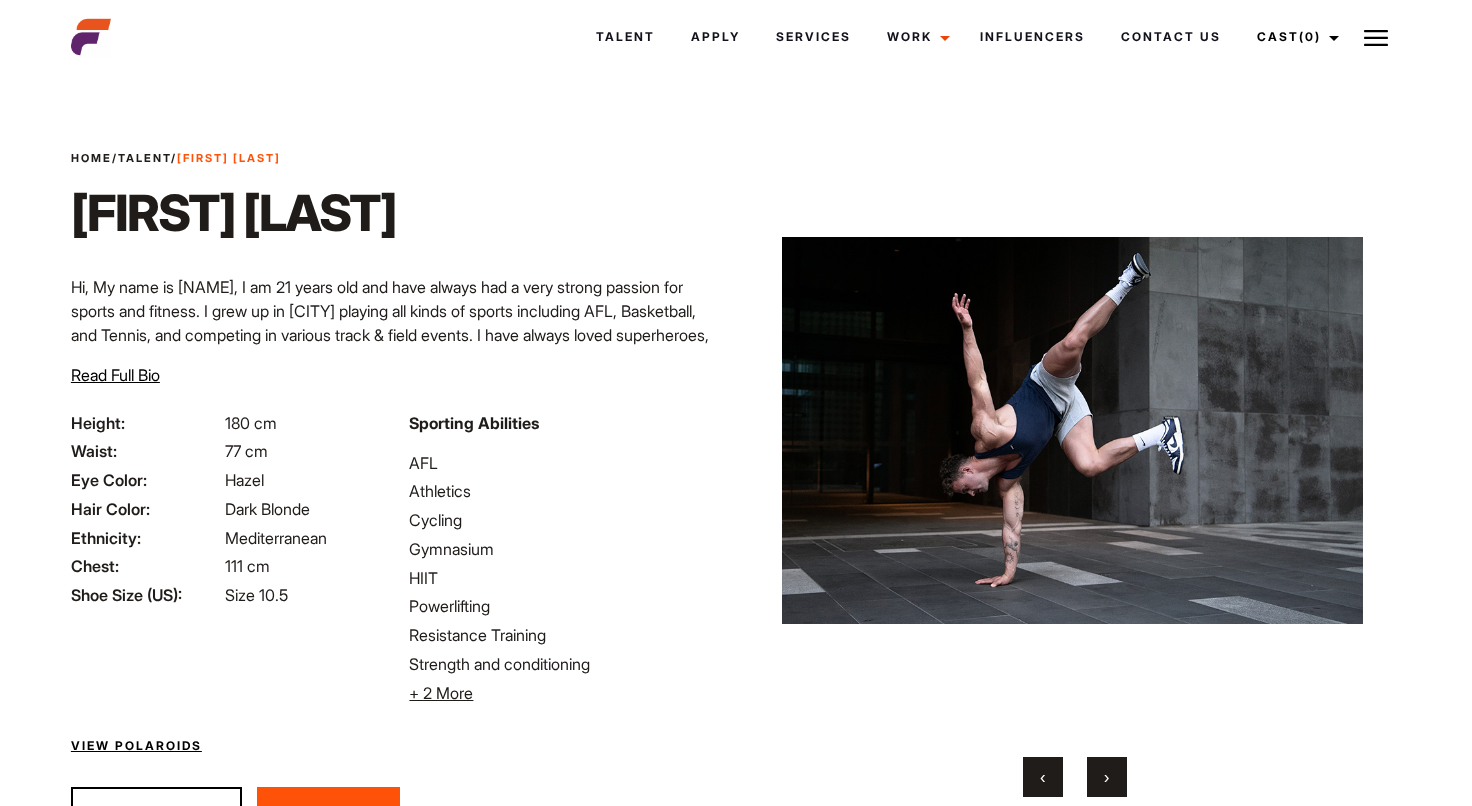 click on "›" at bounding box center (1107, 777) 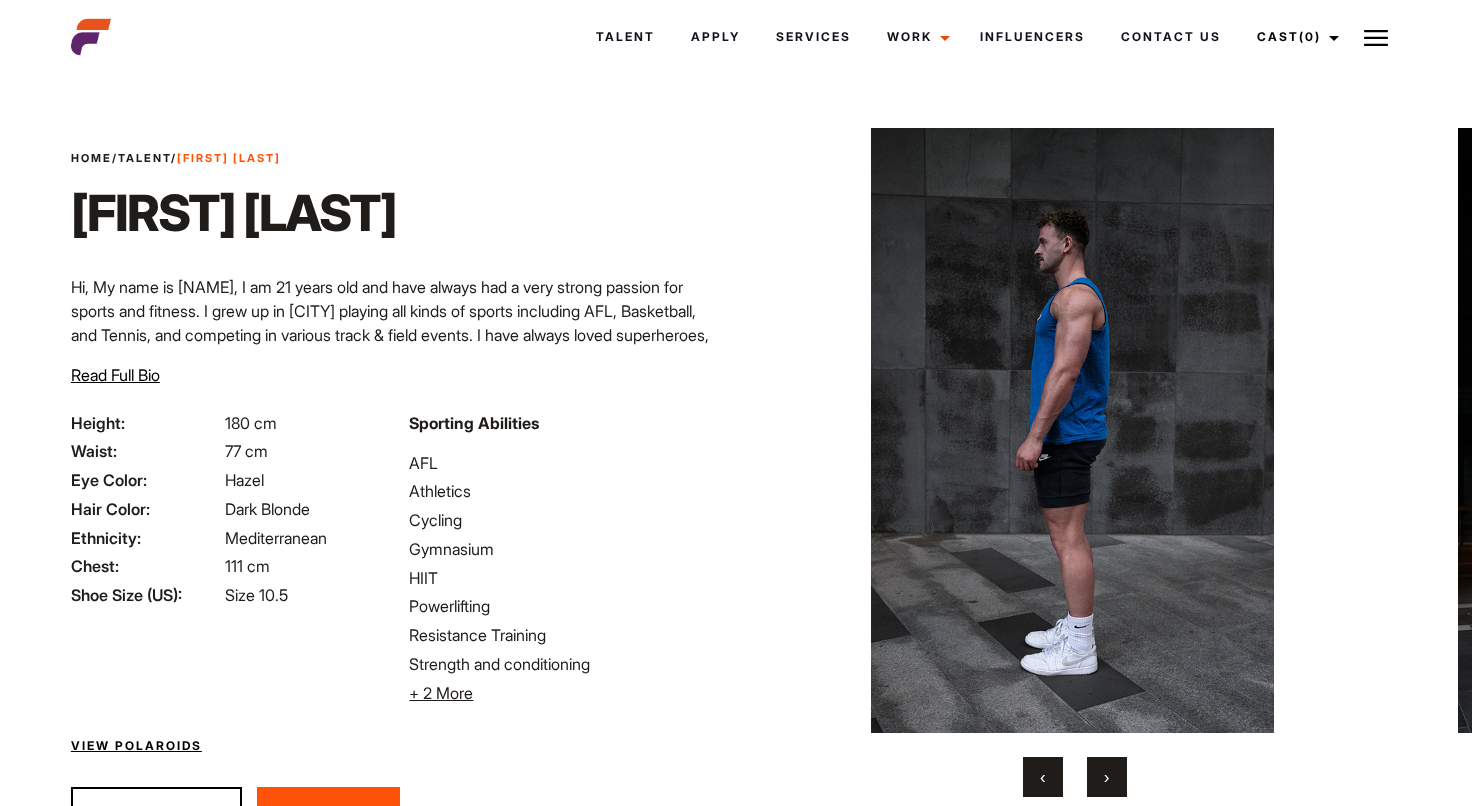 click on "›" at bounding box center [1107, 777] 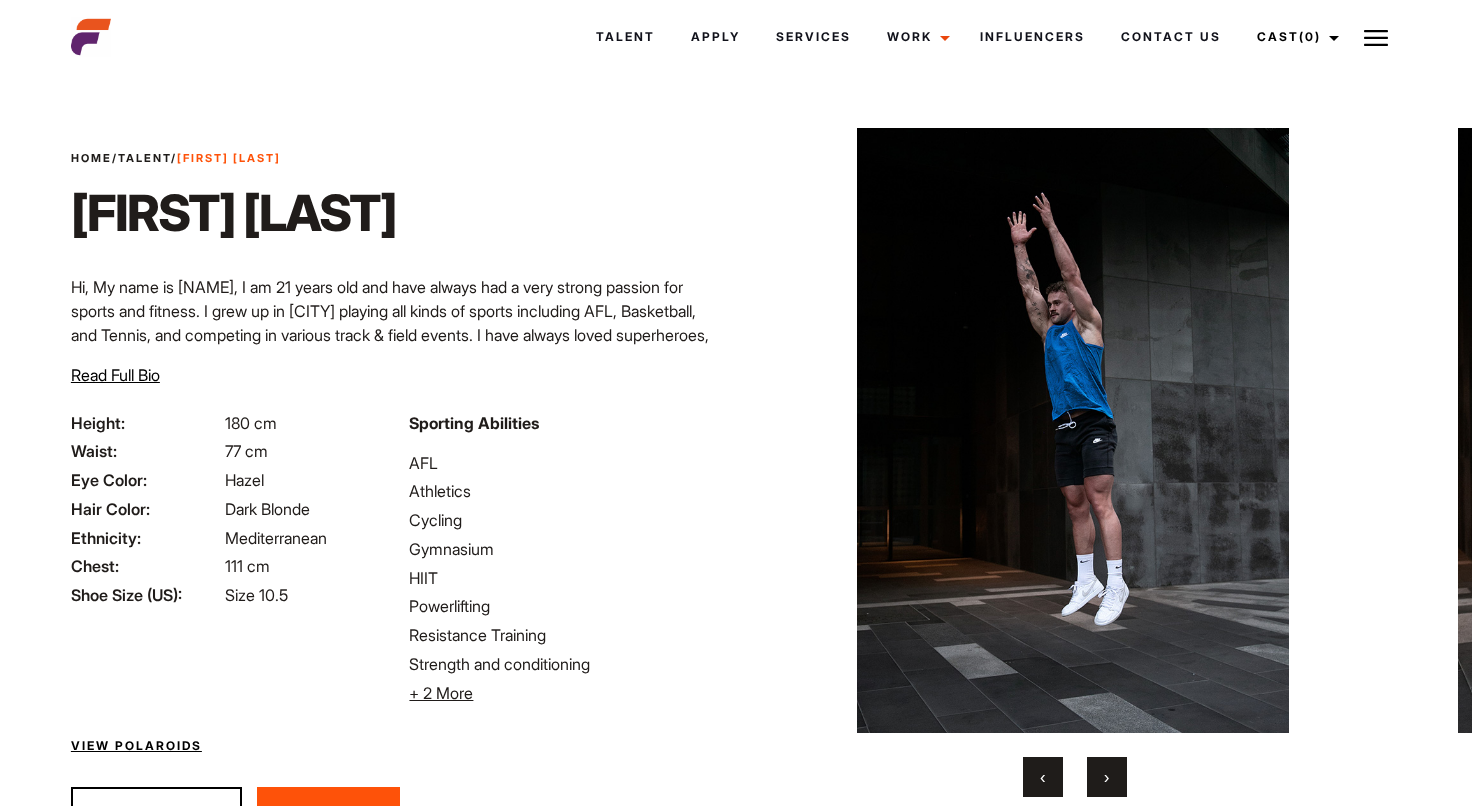 click on "›" at bounding box center [1107, 777] 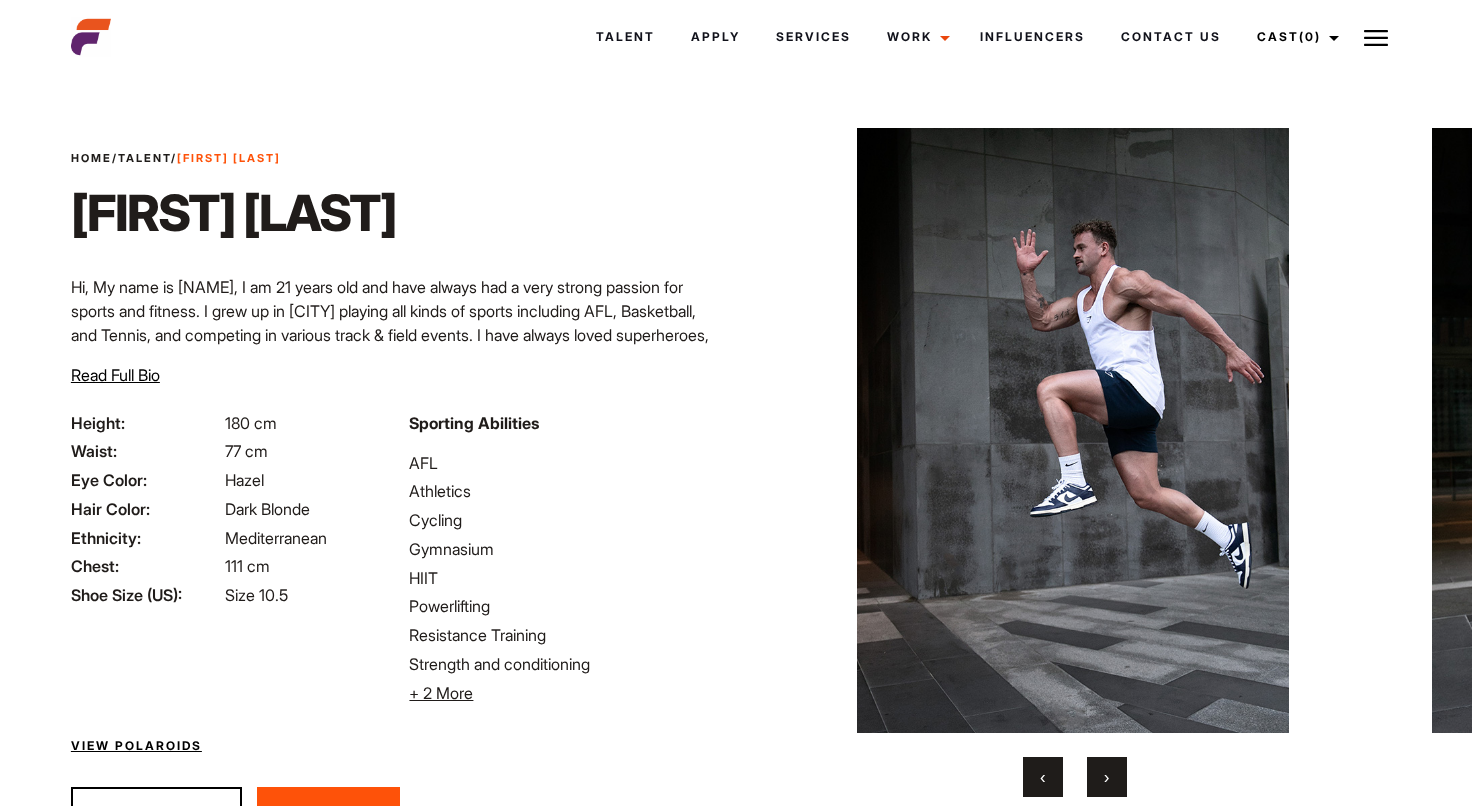click on "›" at bounding box center (1107, 777) 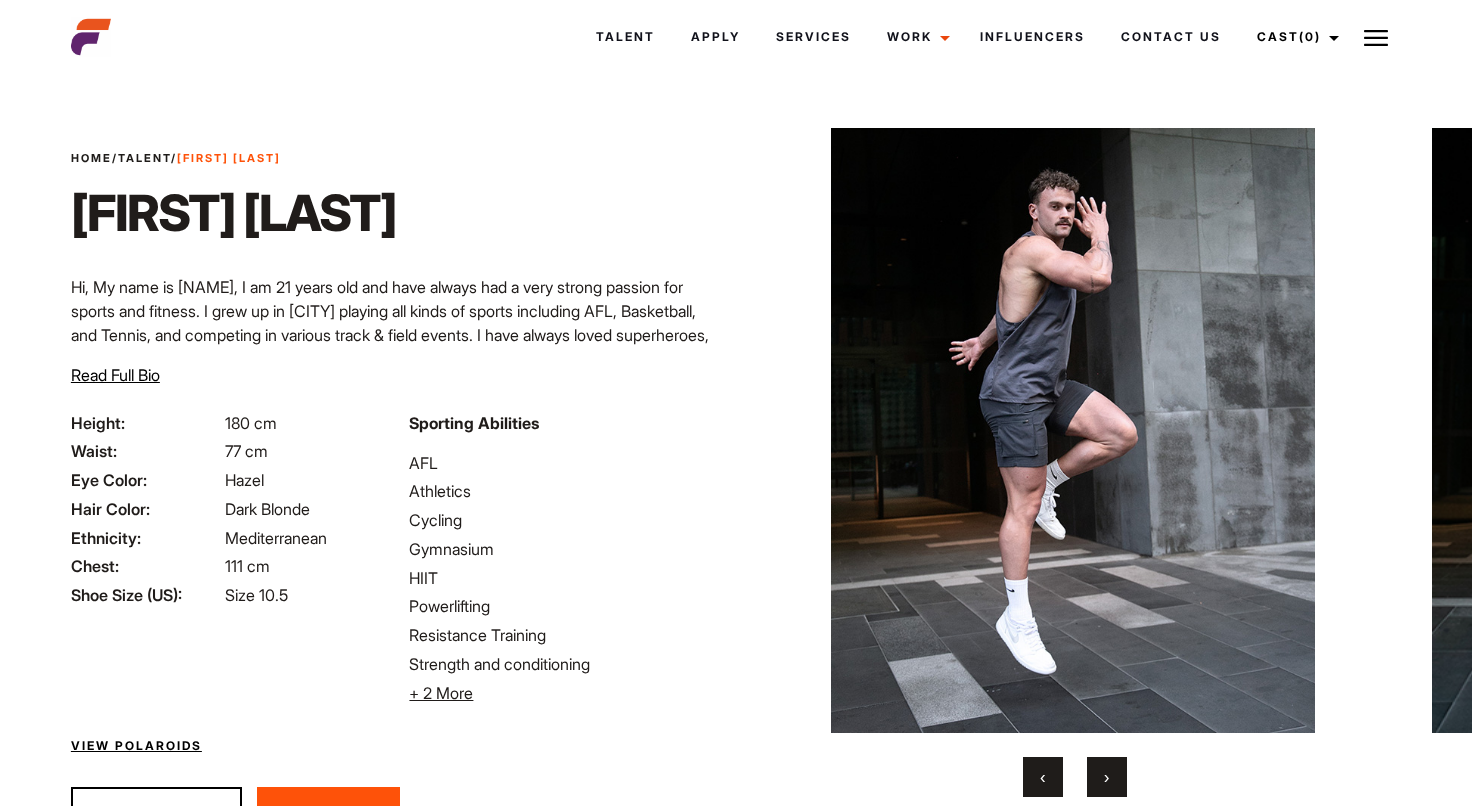 click on "›" at bounding box center (1107, 777) 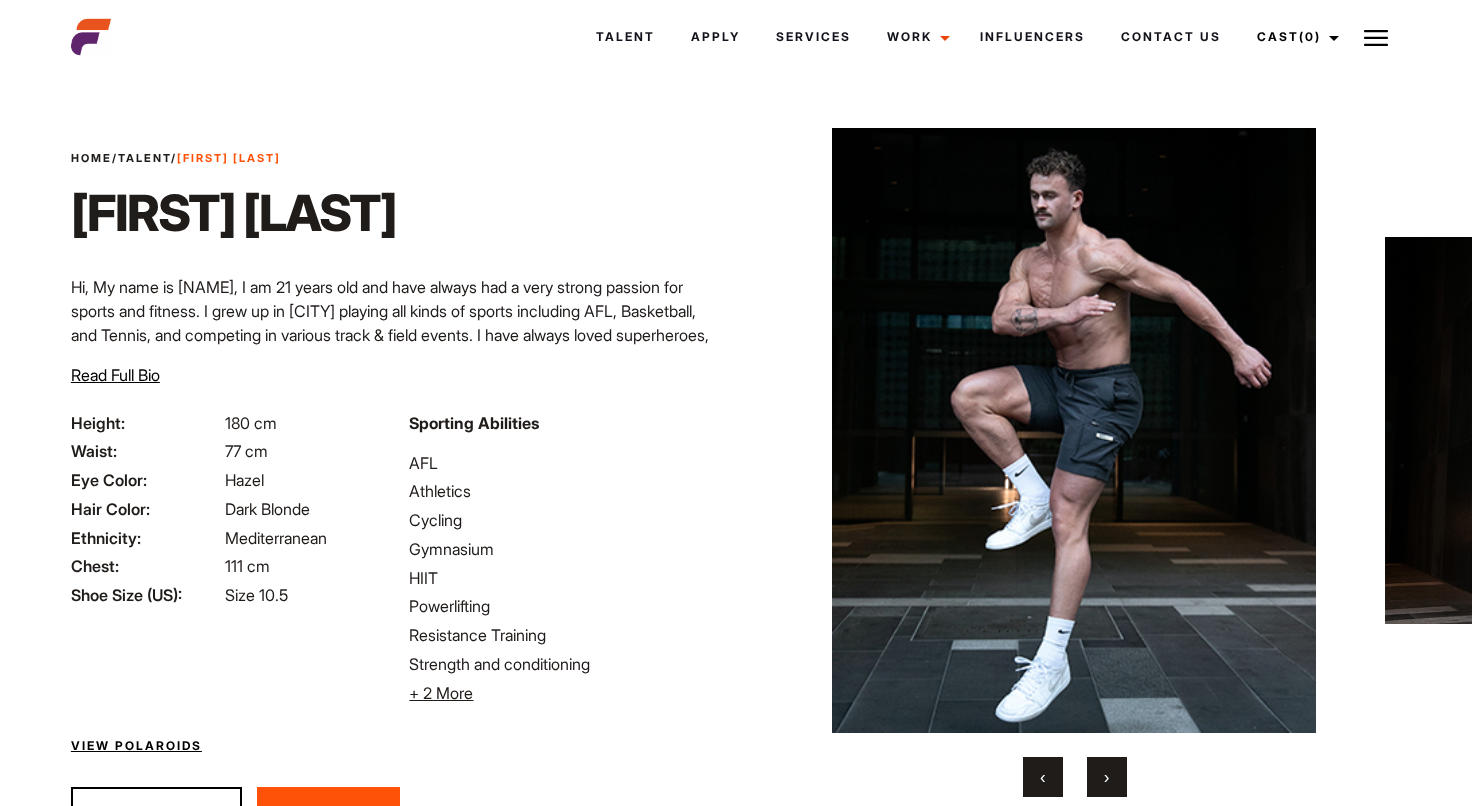 click on "›" at bounding box center [1107, 777] 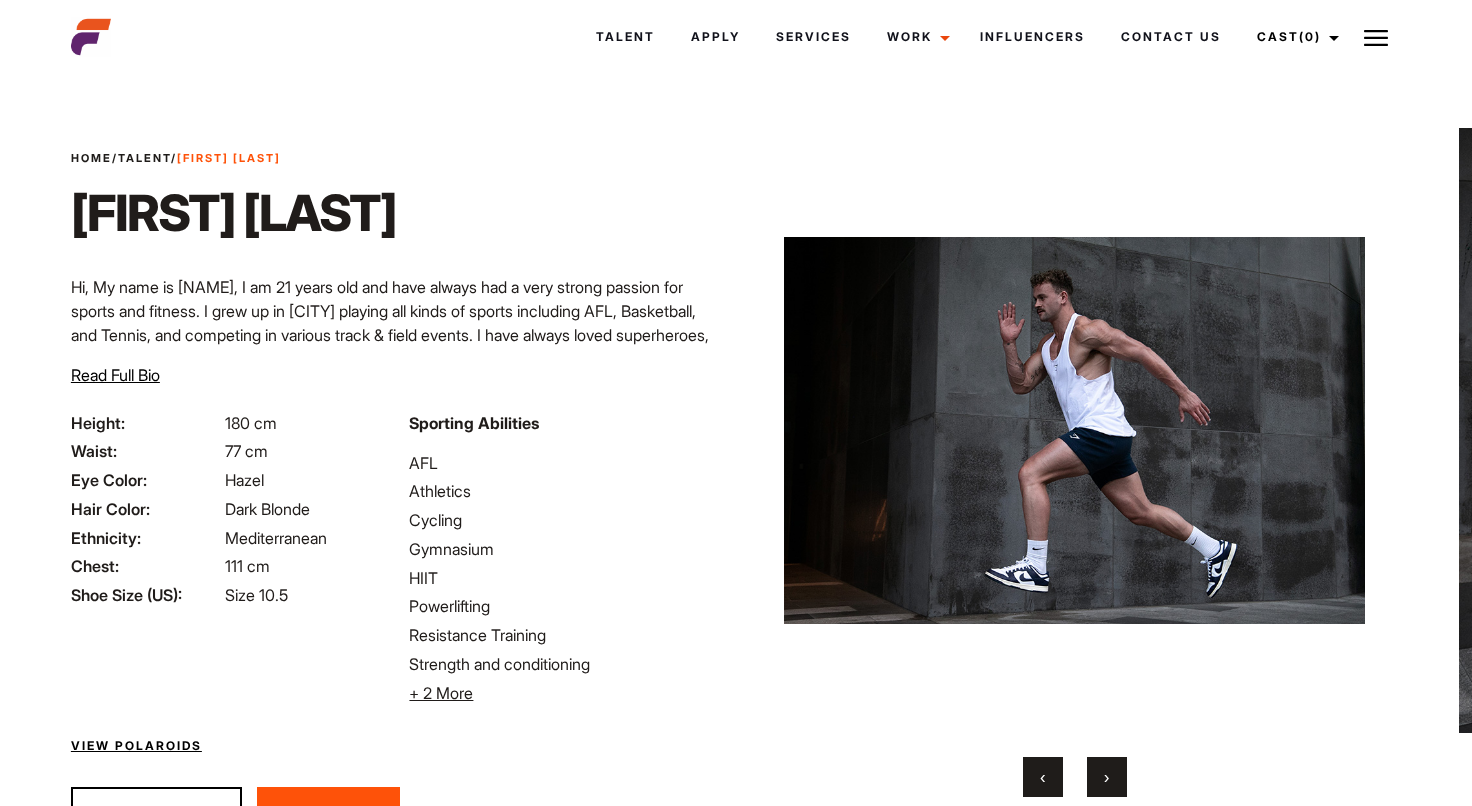 click on "›" at bounding box center (1107, 777) 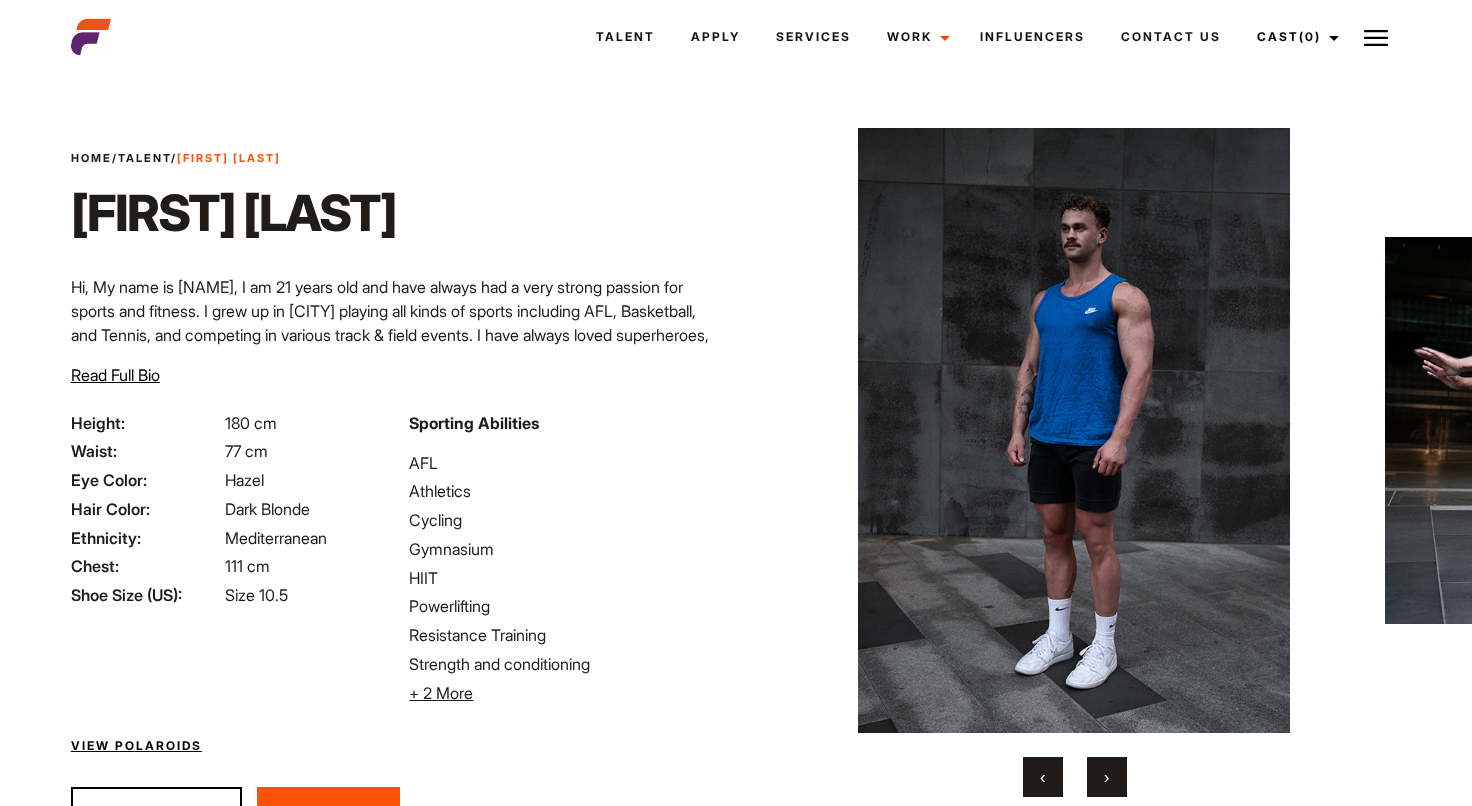 click on "›" at bounding box center (1107, 777) 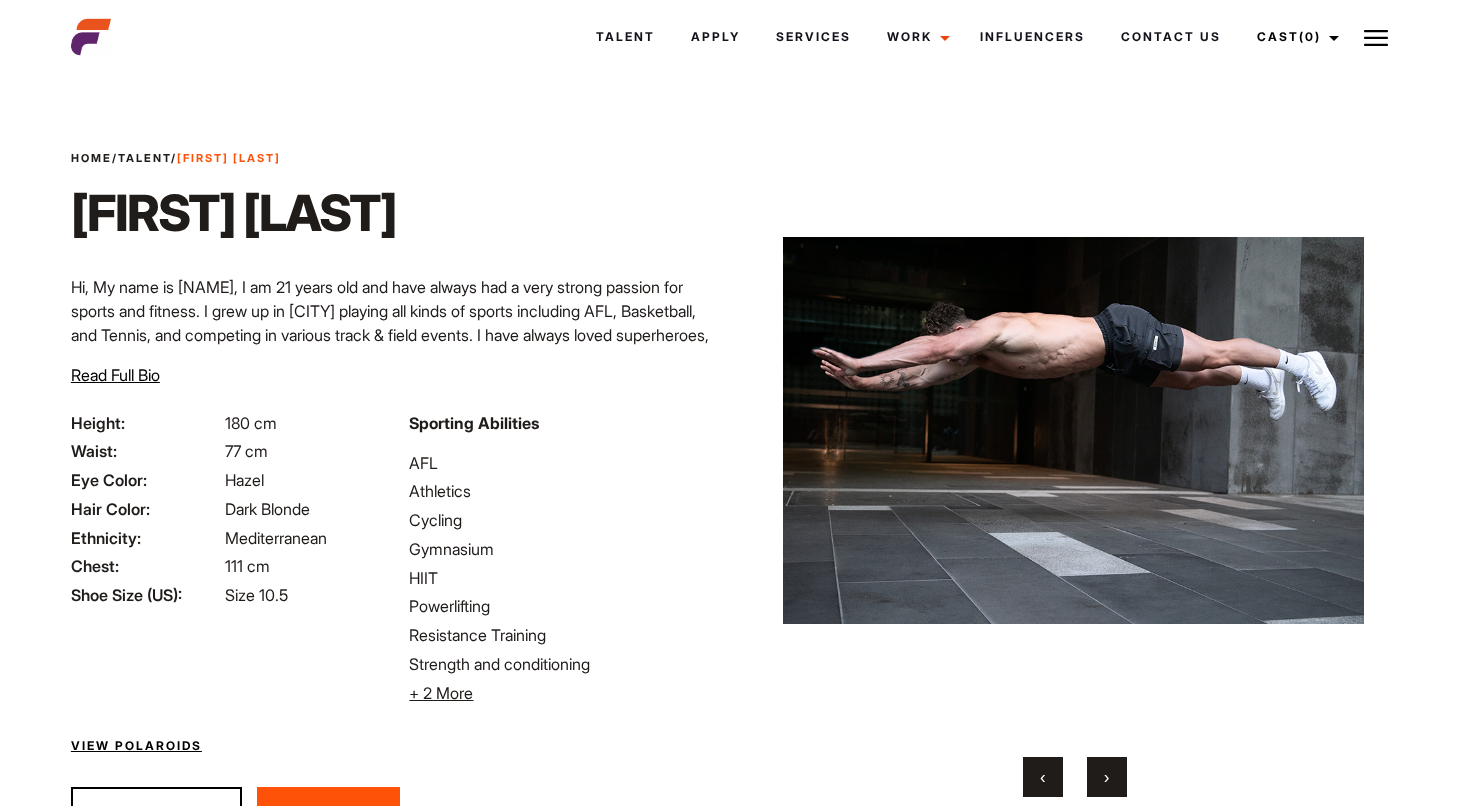 click on "‹" at bounding box center [1043, 777] 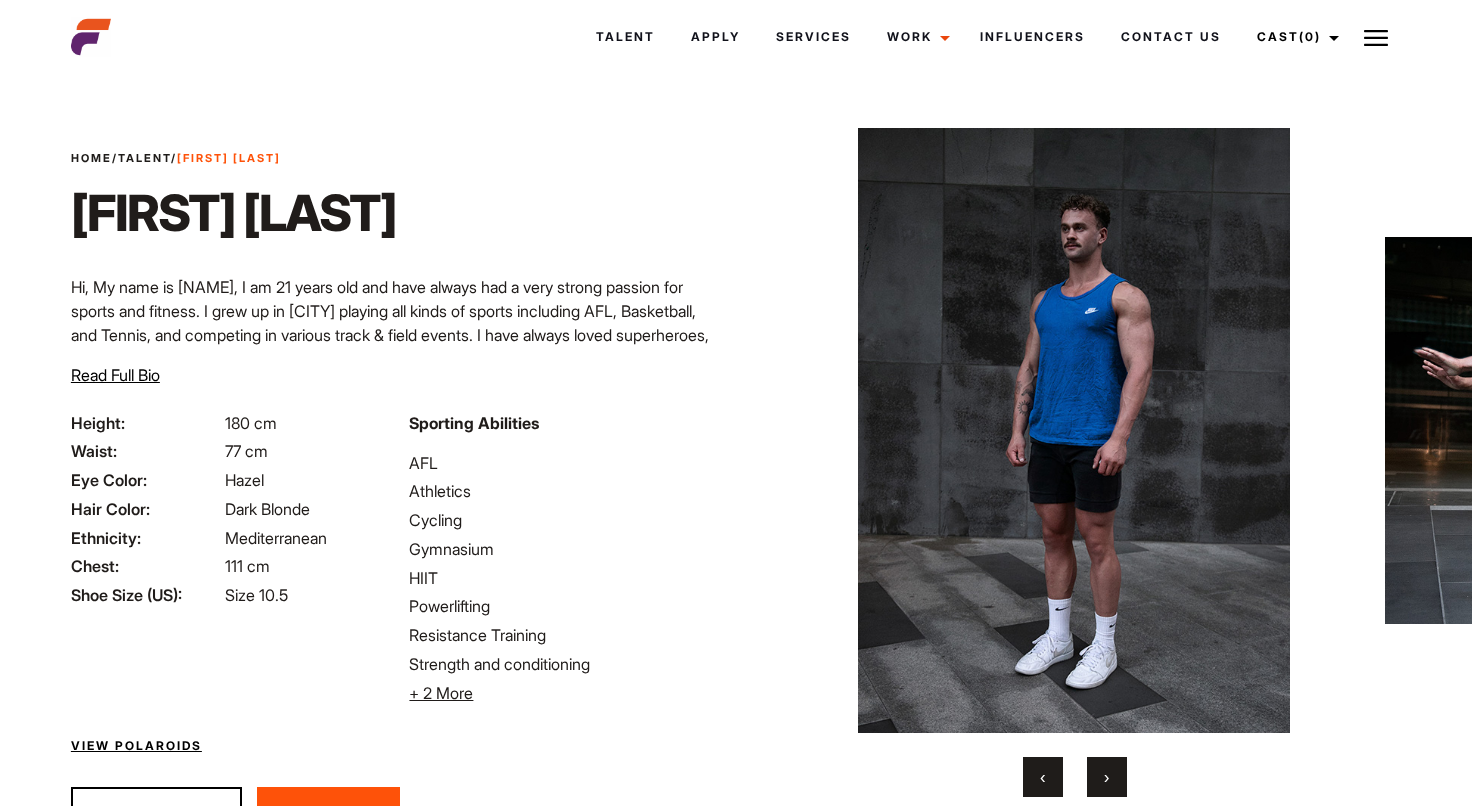 click on "›" at bounding box center [1107, 777] 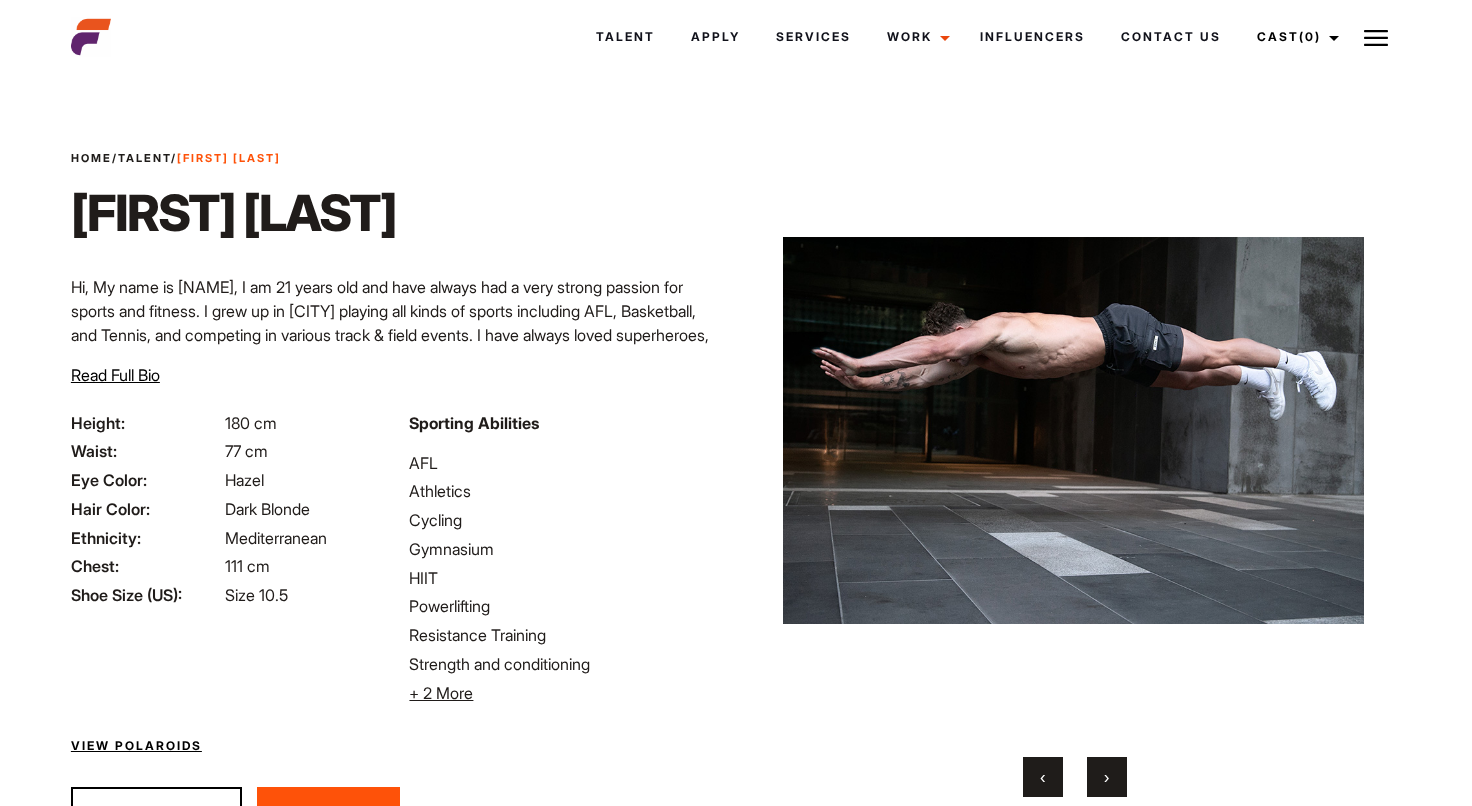 click on "›" at bounding box center (1107, 777) 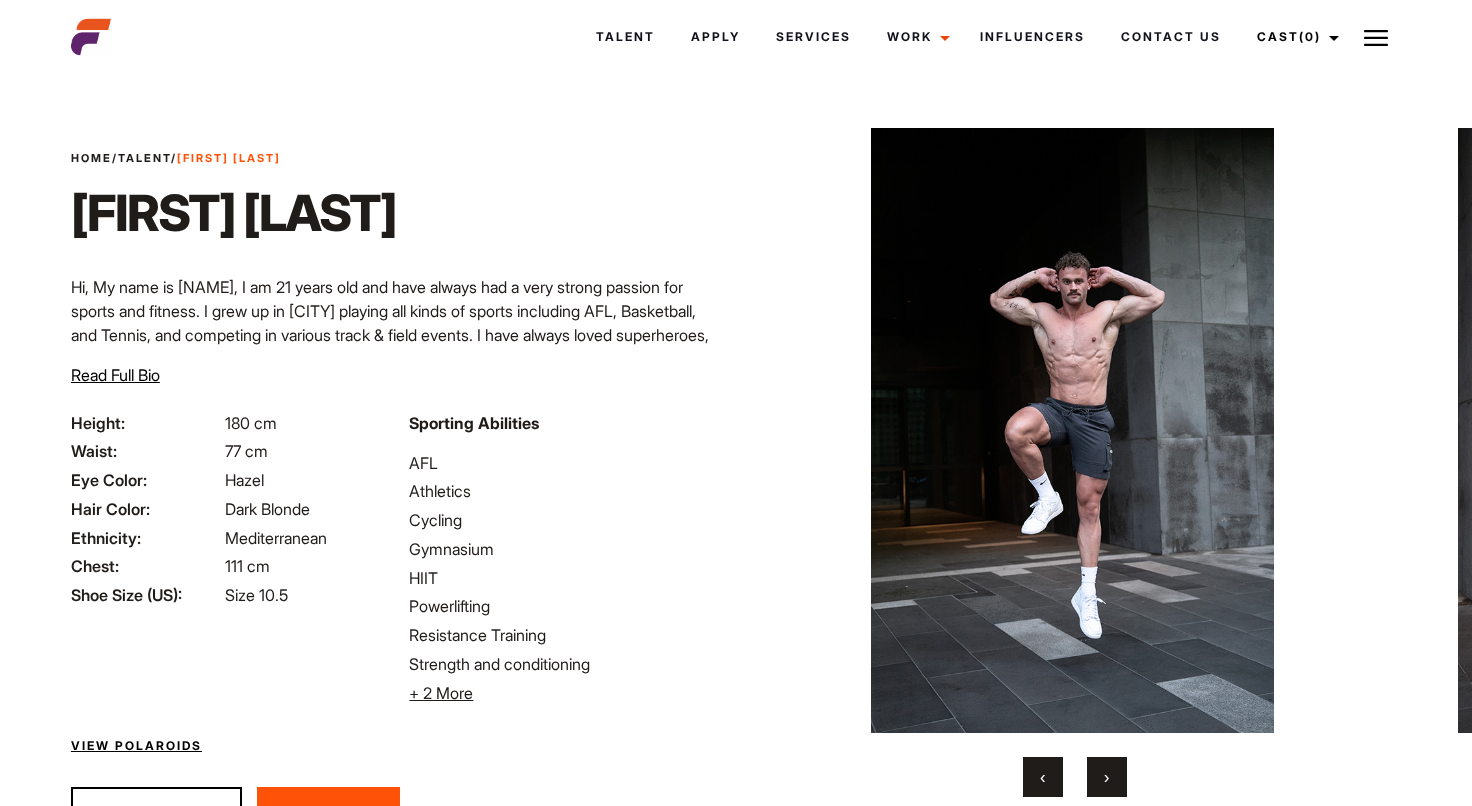 click on "›" at bounding box center (1107, 777) 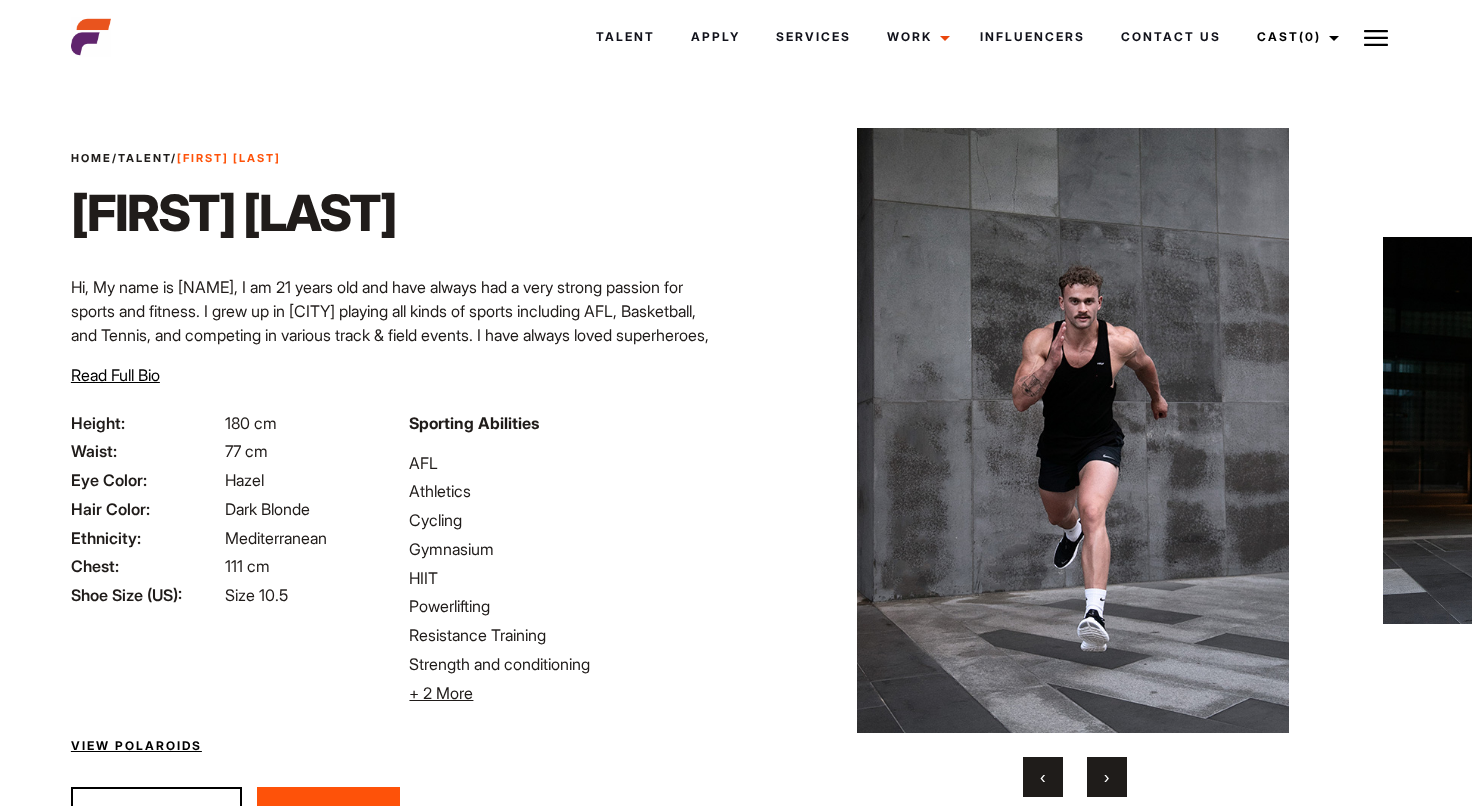 type 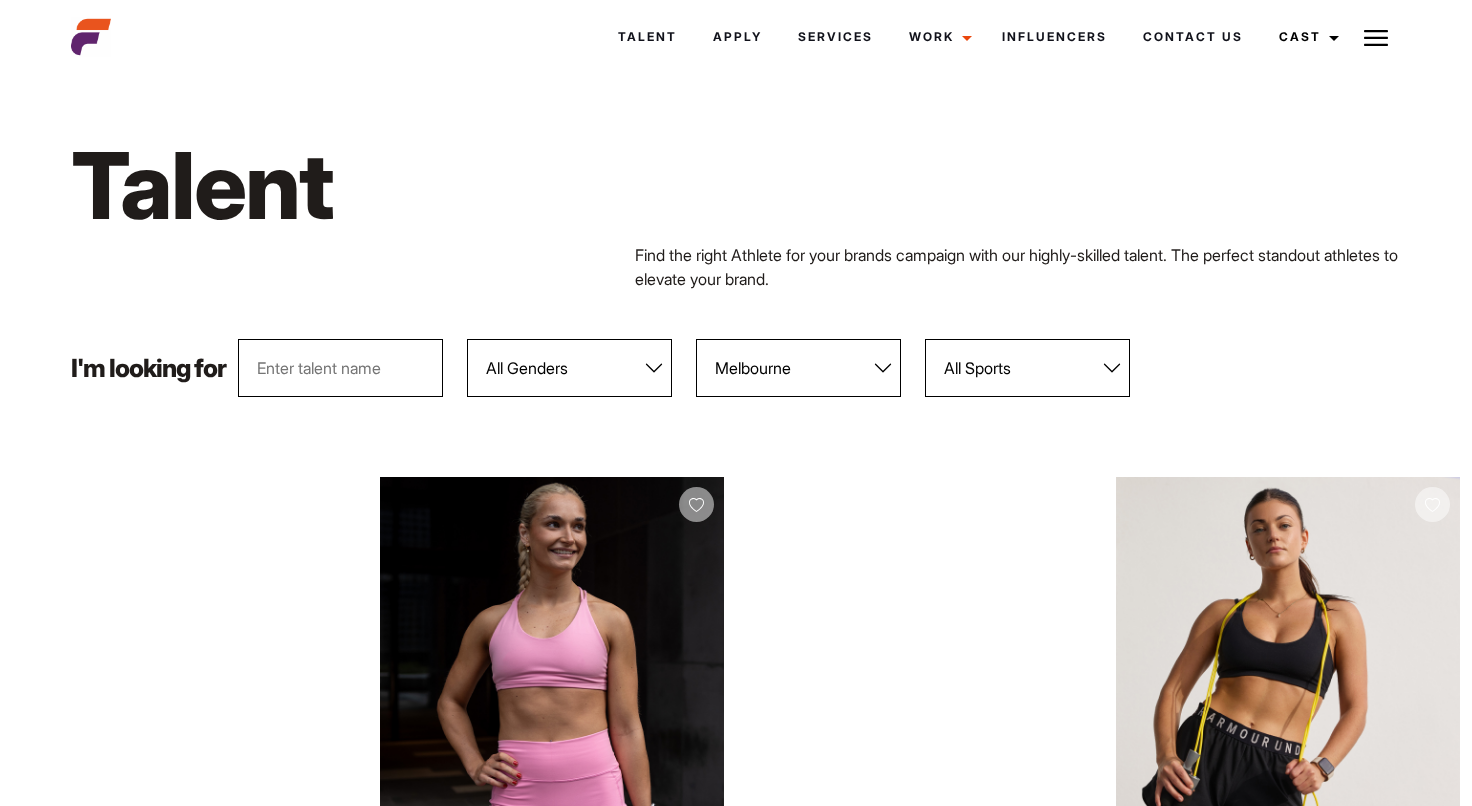 select on "118" 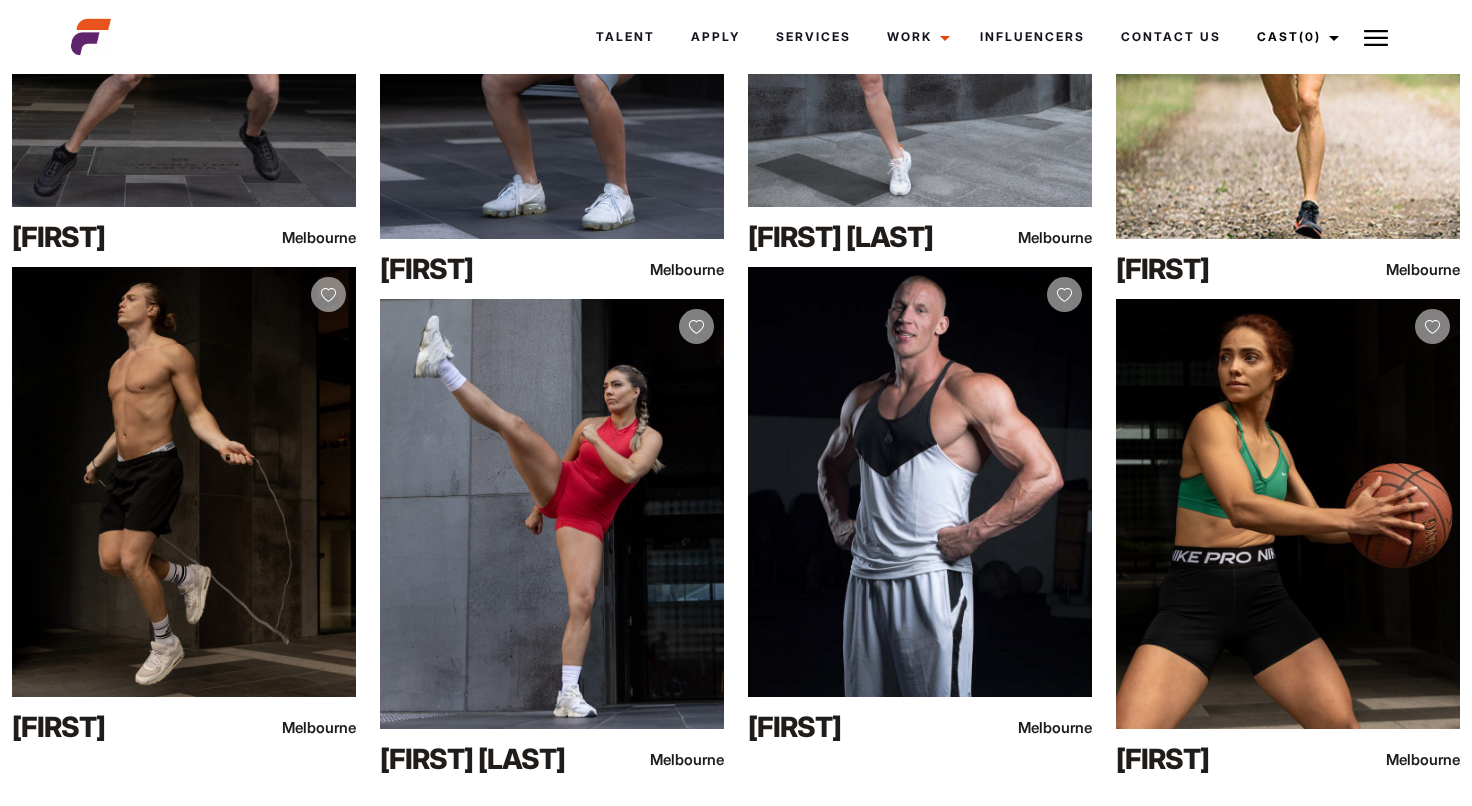 scroll, scrollTop: 11470, scrollLeft: 0, axis: vertical 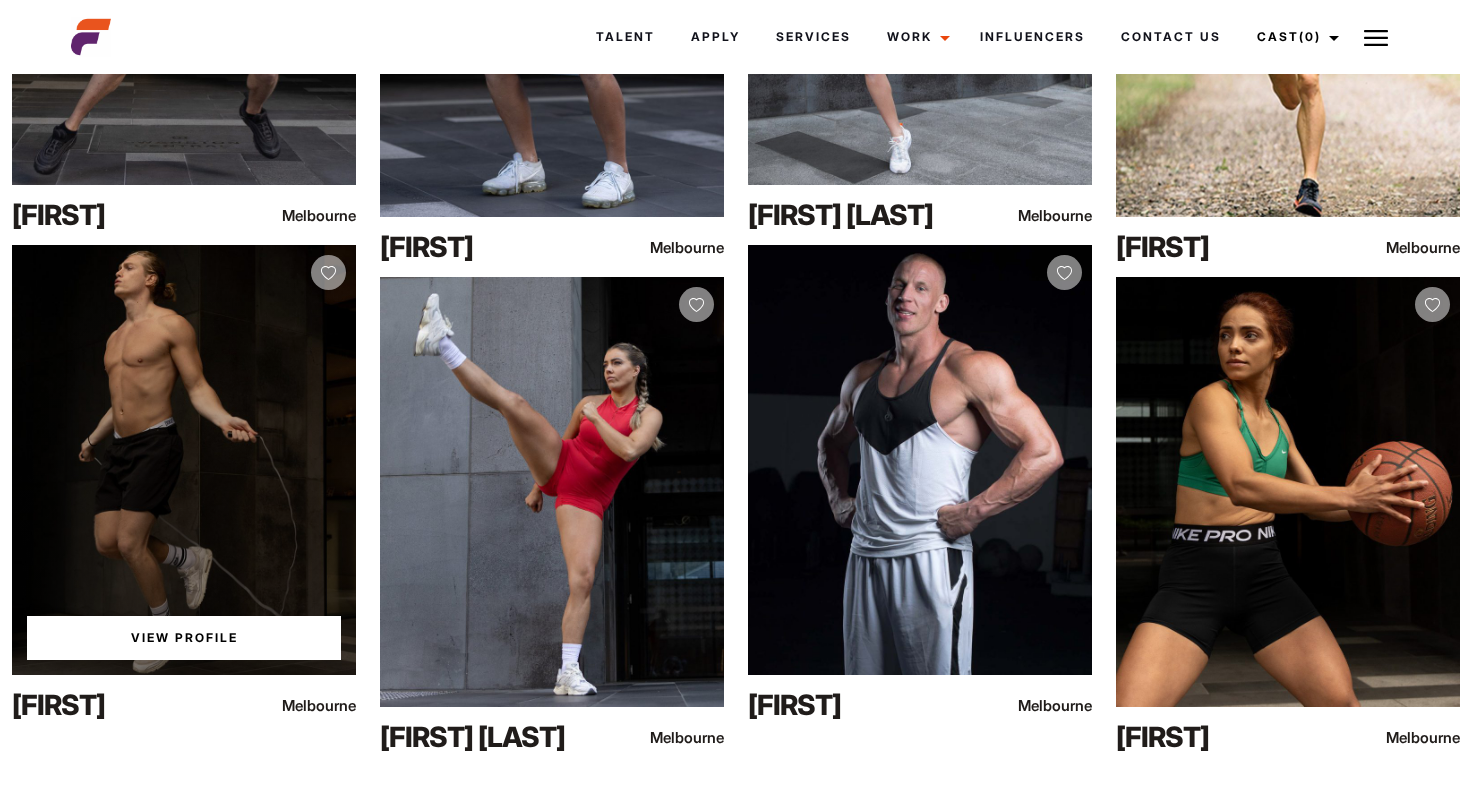 click on "View Profile" at bounding box center (184, 460) 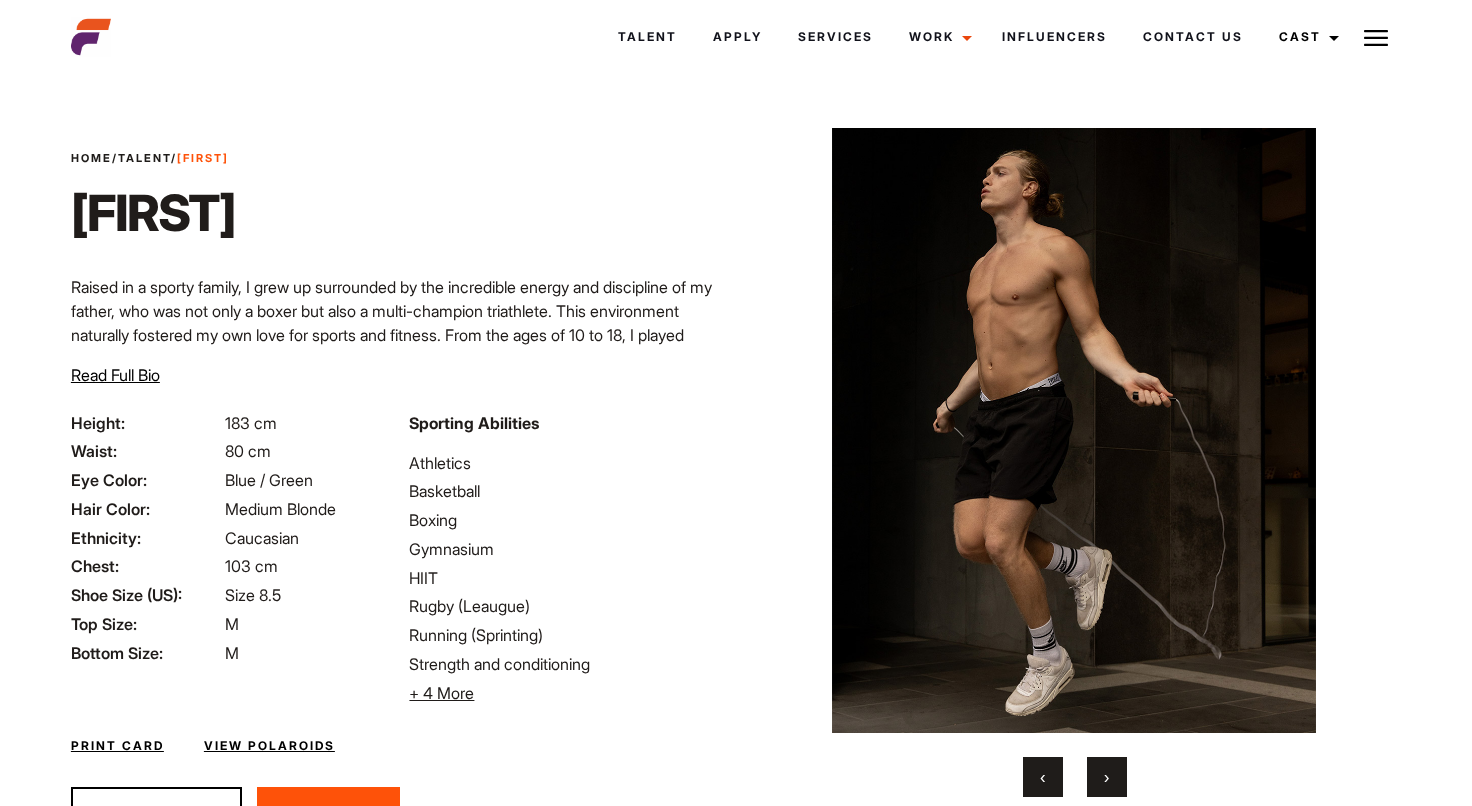 scroll, scrollTop: 0, scrollLeft: 0, axis: both 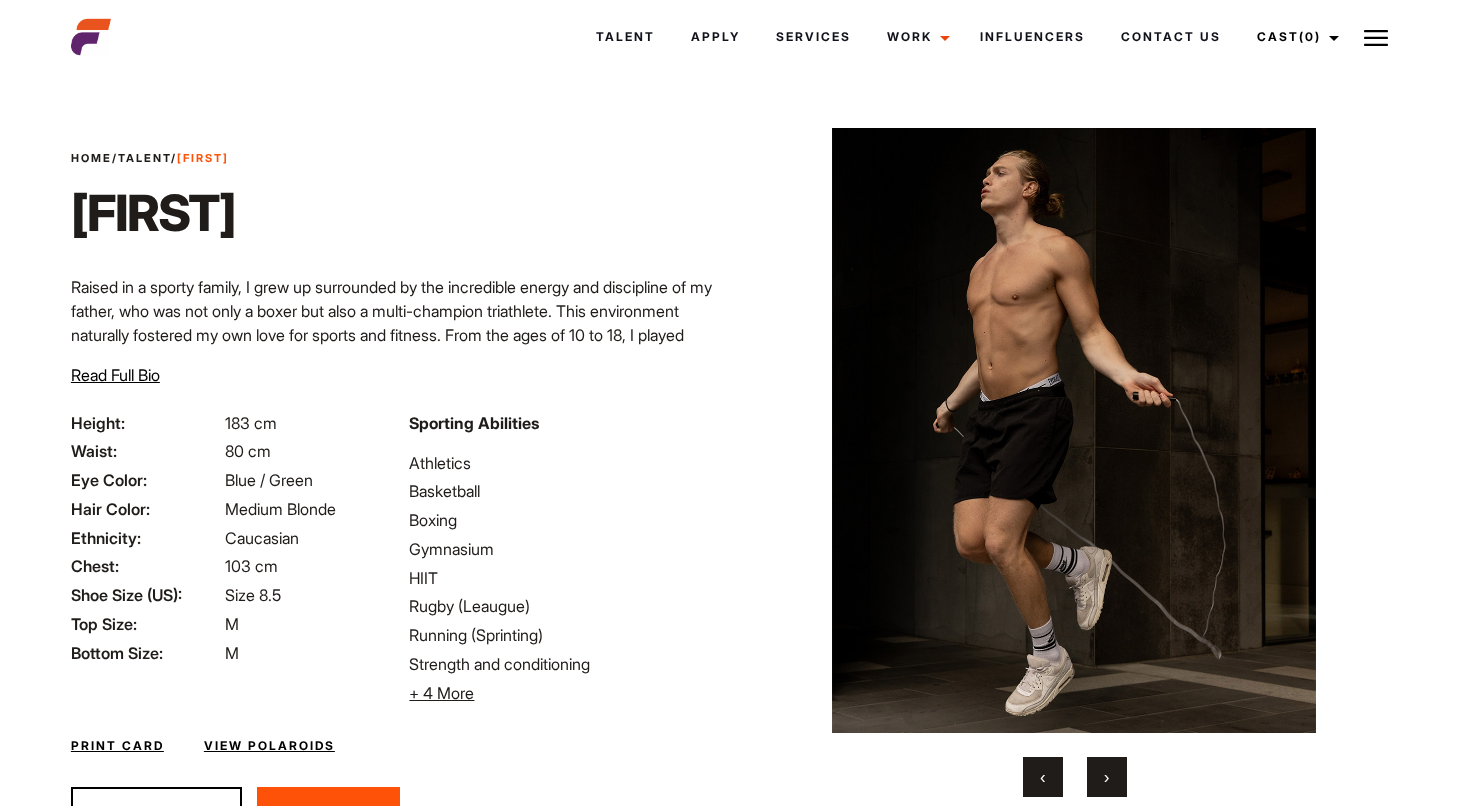click on "›" at bounding box center (1107, 777) 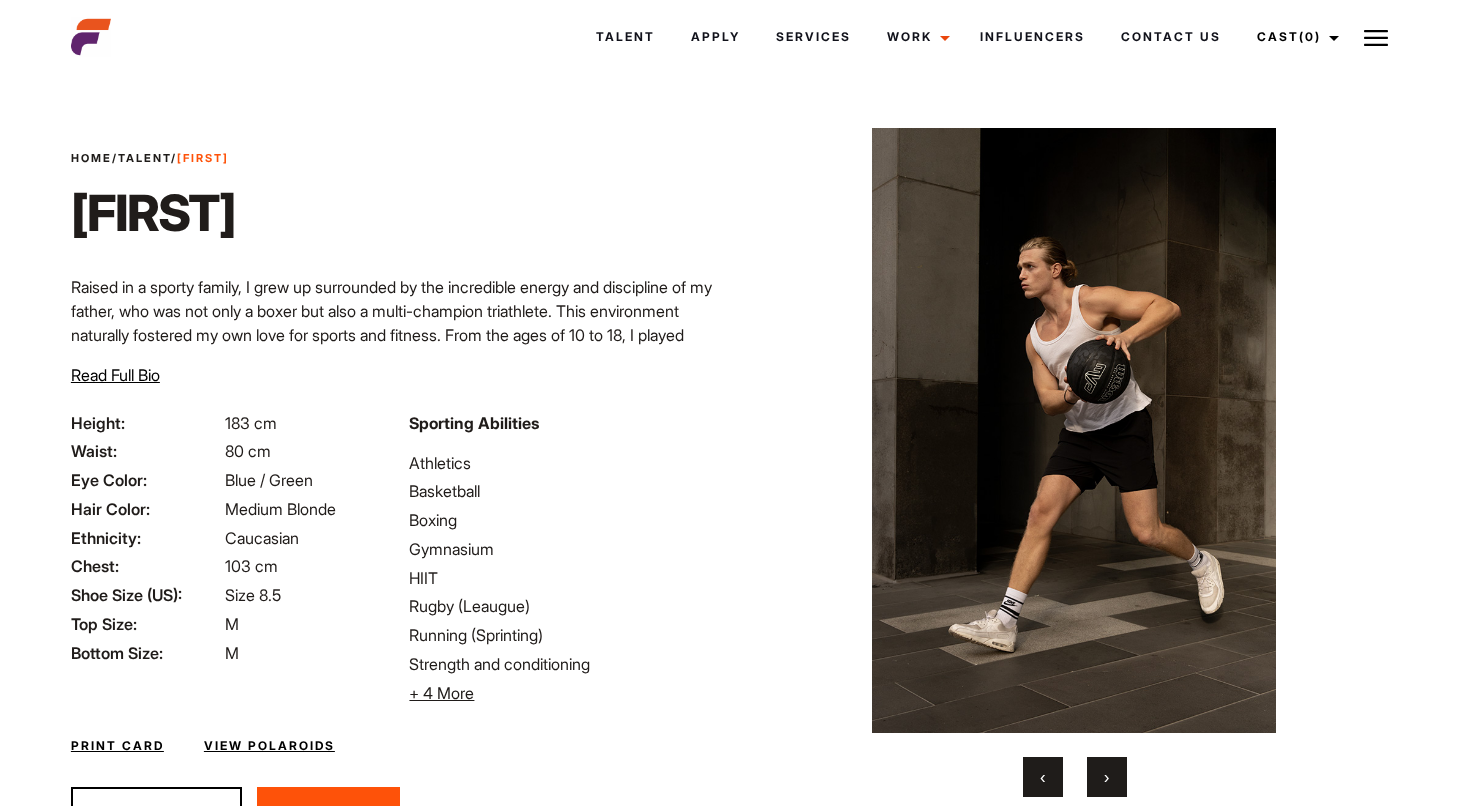 click on "›" at bounding box center (1107, 777) 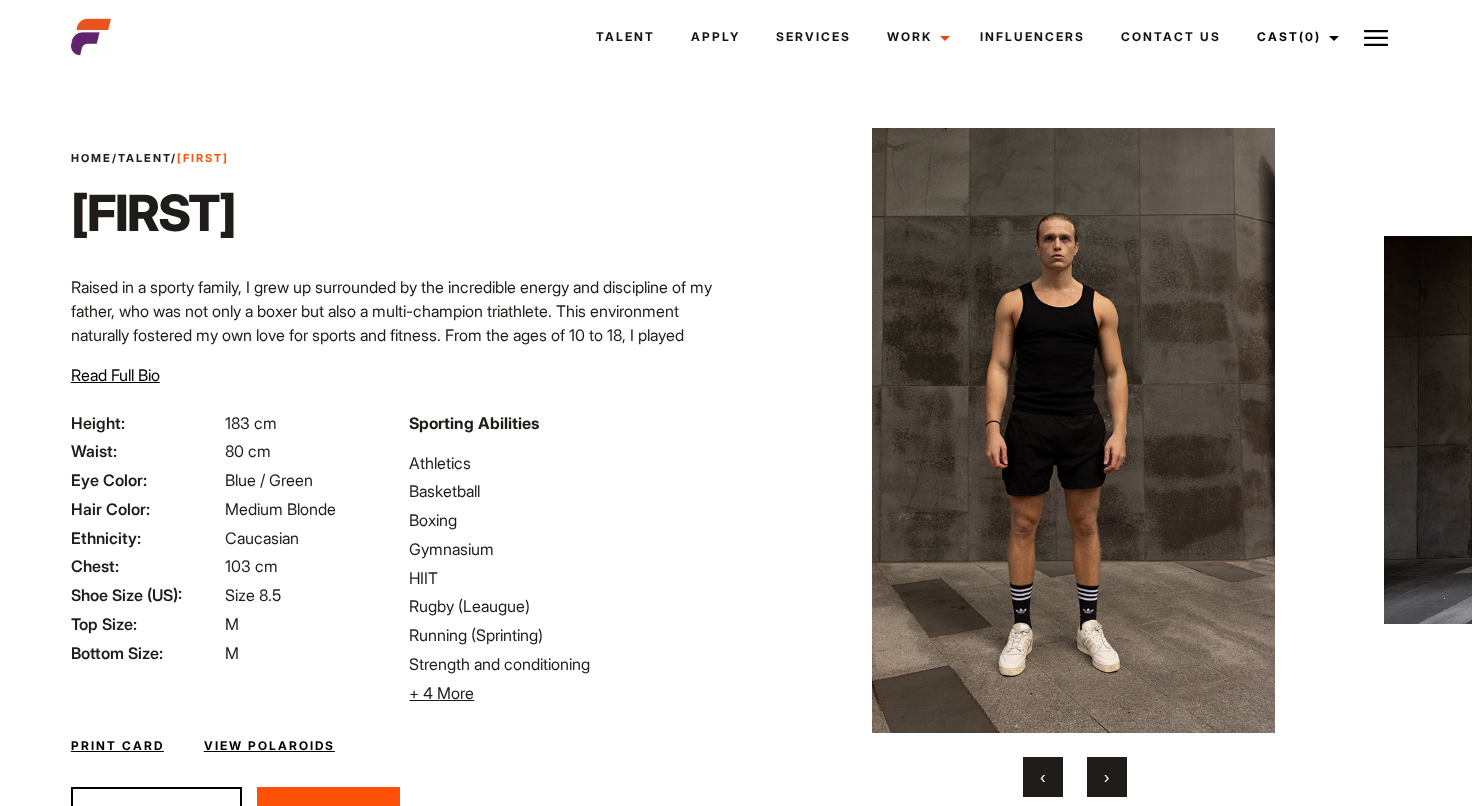 type 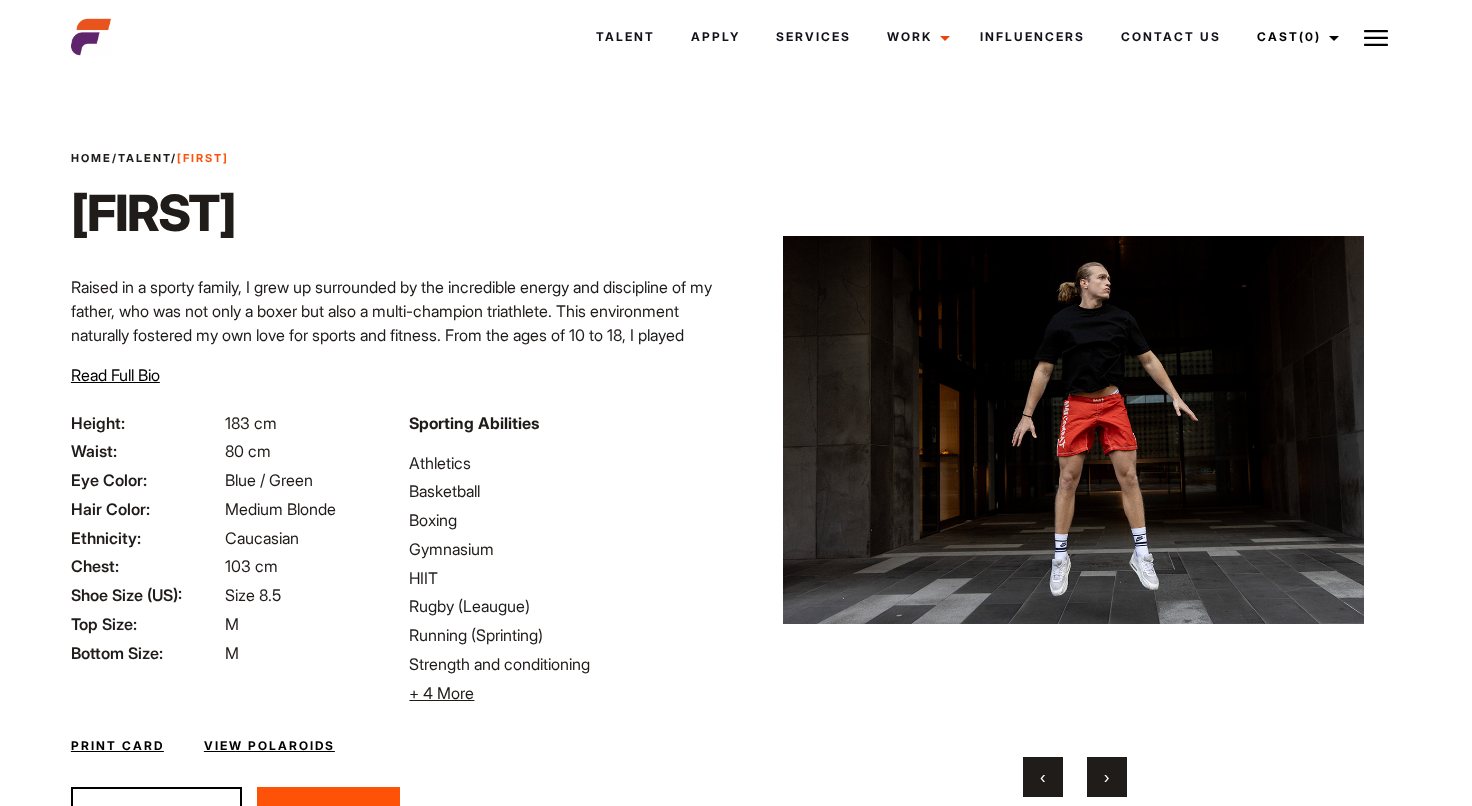 click on "›" at bounding box center [1106, 777] 